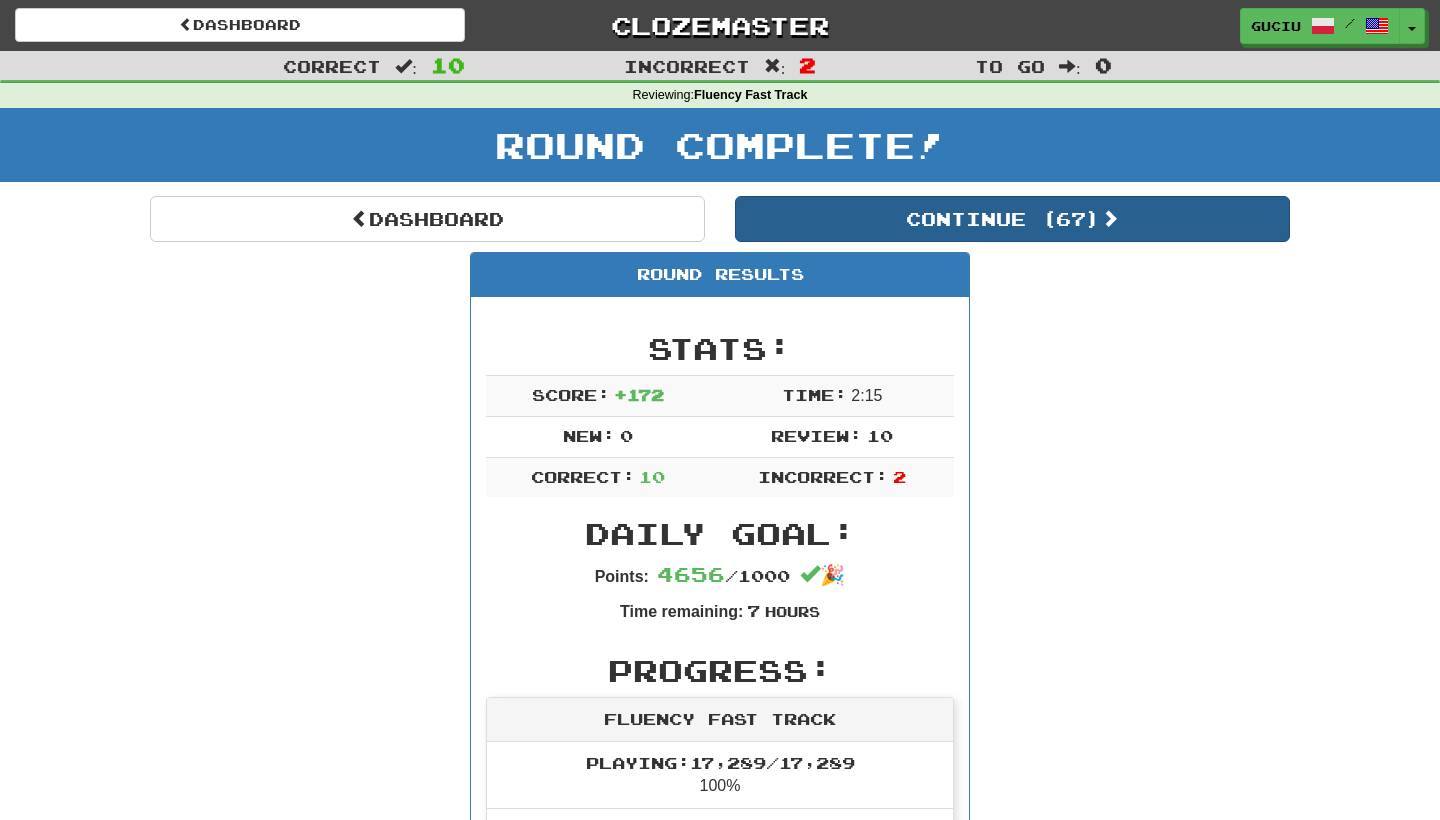 scroll, scrollTop: 0, scrollLeft: 0, axis: both 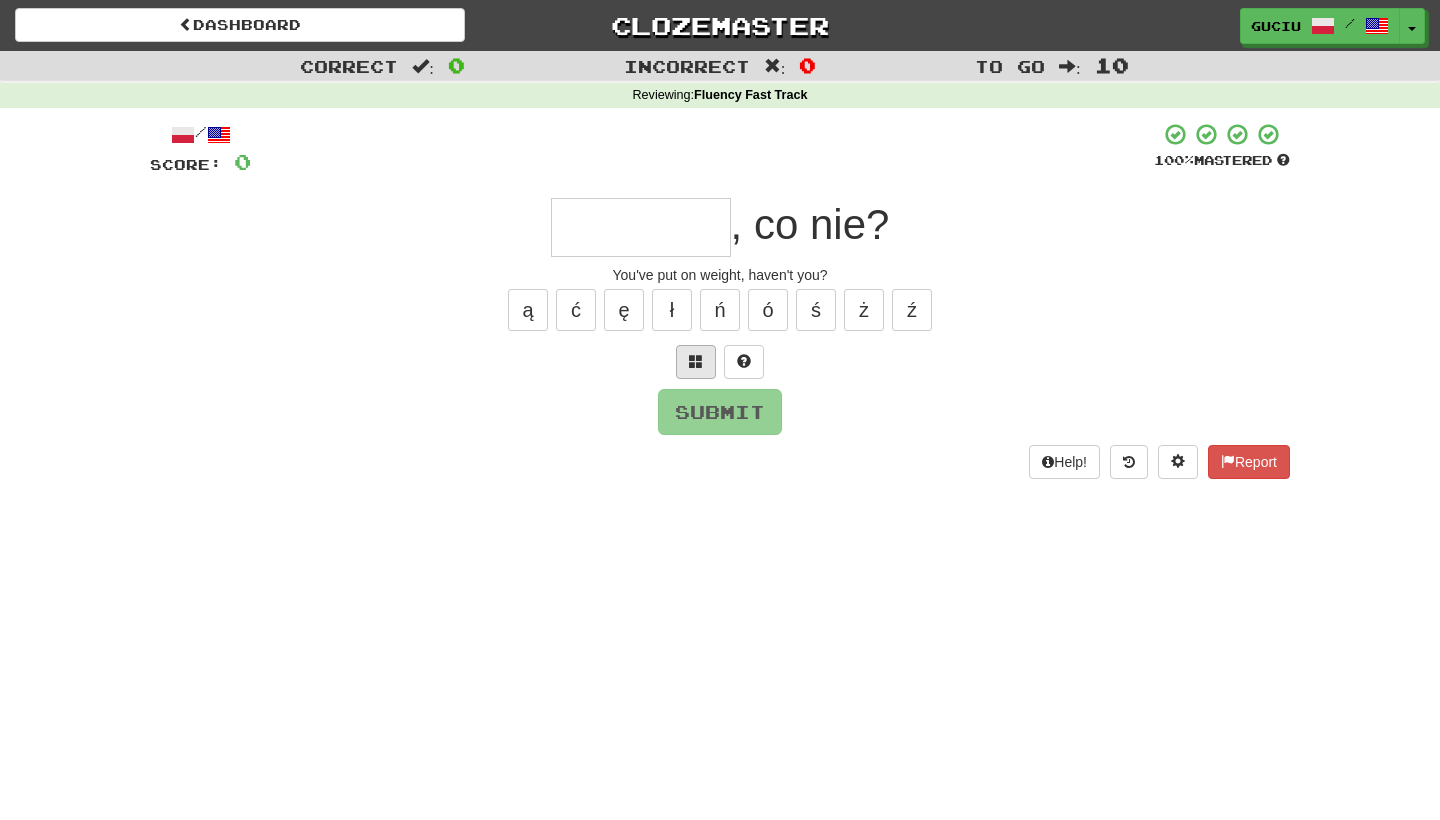 click at bounding box center [696, 362] 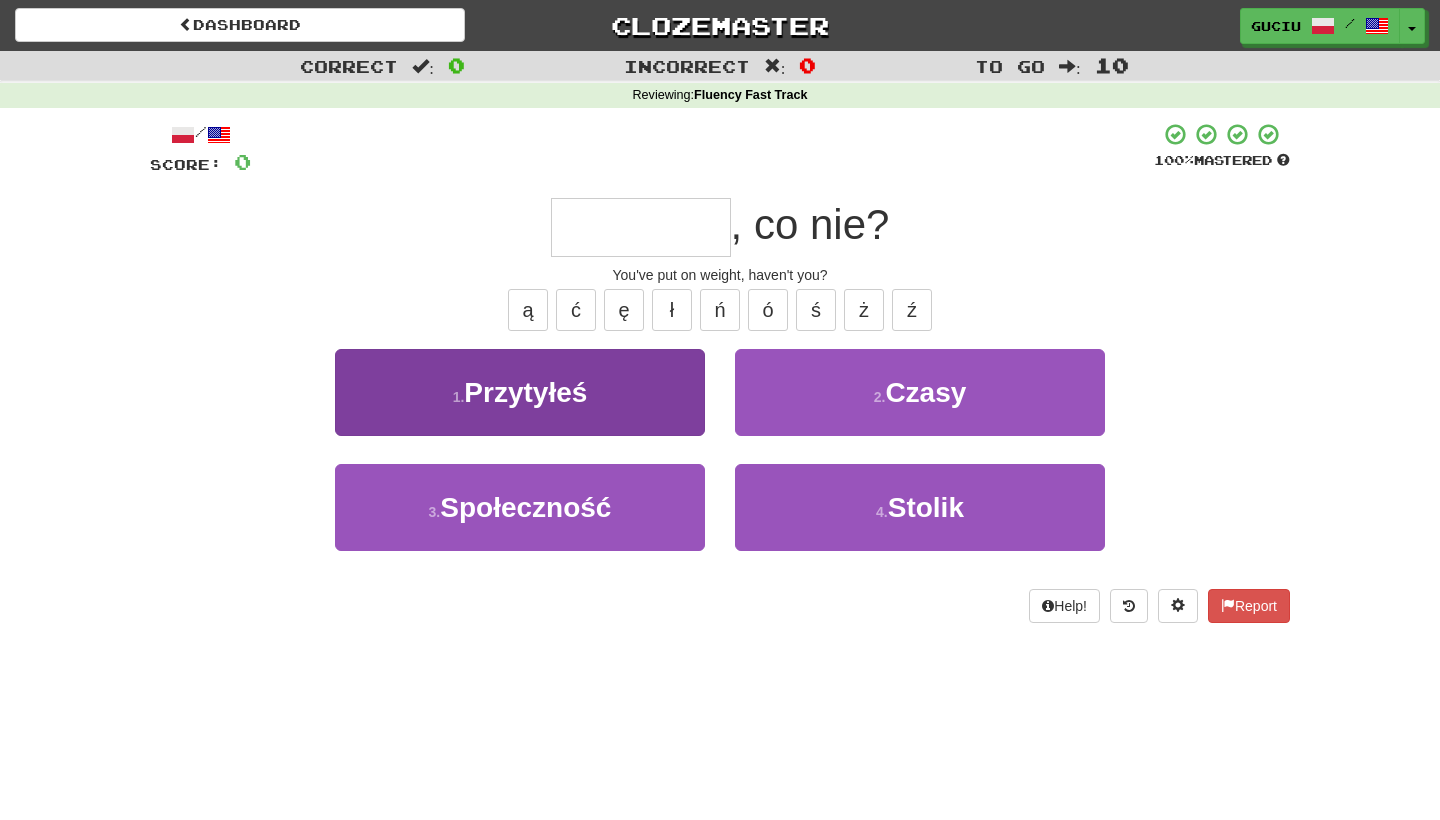 click on "1 . Przytyłeś" at bounding box center (520, 392) 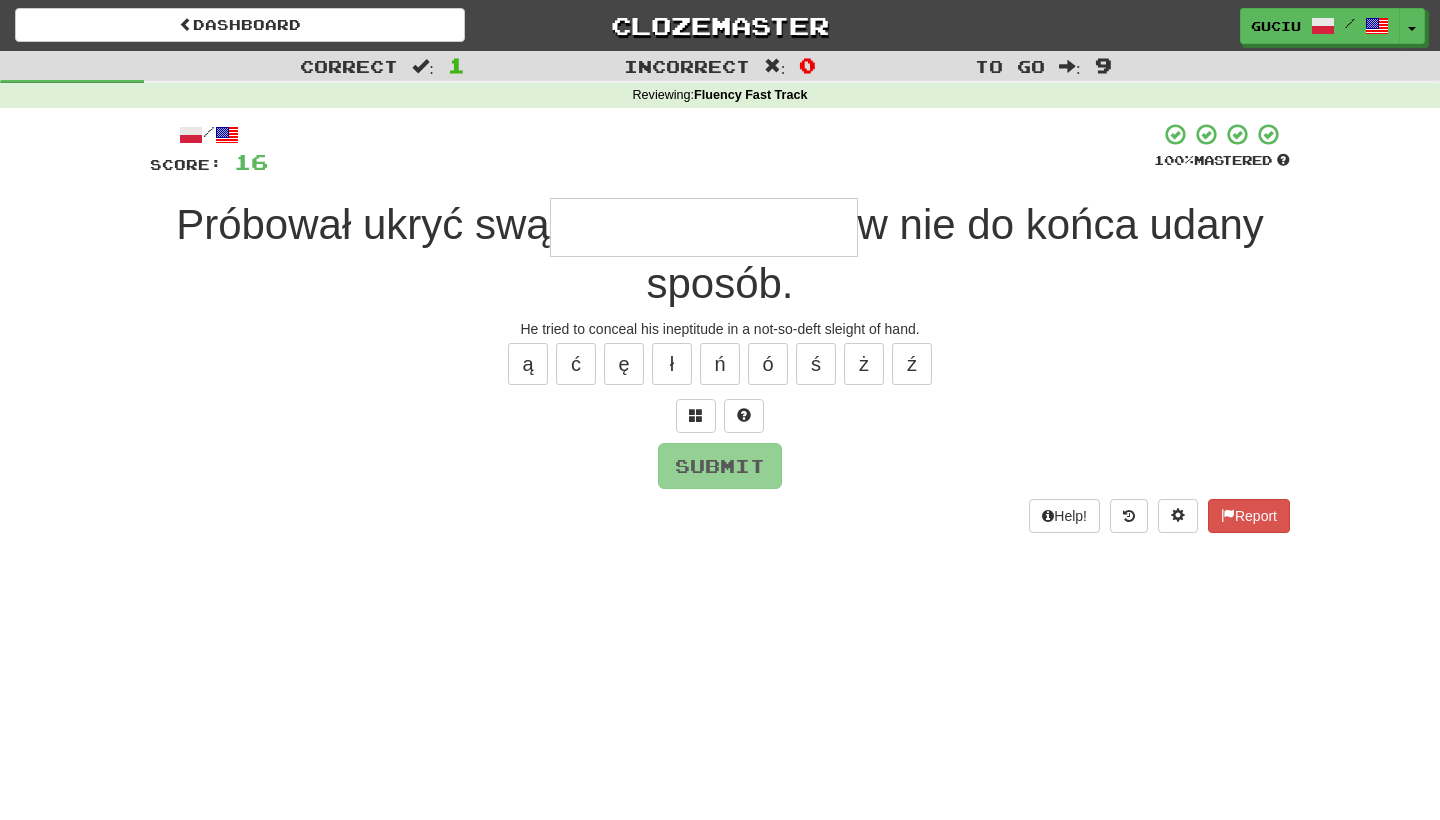drag, startPoint x: 861, startPoint y: 3, endPoint x: 598, endPoint y: 235, distance: 350.70358 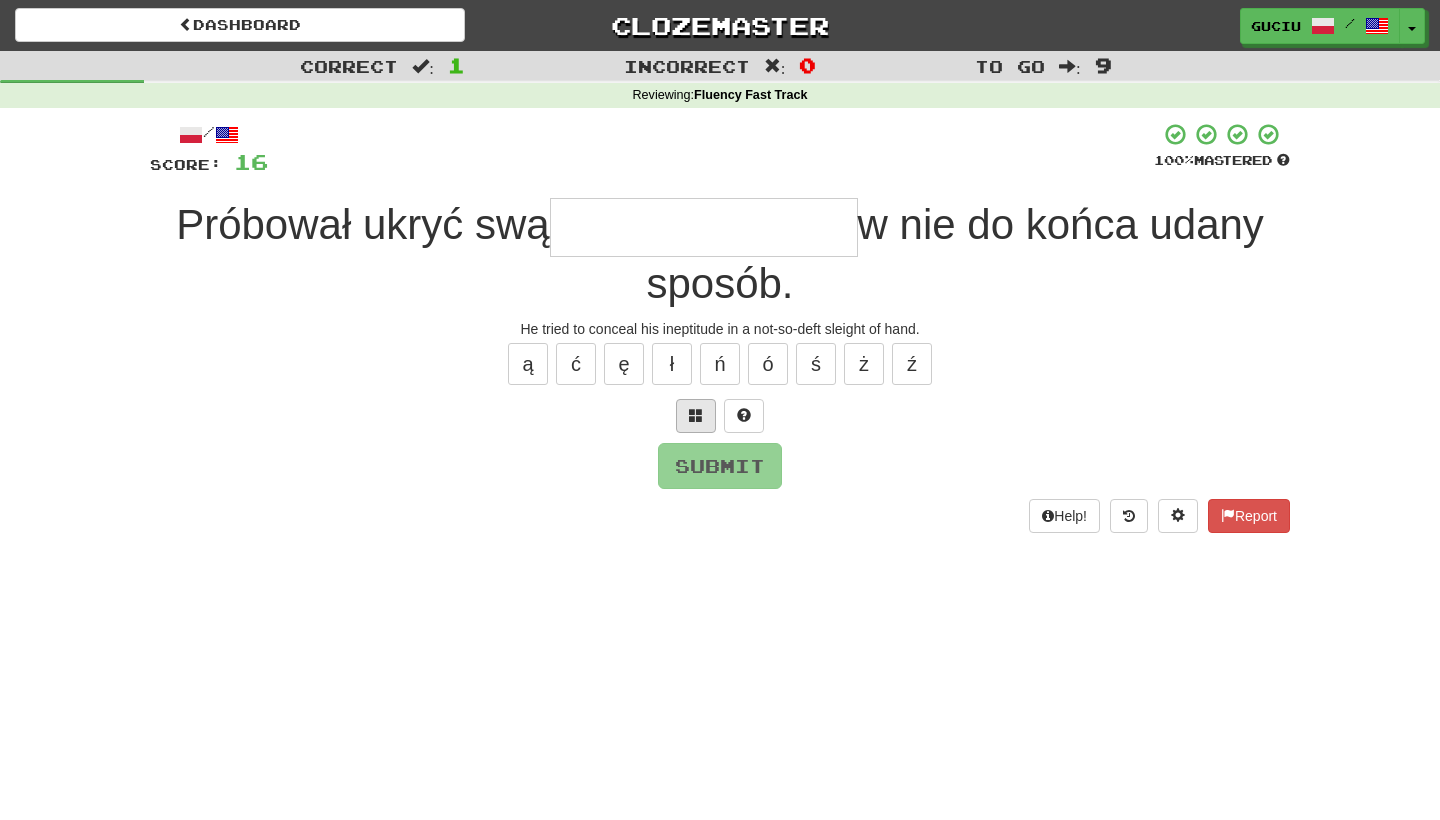 click at bounding box center (696, 416) 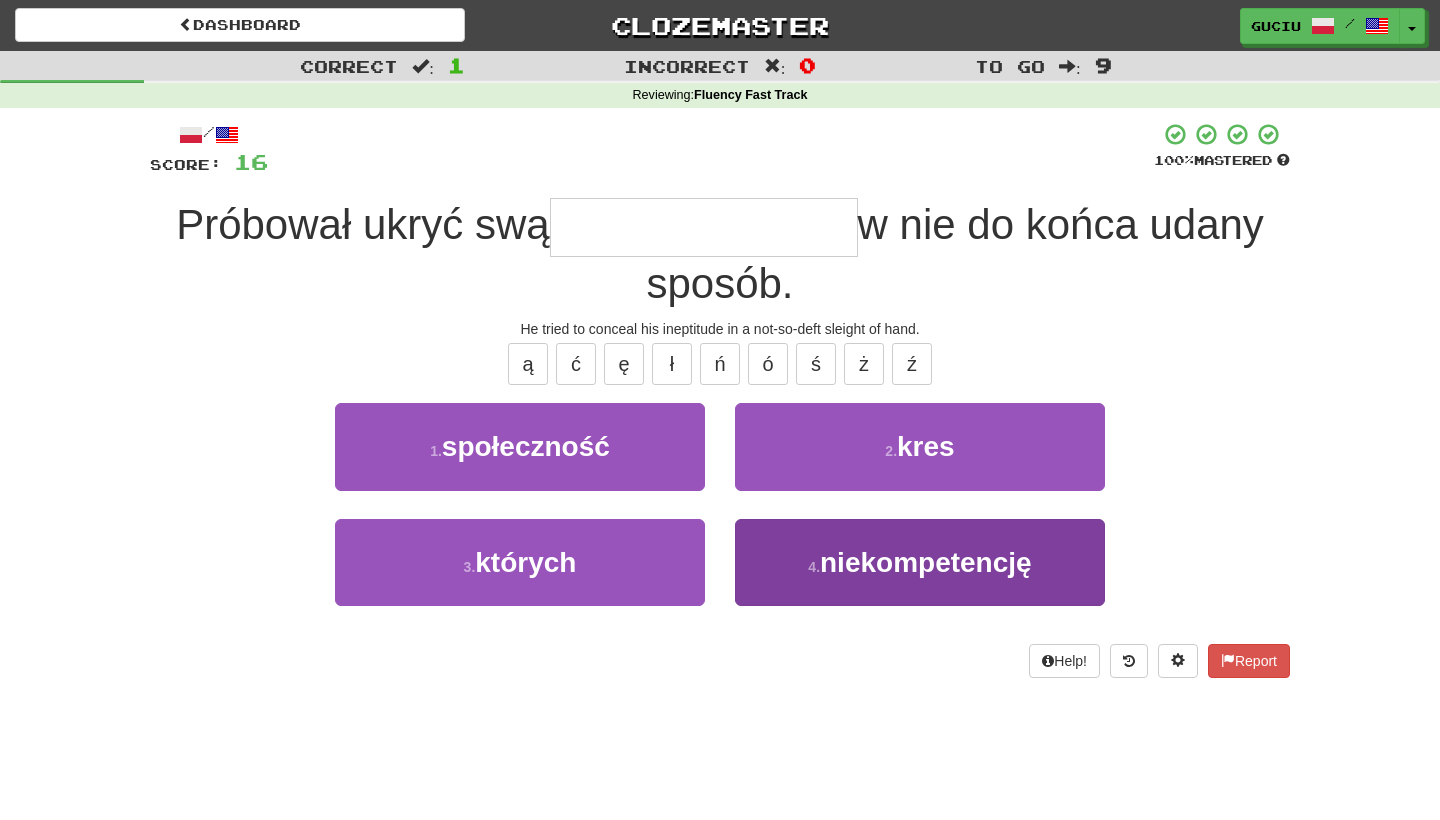 click on "niekompetencję" at bounding box center (926, 562) 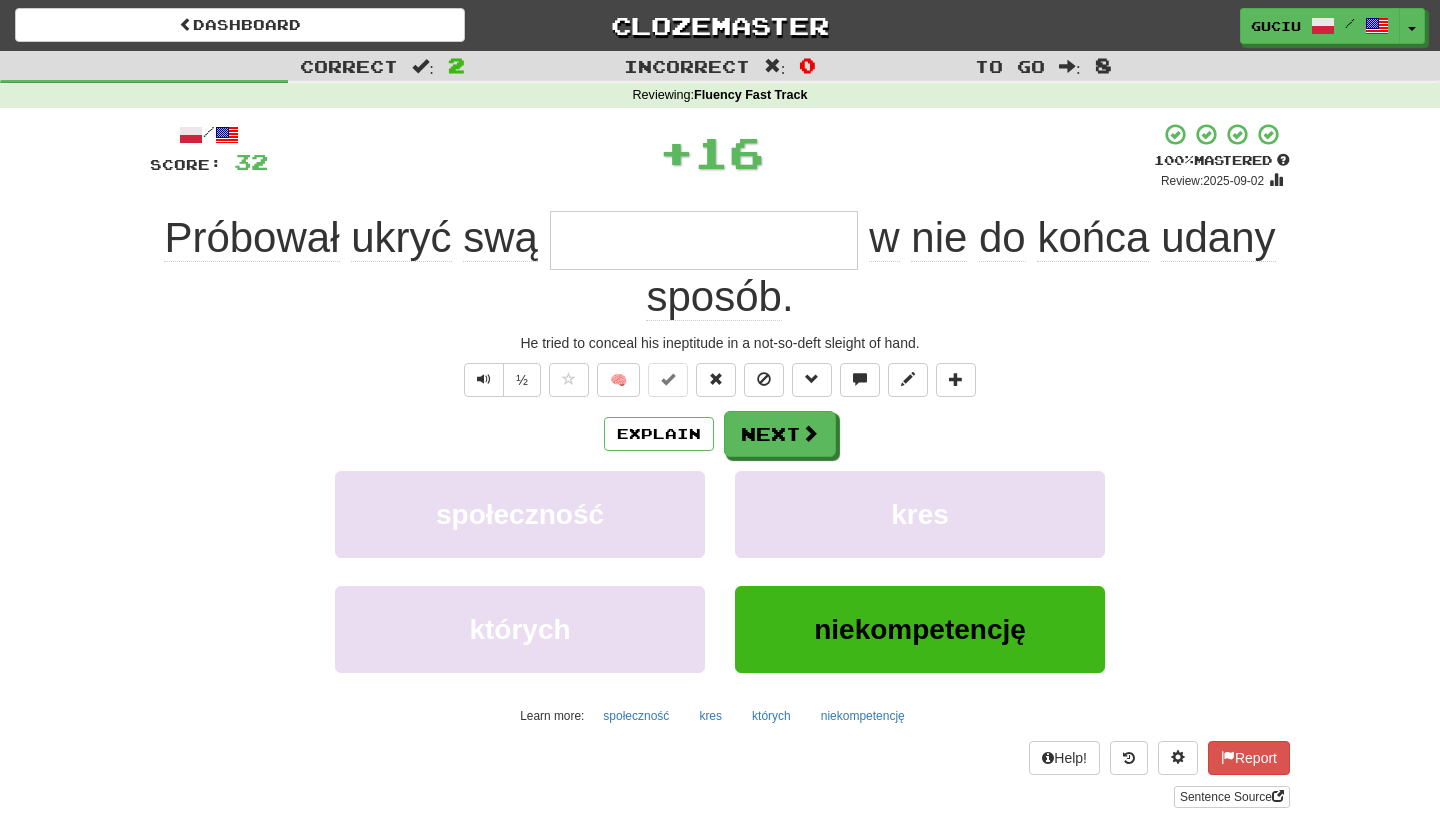 type on "**********" 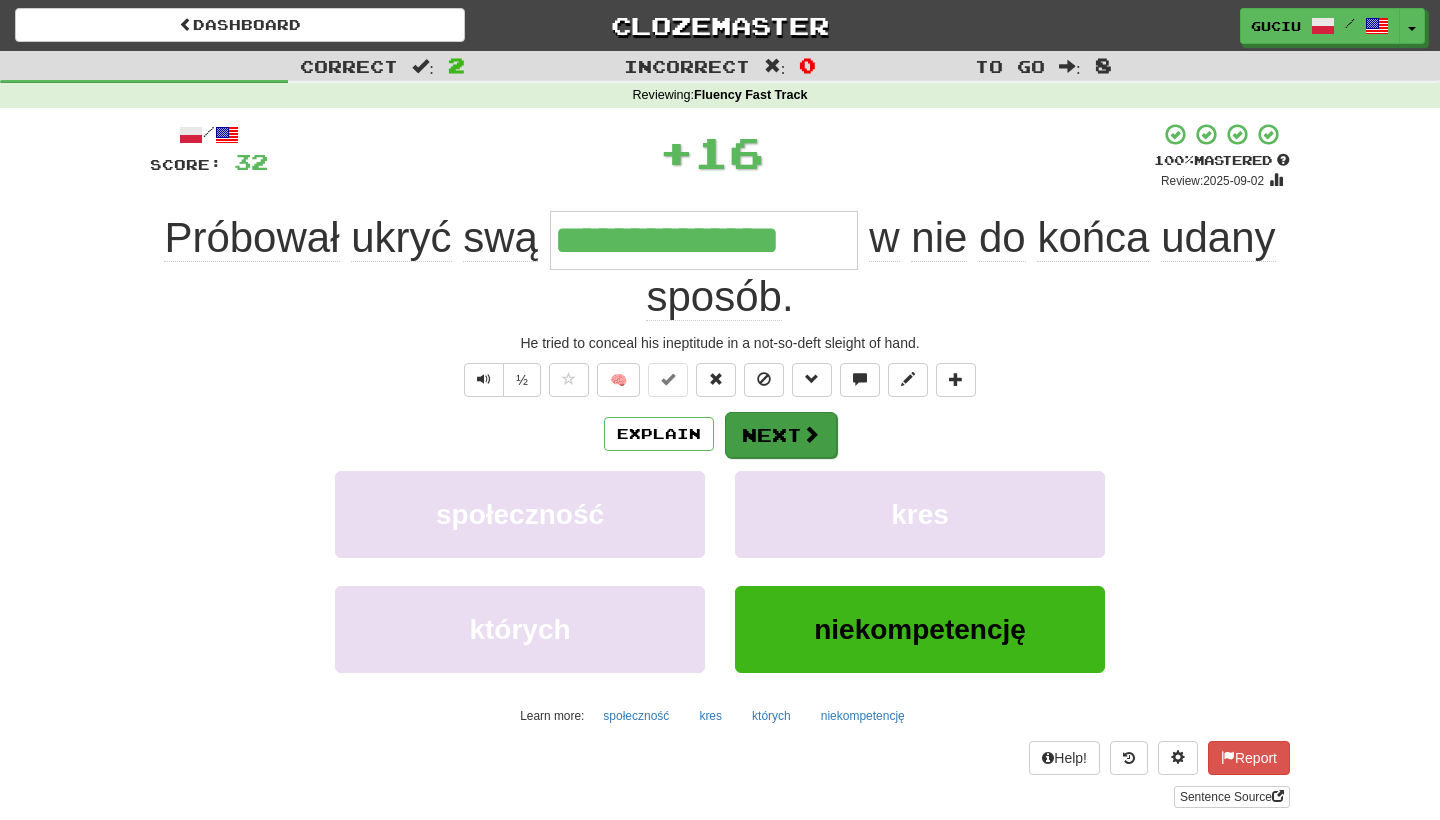 click on "Next" at bounding box center [781, 435] 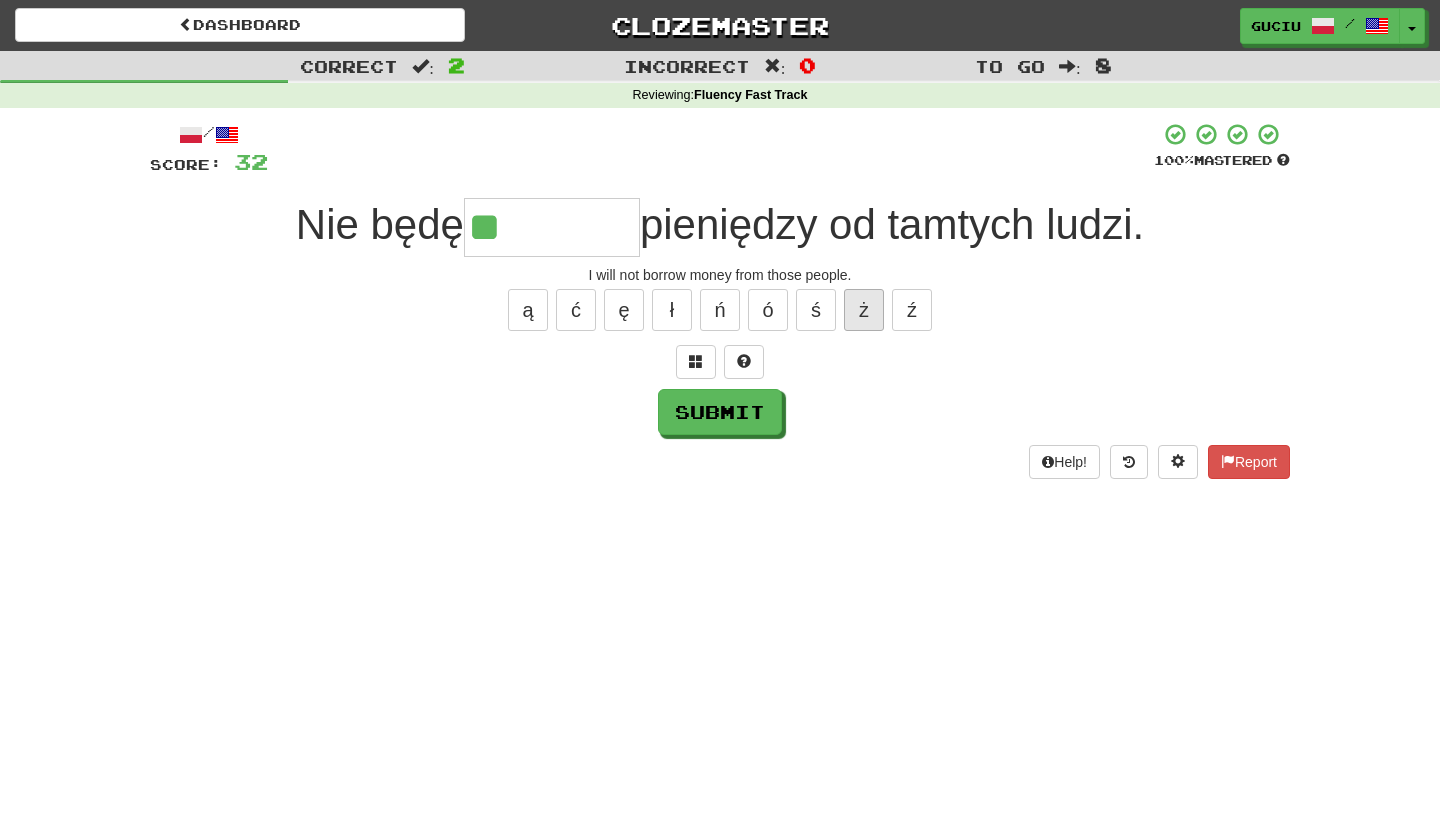 click on "ż" at bounding box center [864, 310] 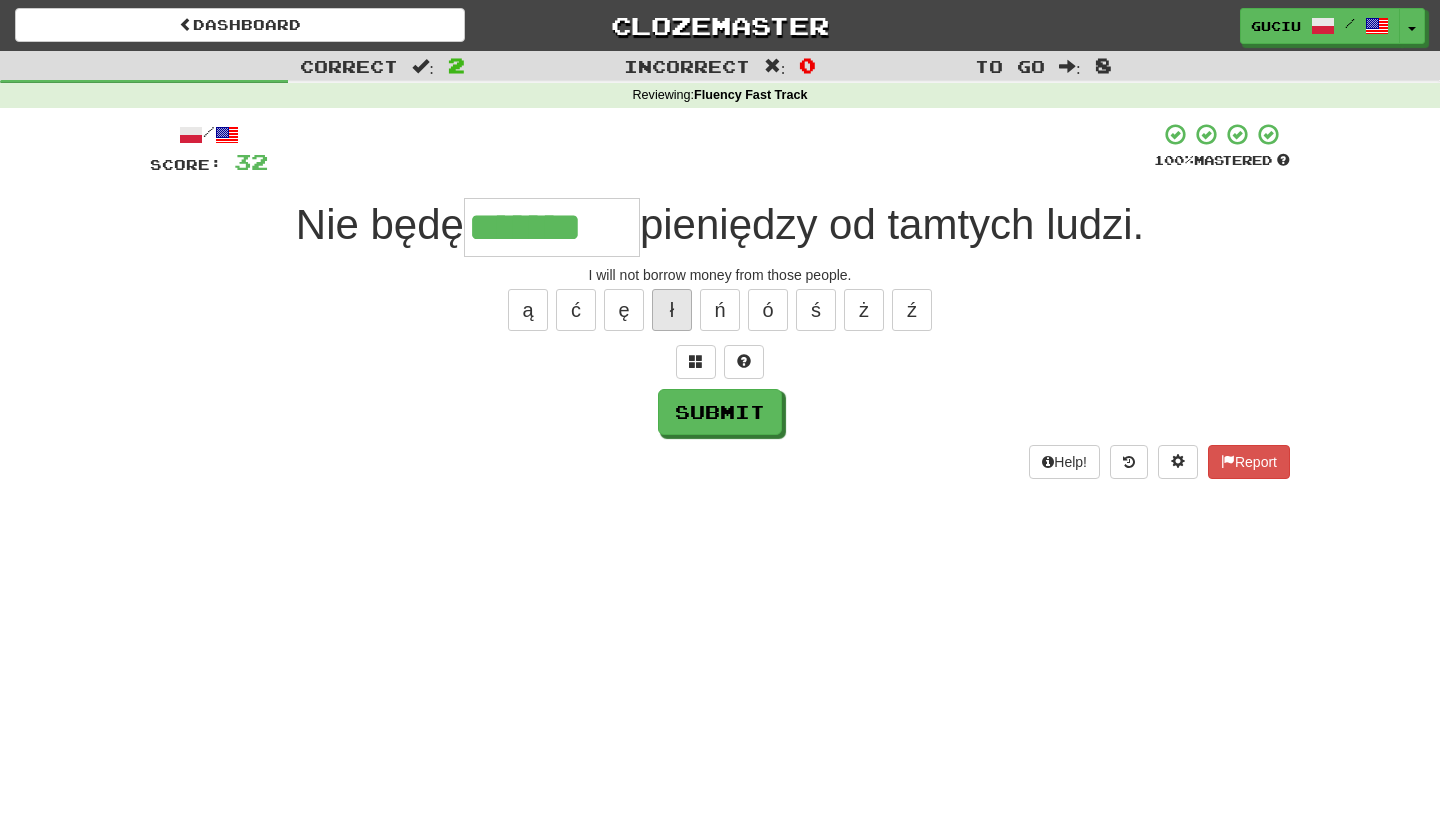 click on "ł" at bounding box center (672, 310) 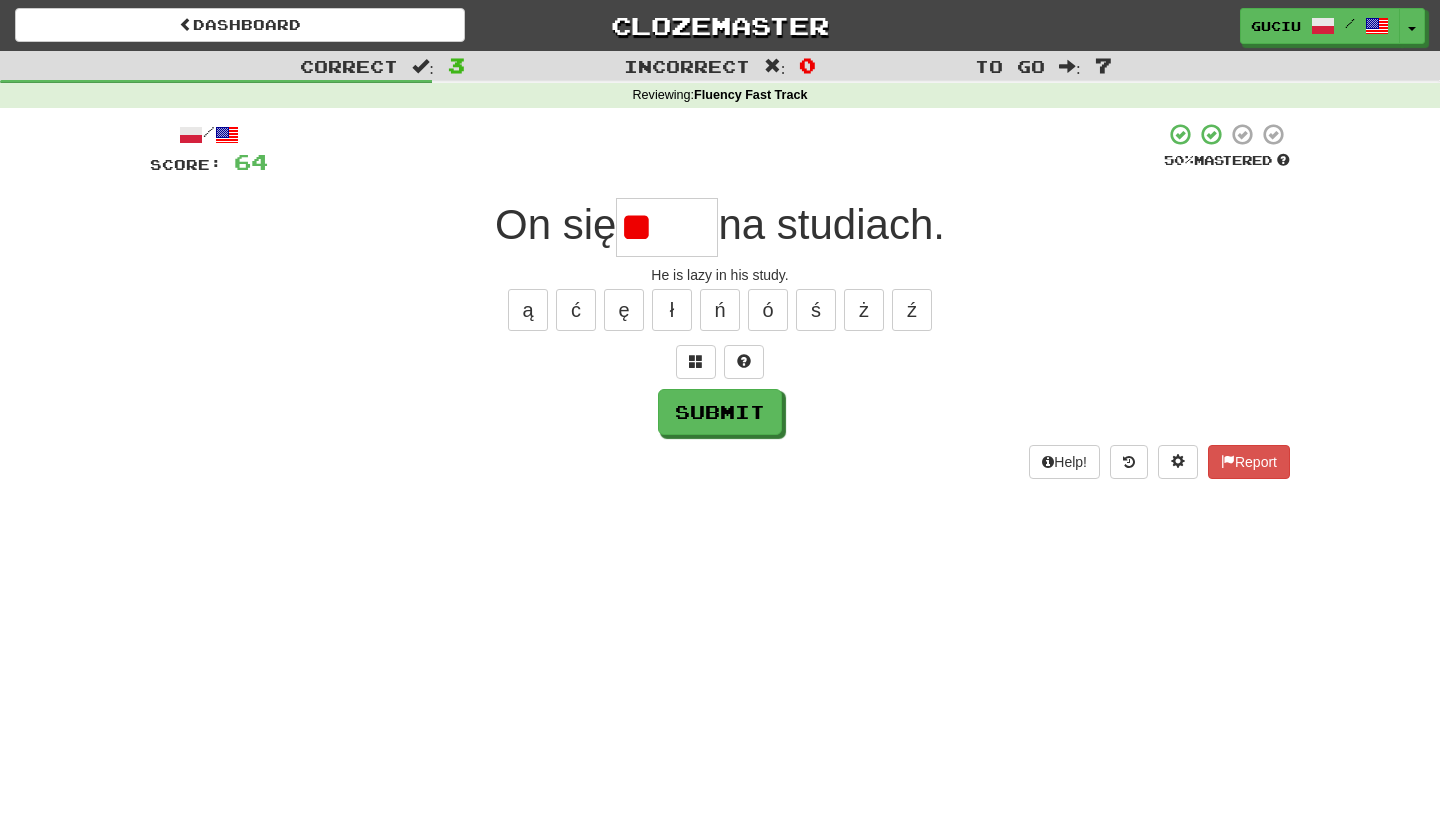 type on "*" 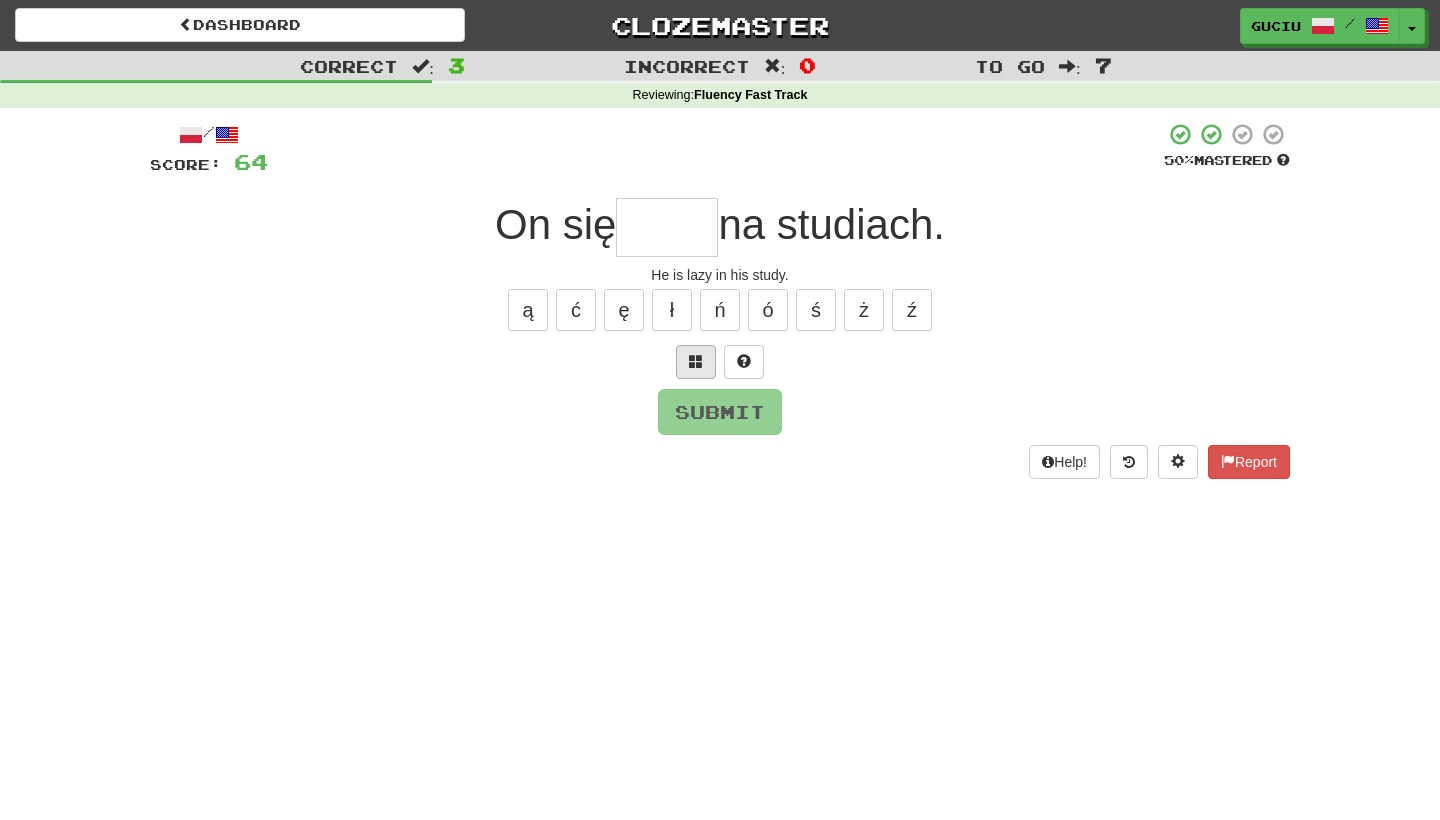 click at bounding box center [696, 362] 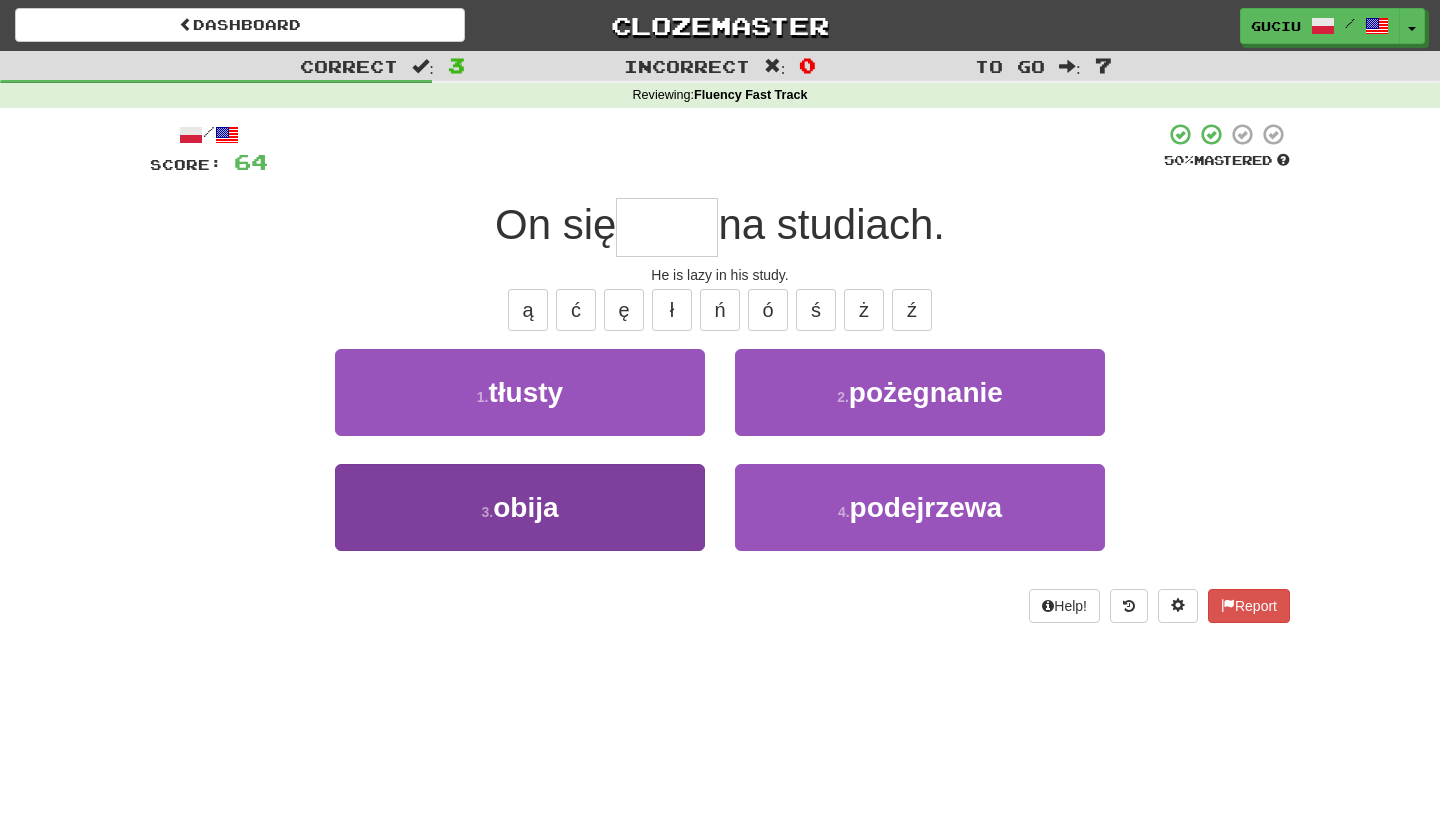 click on "3 . obija" at bounding box center [520, 507] 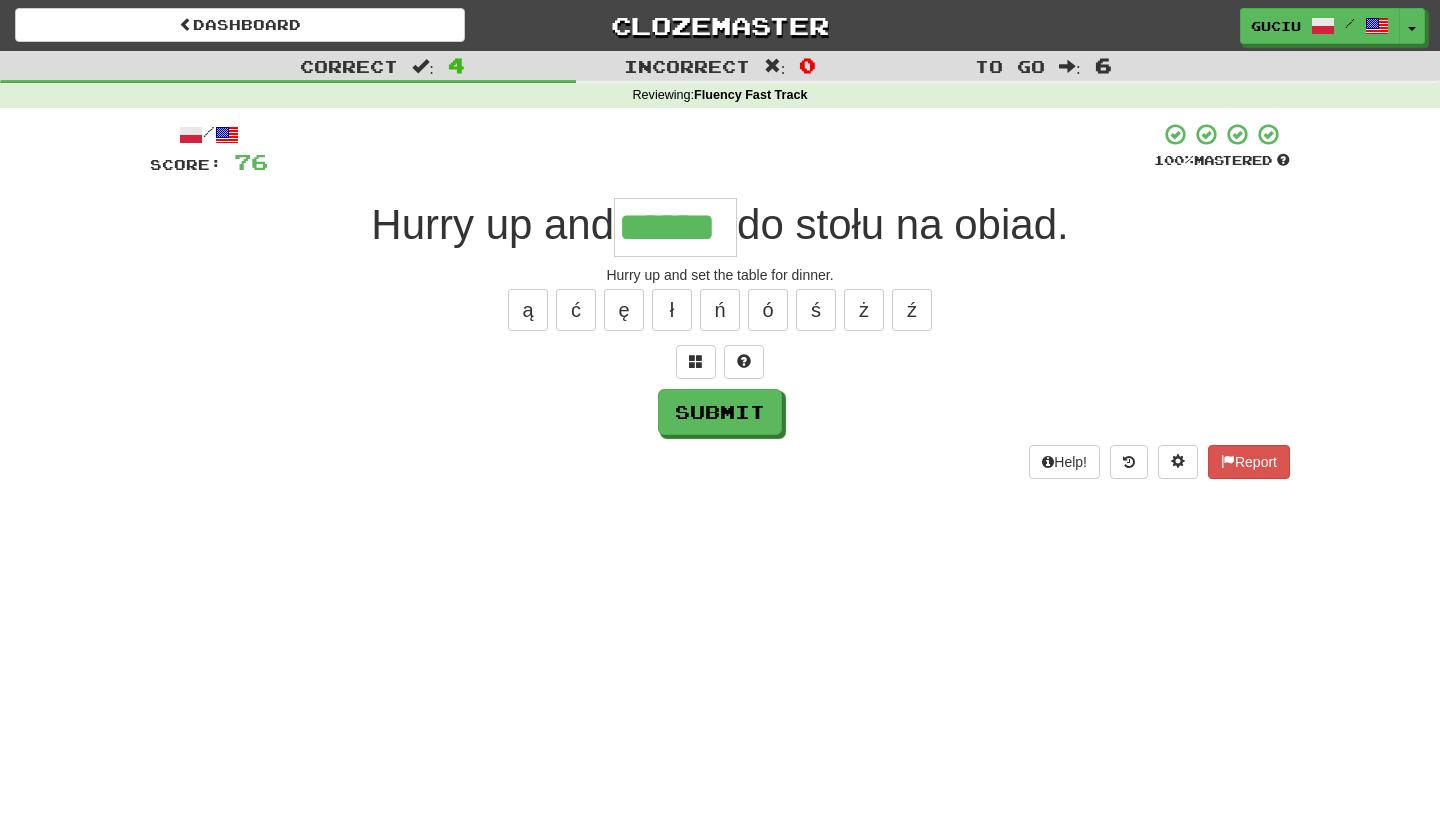 type on "******" 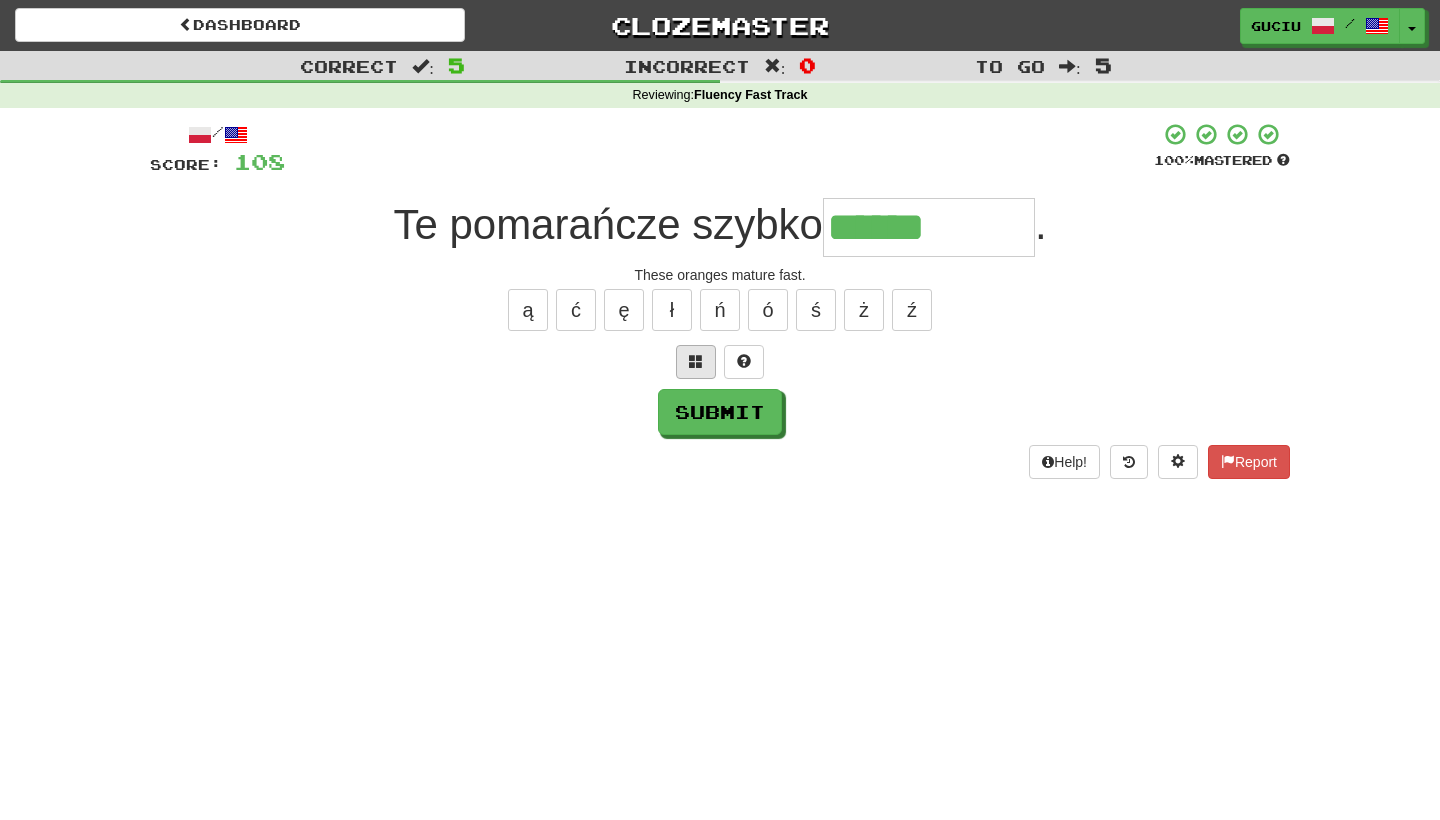 click at bounding box center [696, 362] 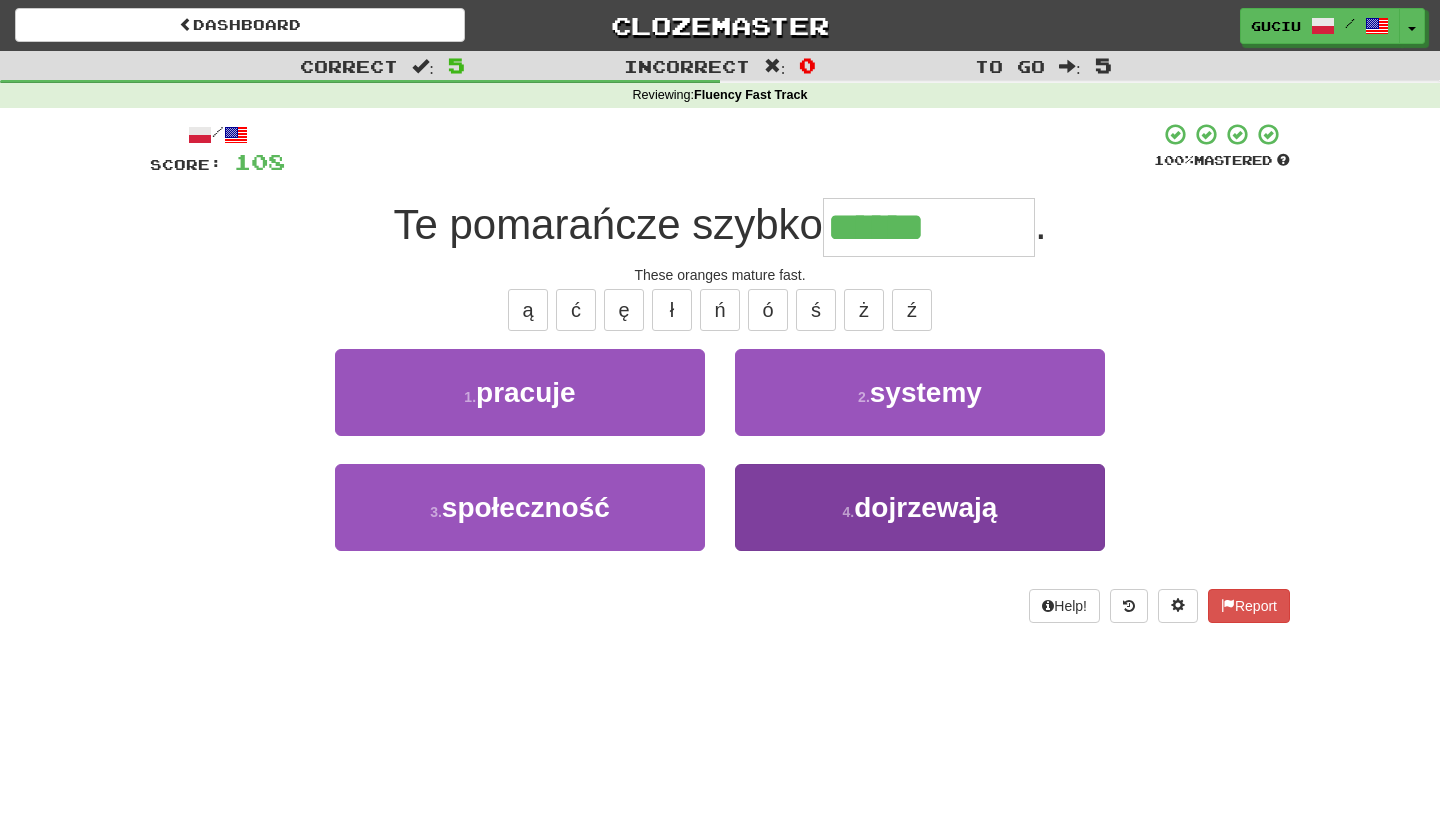 click on "4 ." at bounding box center (849, 512) 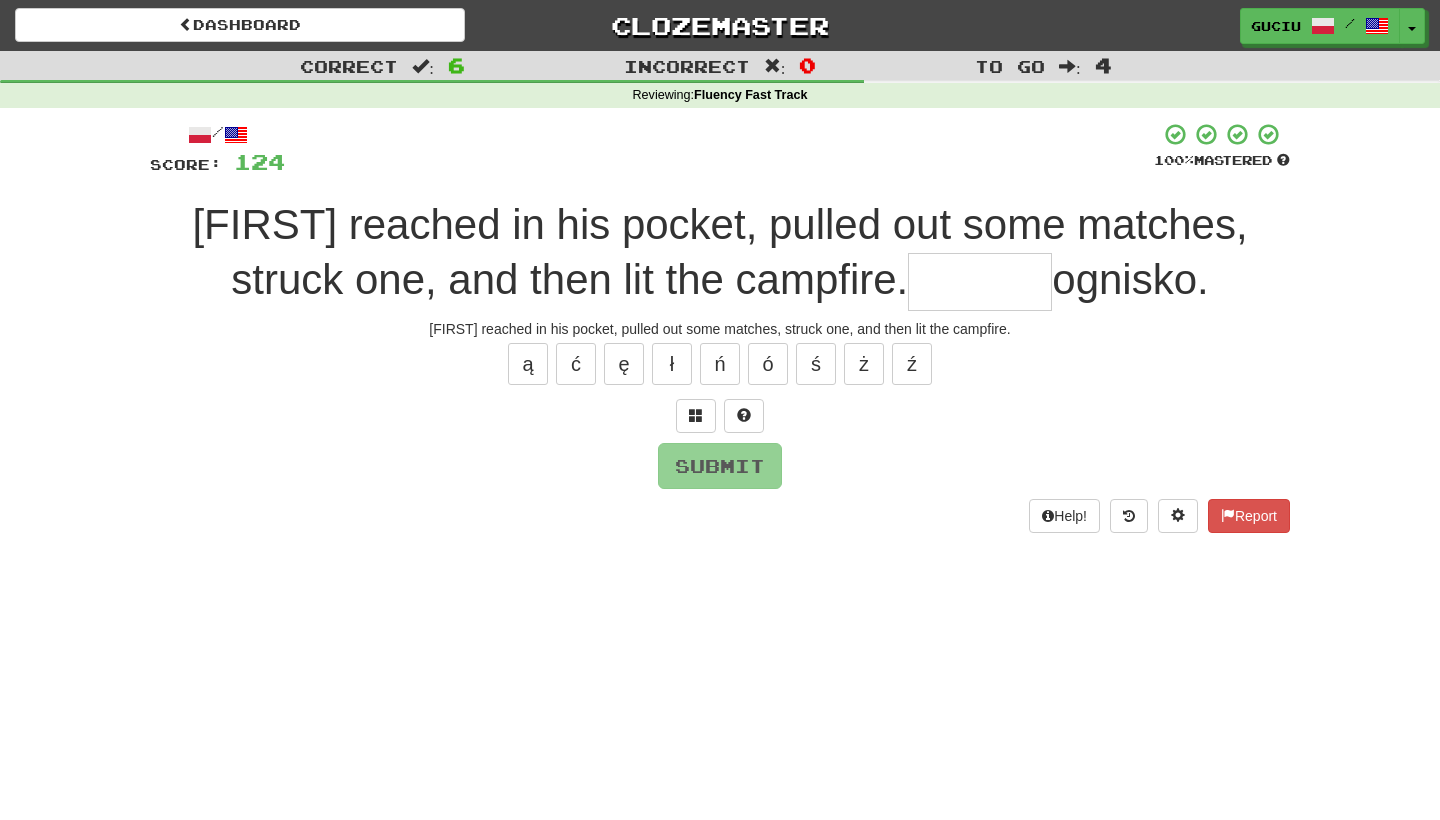 type on "*" 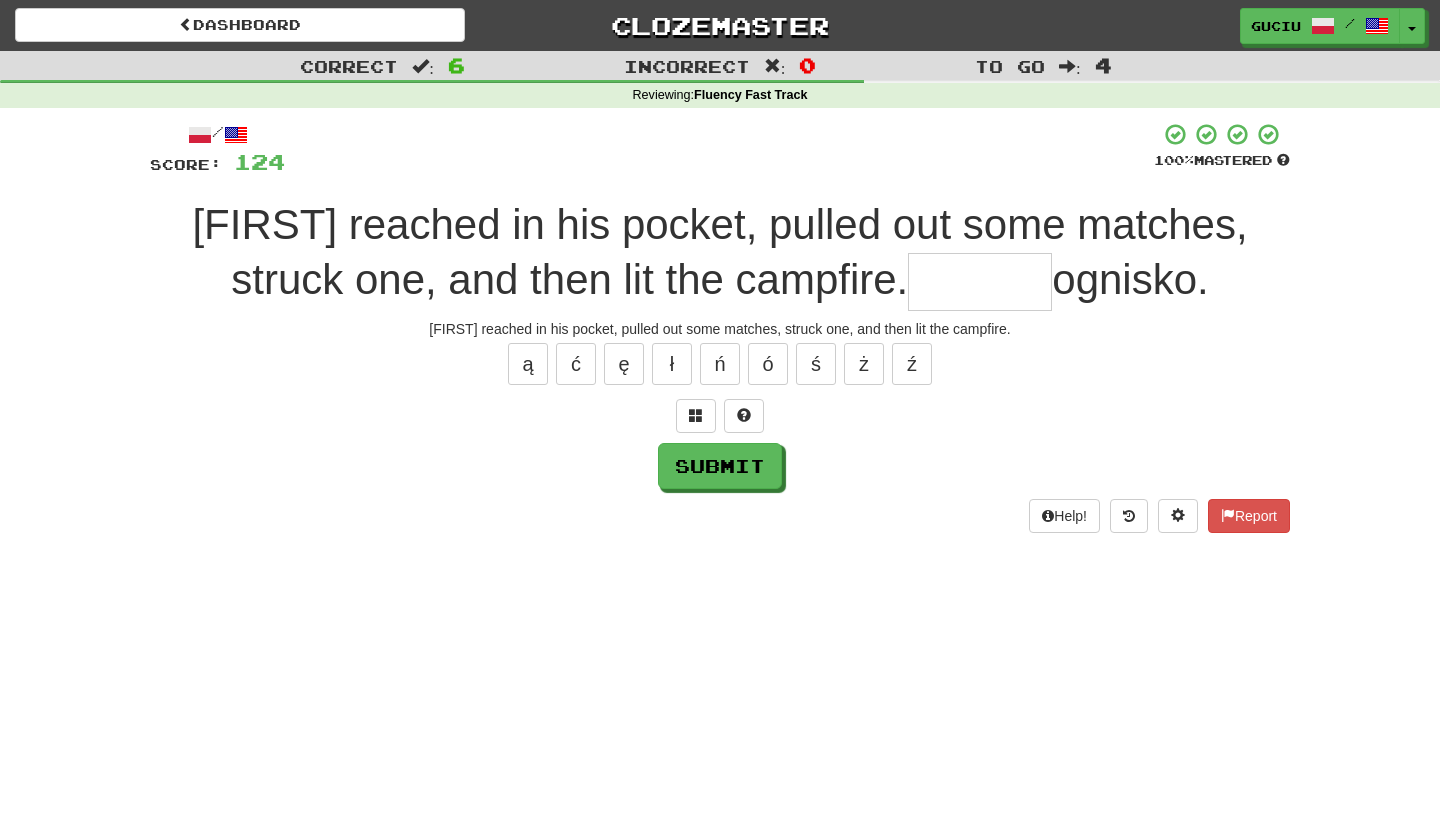 type on "*" 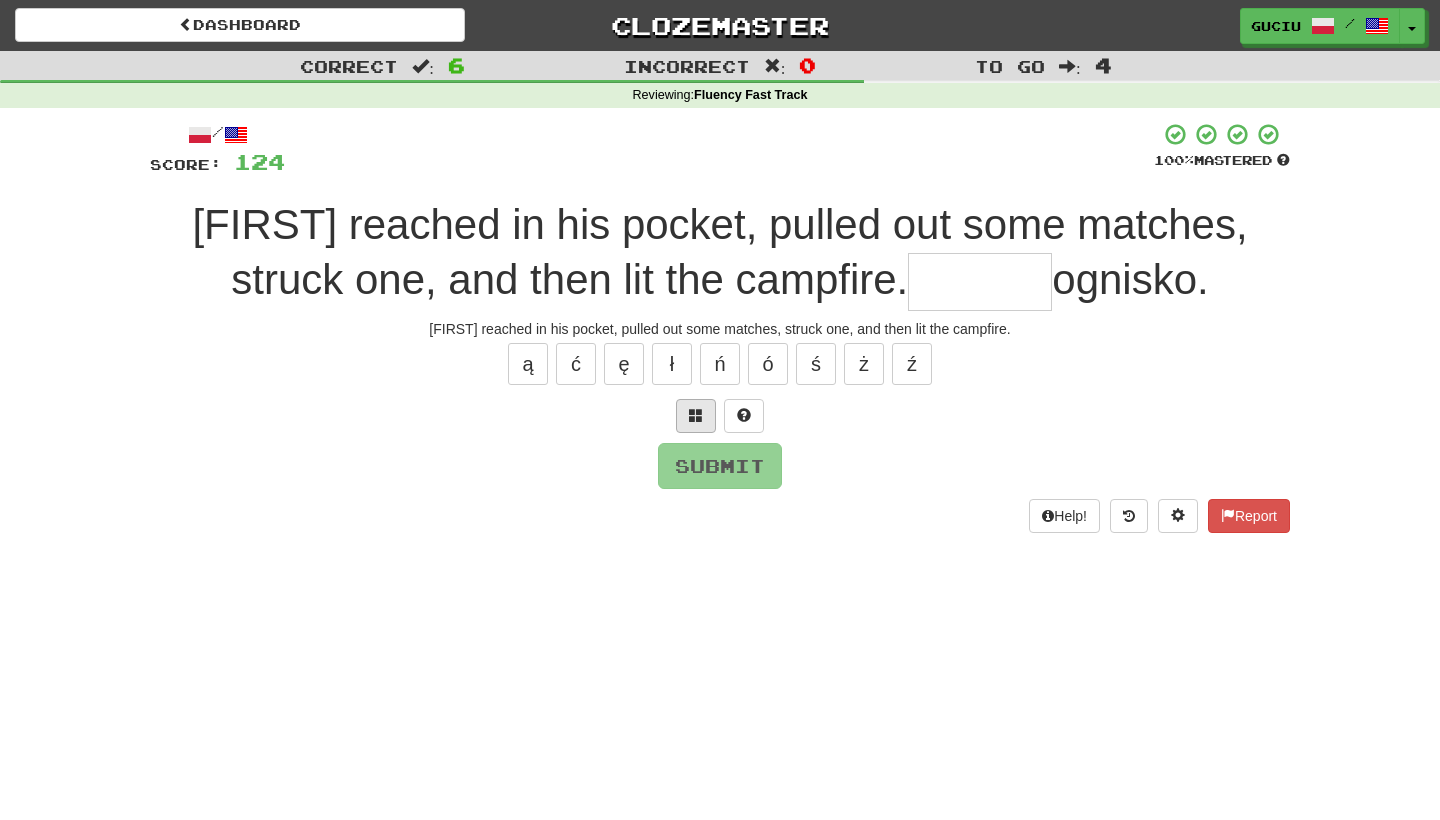 click at bounding box center (696, 415) 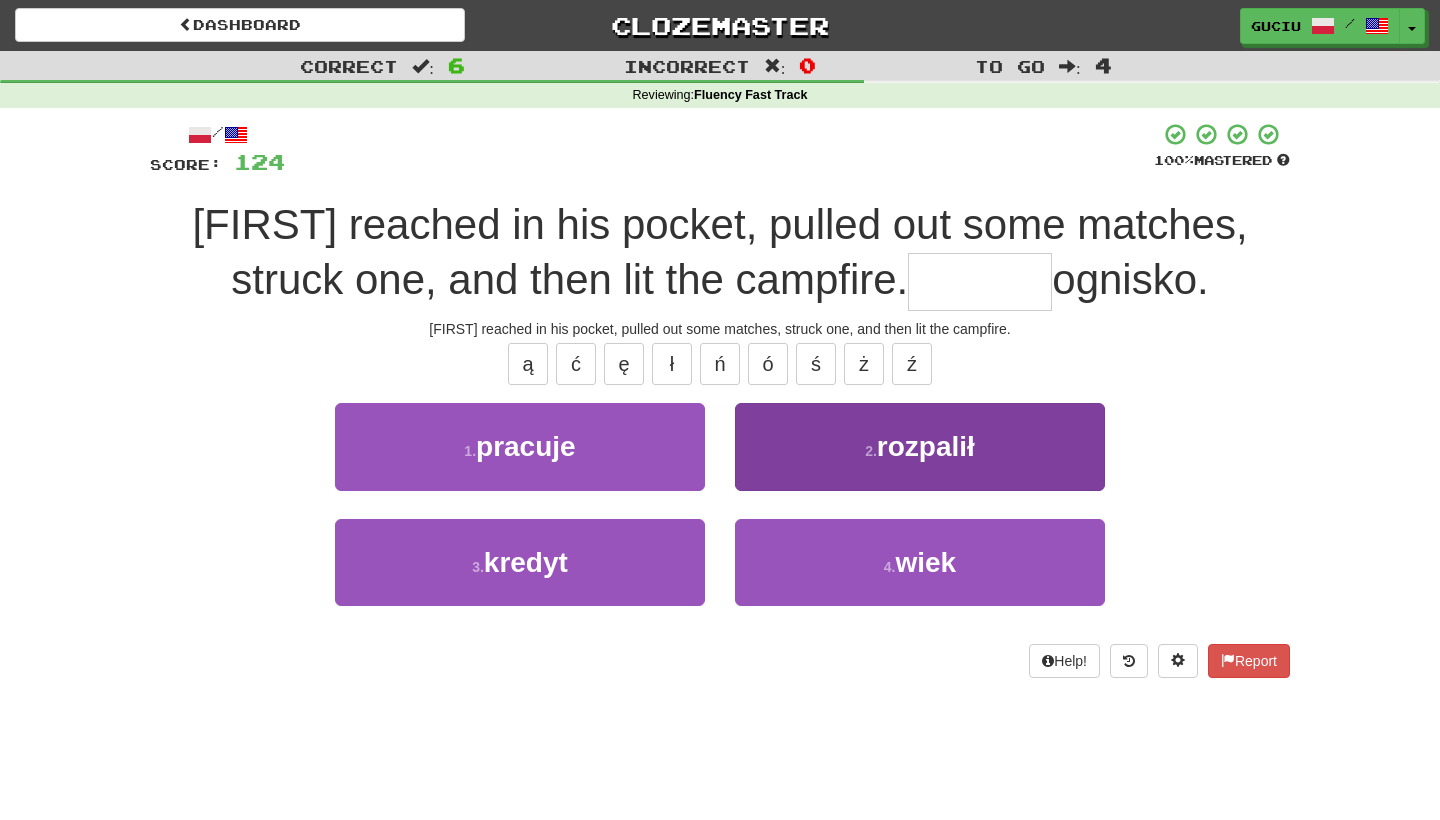 click on "2 . rozpalił" at bounding box center (920, 446) 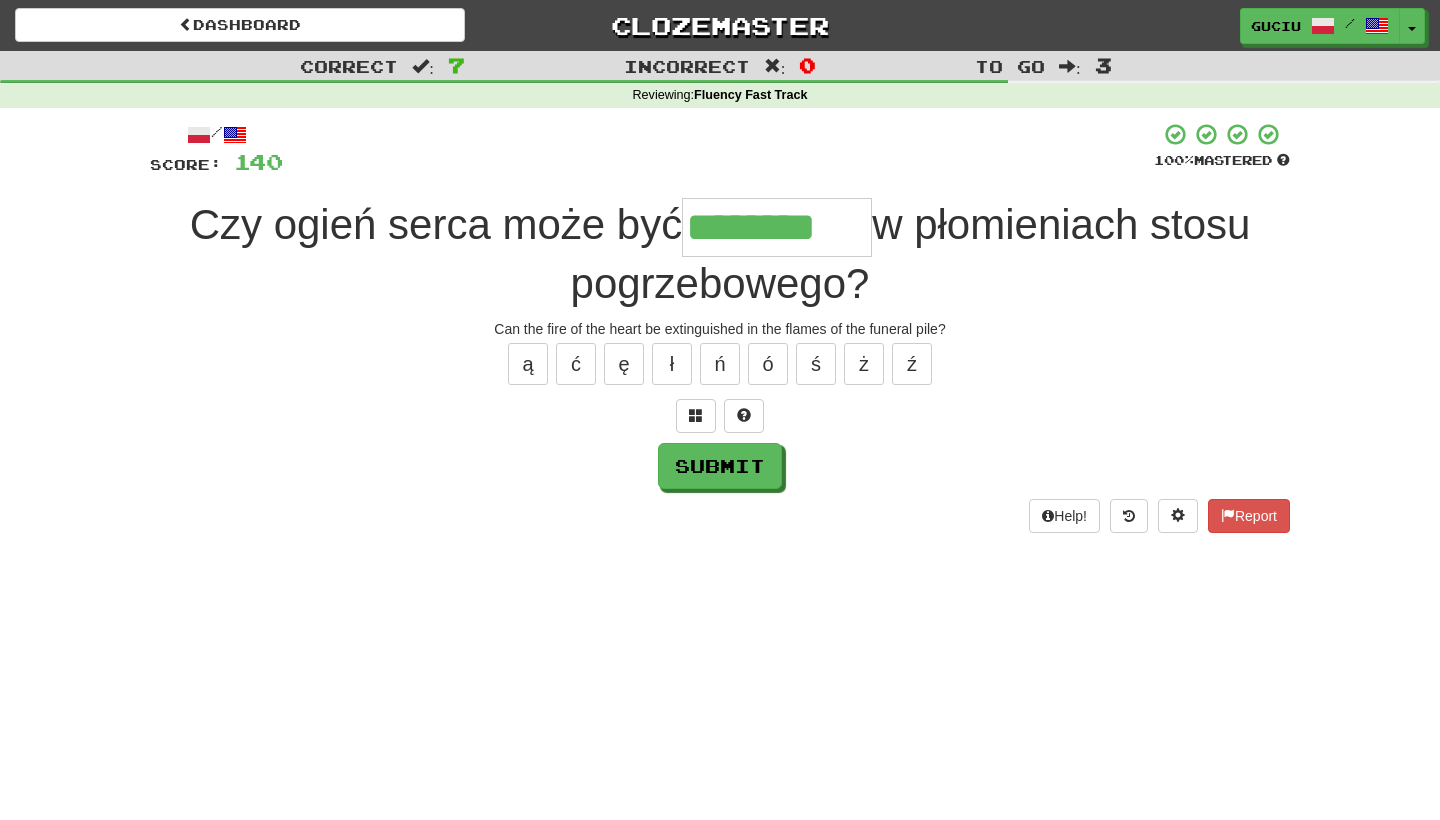 type on "********" 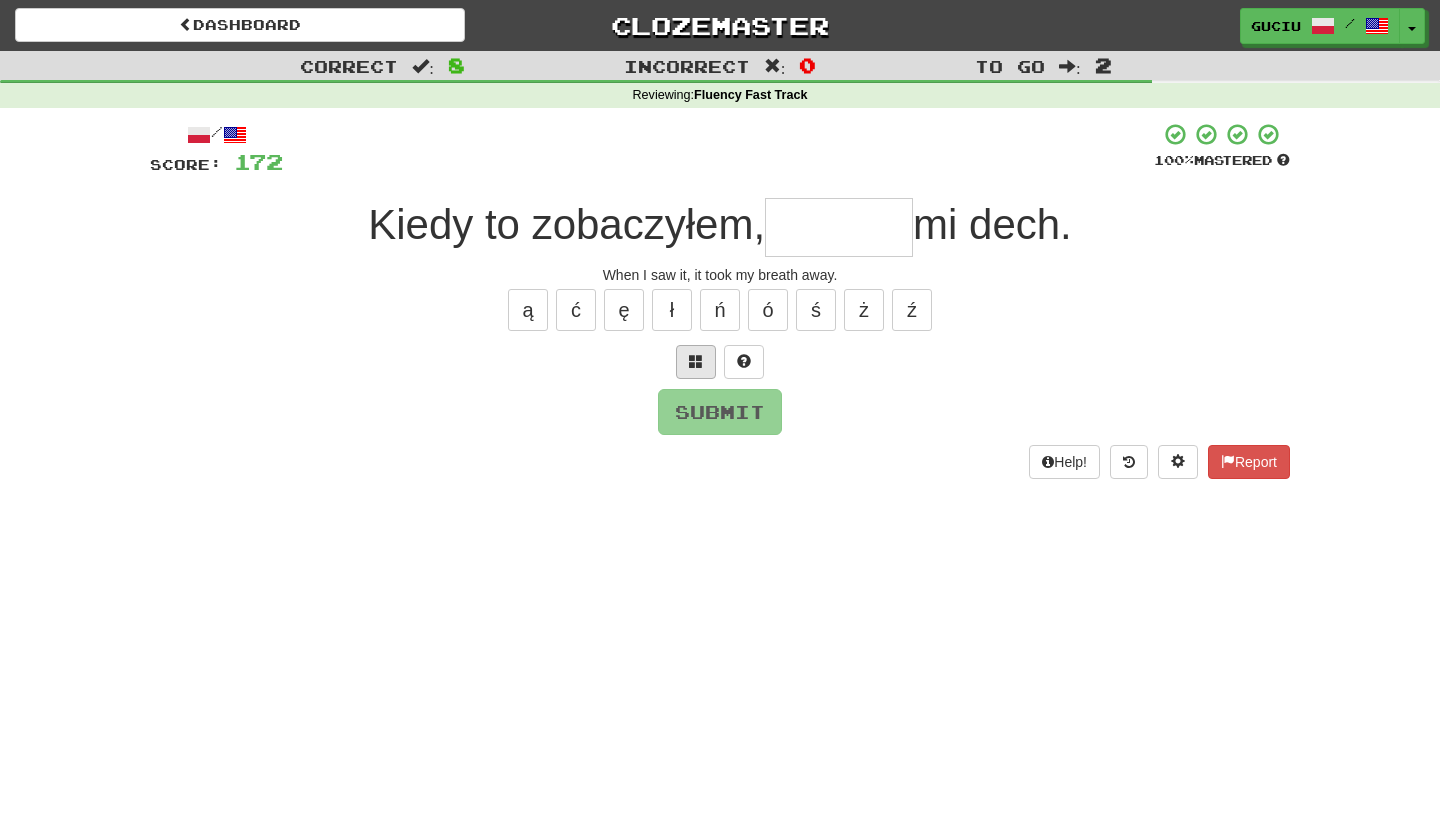 click at bounding box center [696, 361] 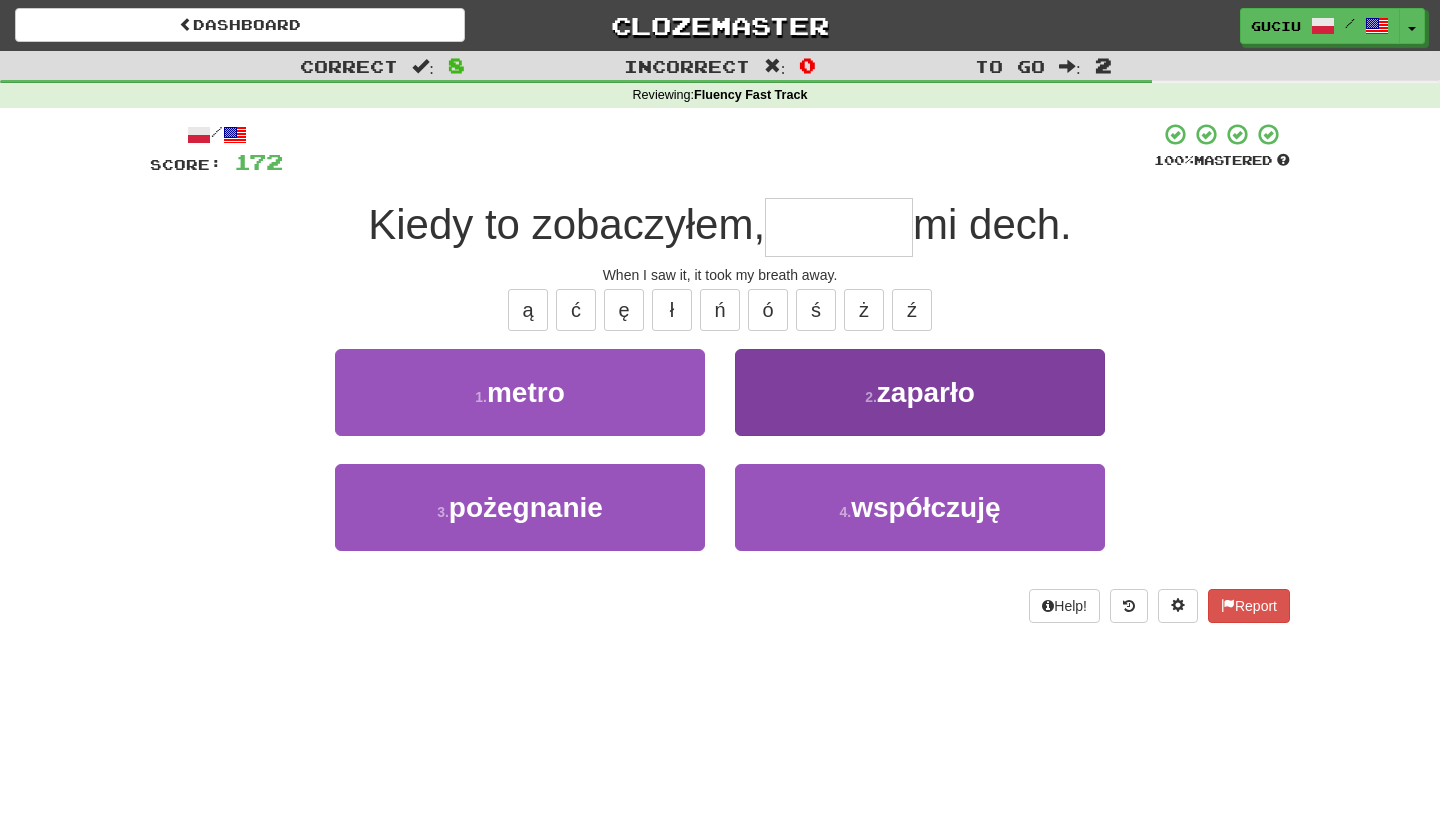 click on "2 ." at bounding box center (871, 397) 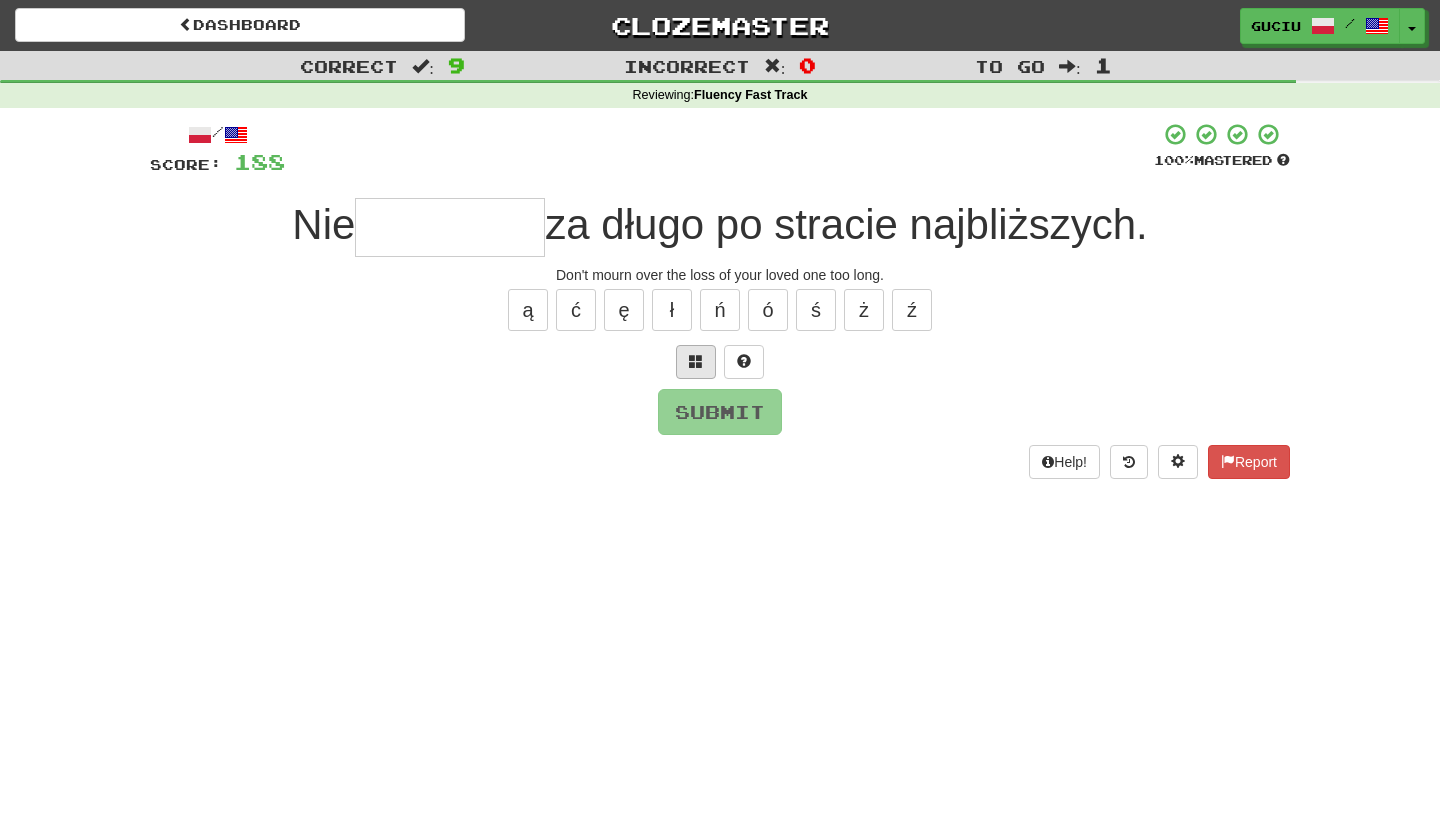 click at bounding box center [696, 362] 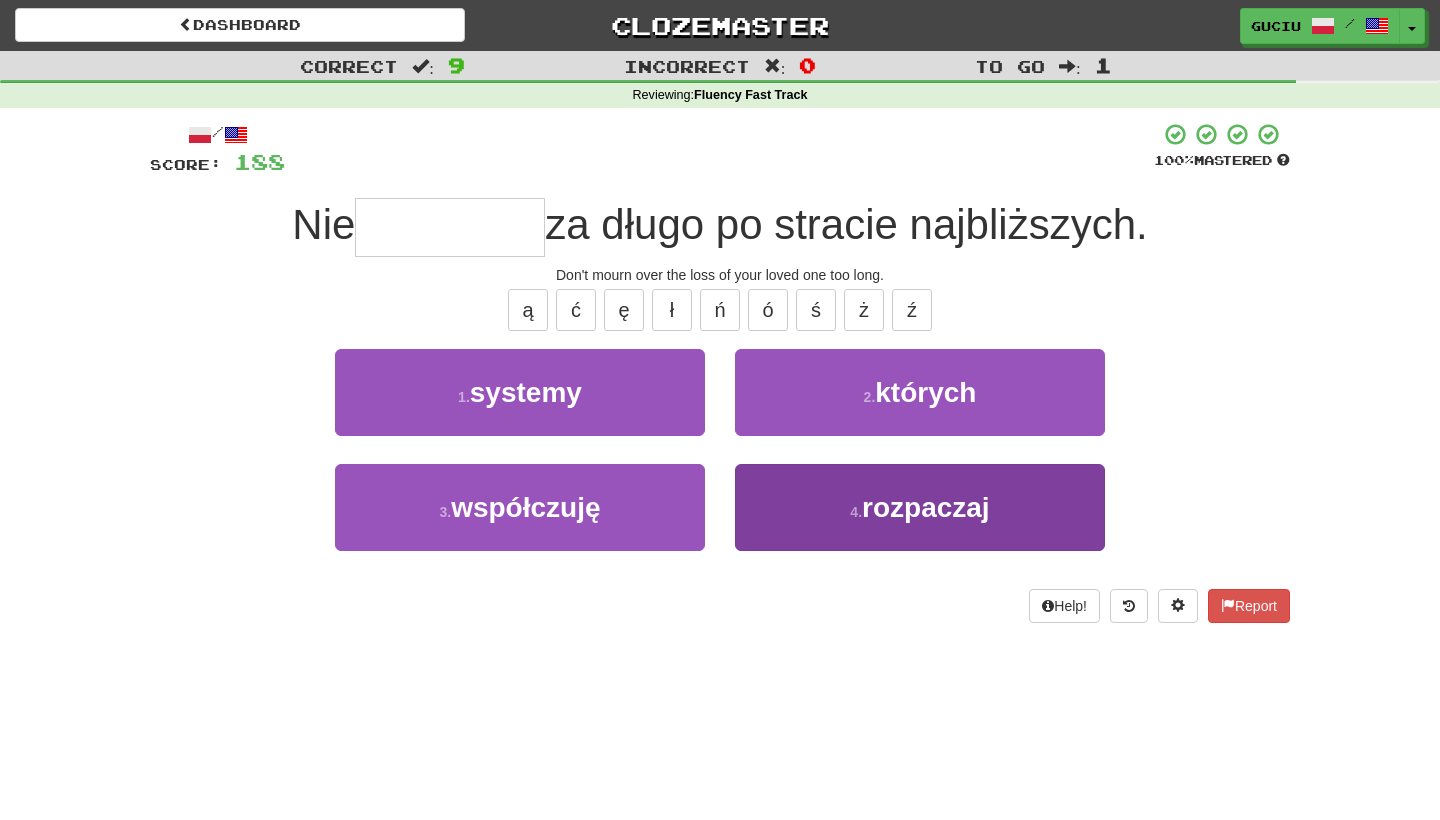 click on "4 . rozpaczaj" at bounding box center (920, 507) 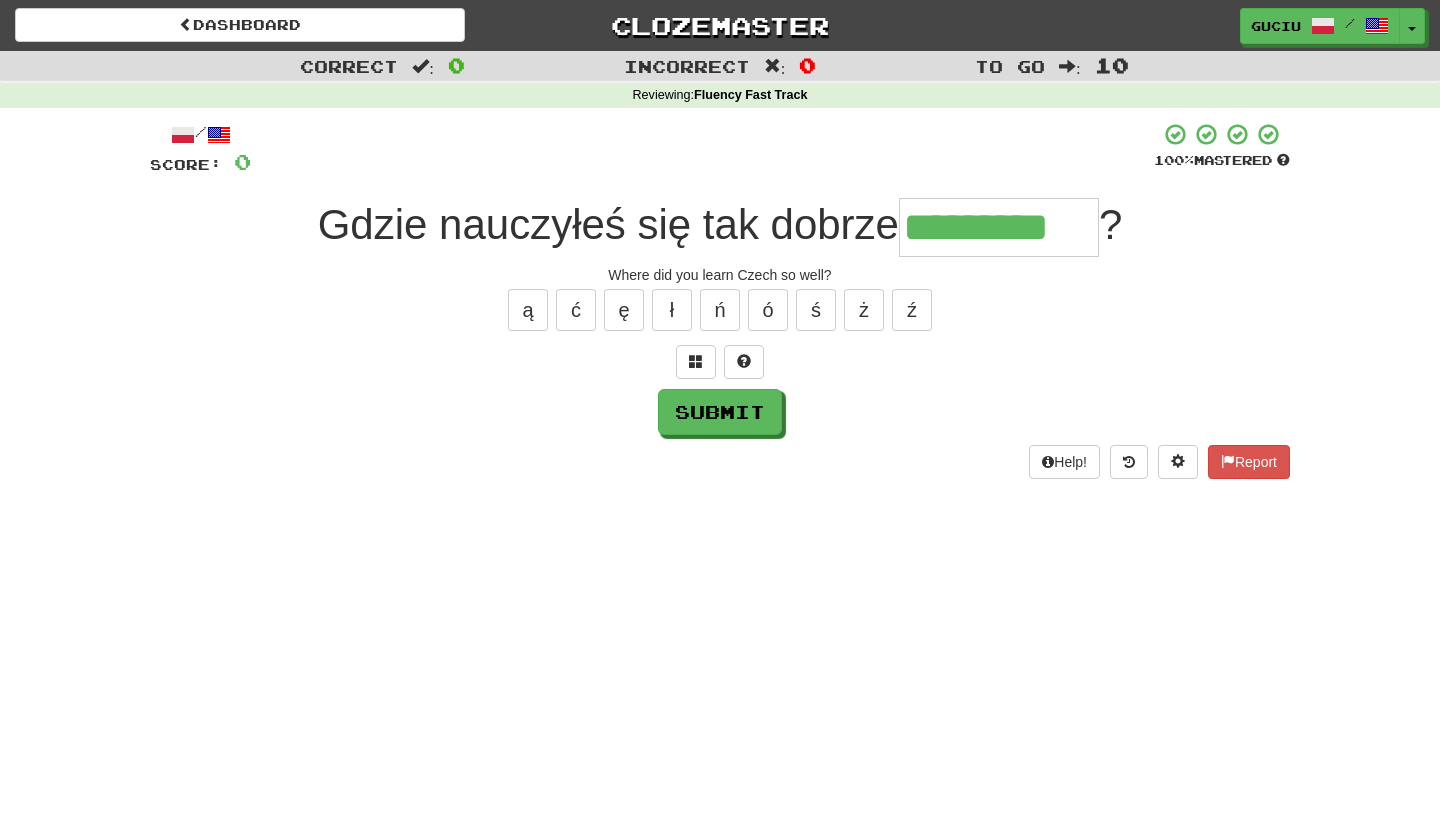 type on "*********" 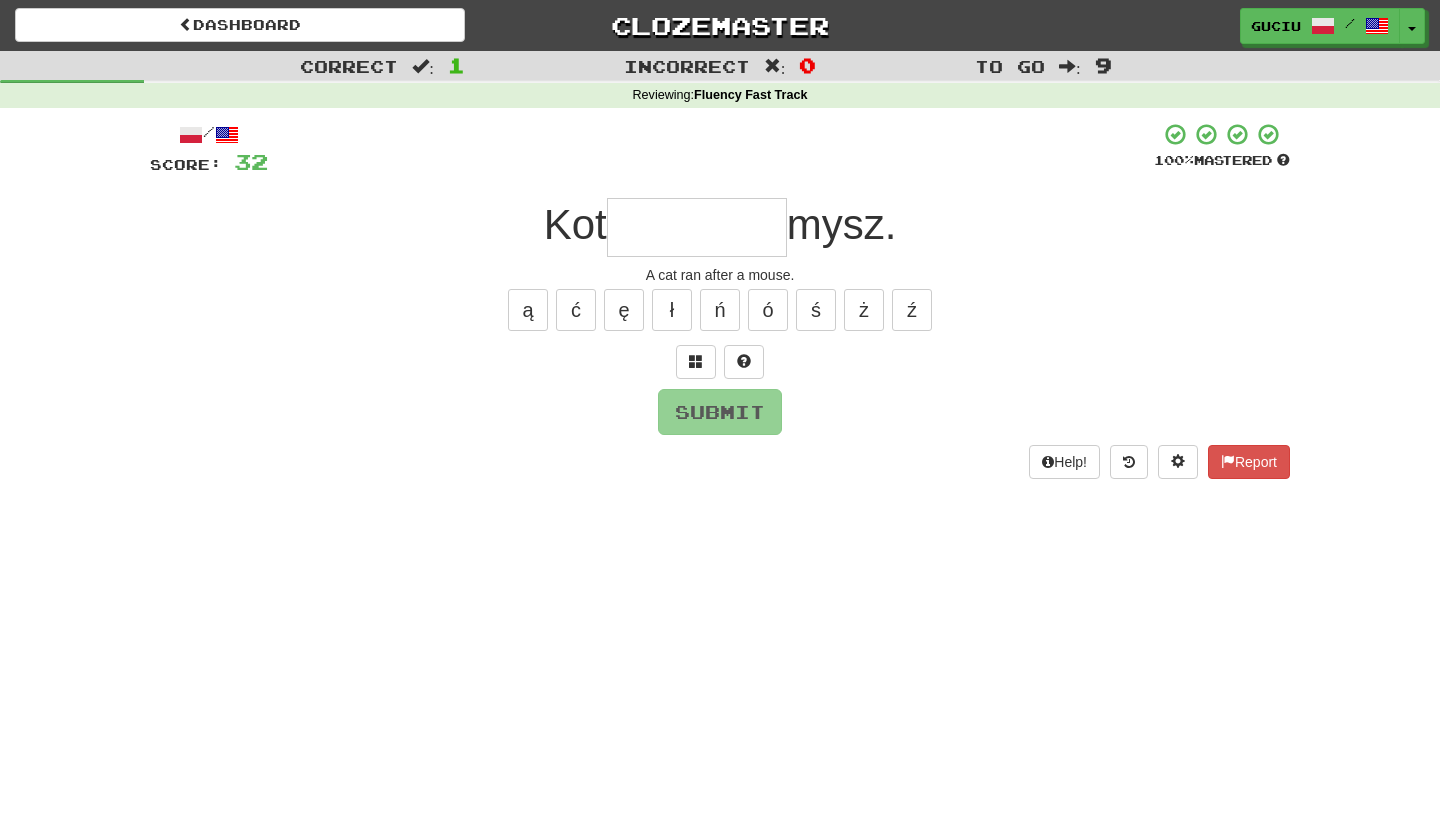type on "*" 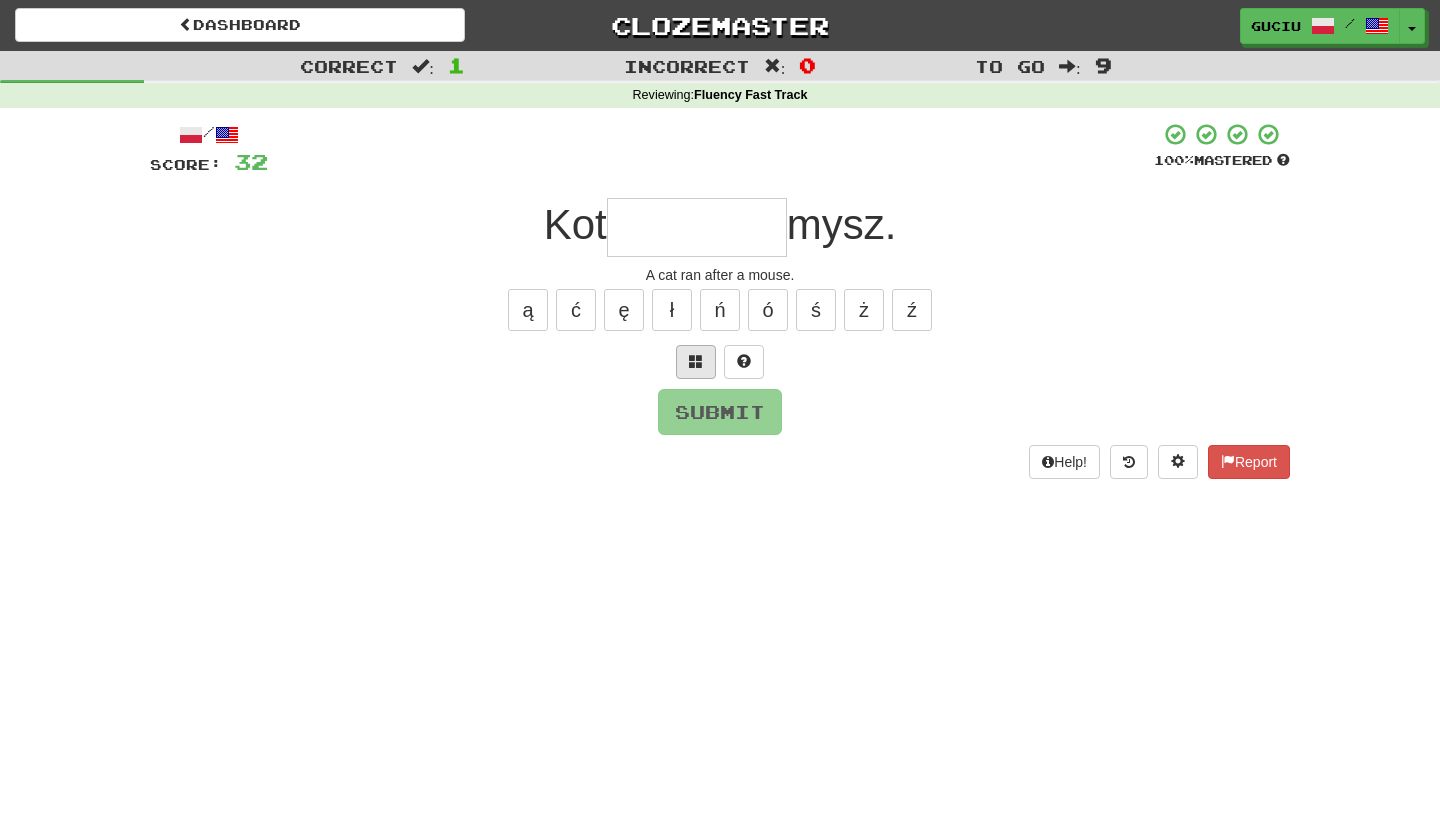 click at bounding box center [696, 361] 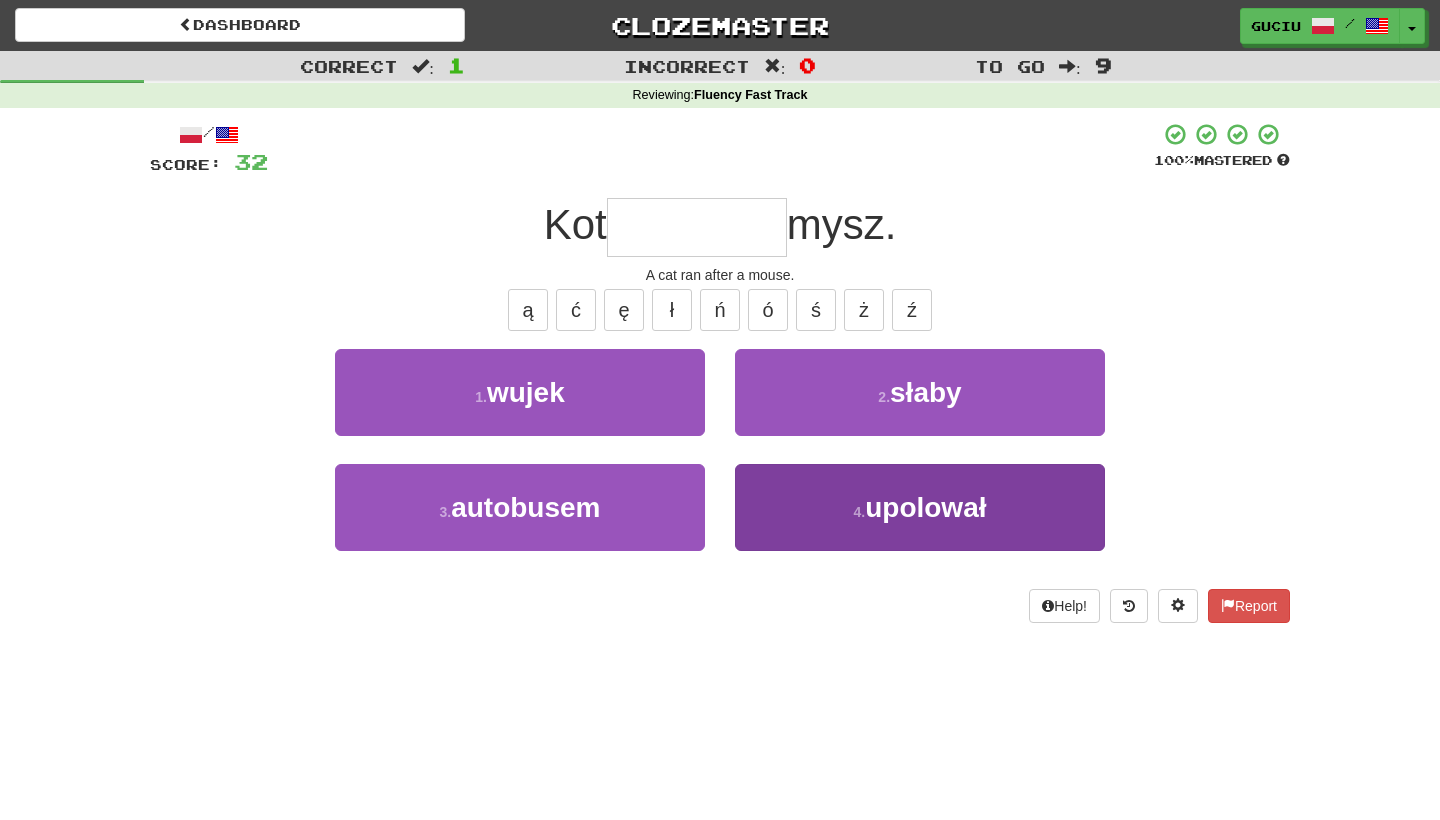 click on "upolował" at bounding box center (925, 507) 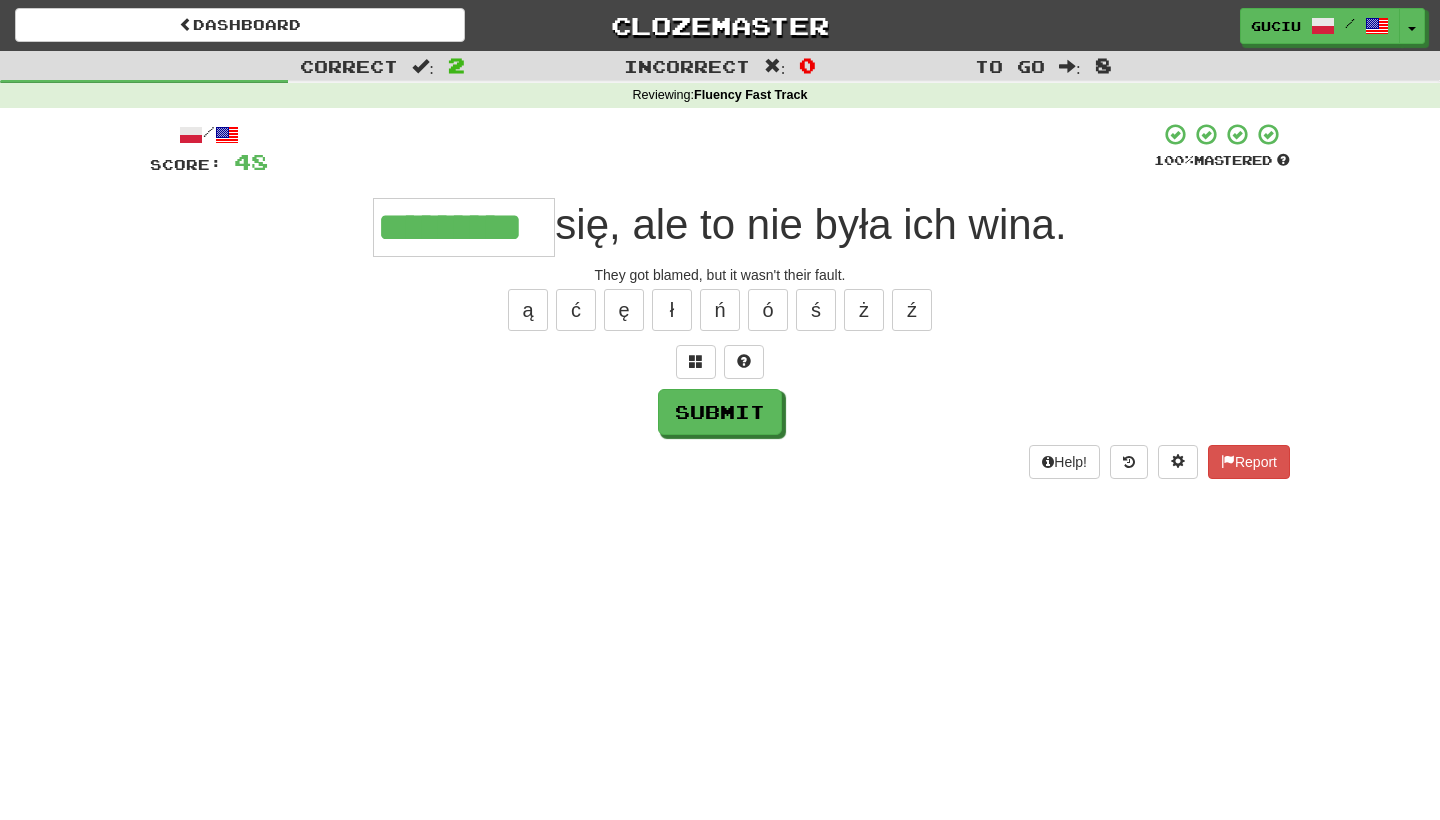 type on "*********" 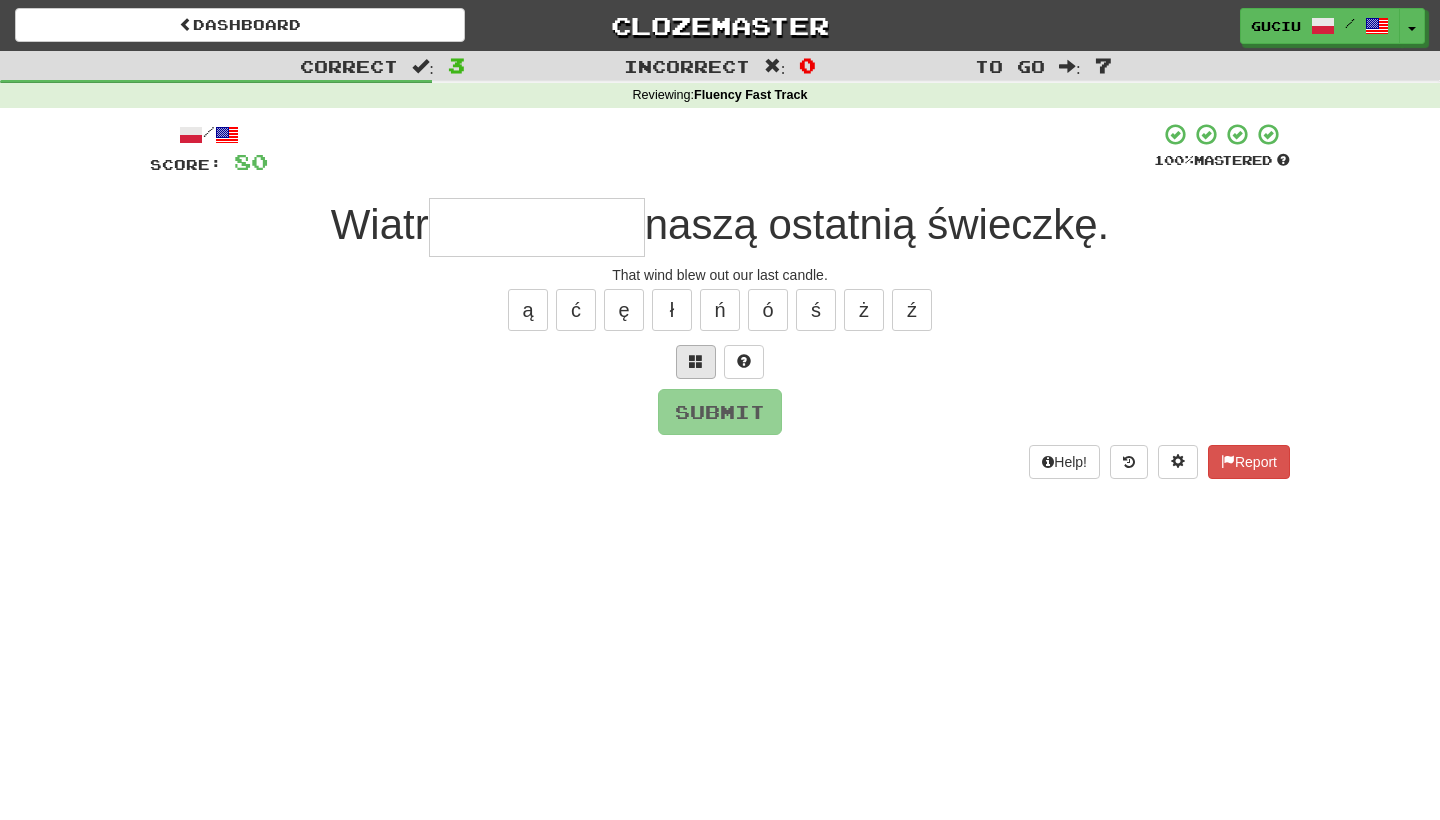 click at bounding box center (696, 361) 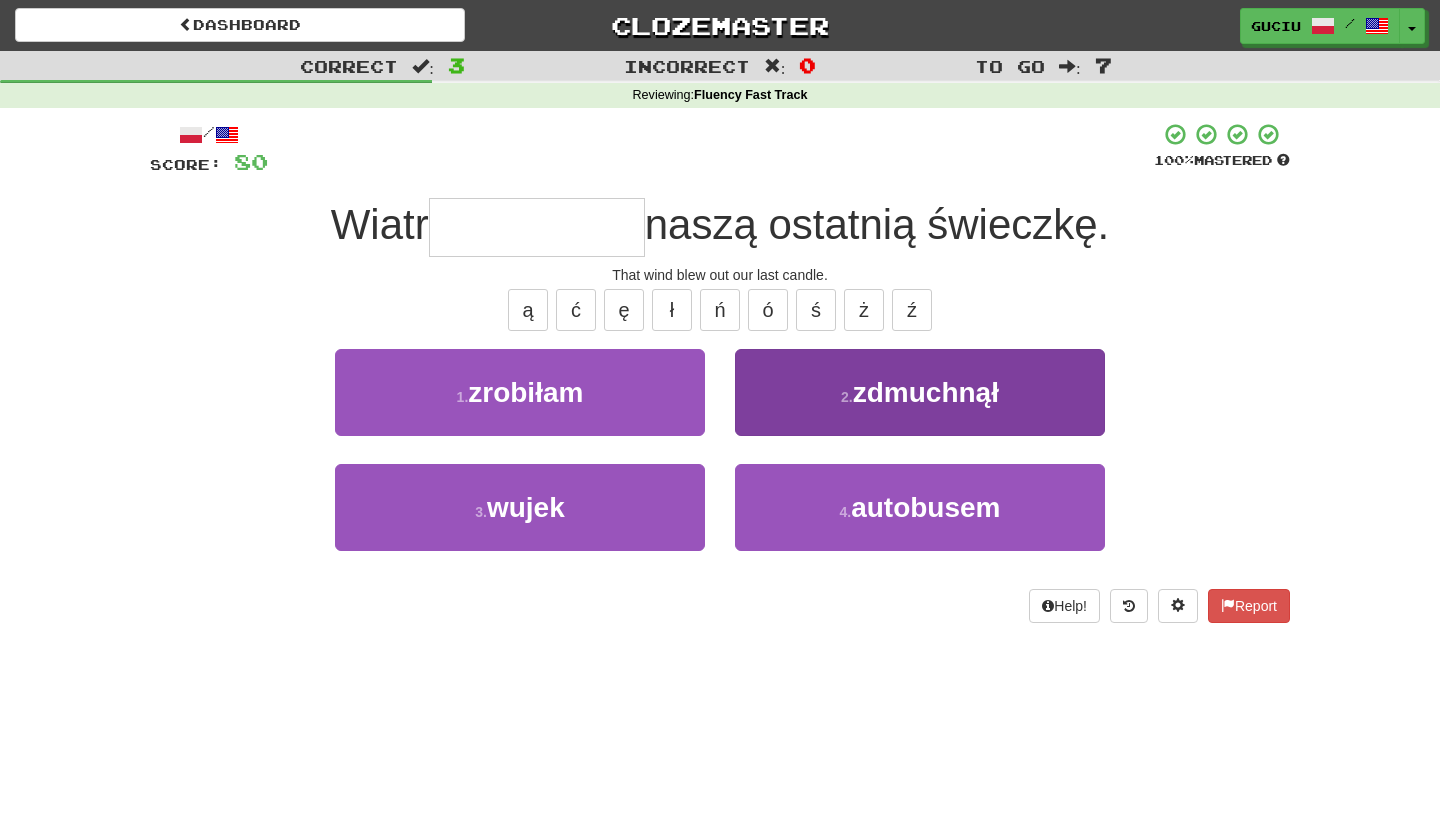 click on "zdmuchnął" at bounding box center (926, 392) 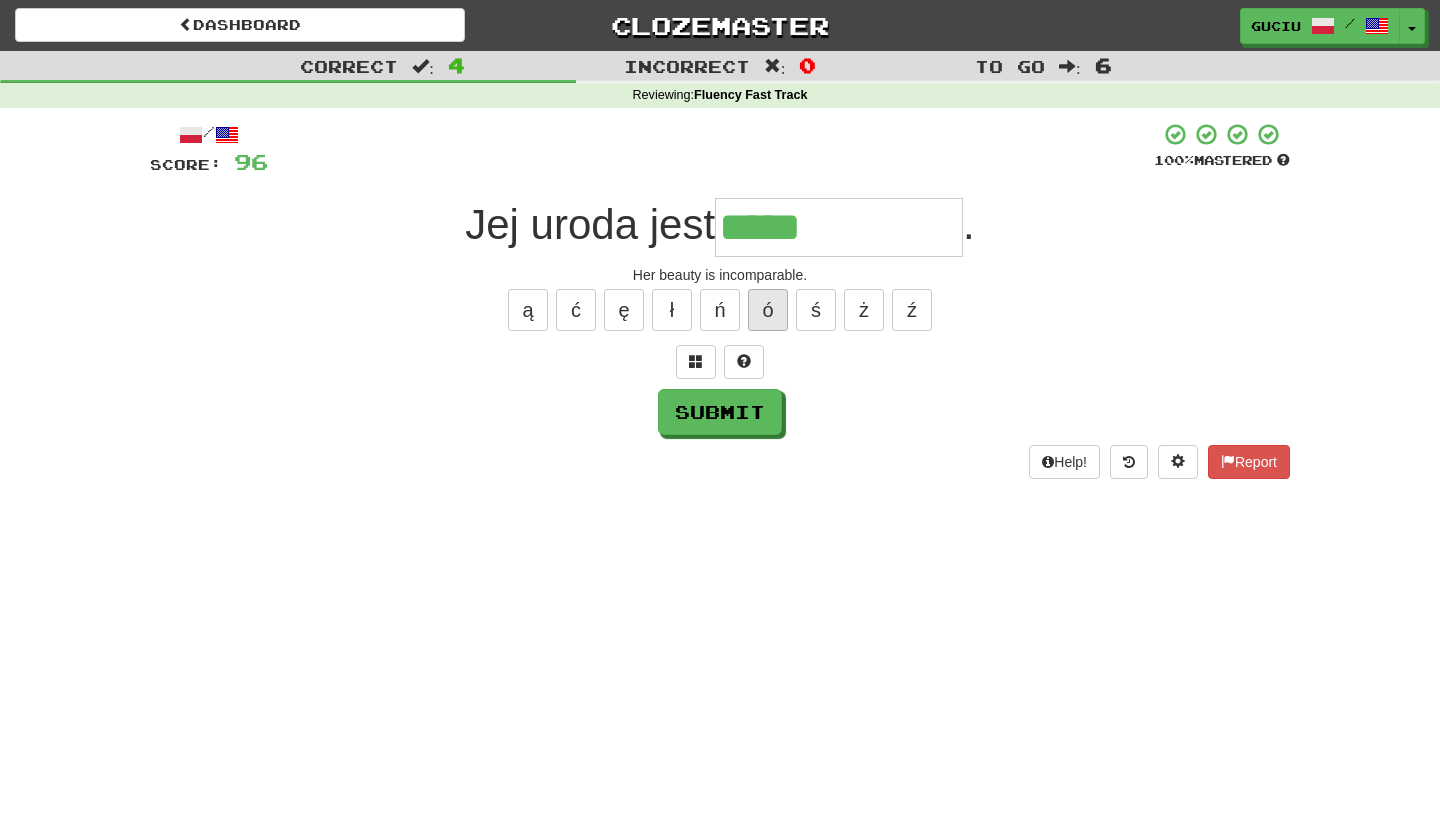 click on "ó" at bounding box center (768, 310) 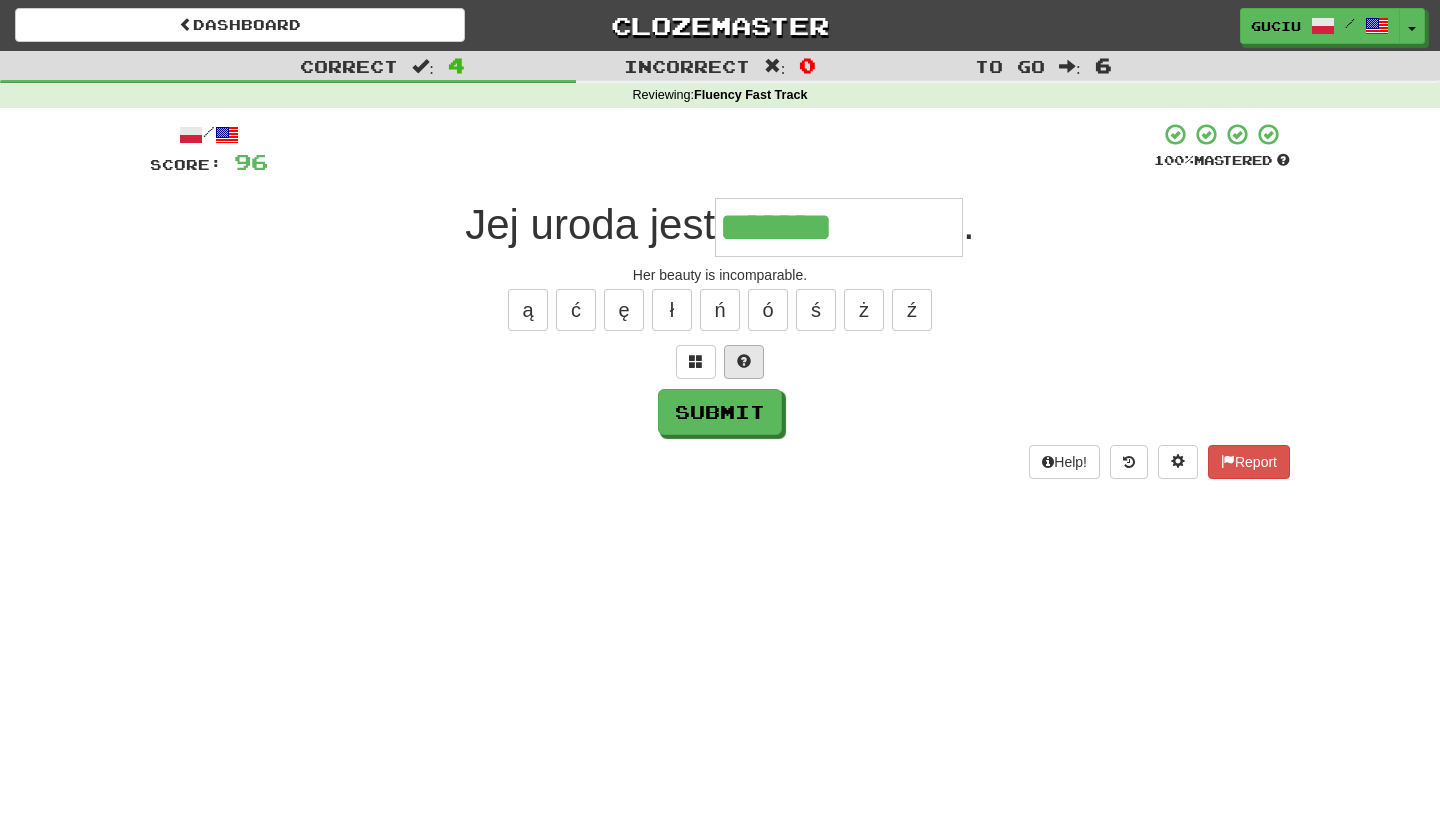 click at bounding box center [744, 361] 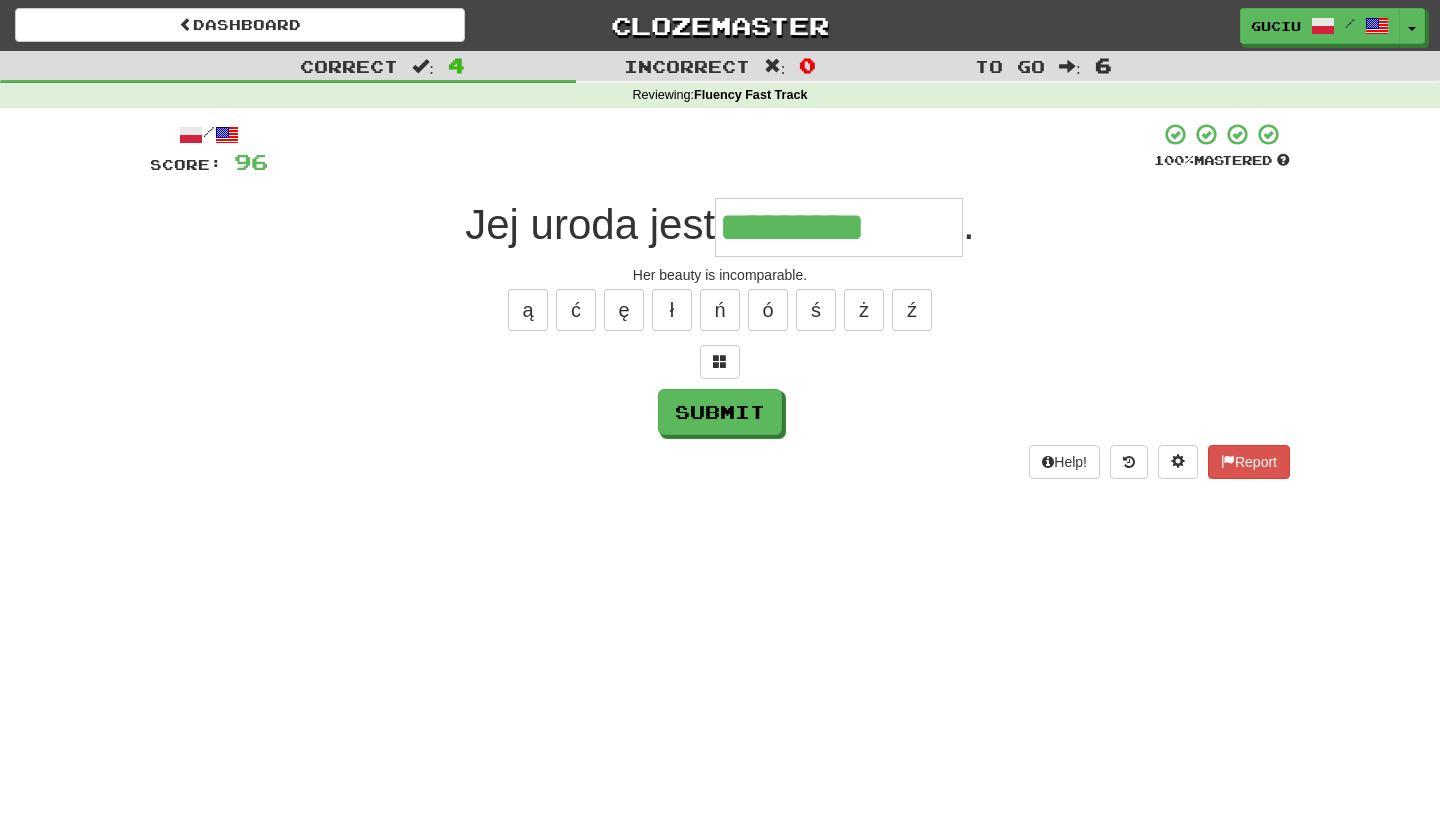 click at bounding box center [720, 362] 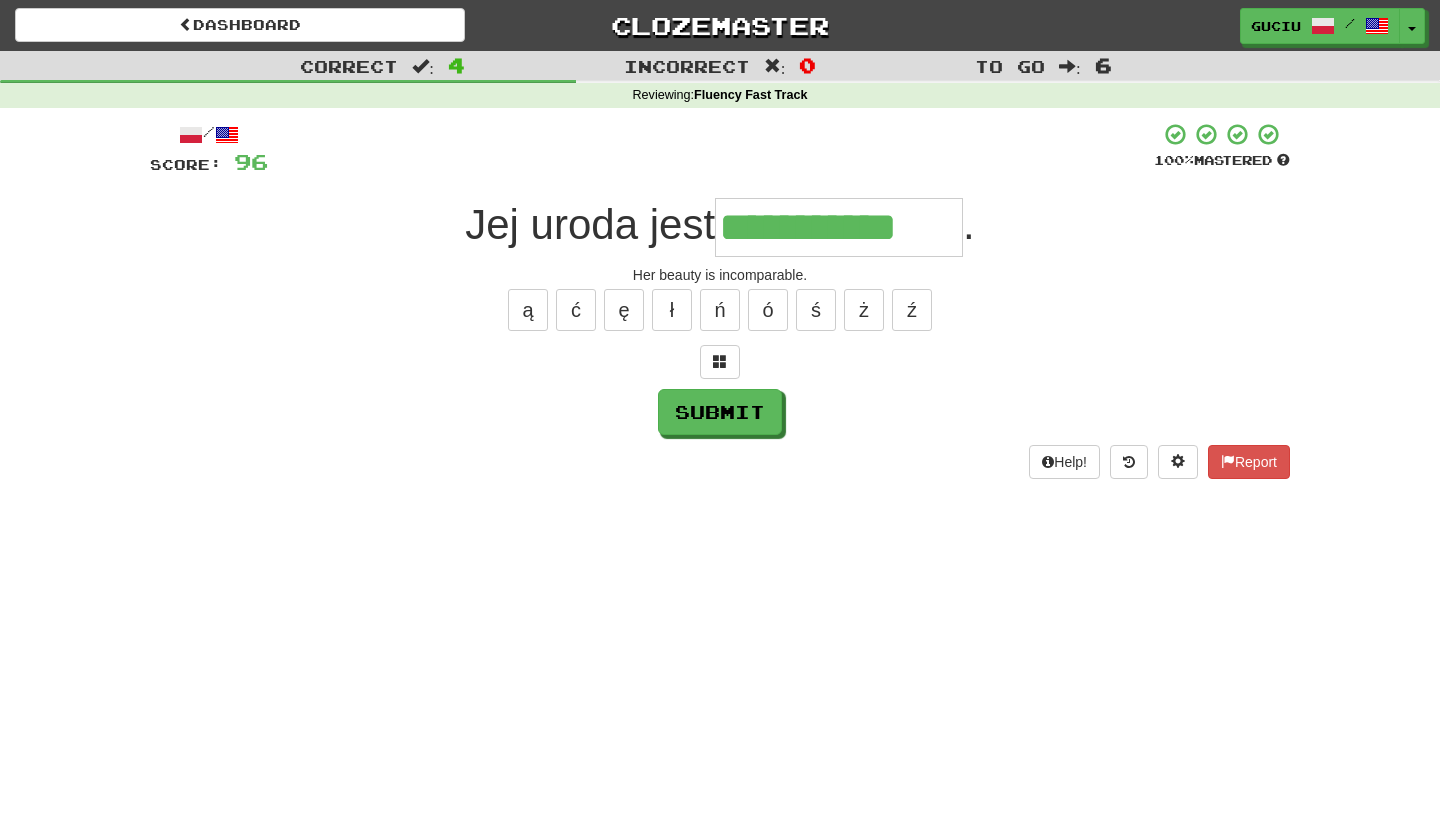 type on "**********" 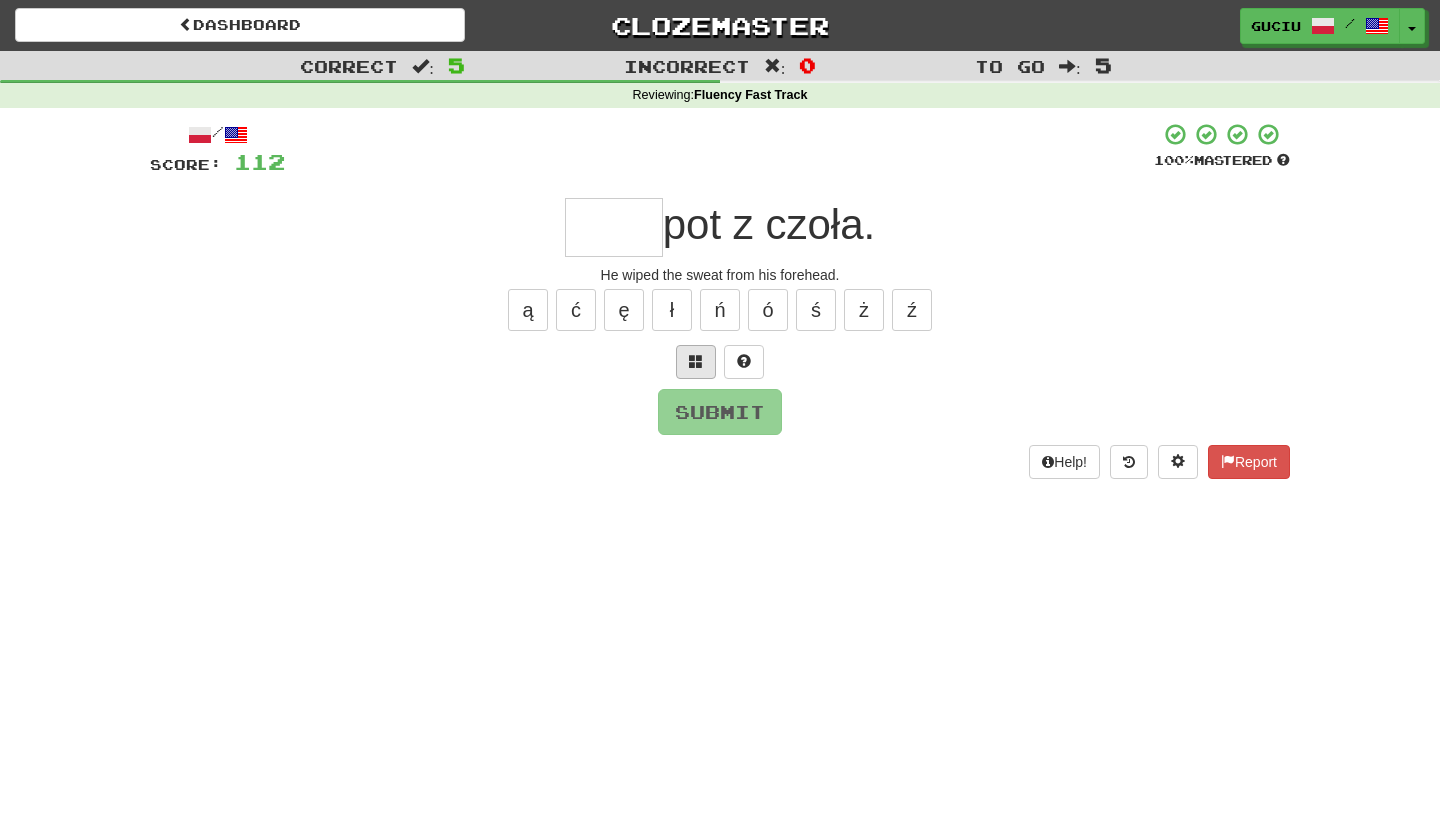 click at bounding box center (696, 362) 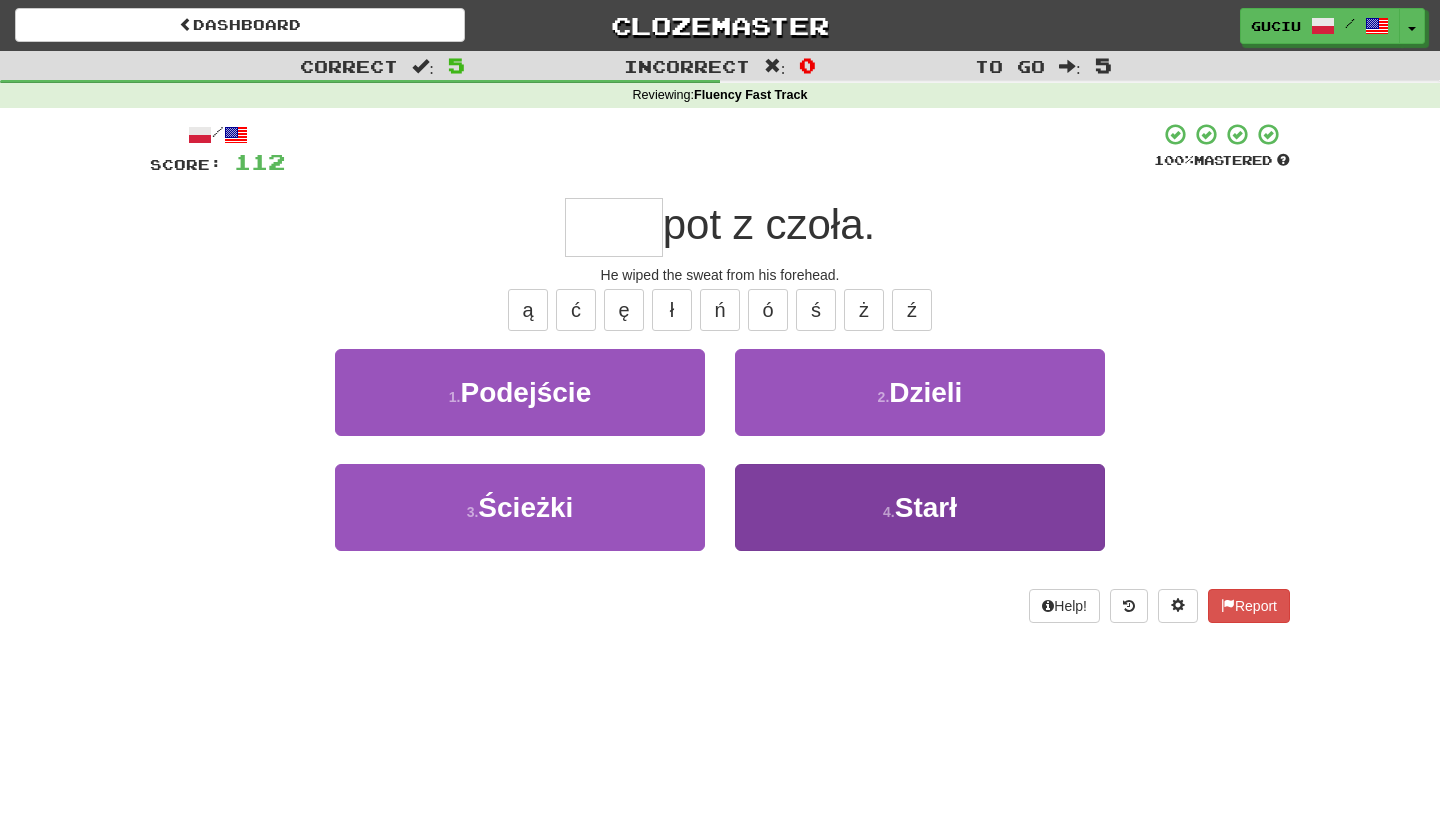 click on "4 . Starł" at bounding box center (920, 507) 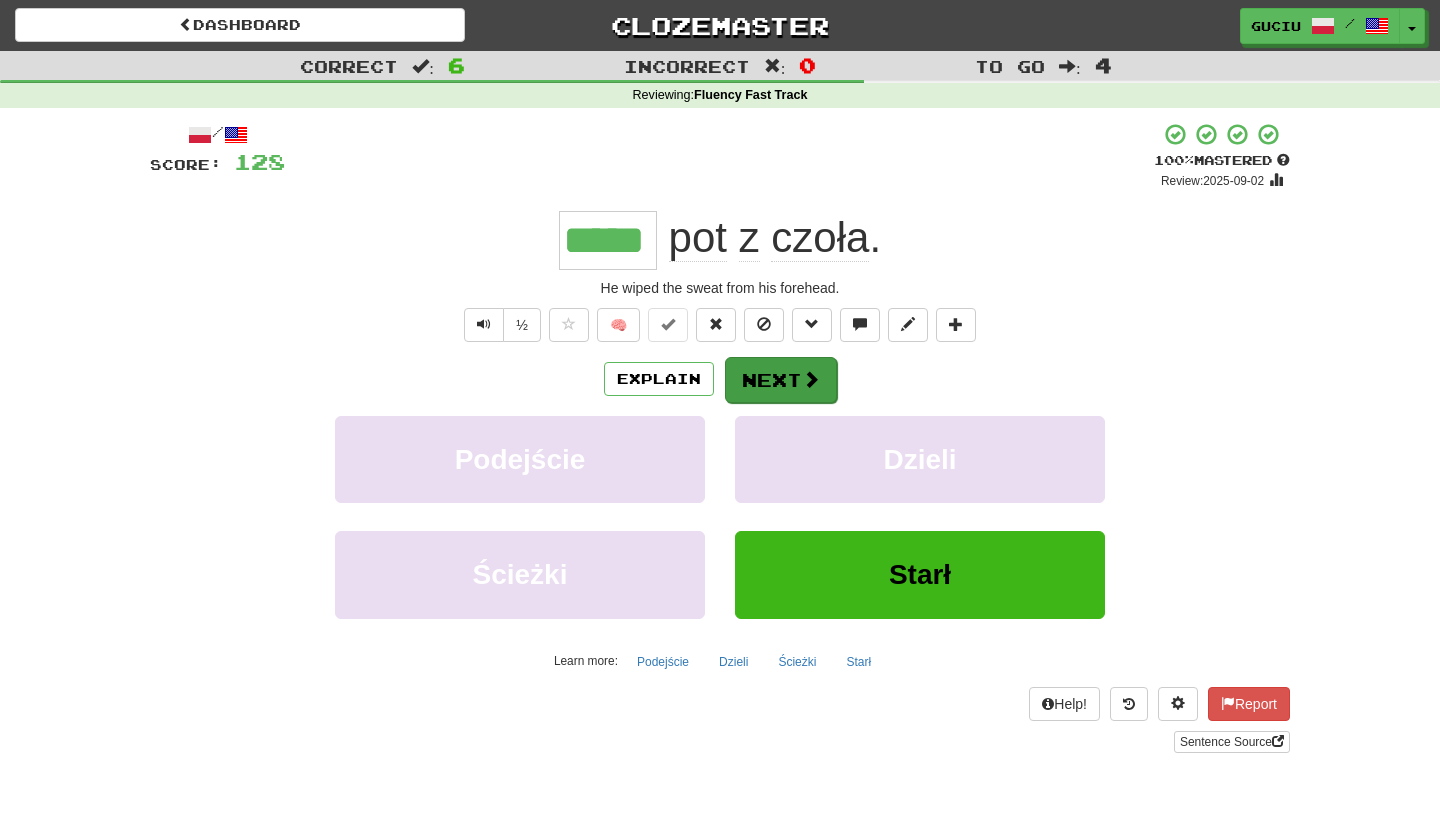 click at bounding box center [811, 379] 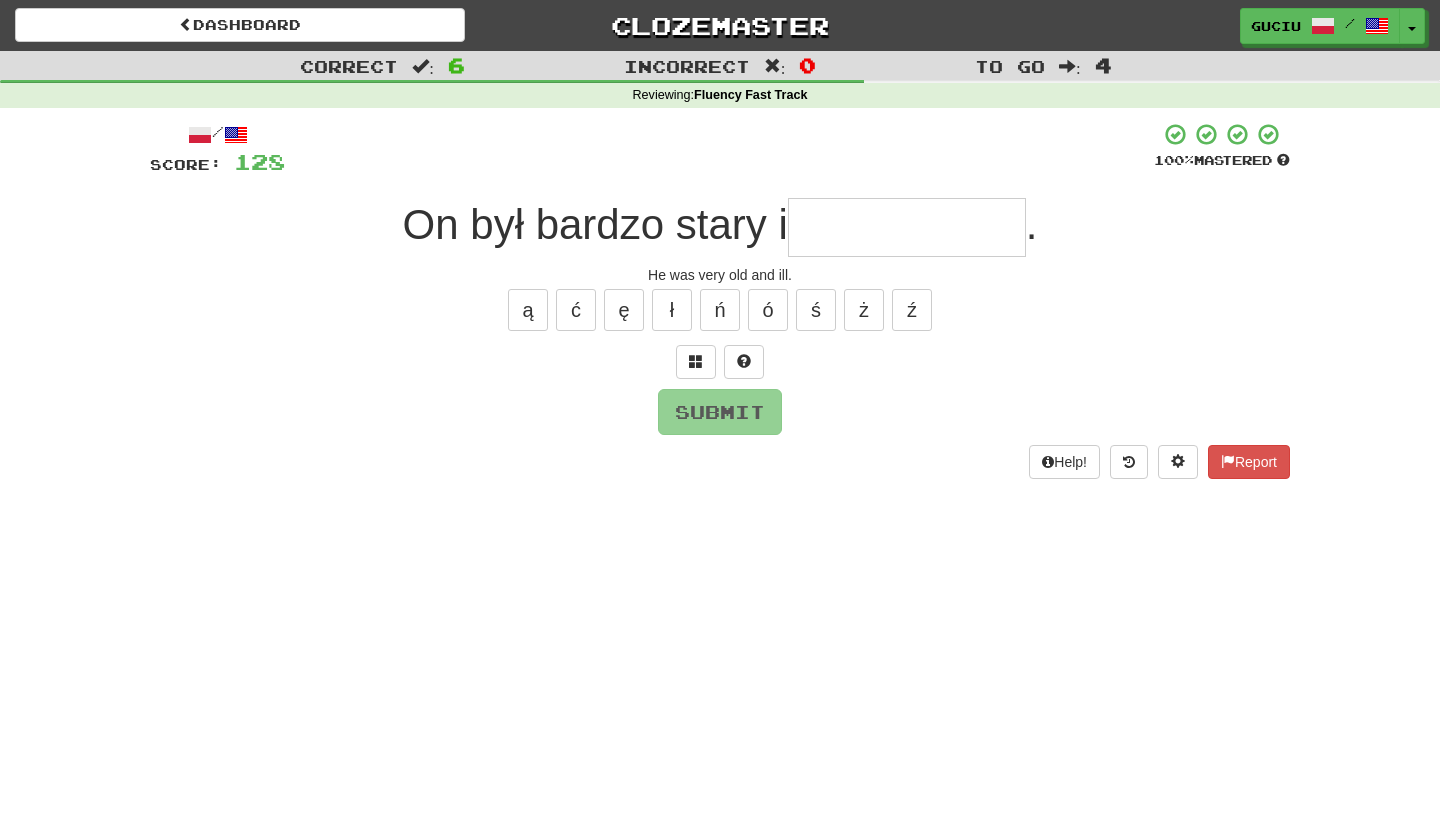 type on "*" 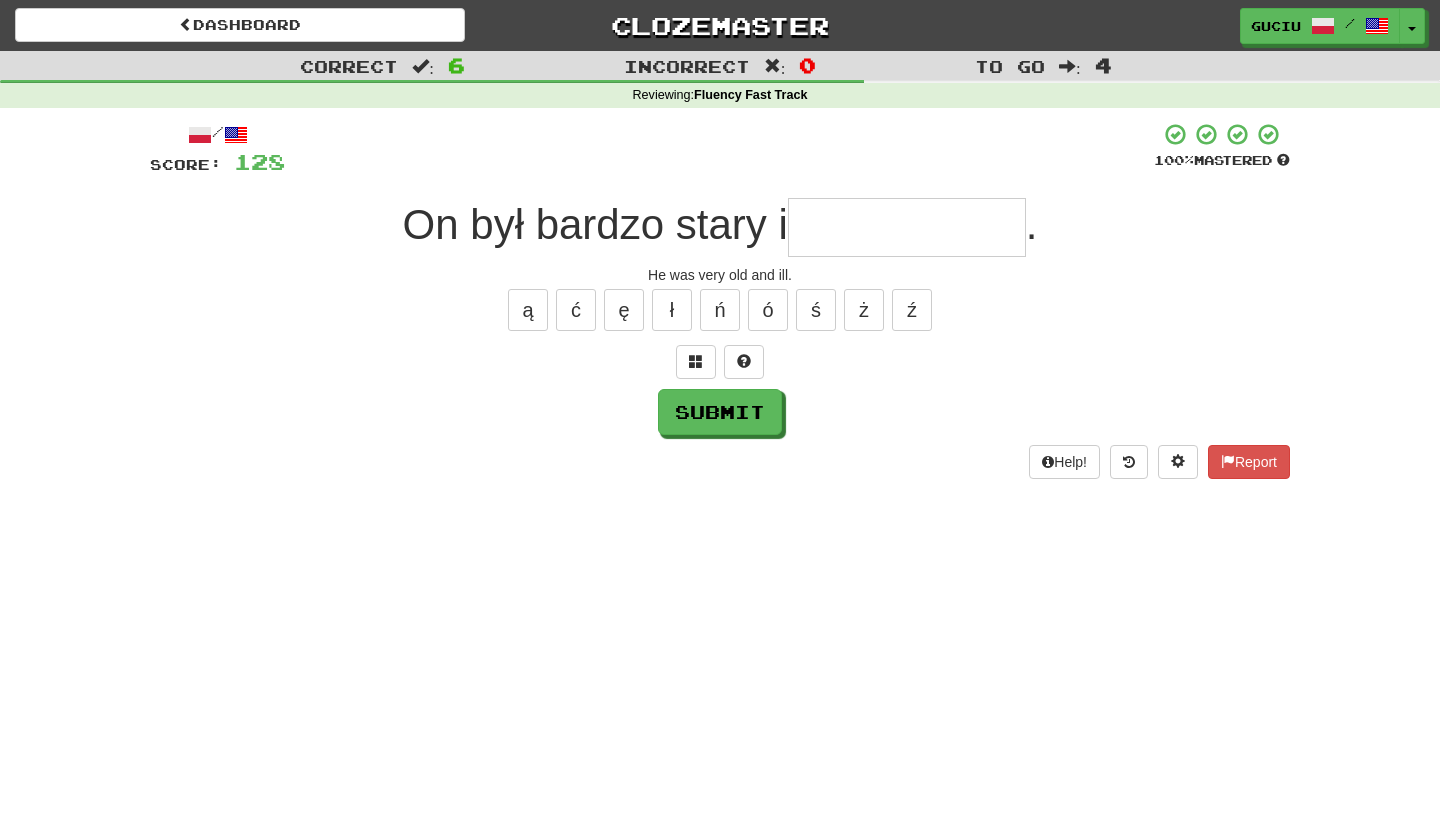 type on "*" 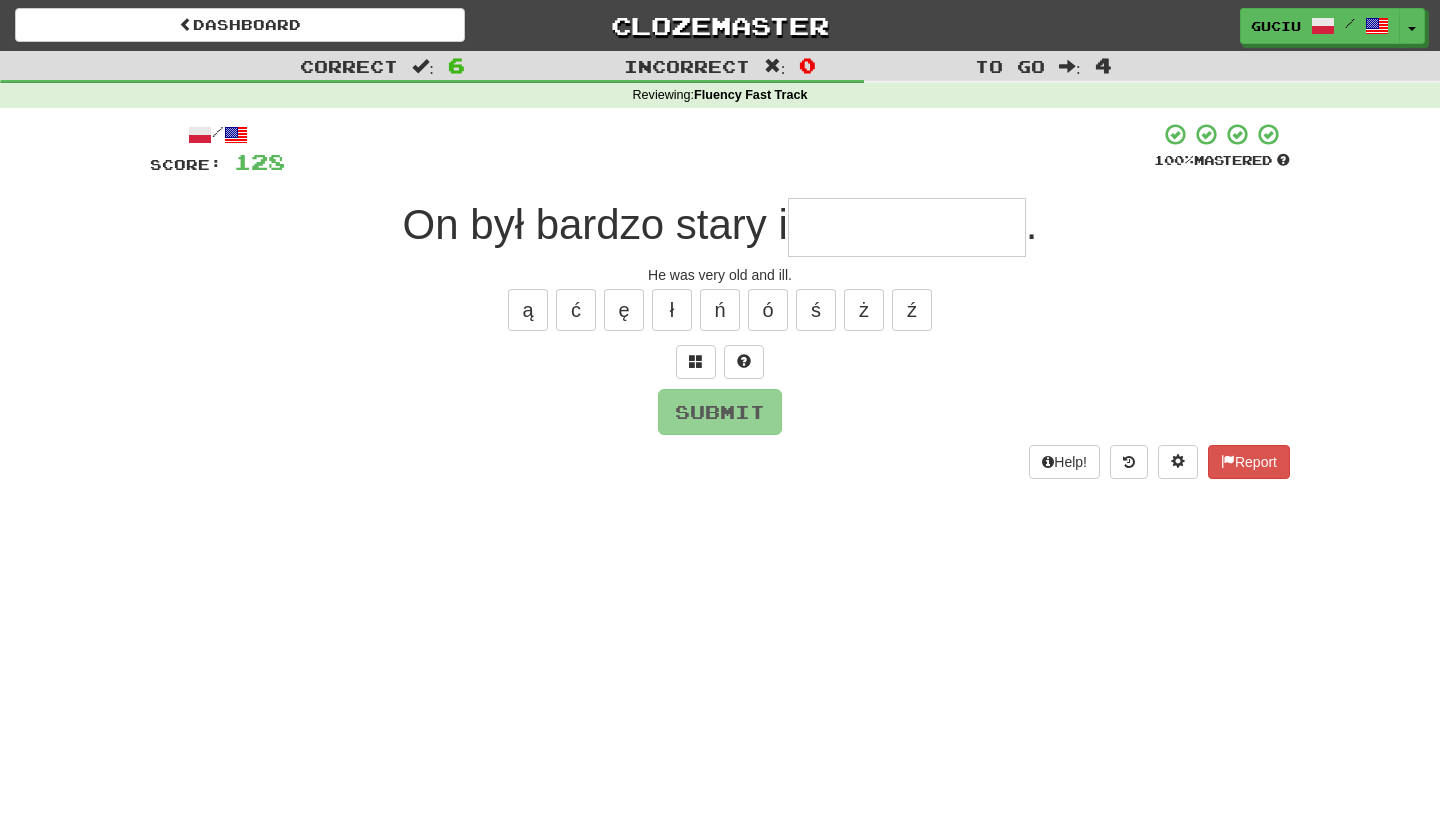 type on "*" 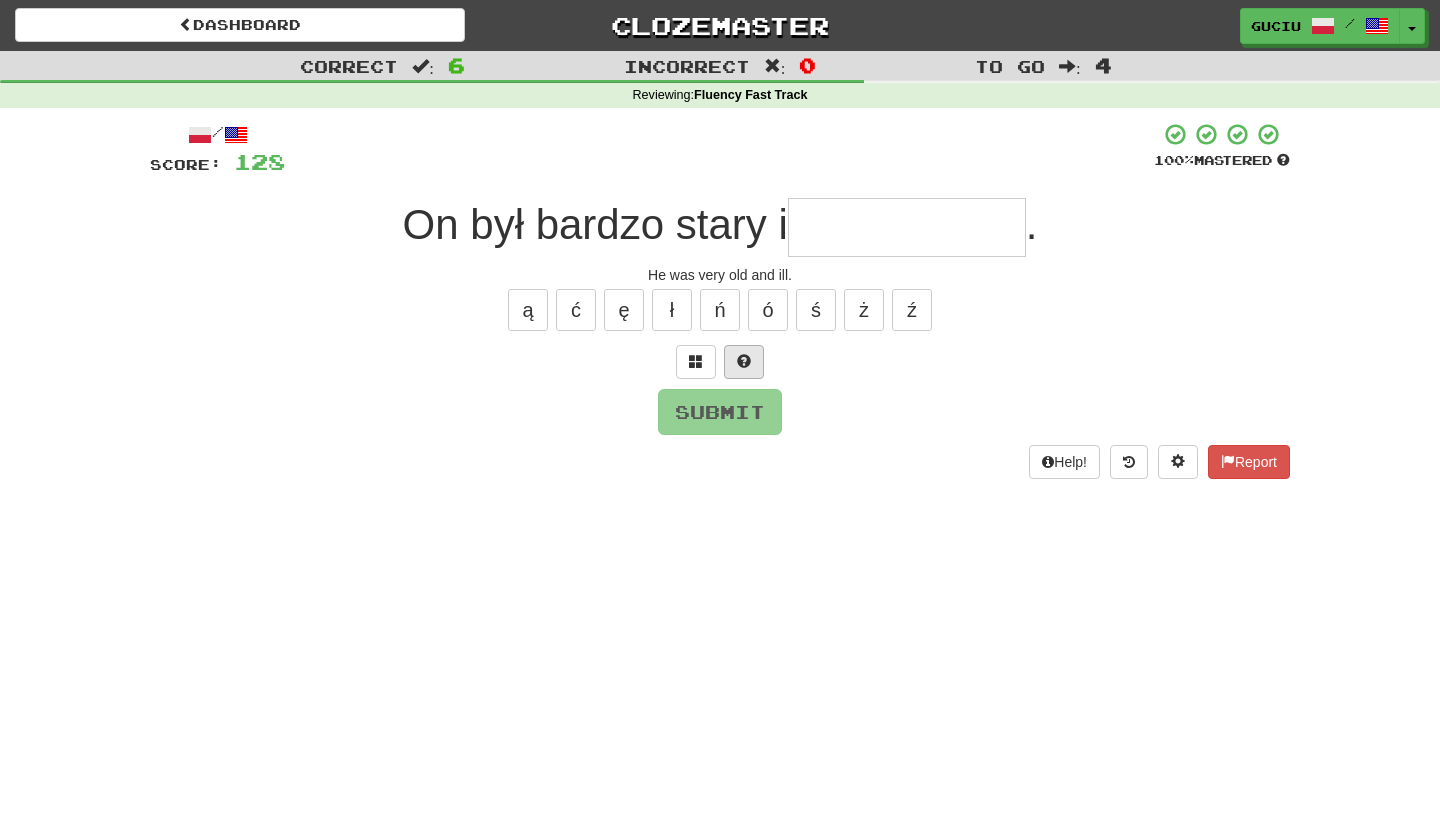 click at bounding box center (744, 362) 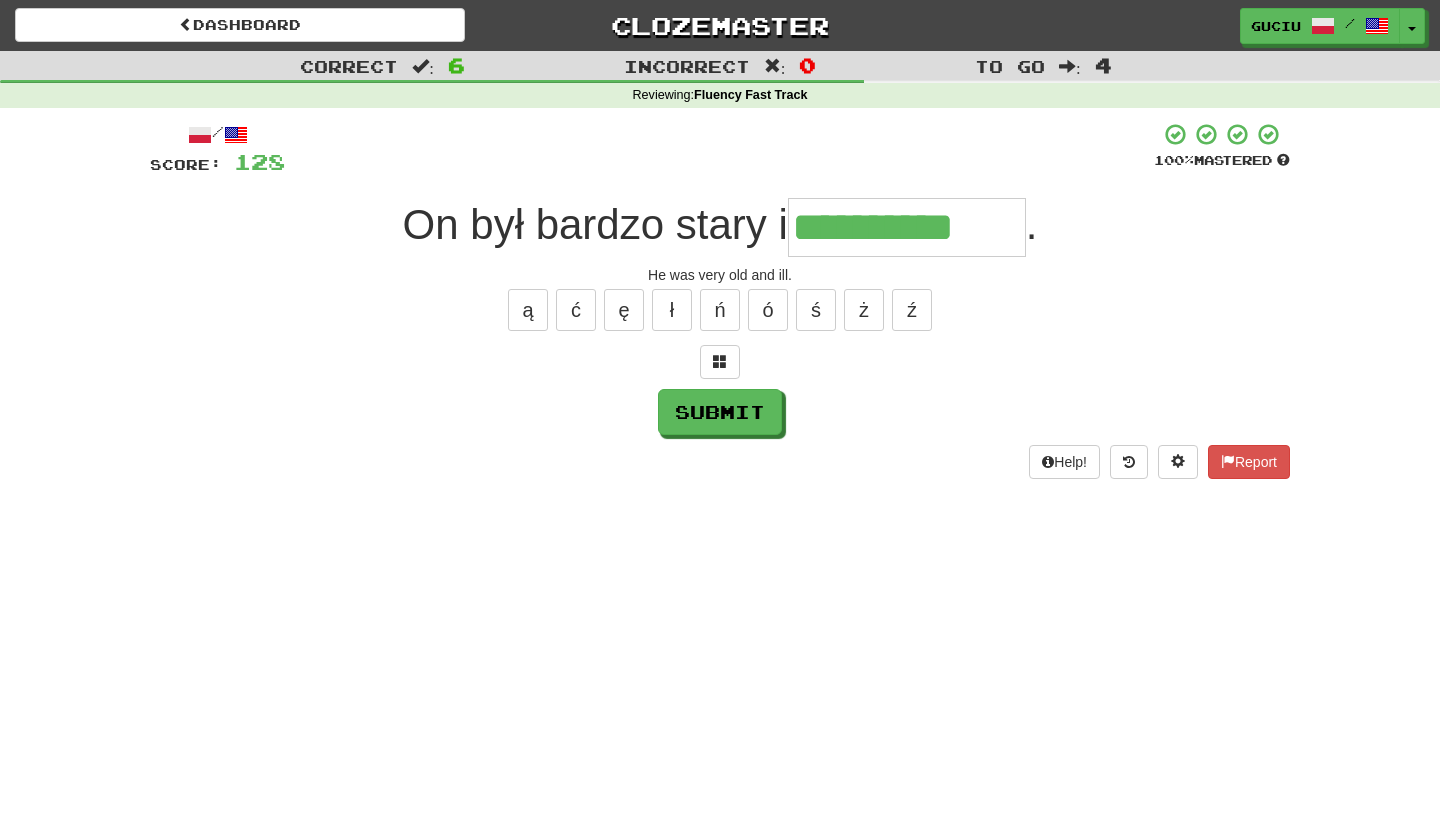 type on "**********" 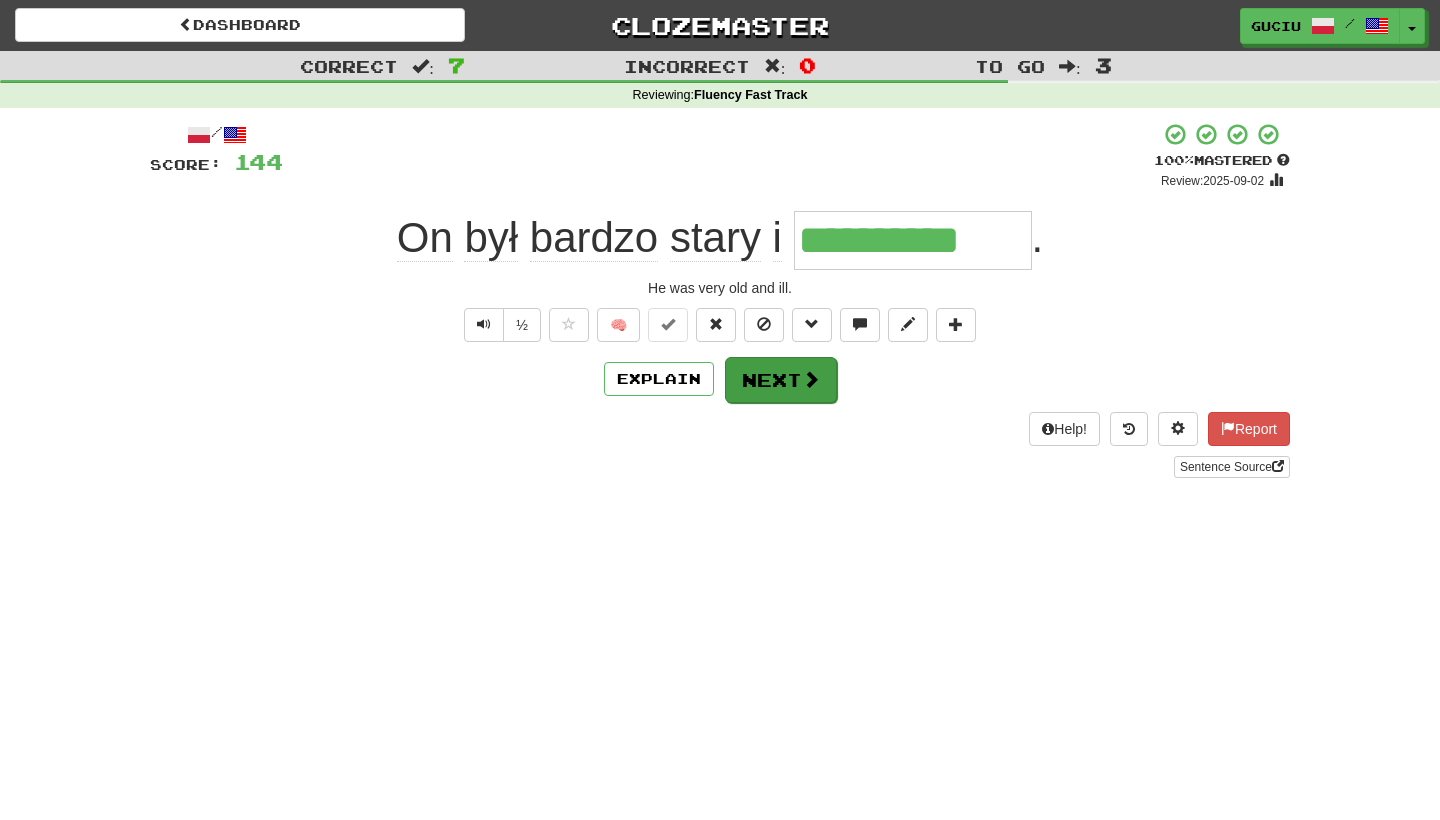 click on "Next" at bounding box center (781, 380) 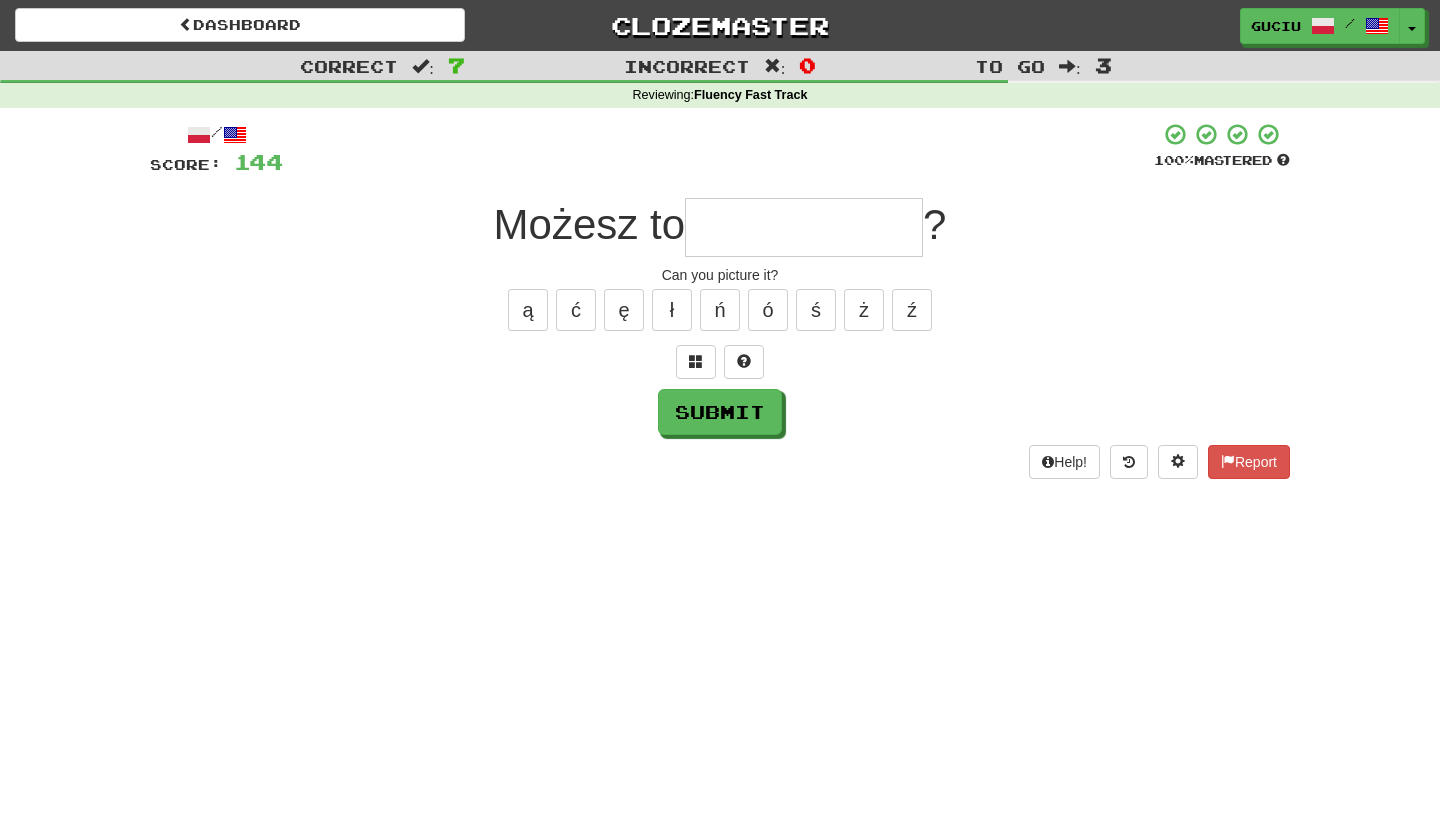 type on "*" 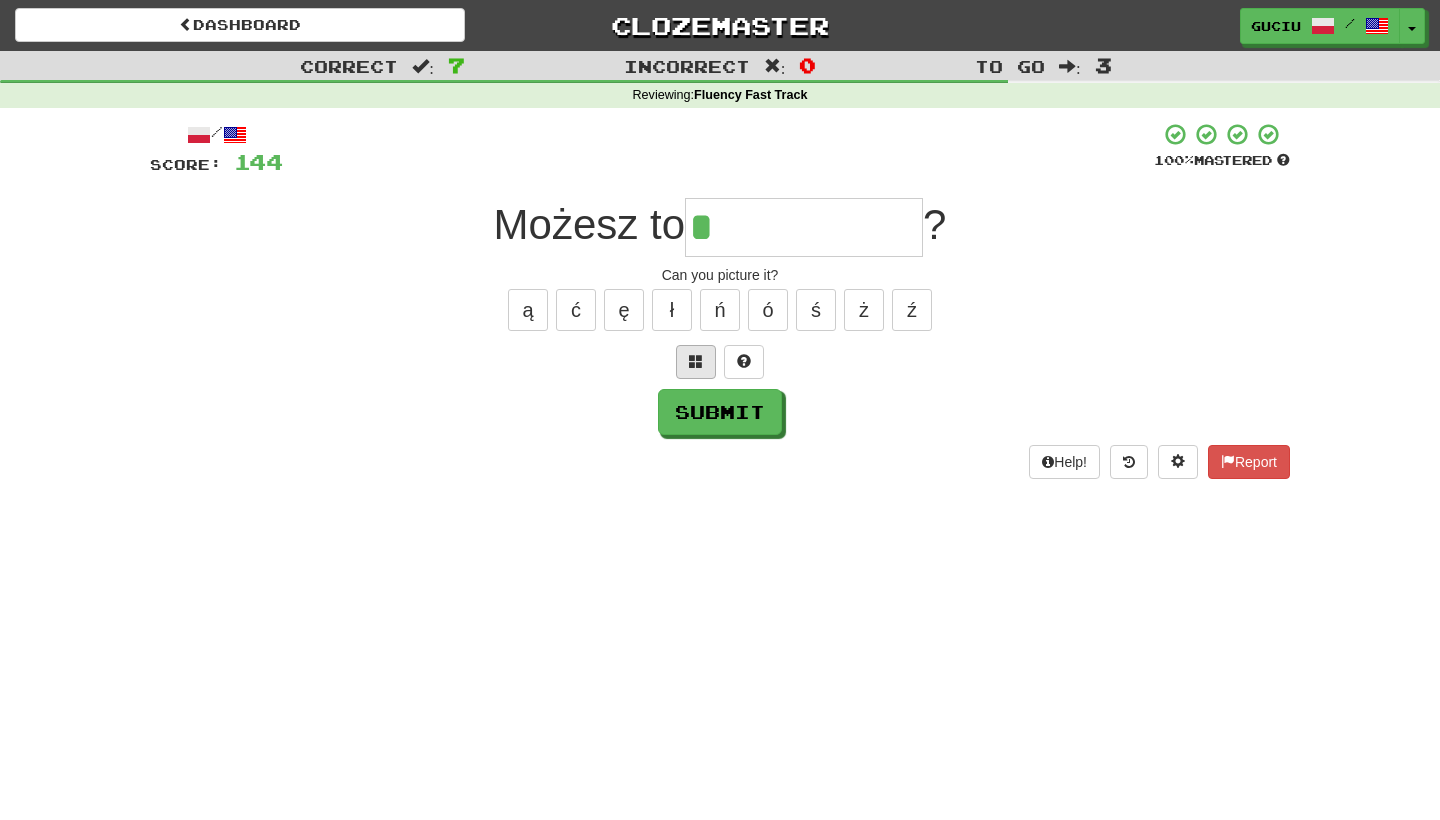 click at bounding box center [696, 362] 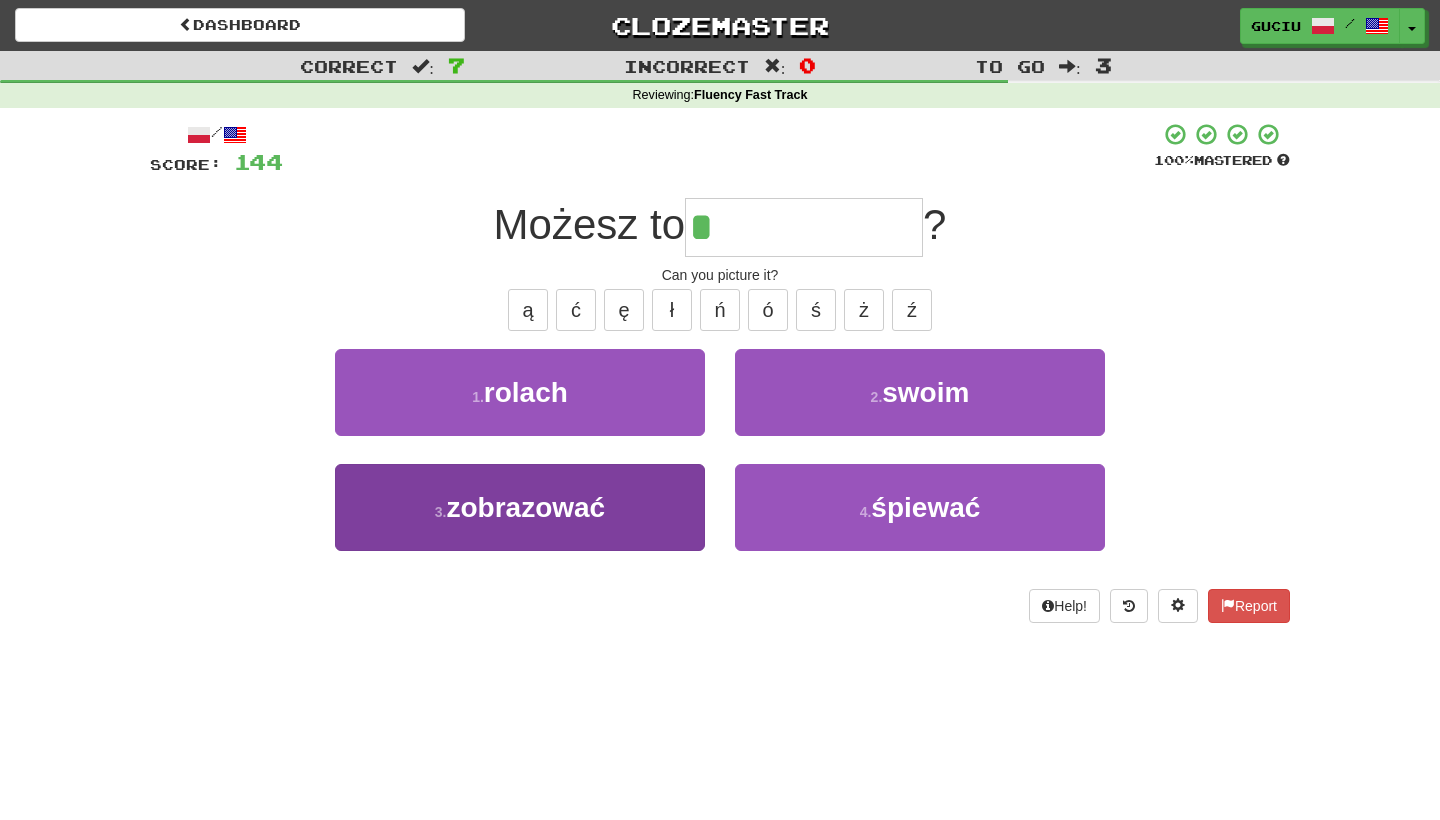 click on "3 . zobrazować" at bounding box center (520, 507) 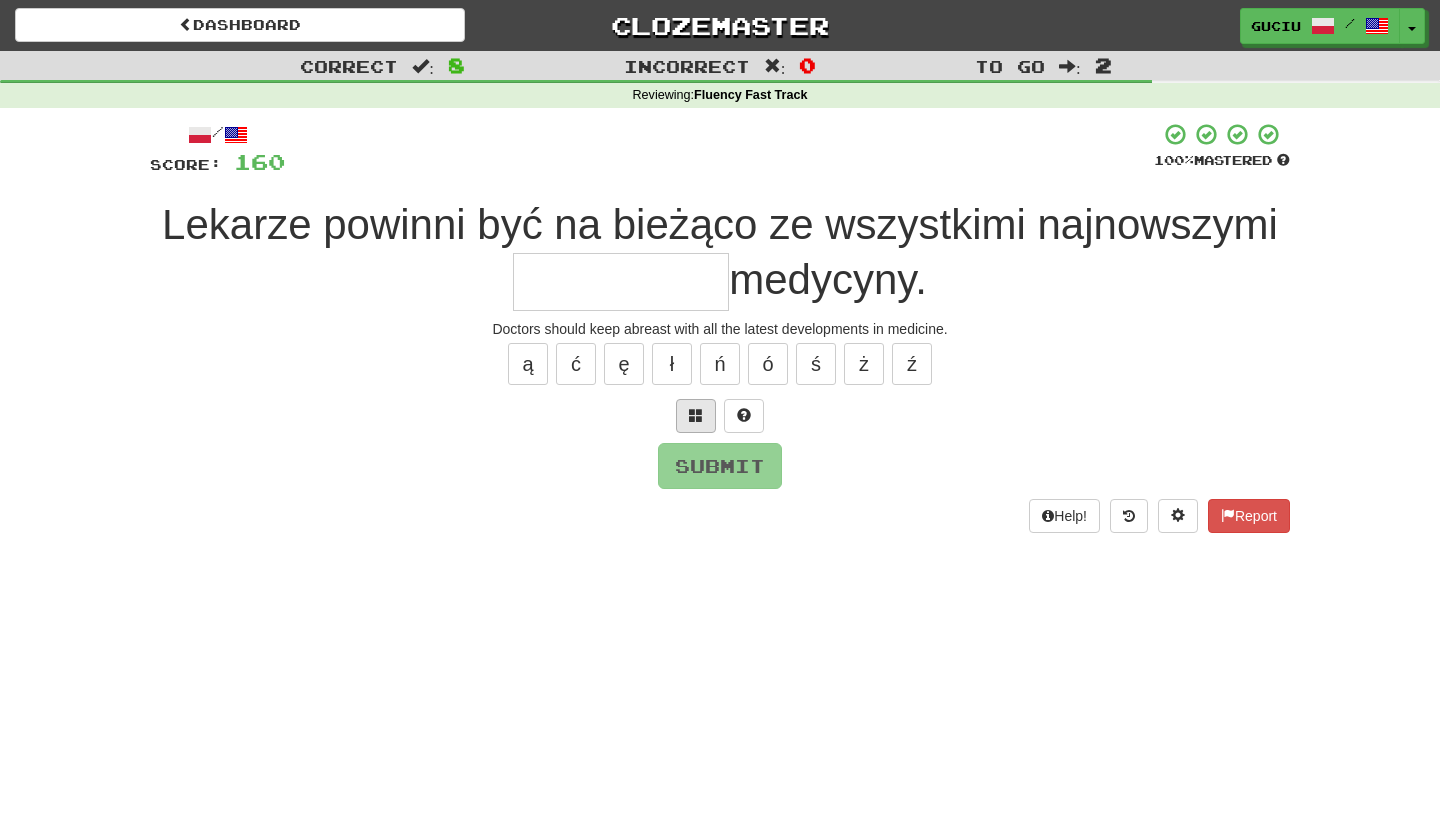 click at bounding box center (696, 416) 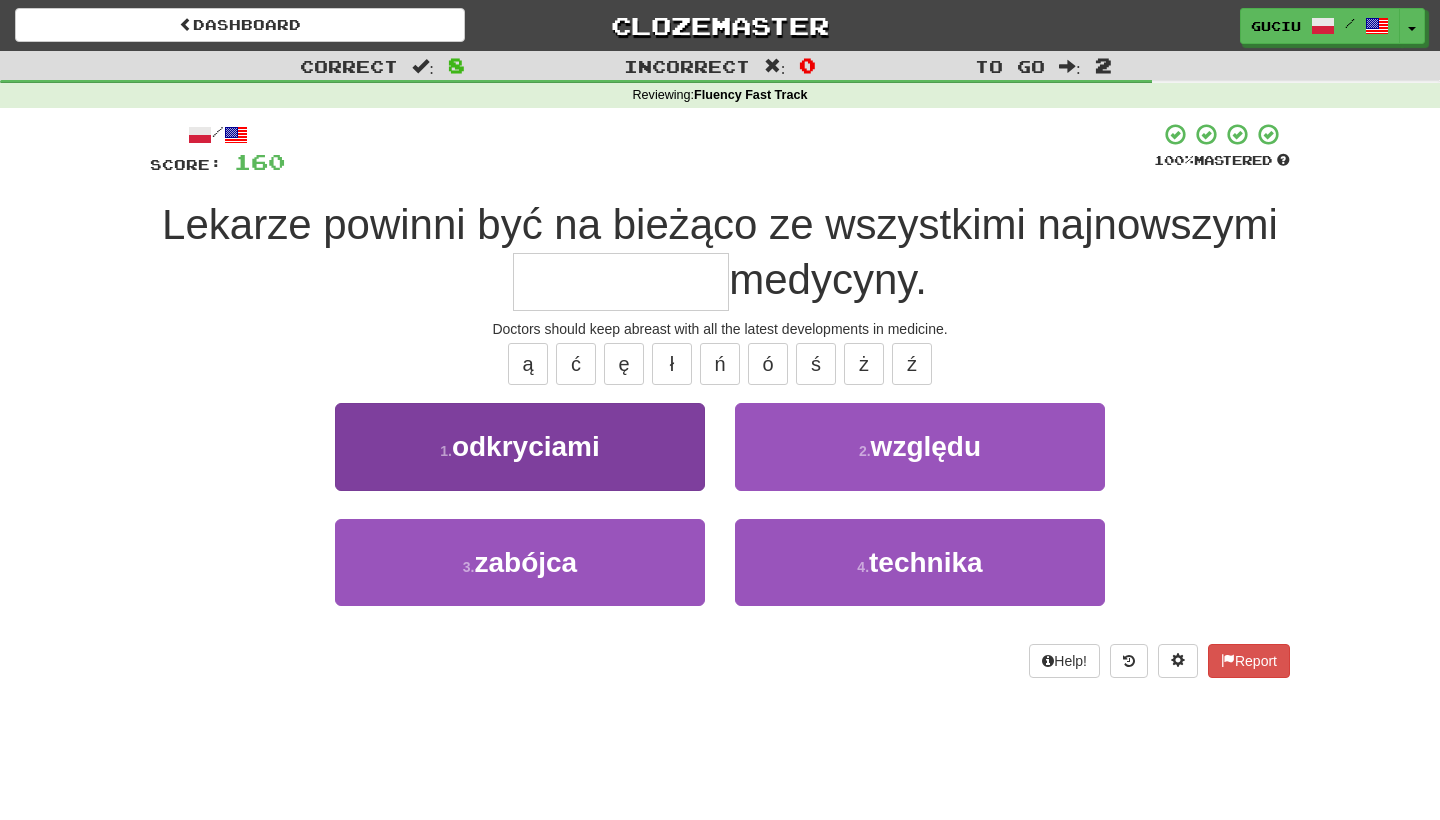 click on "1 . odkryciami" at bounding box center [520, 446] 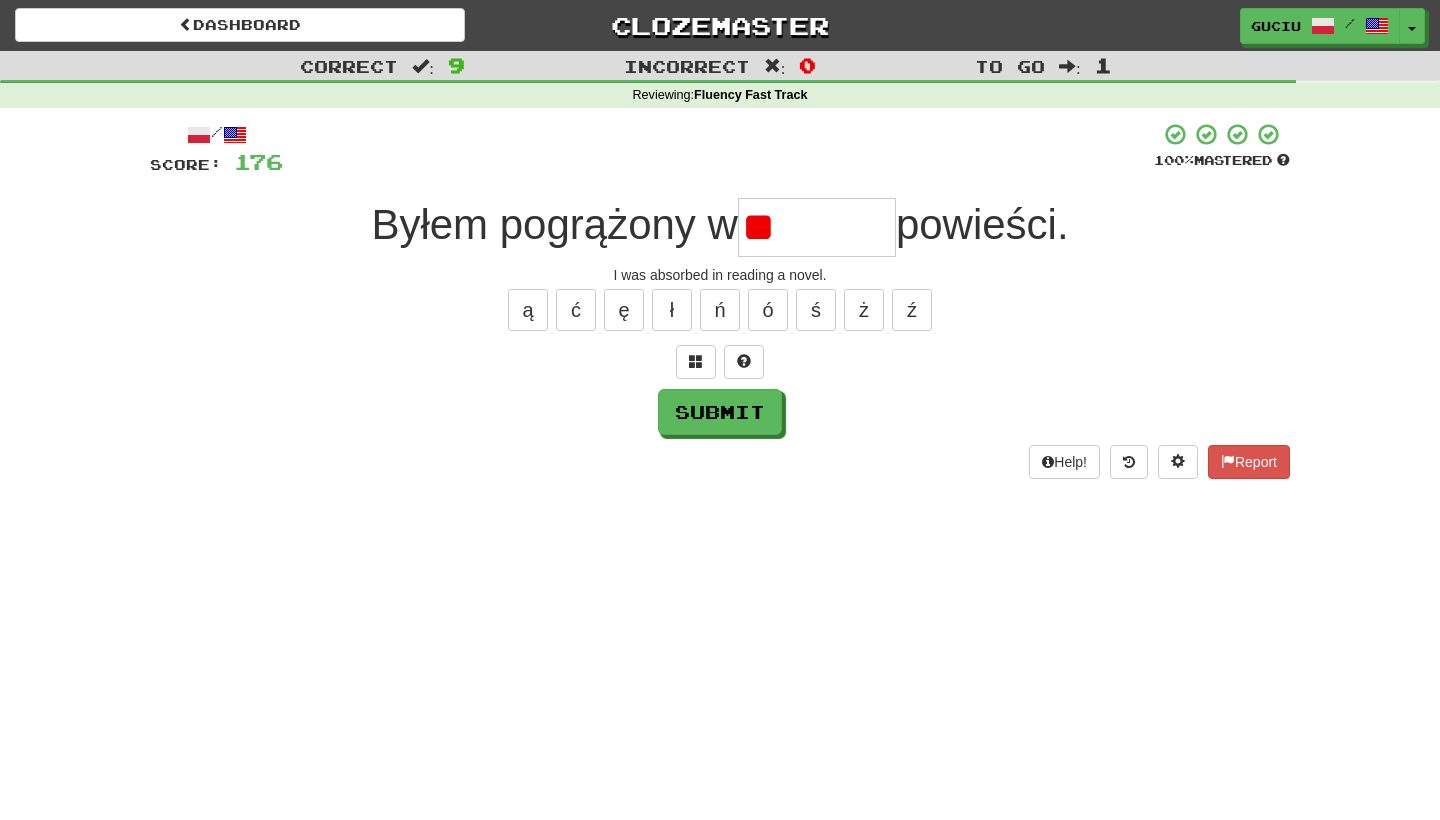 type on "*" 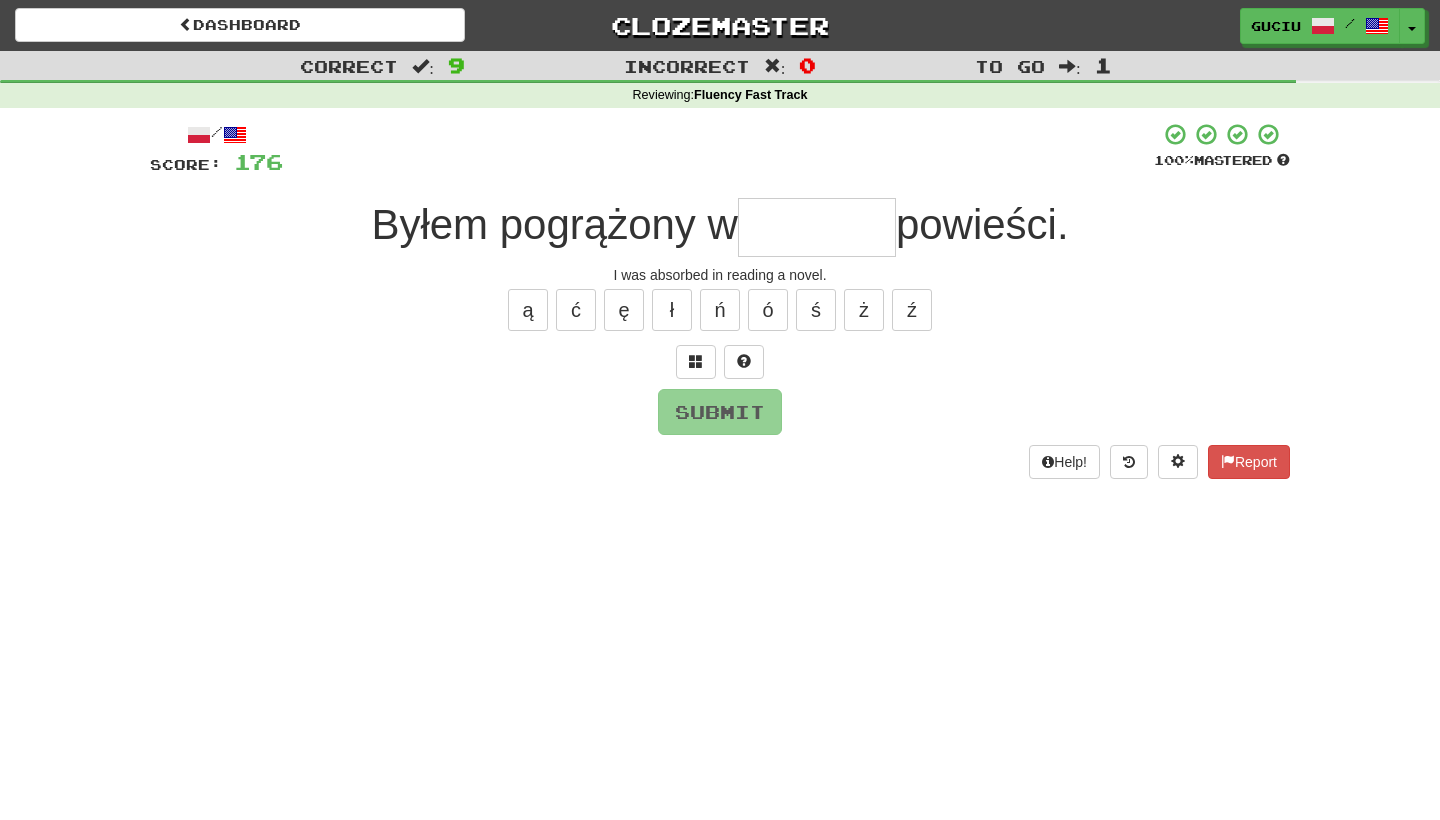 type on "*" 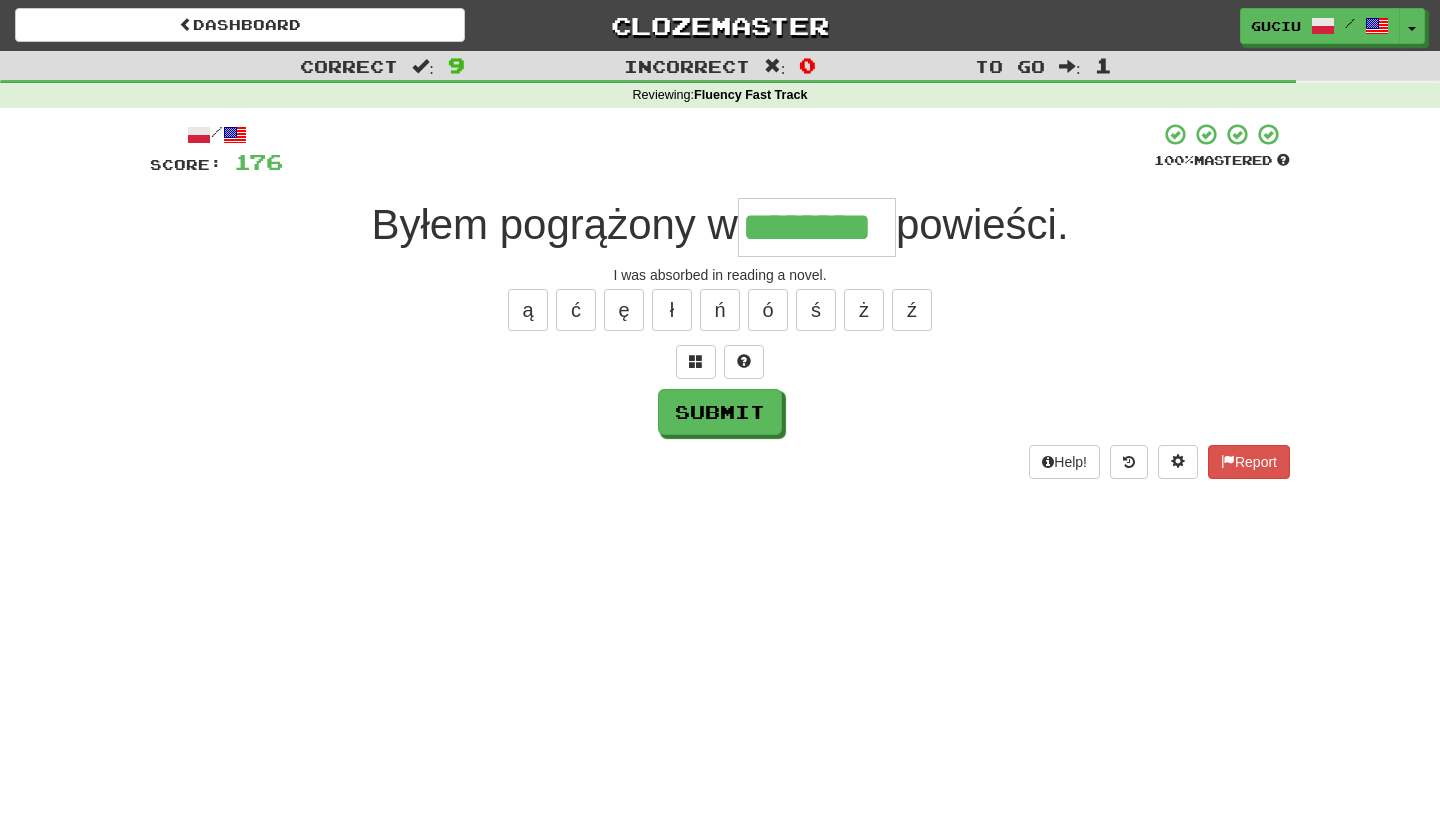 type on "********" 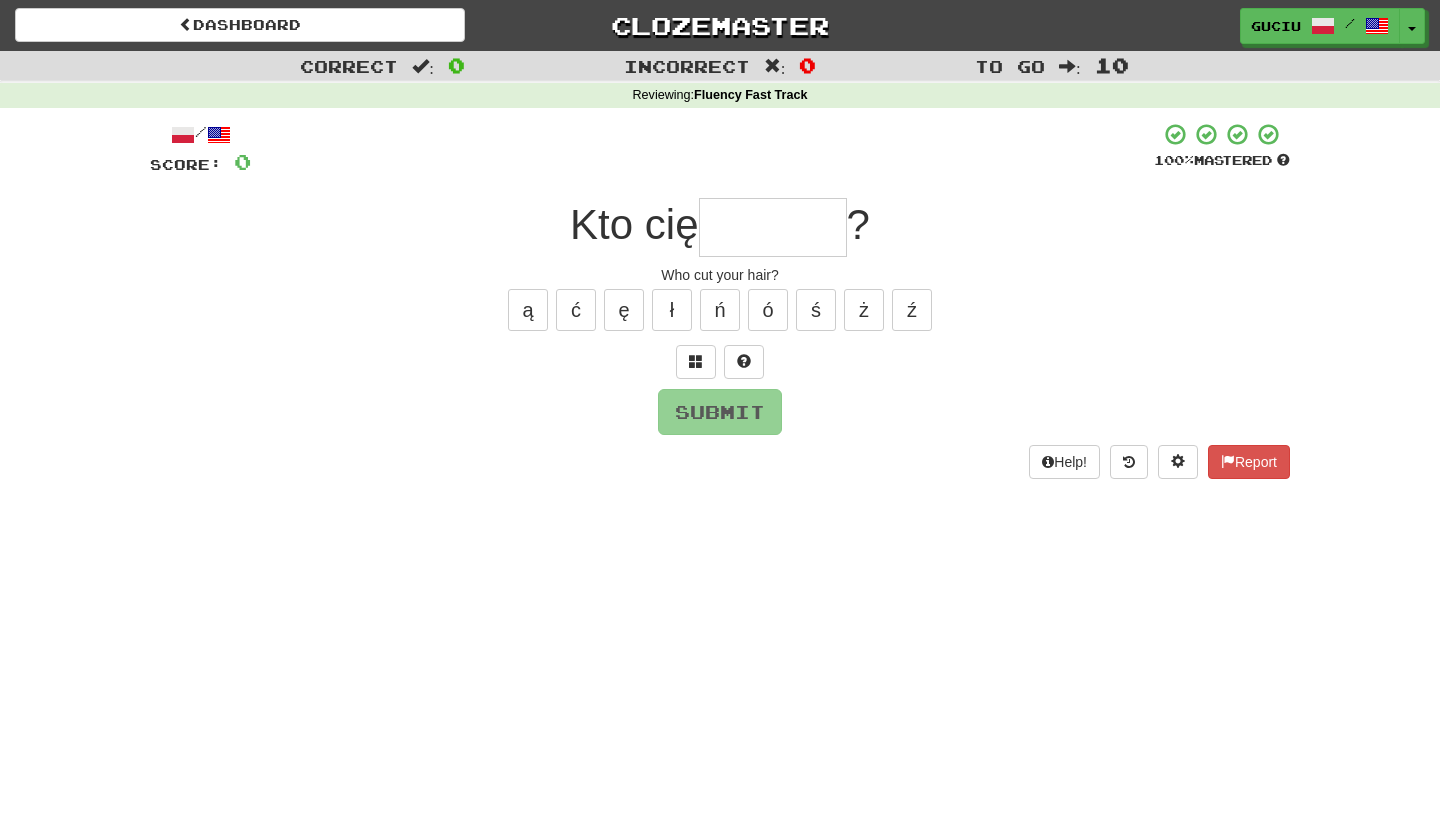 type on "*" 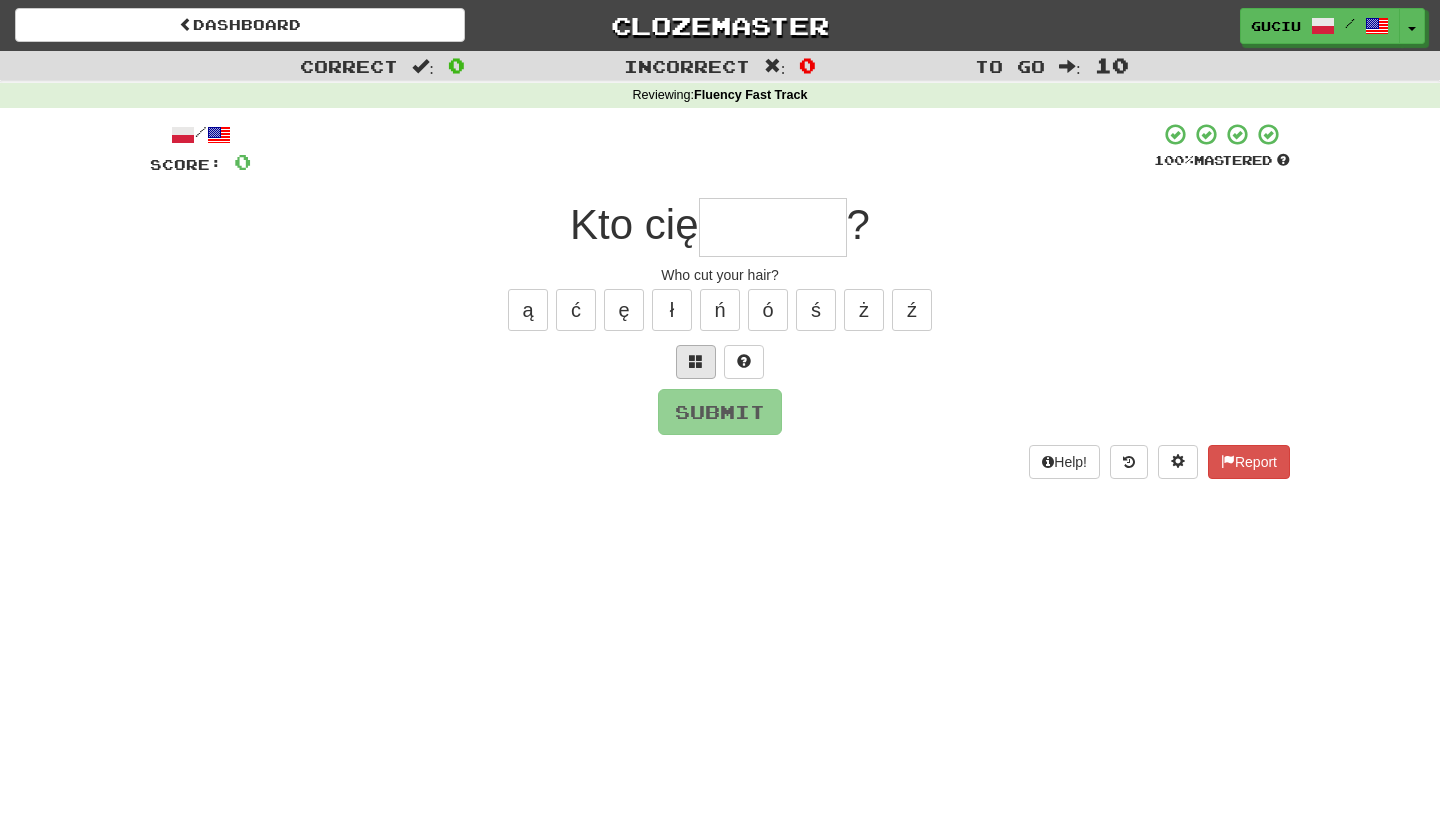 click at bounding box center (696, 362) 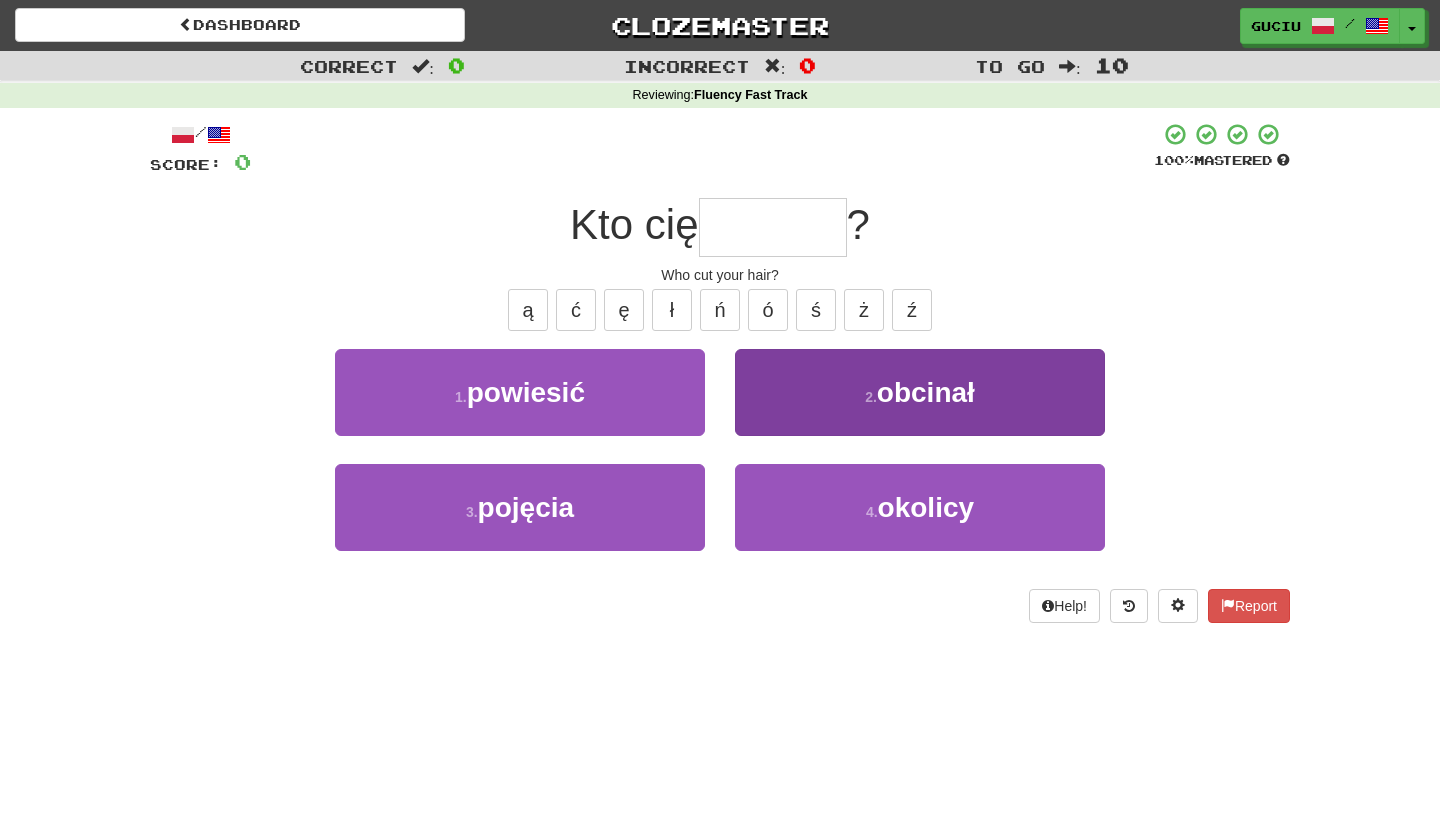 click on "2 . obcinał" at bounding box center [920, 392] 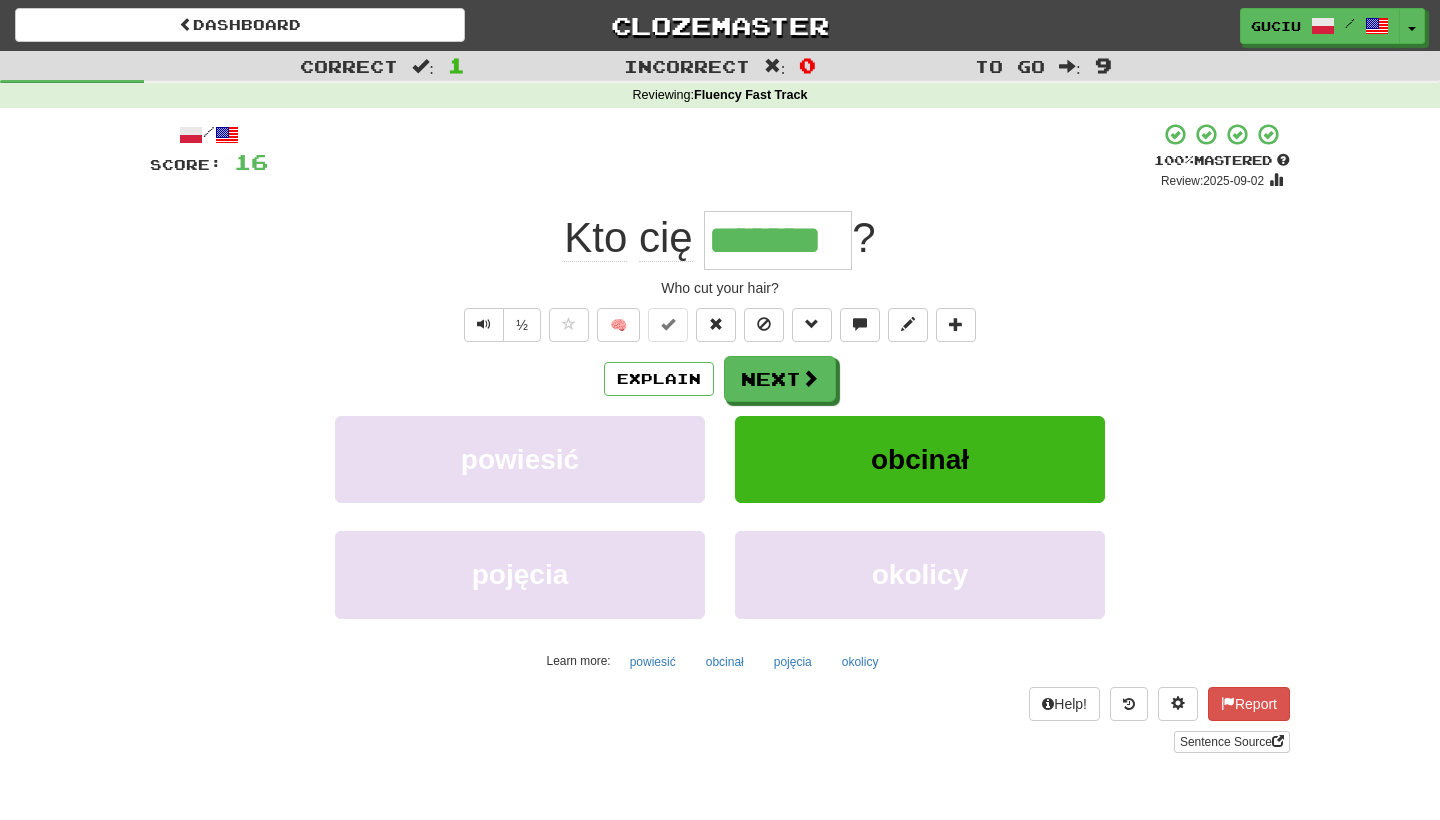 drag, startPoint x: 1094, startPoint y: 13, endPoint x: 1021, endPoint y: 252, distance: 249.89998 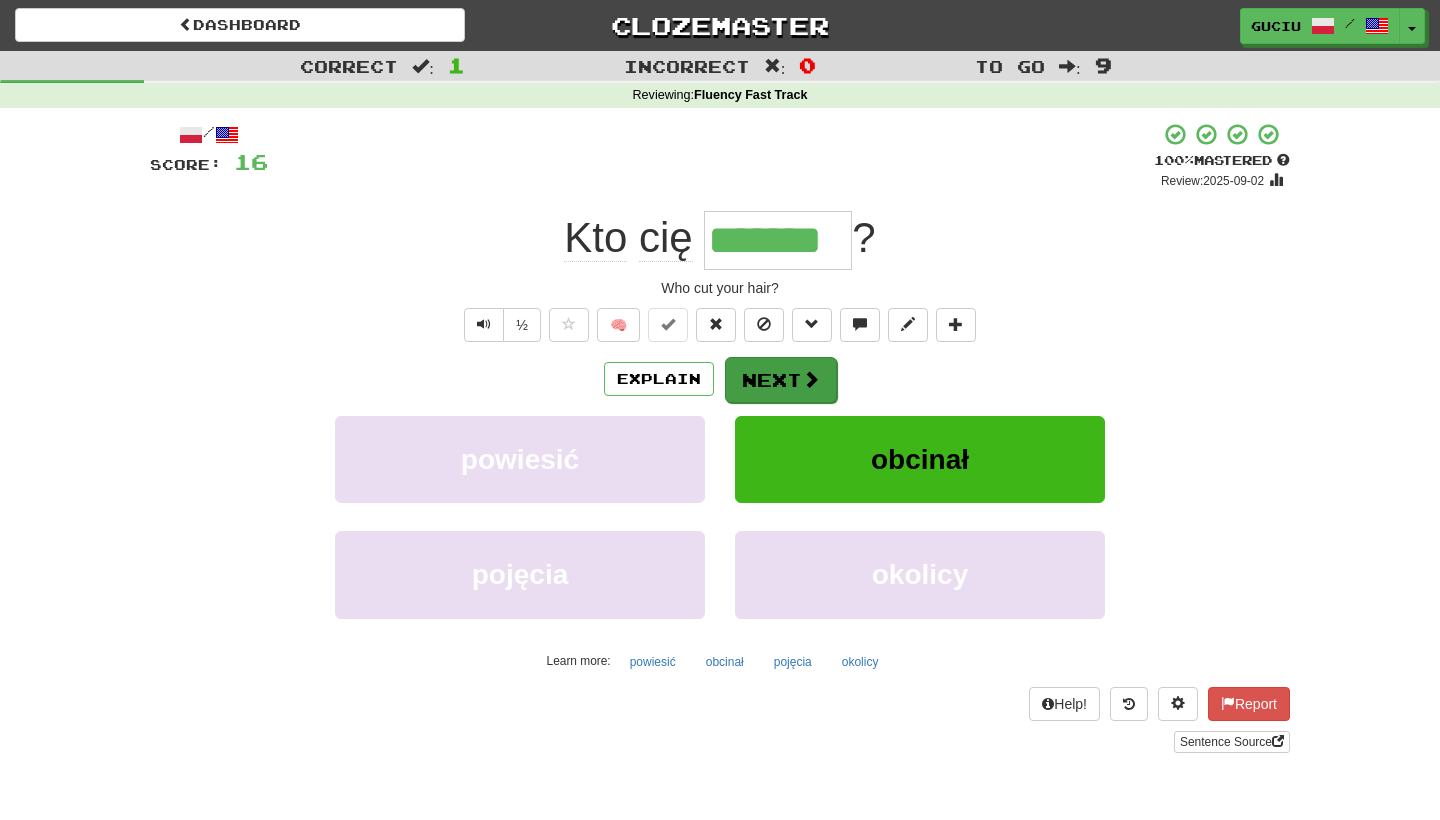 click on "Next" at bounding box center [781, 380] 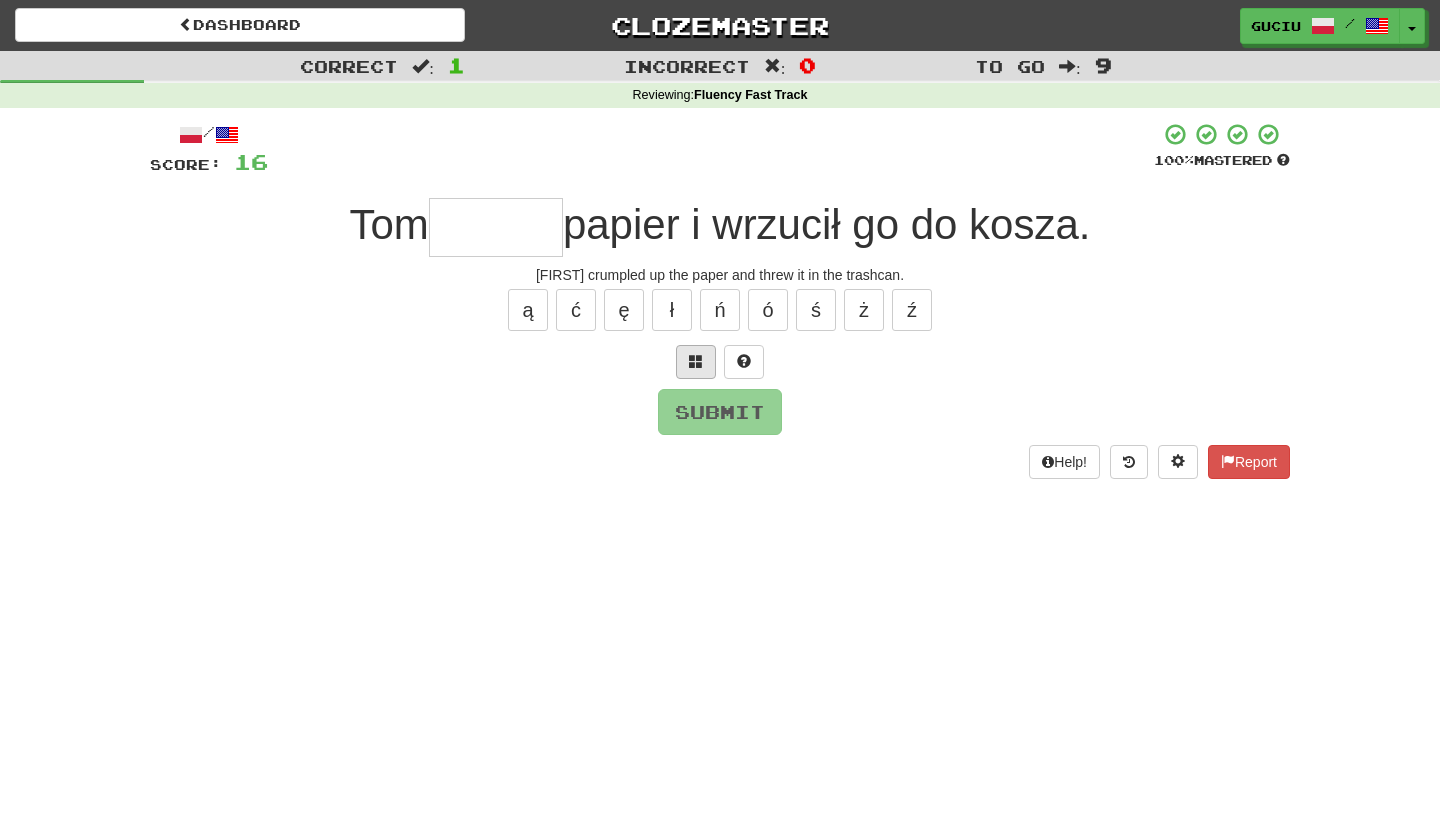 click at bounding box center [696, 361] 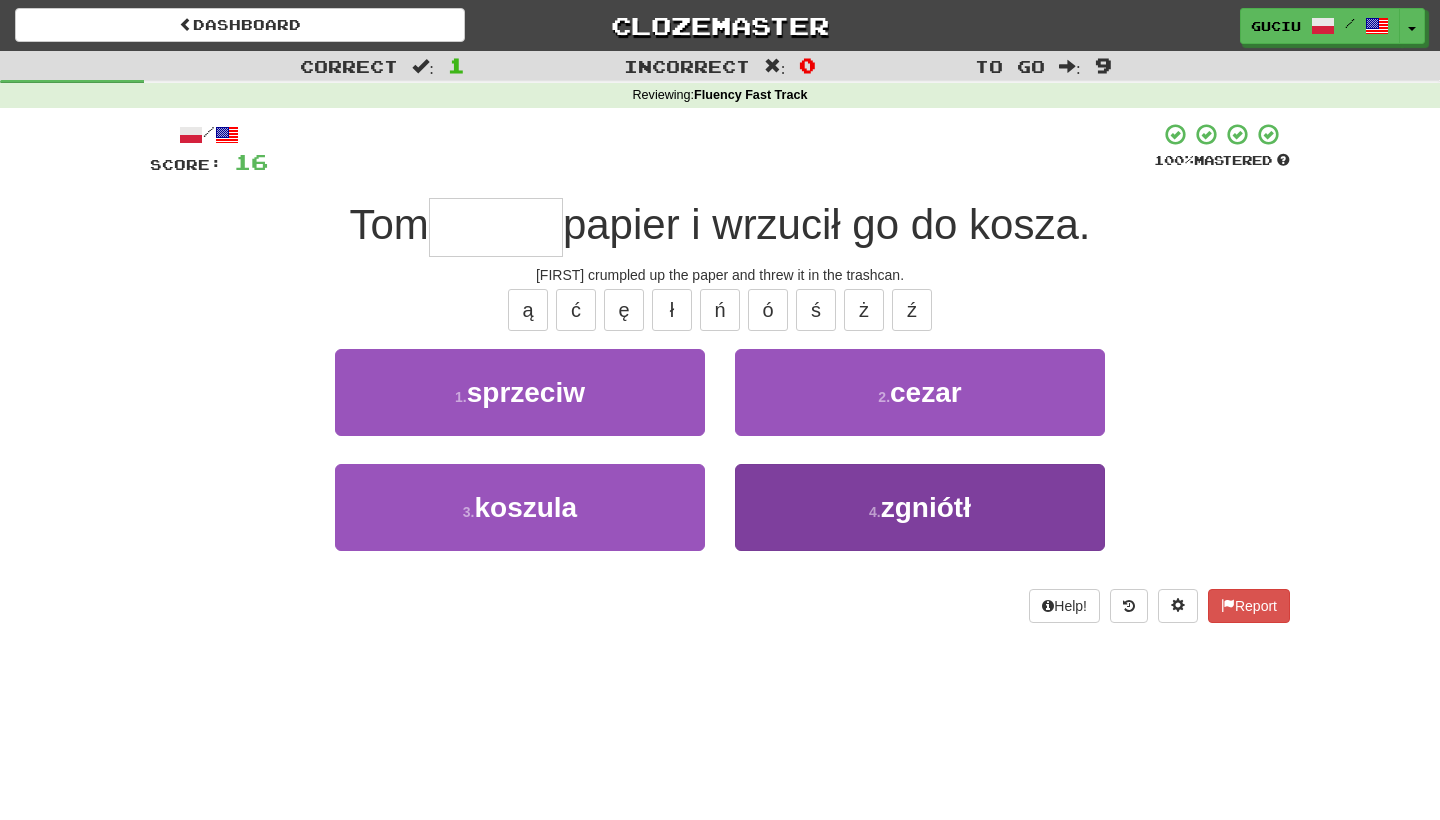 click on "4 . zgniótł" at bounding box center [920, 507] 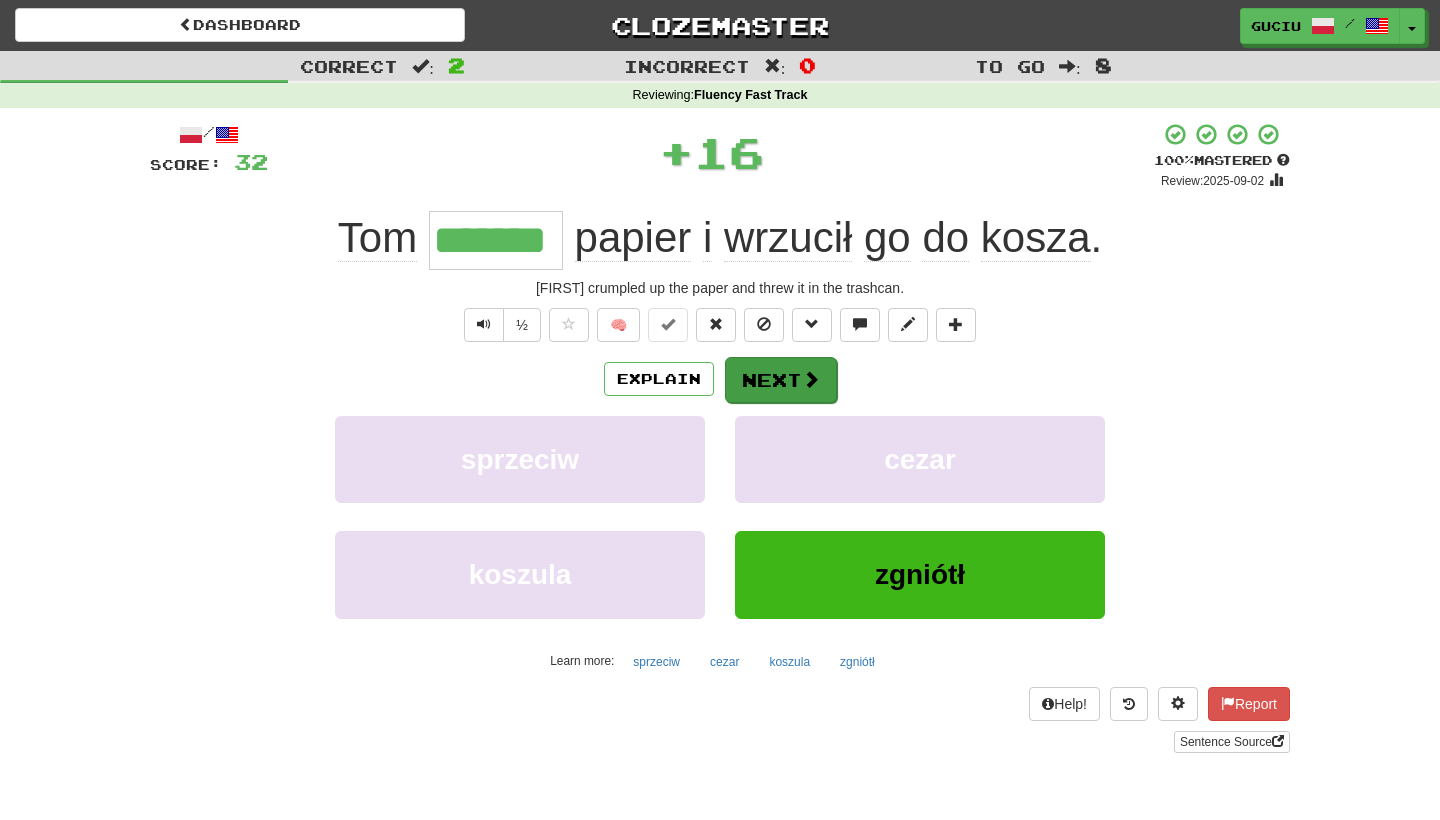 click on "Next" at bounding box center (781, 380) 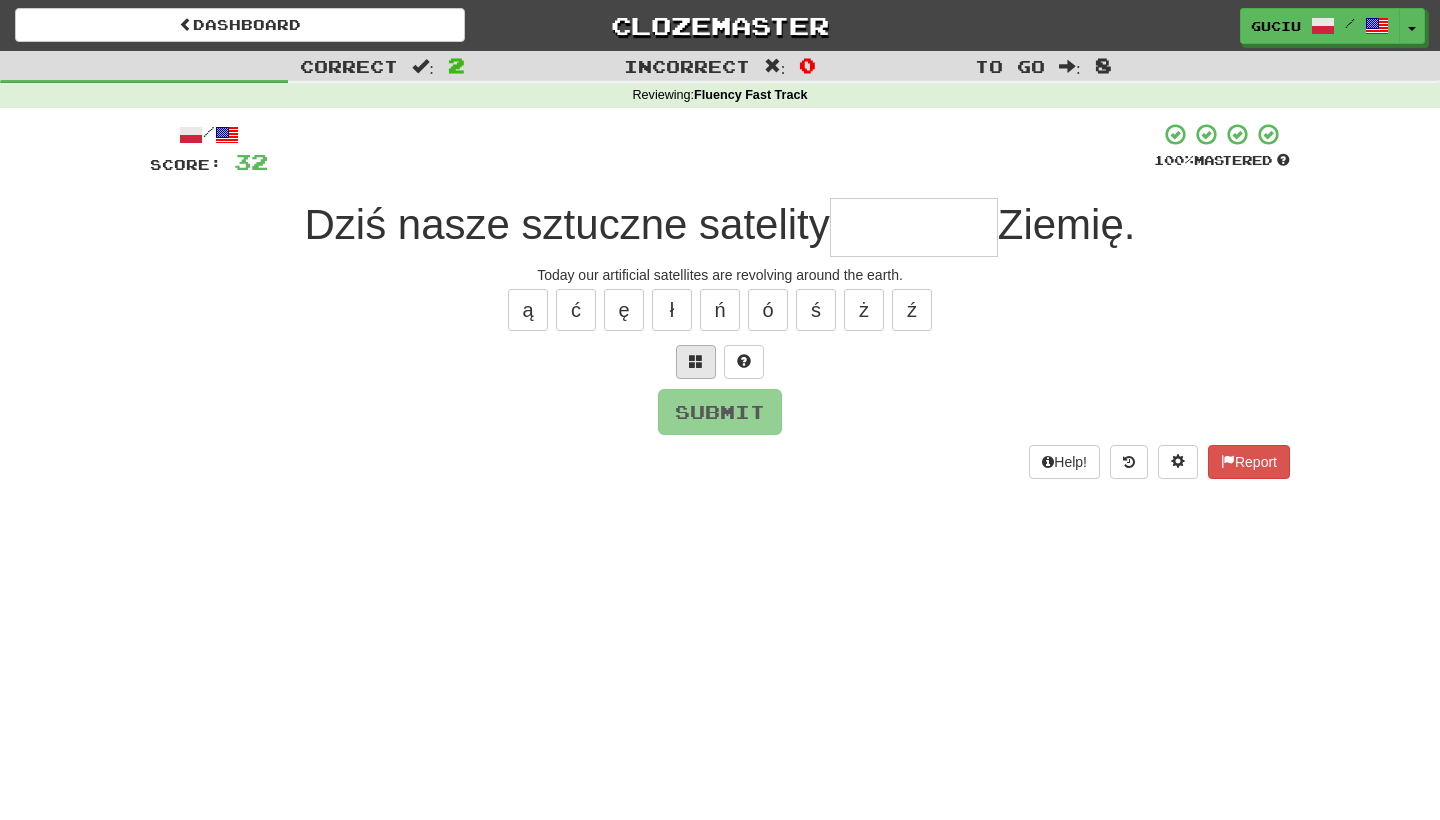 click at bounding box center (696, 362) 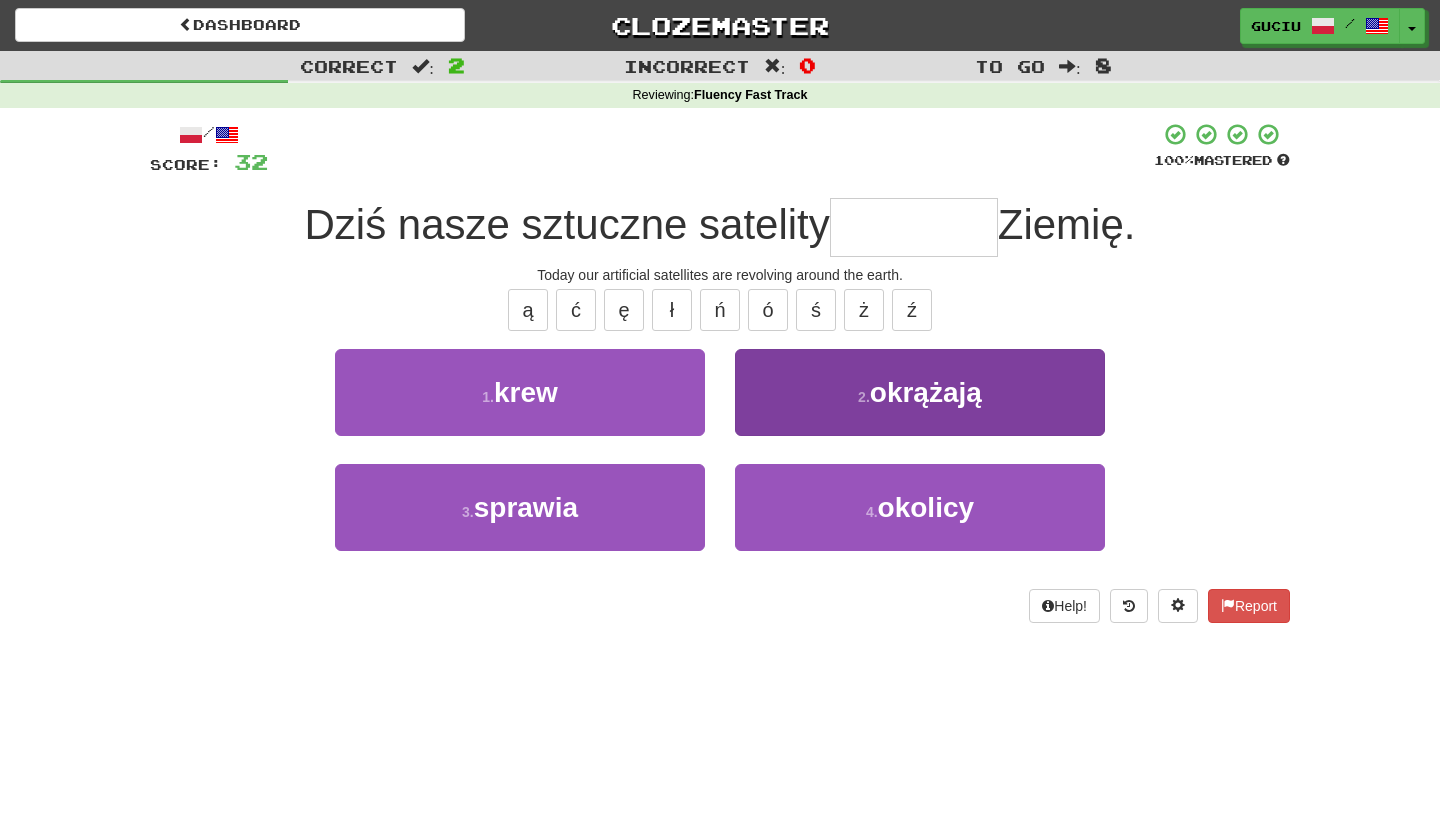 click on "okrążają" at bounding box center [926, 392] 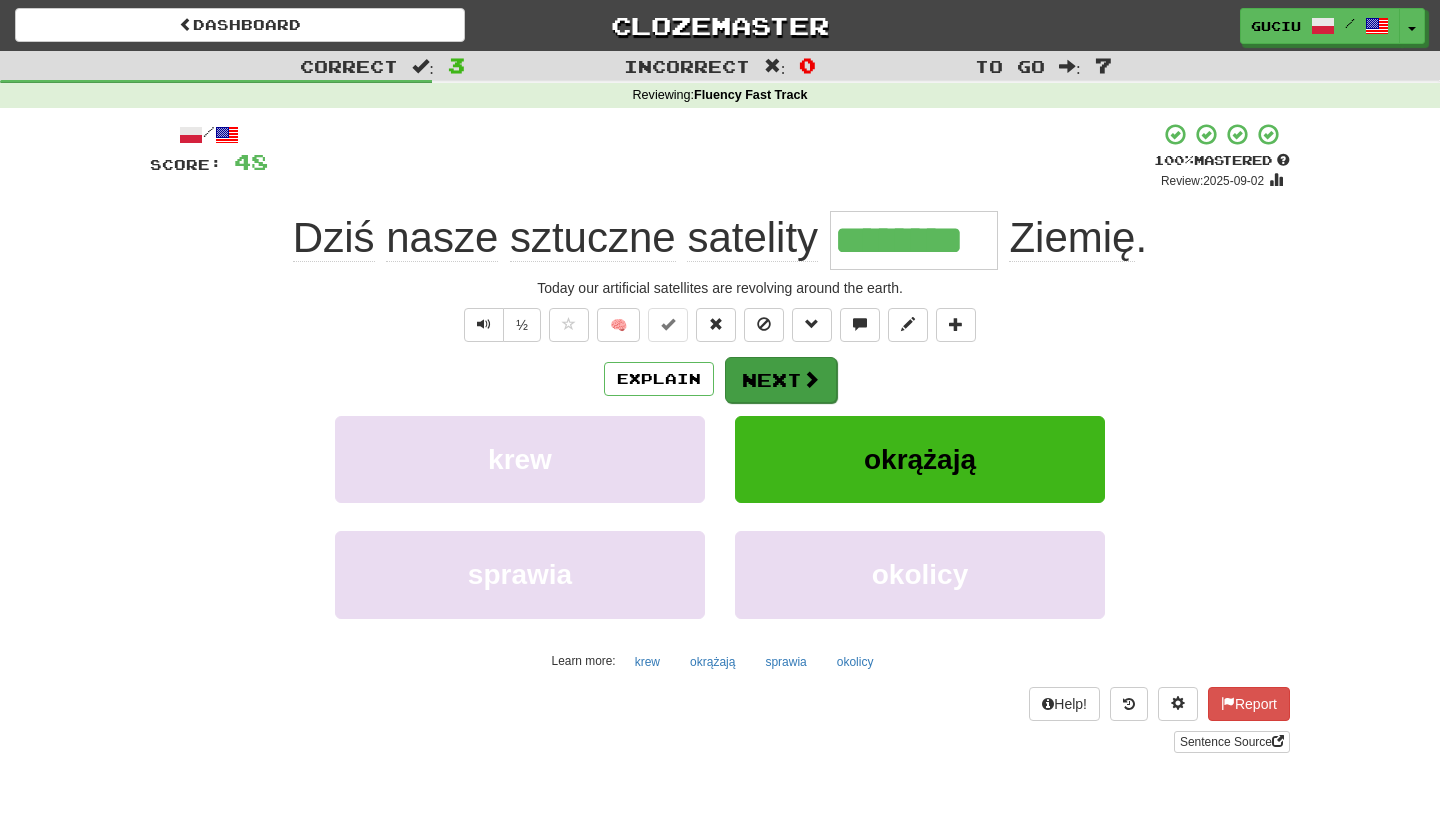 click at bounding box center [811, 379] 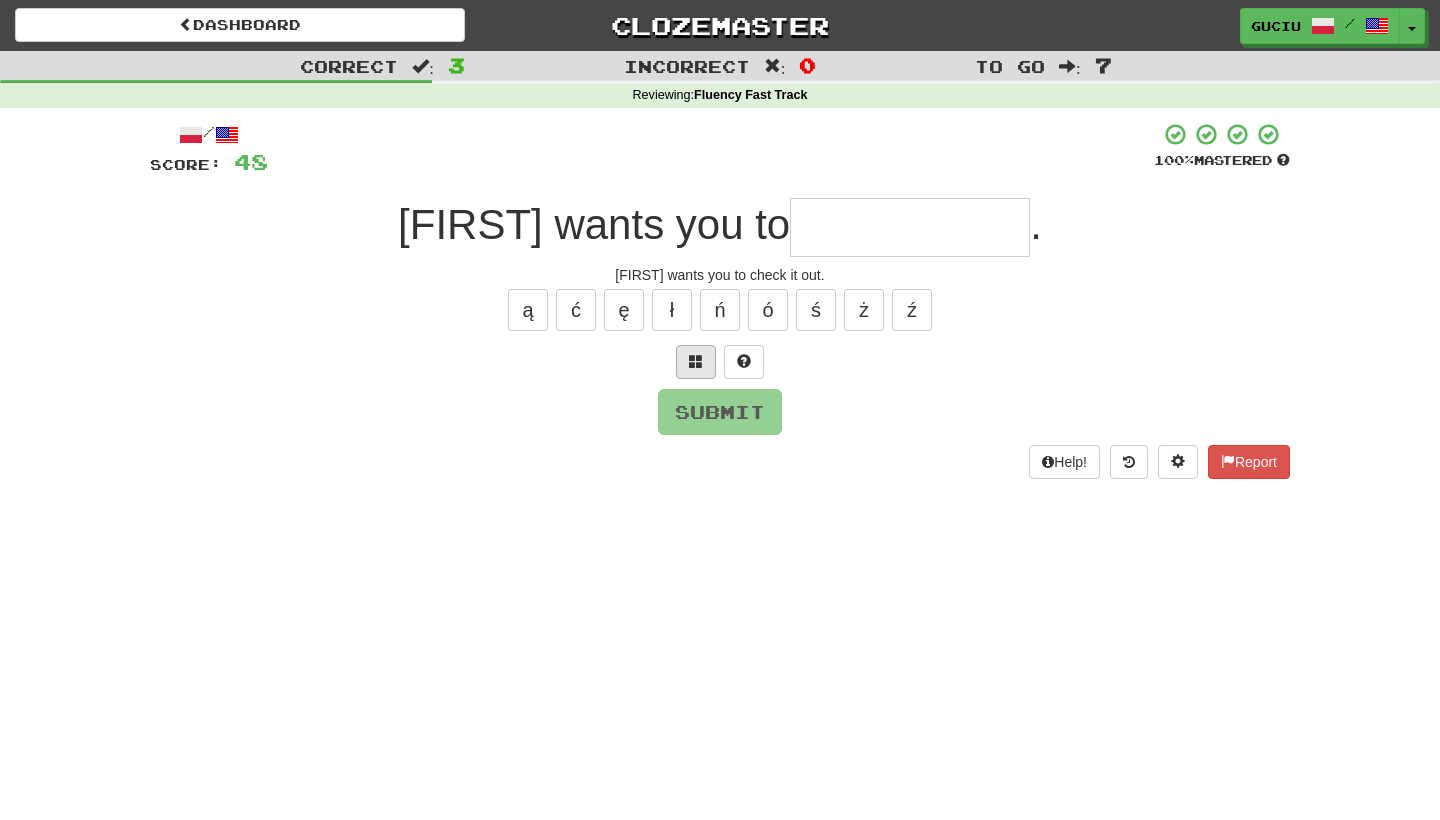 click at bounding box center [696, 361] 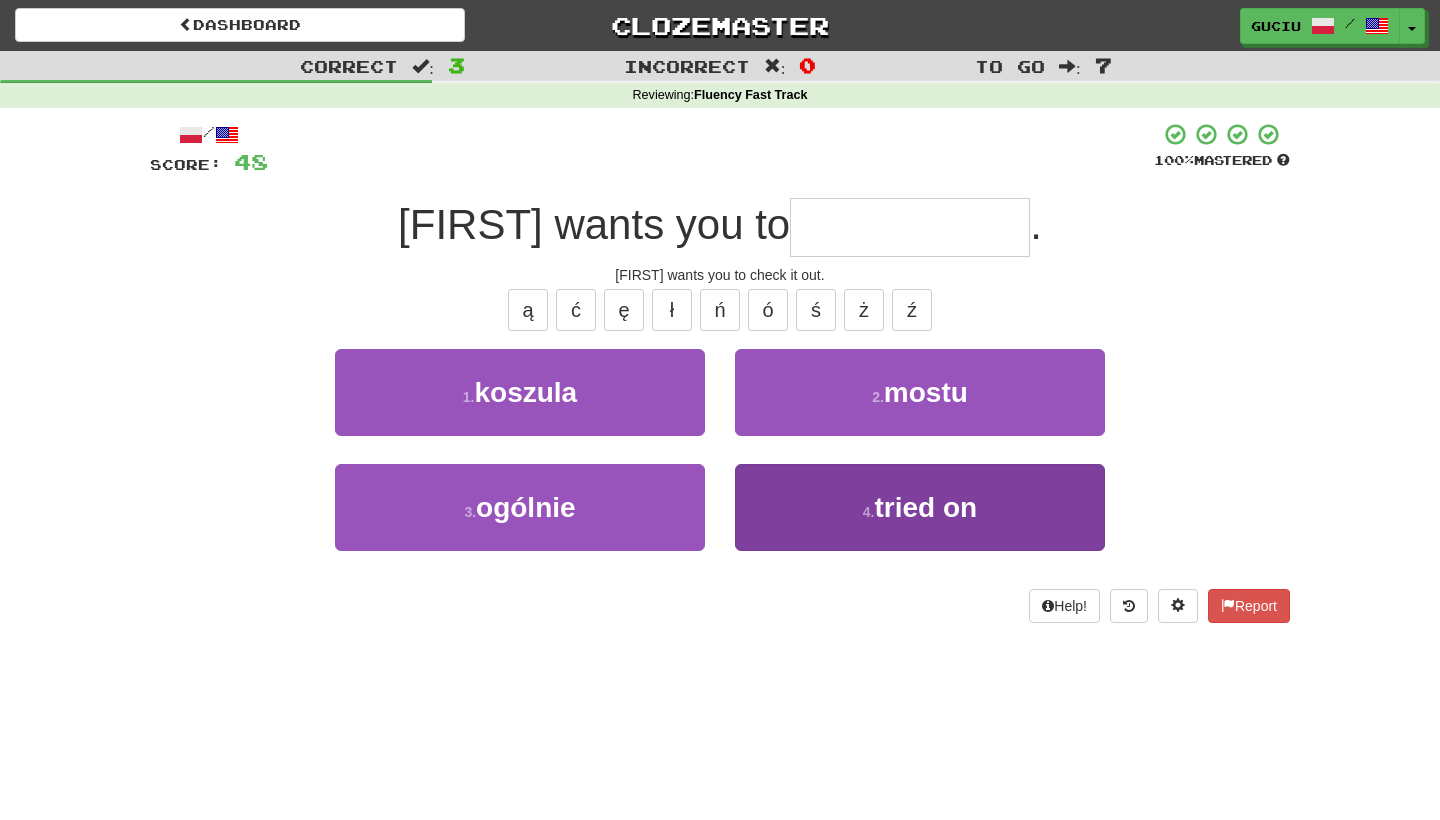 click on "tried on" at bounding box center (926, 507) 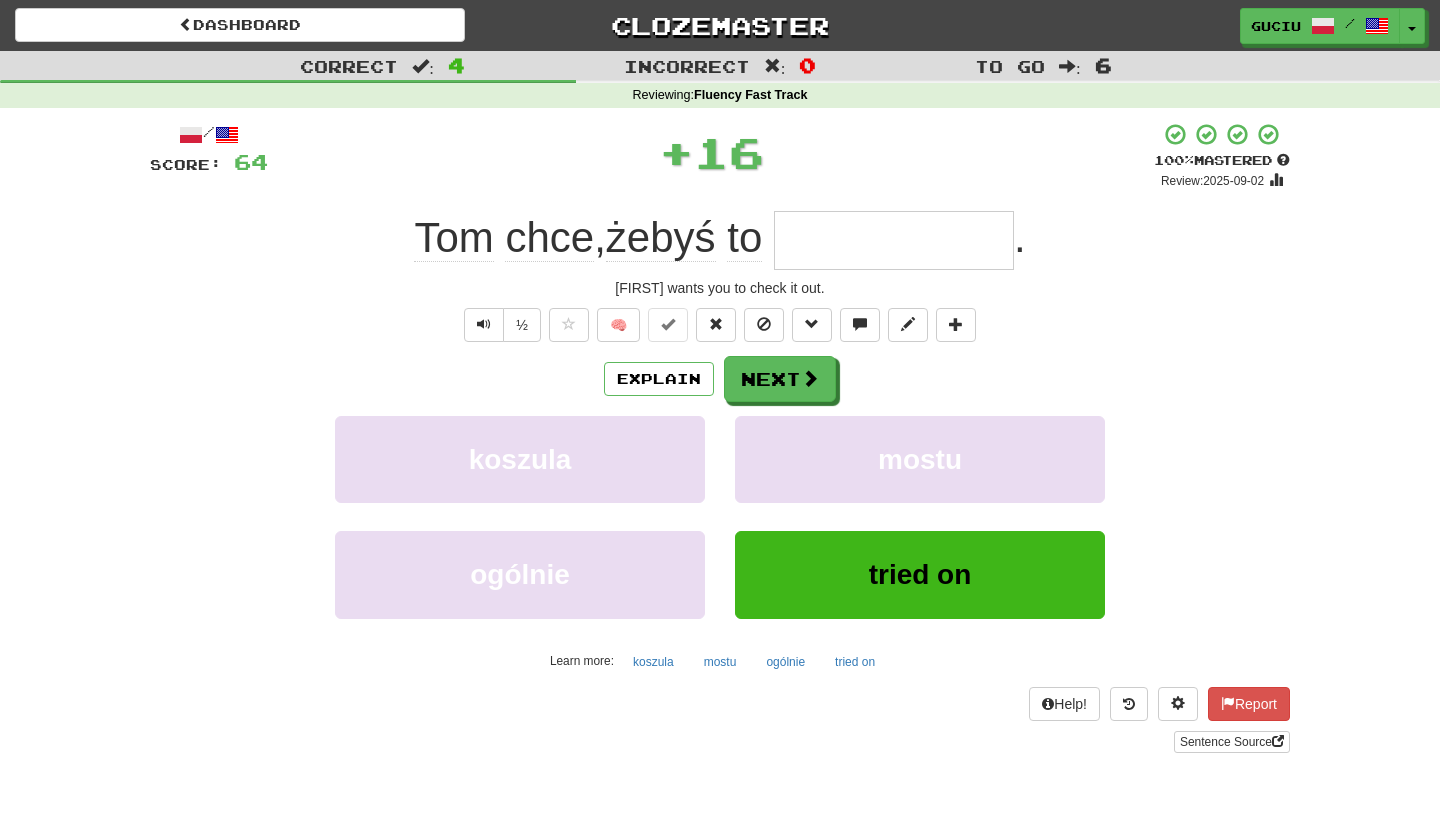 type on "**********" 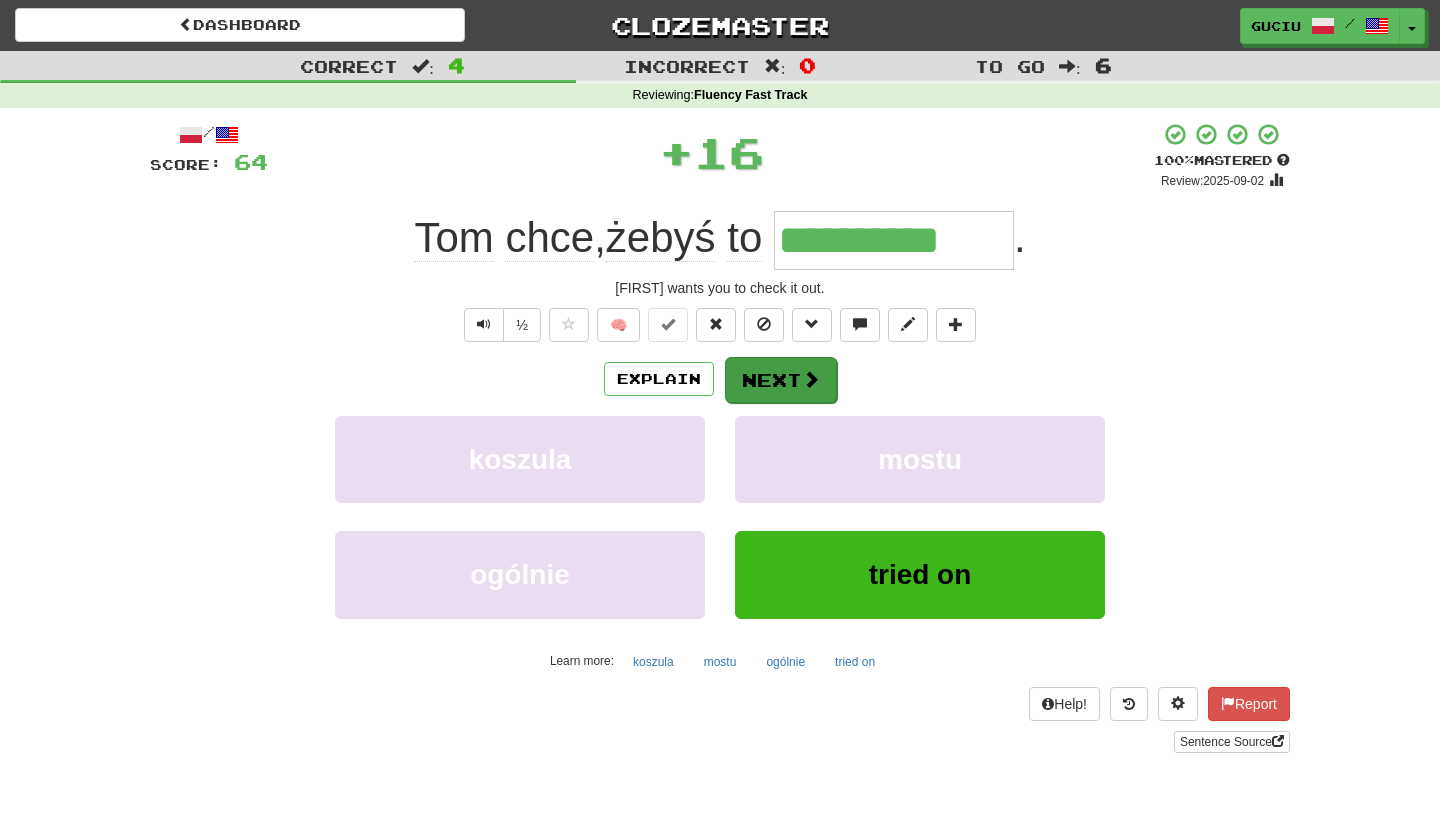 click on "Next" at bounding box center (781, 380) 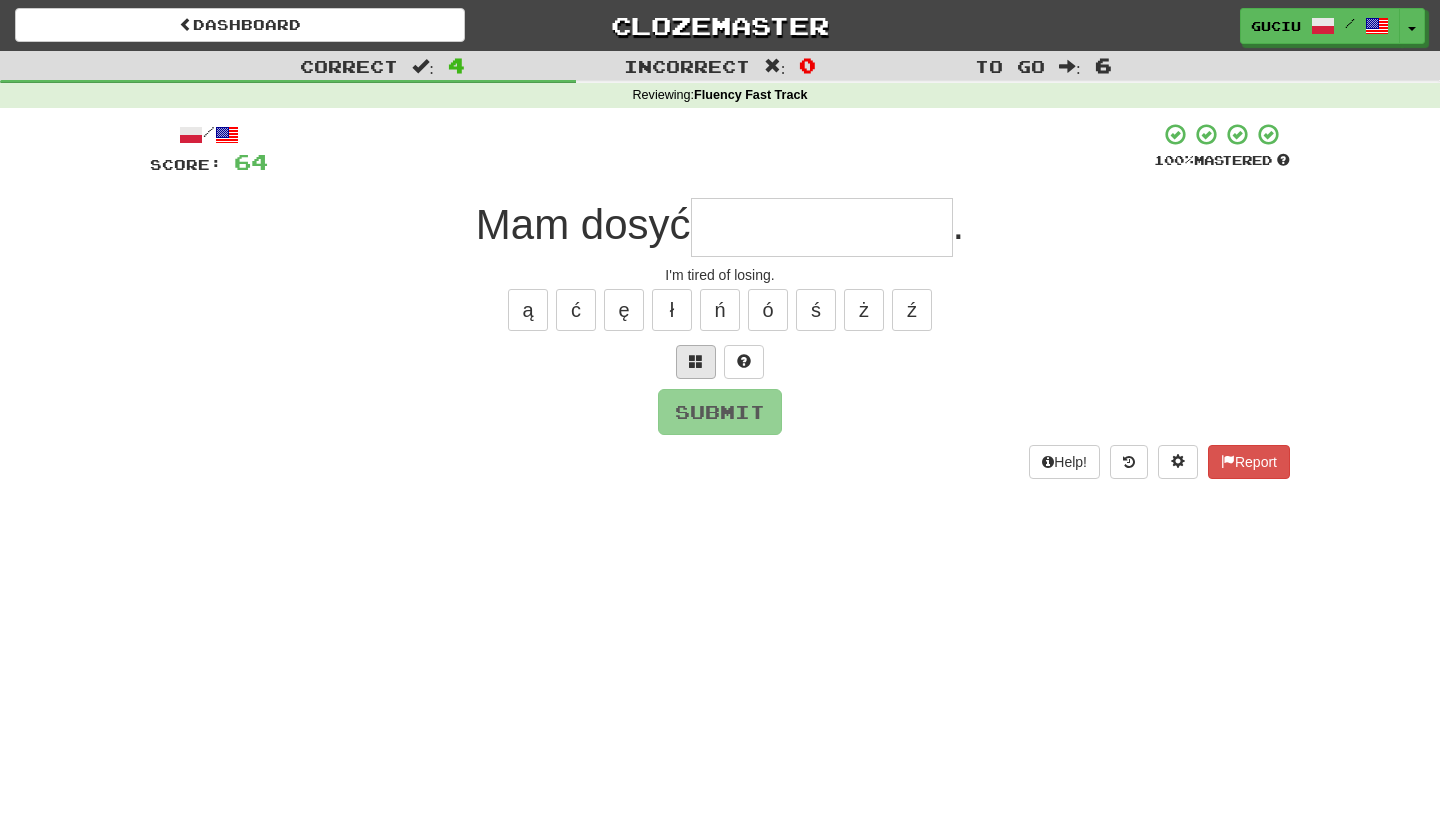 click at bounding box center [696, 362] 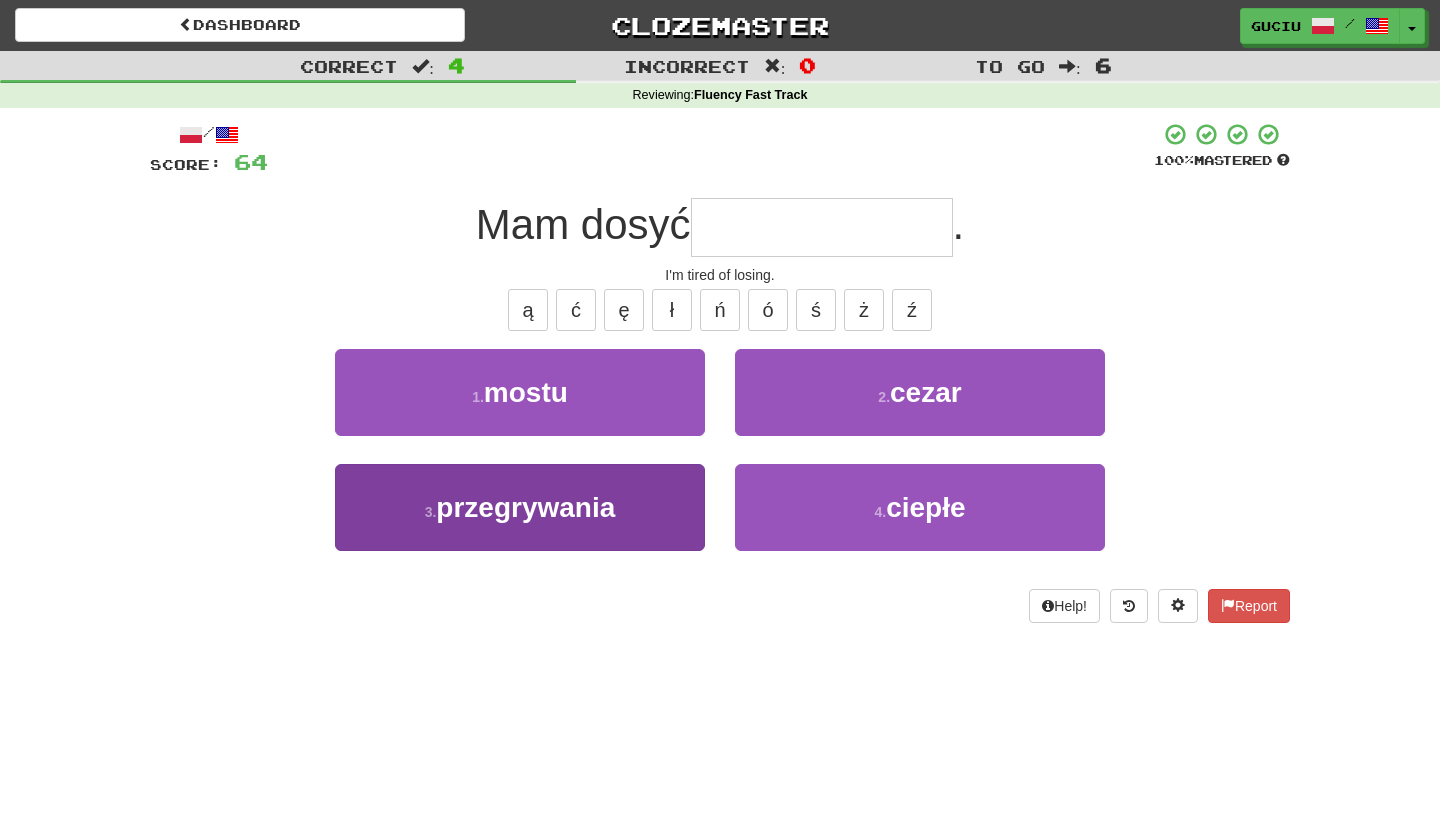 click on "3 . przegrywania" at bounding box center [520, 507] 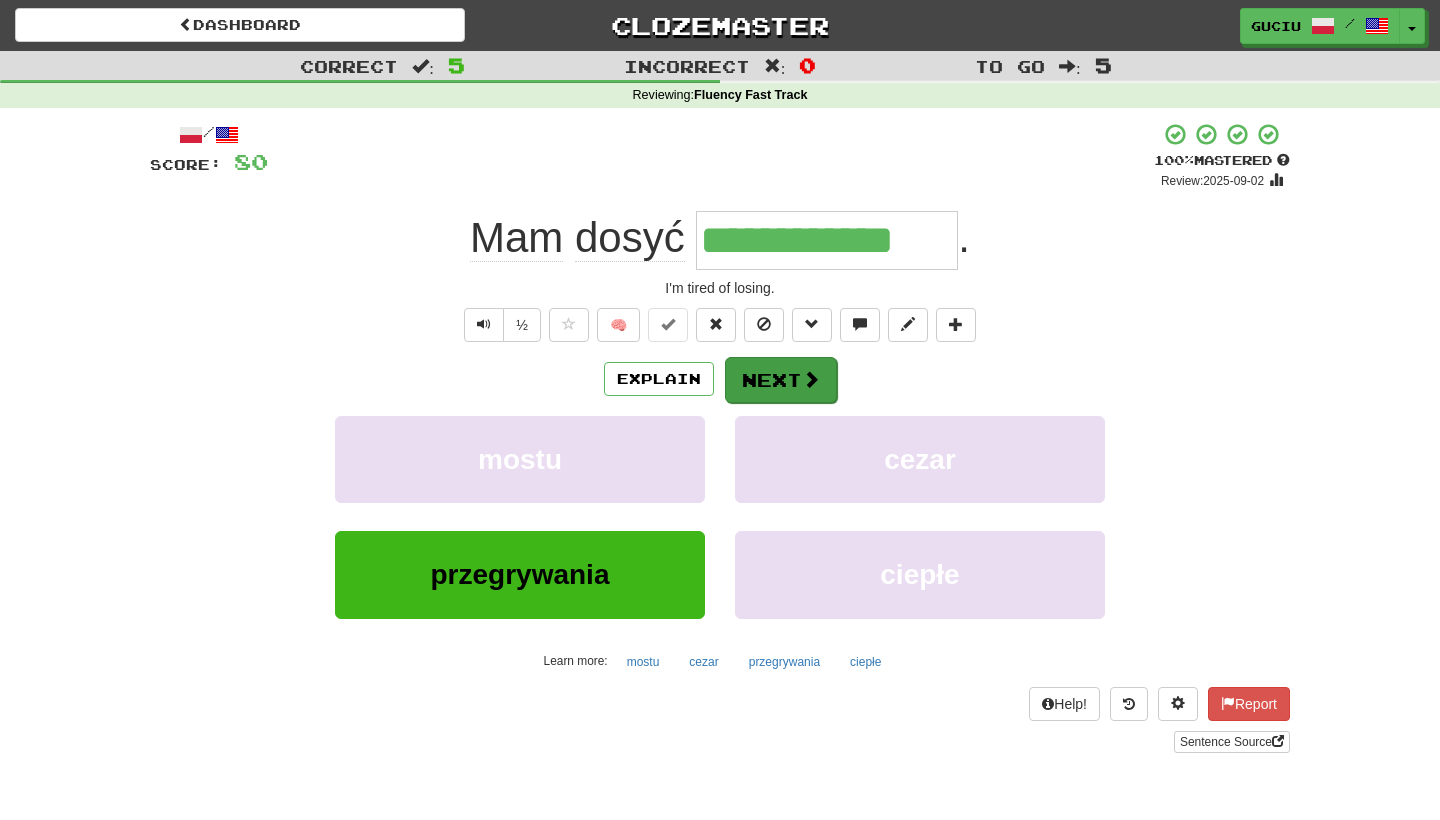 click on "Next" at bounding box center [781, 380] 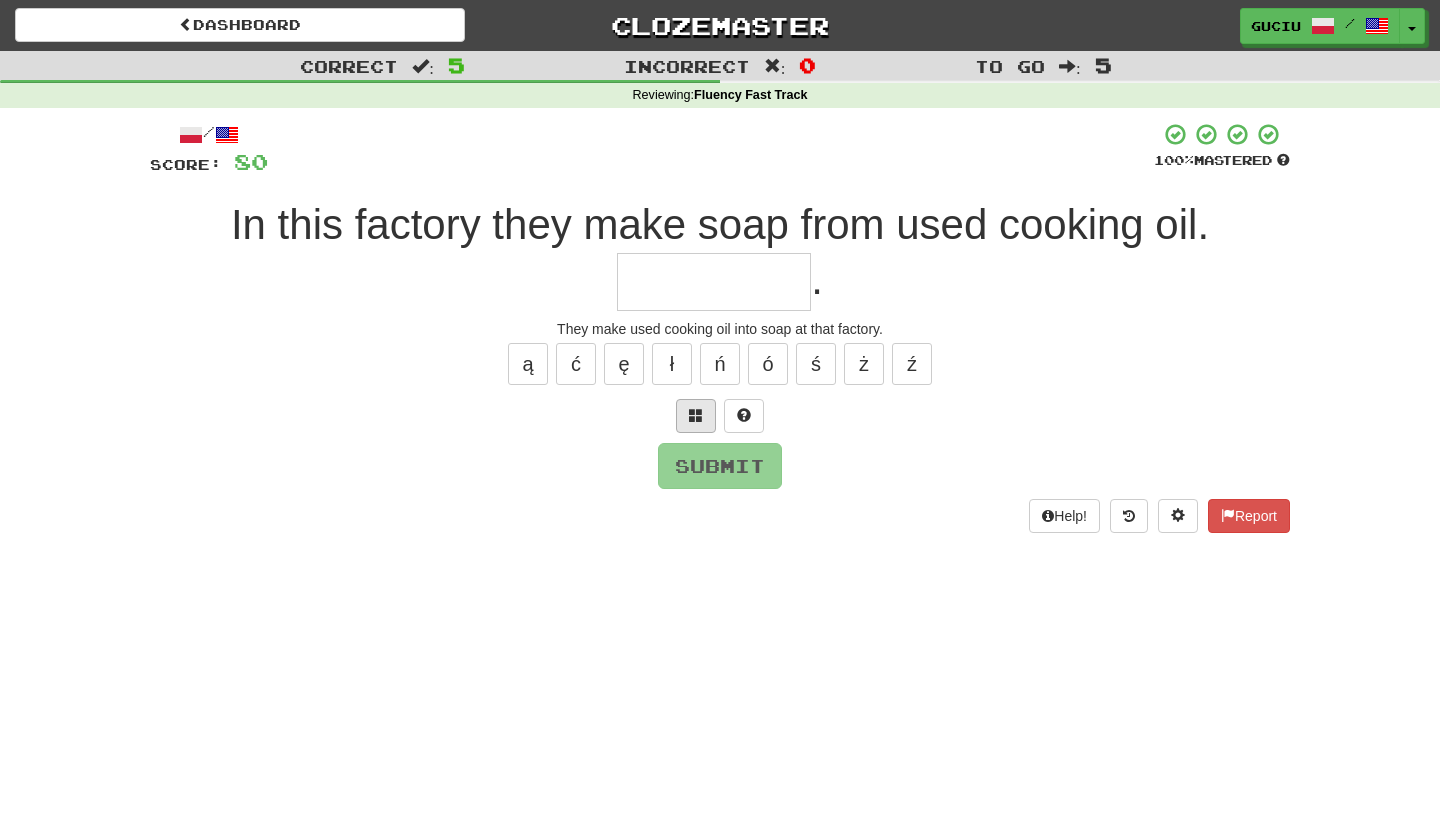 click at bounding box center (696, 416) 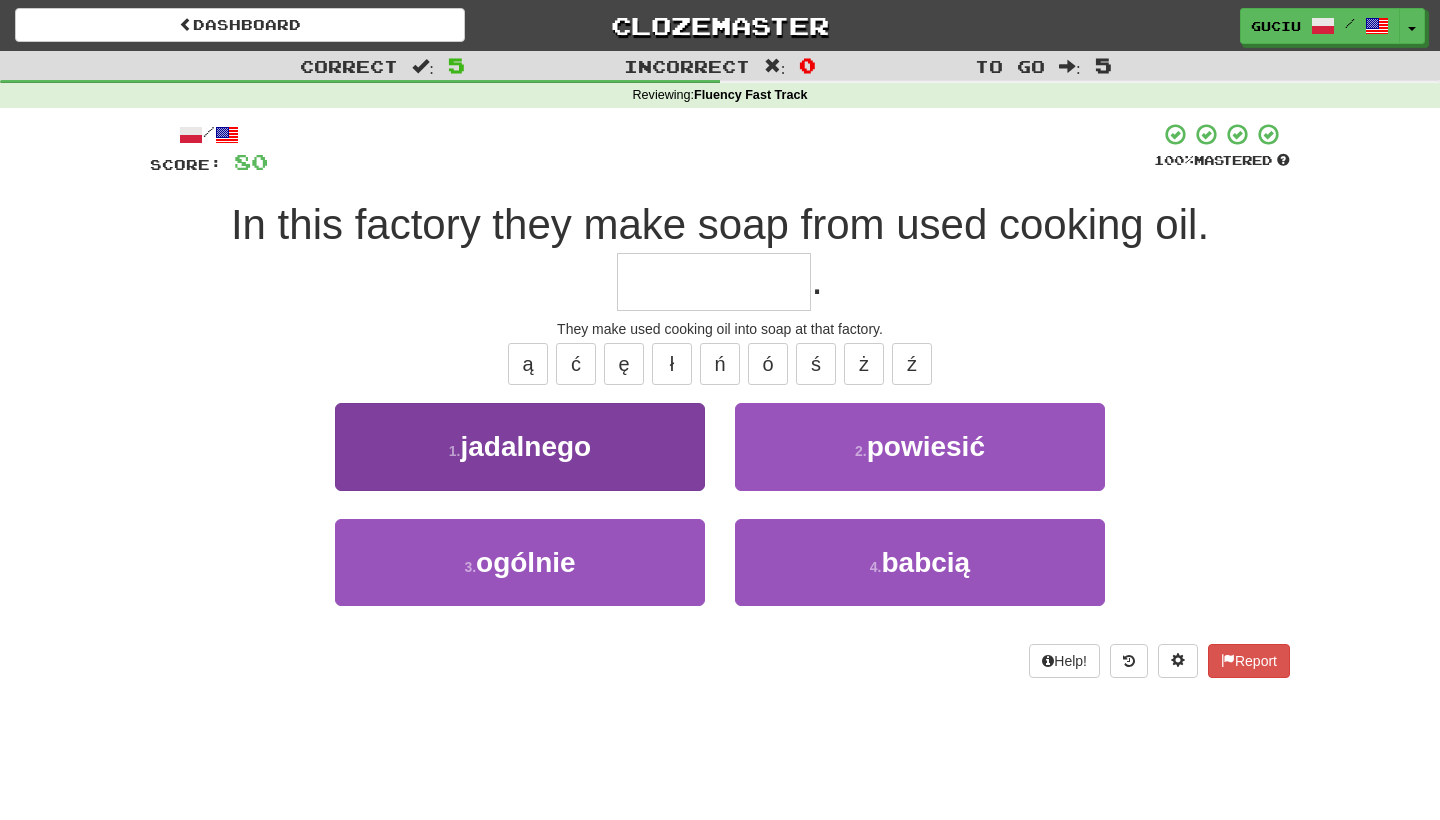click on "1 . jadalnego" at bounding box center (520, 446) 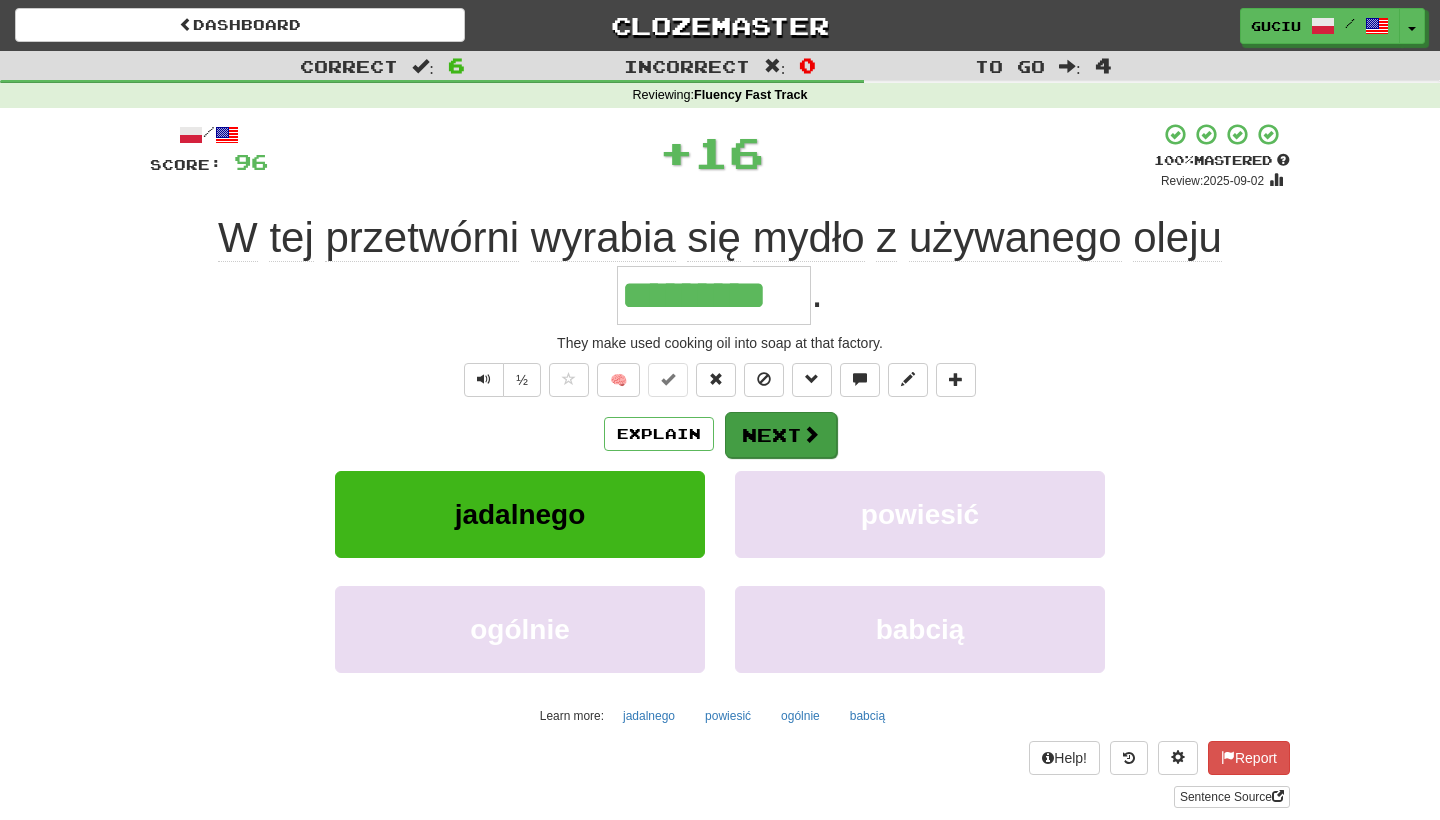 click on "Next" at bounding box center (781, 435) 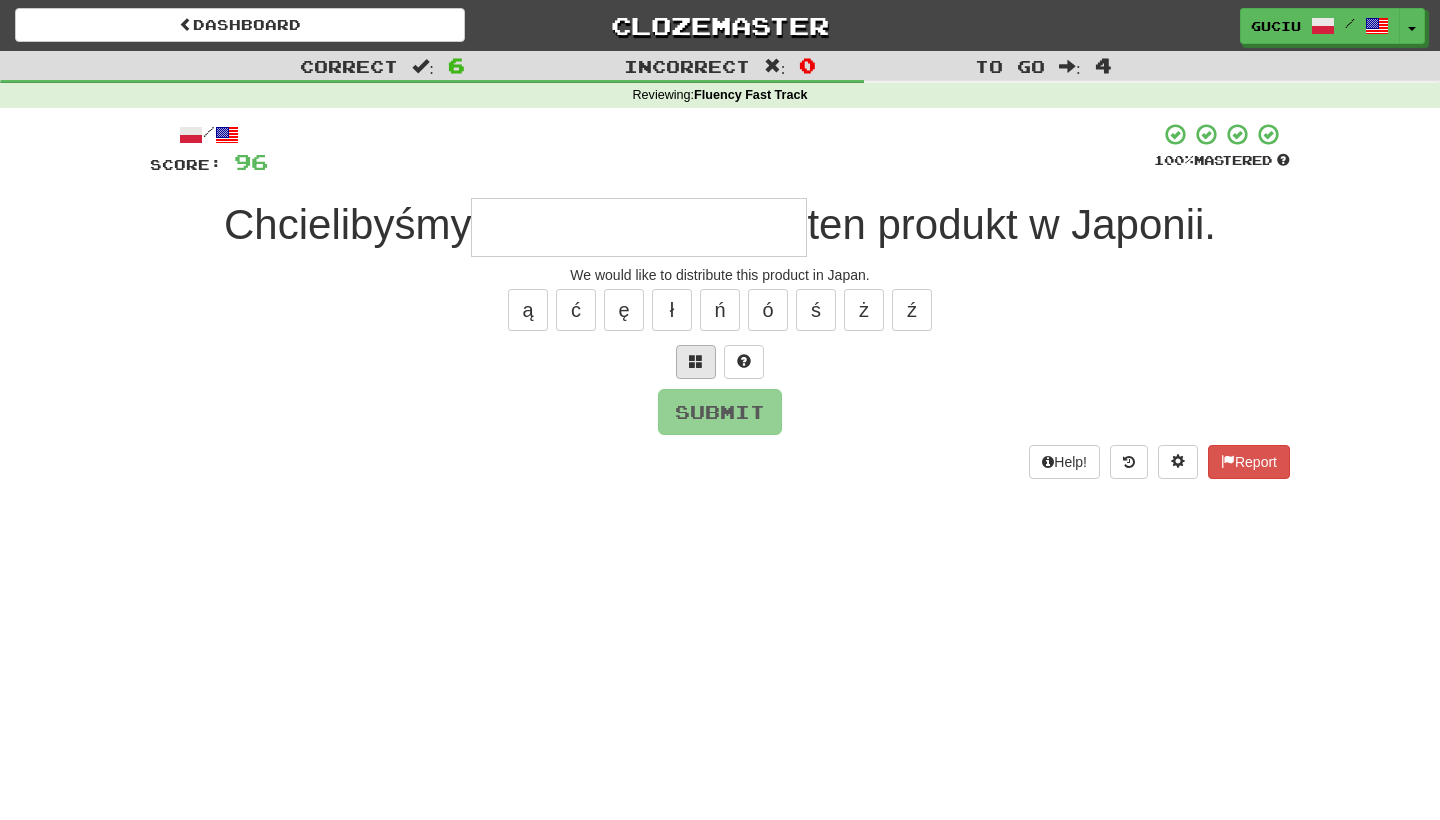 click at bounding box center (696, 362) 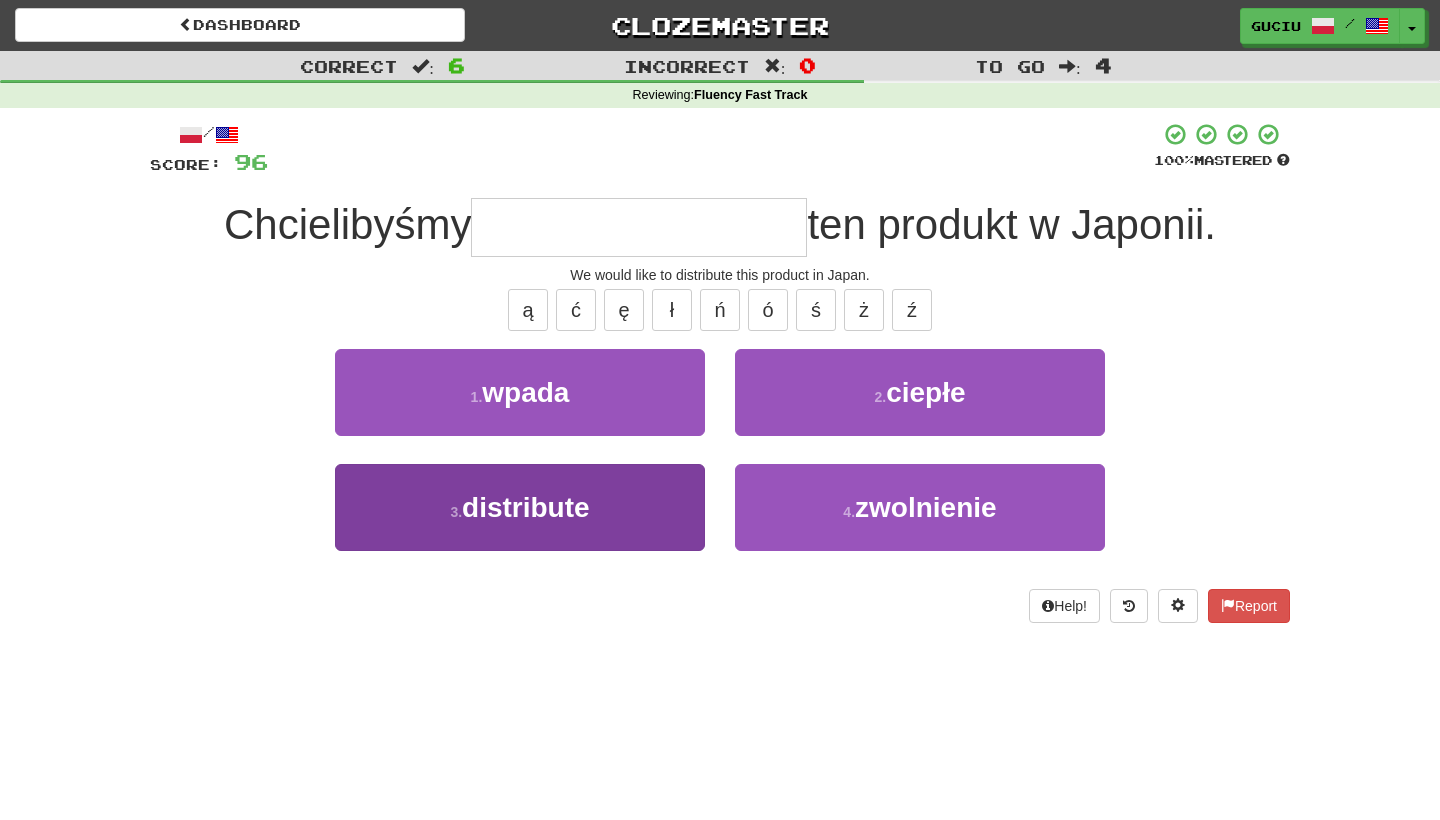 click on "distribute" at bounding box center (526, 507) 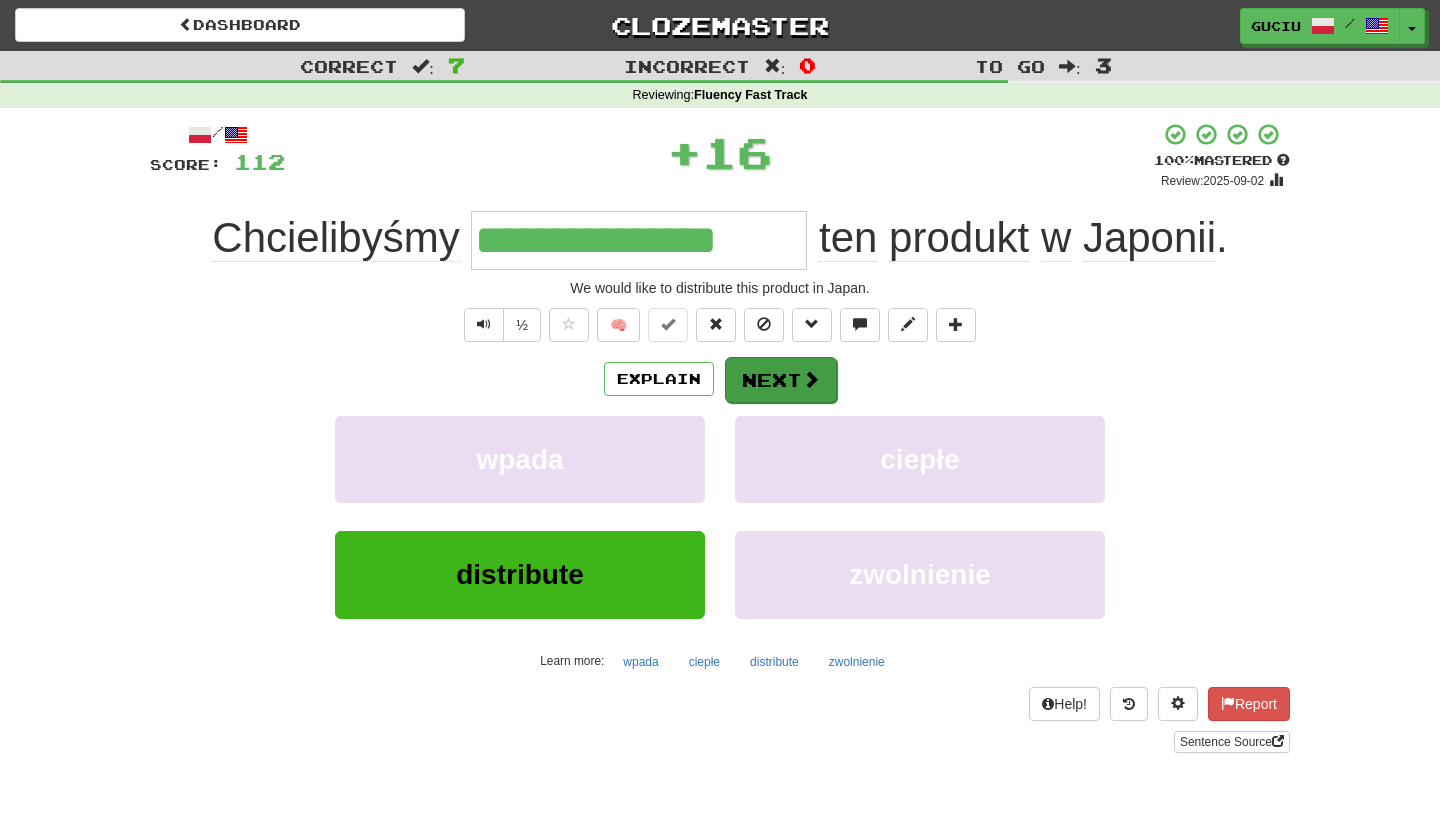 click at bounding box center [811, 379] 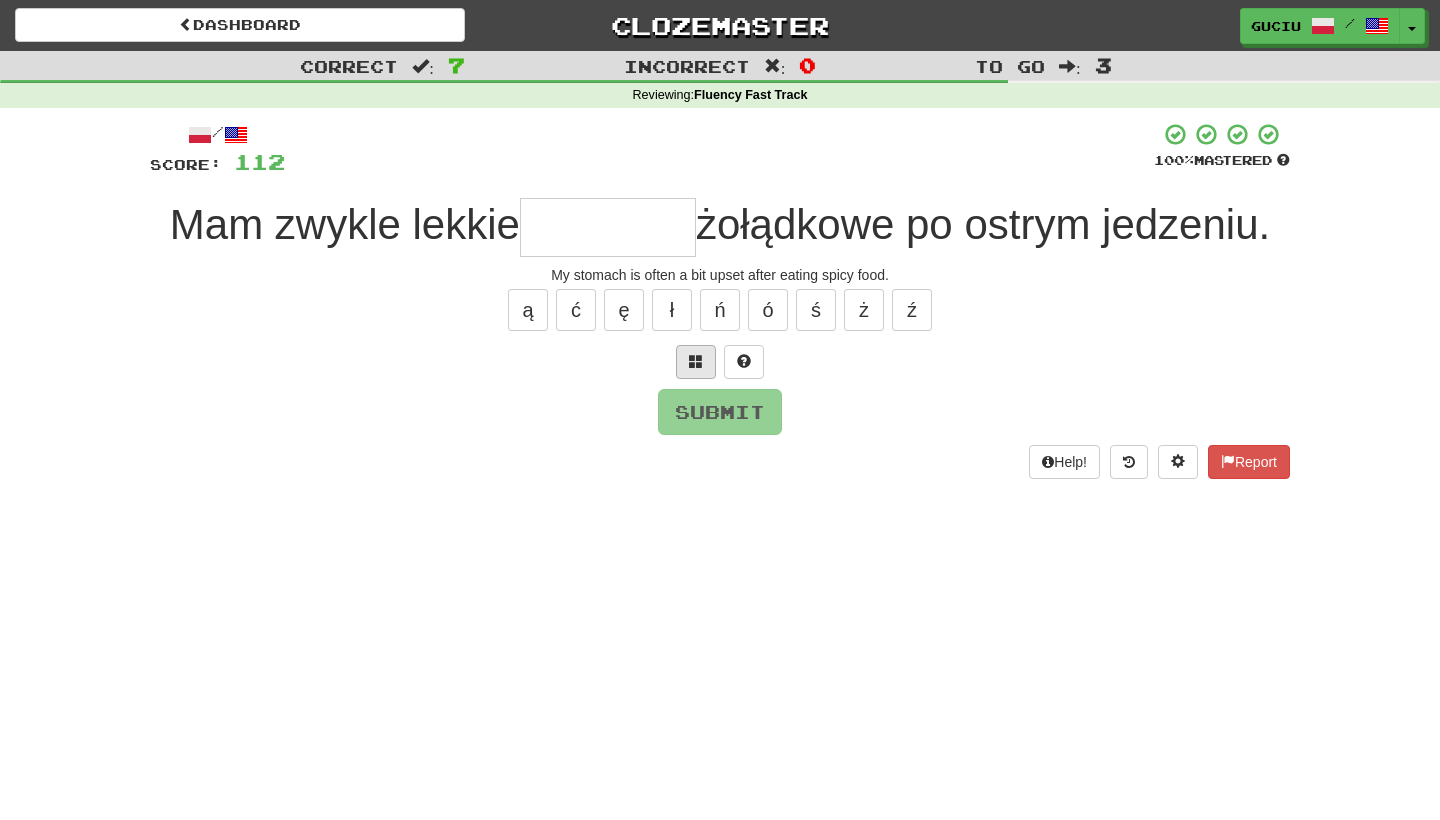 click at bounding box center (696, 362) 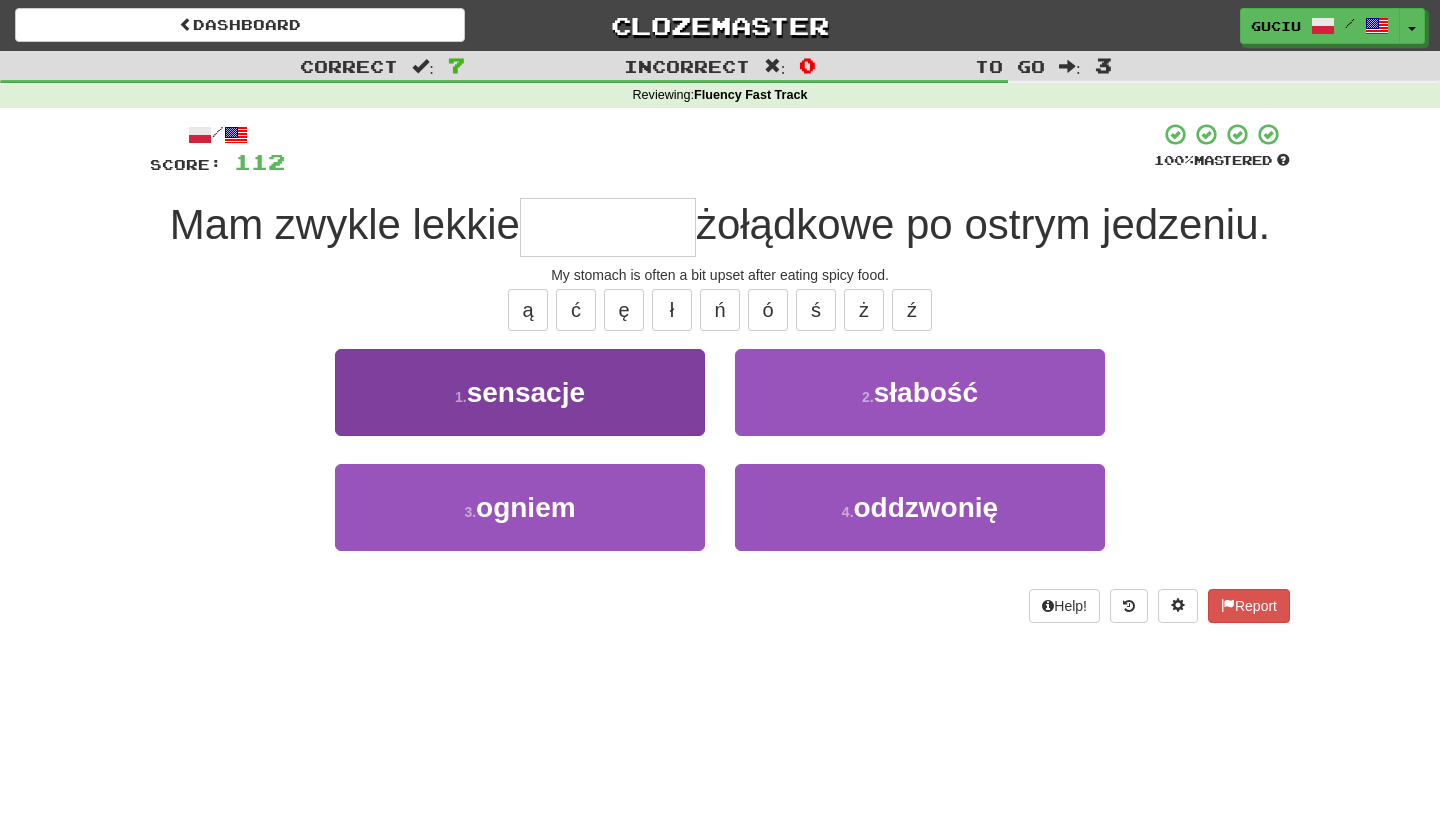 click on "1 . sensacje" at bounding box center (520, 392) 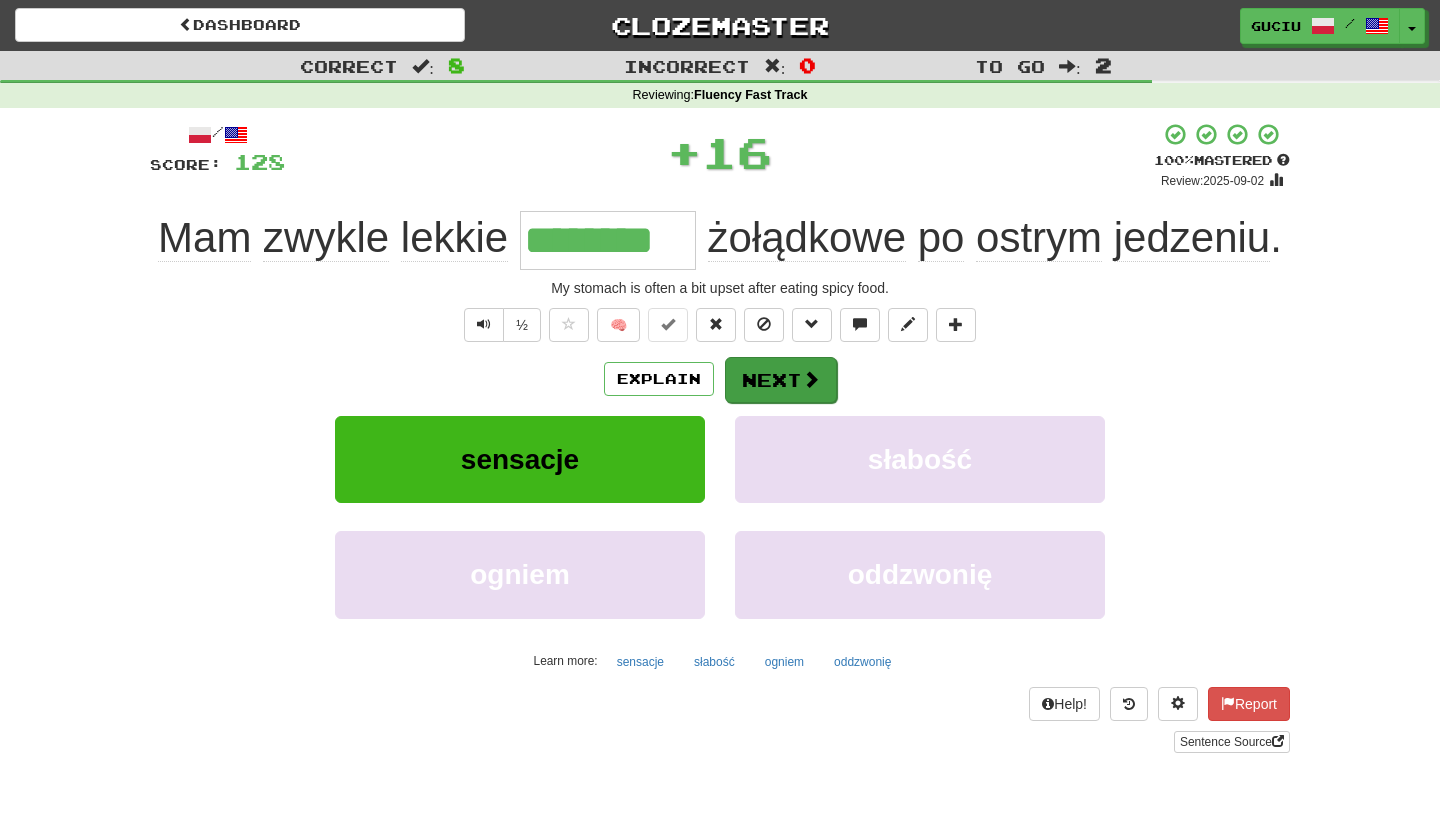 click on "Next" at bounding box center [781, 380] 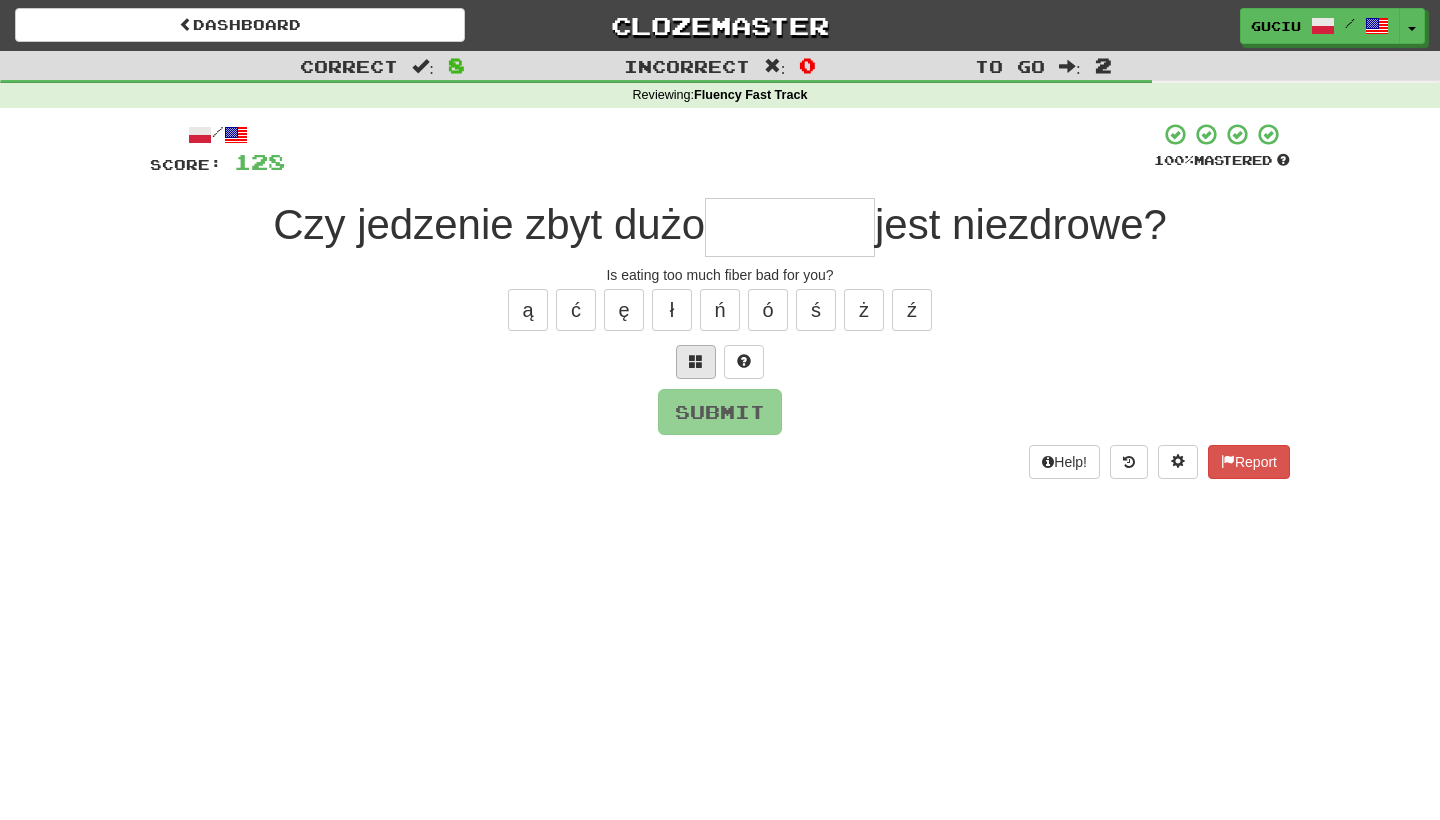 click at bounding box center [696, 362] 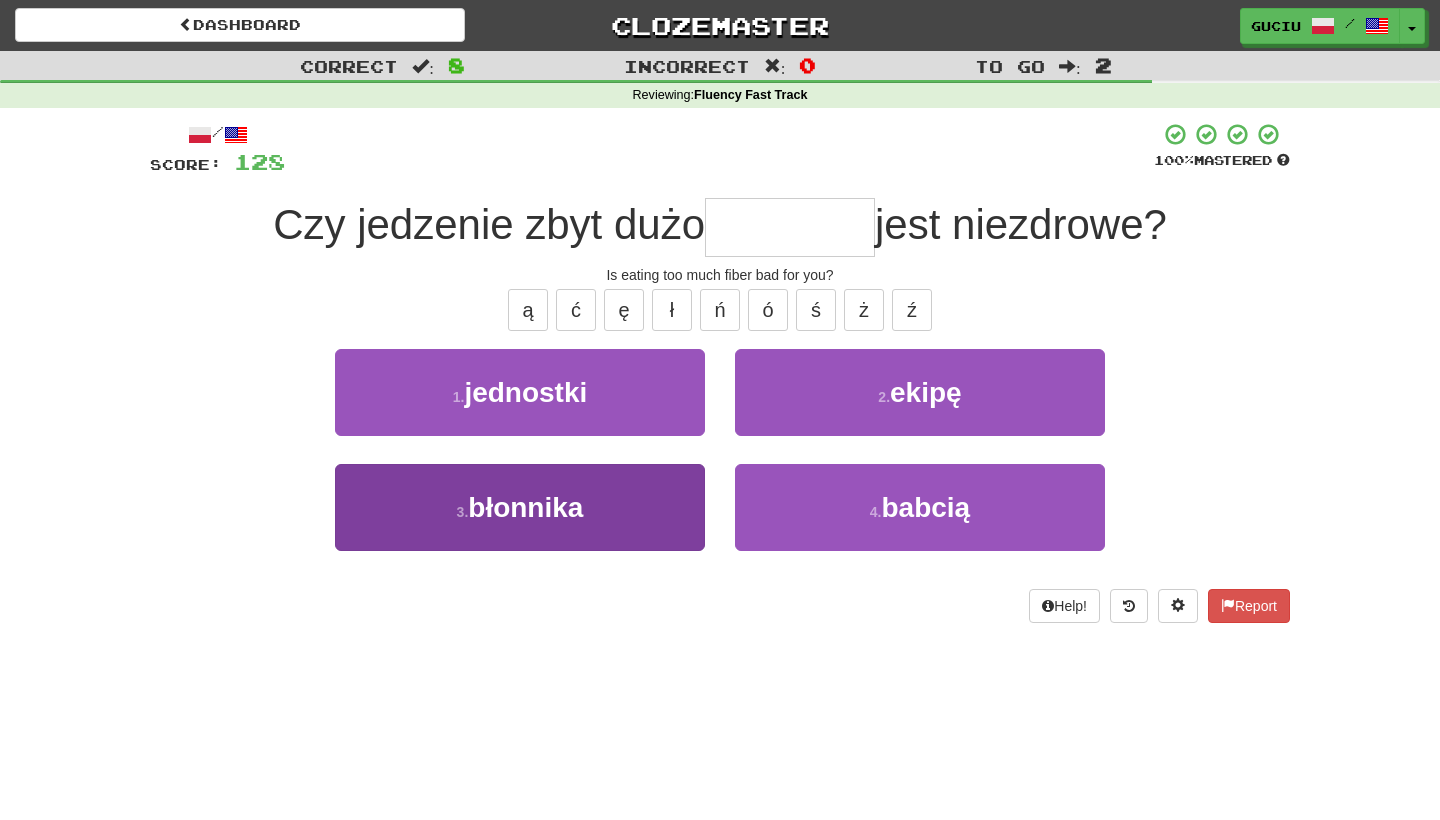 click on "3 . błonnika" at bounding box center [520, 507] 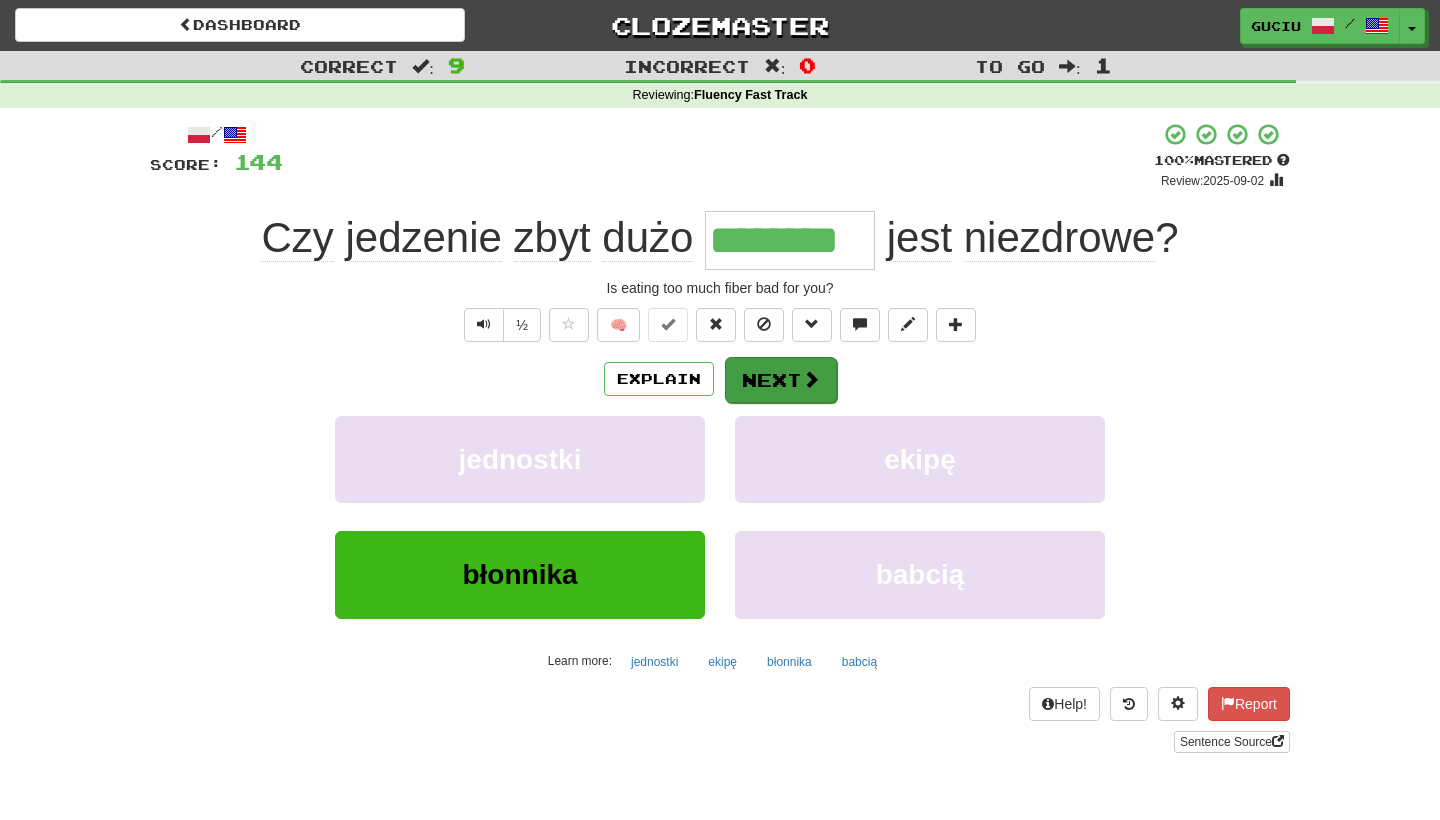 click on "Next" at bounding box center [781, 380] 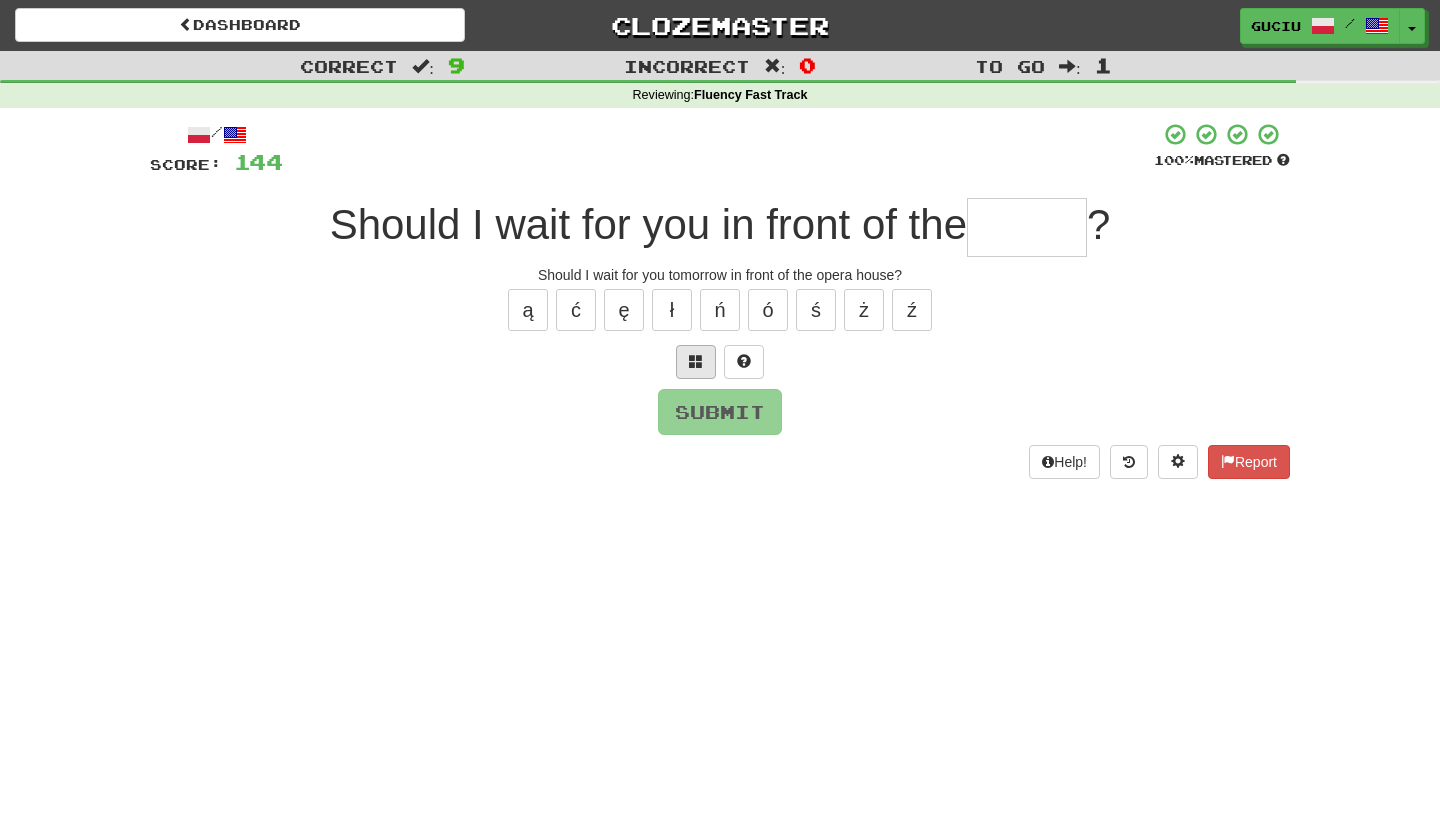 click at bounding box center (696, 361) 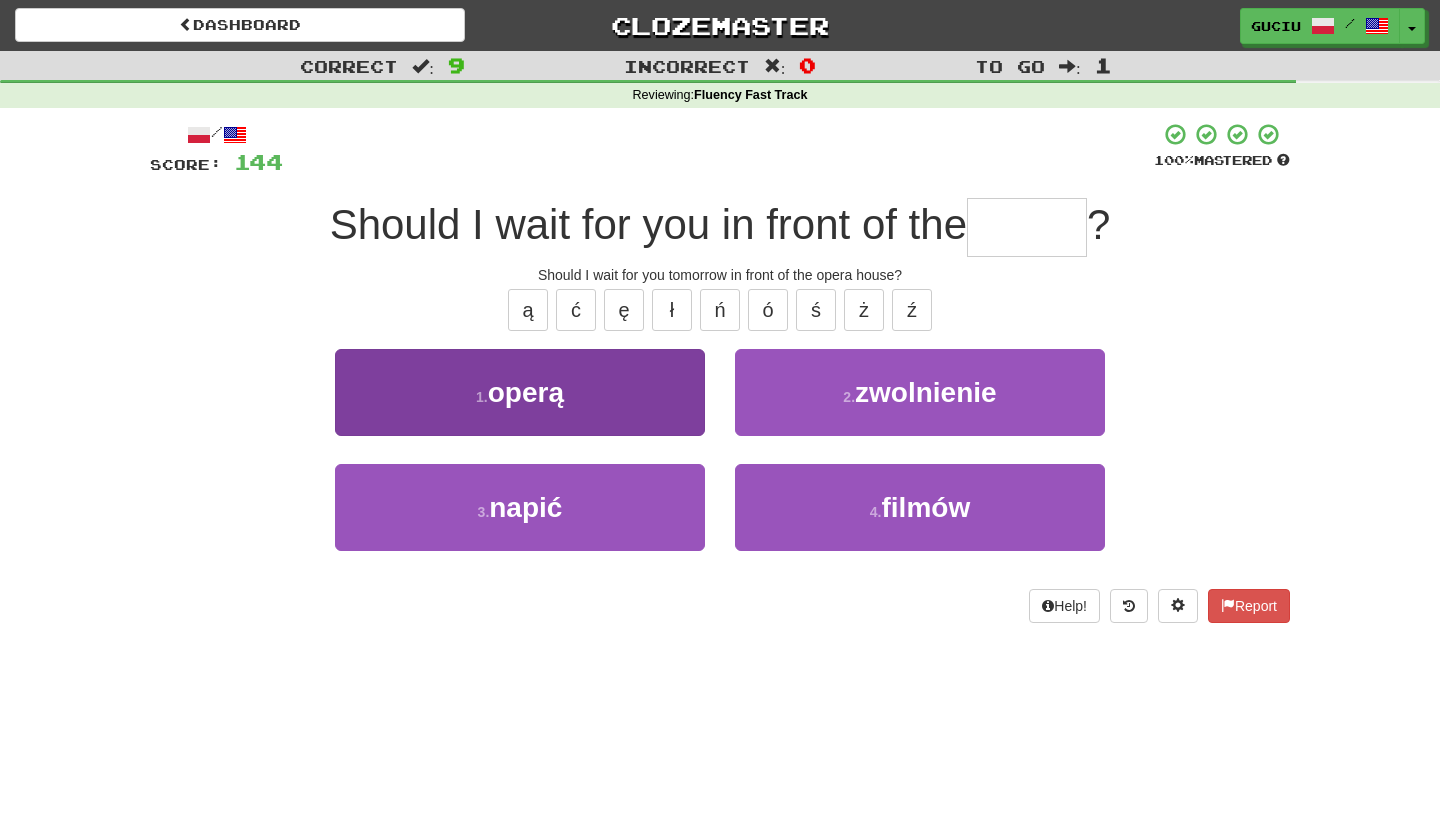click on "1 . operą" at bounding box center (520, 392) 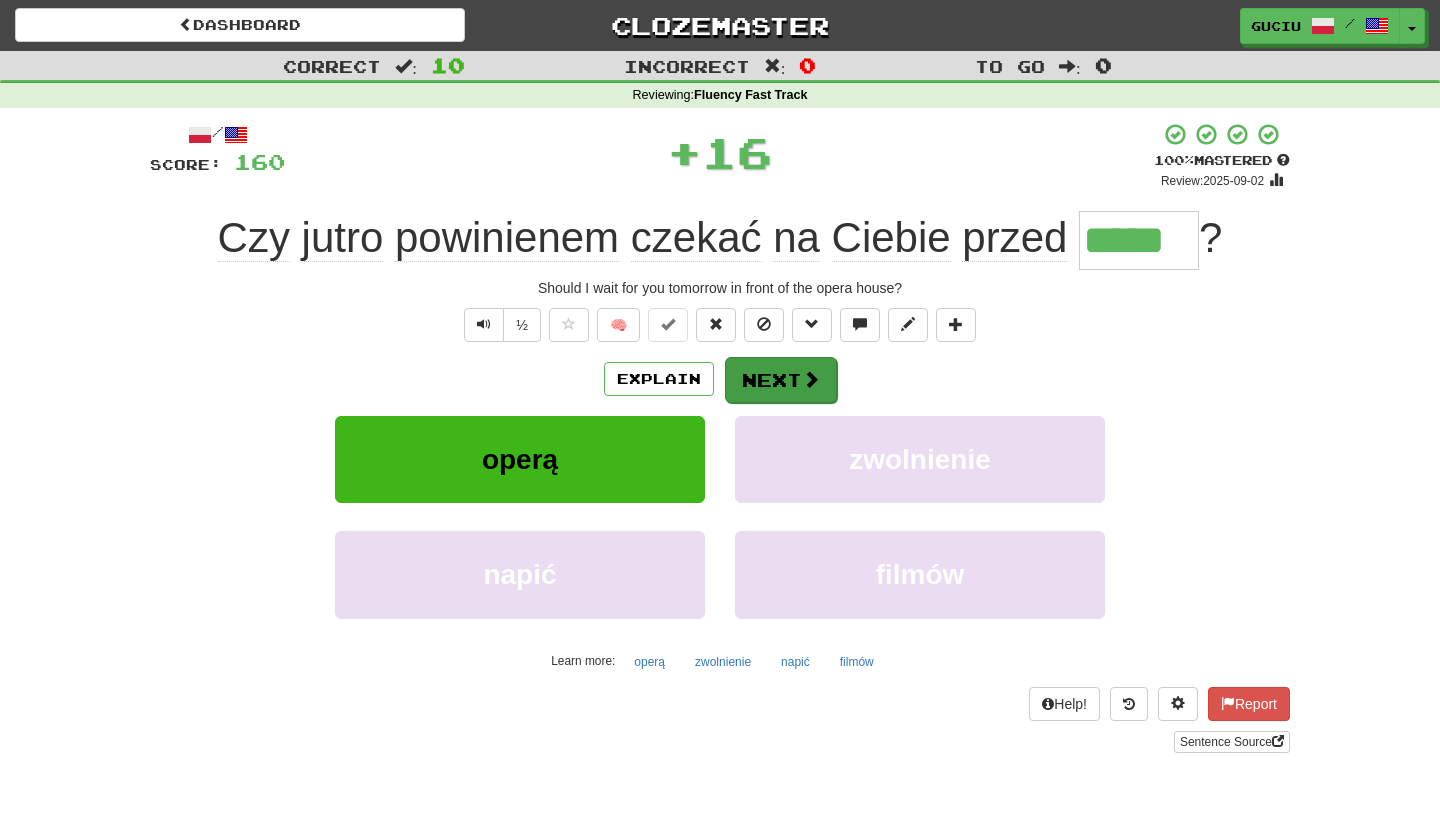 click on "Next" at bounding box center [781, 380] 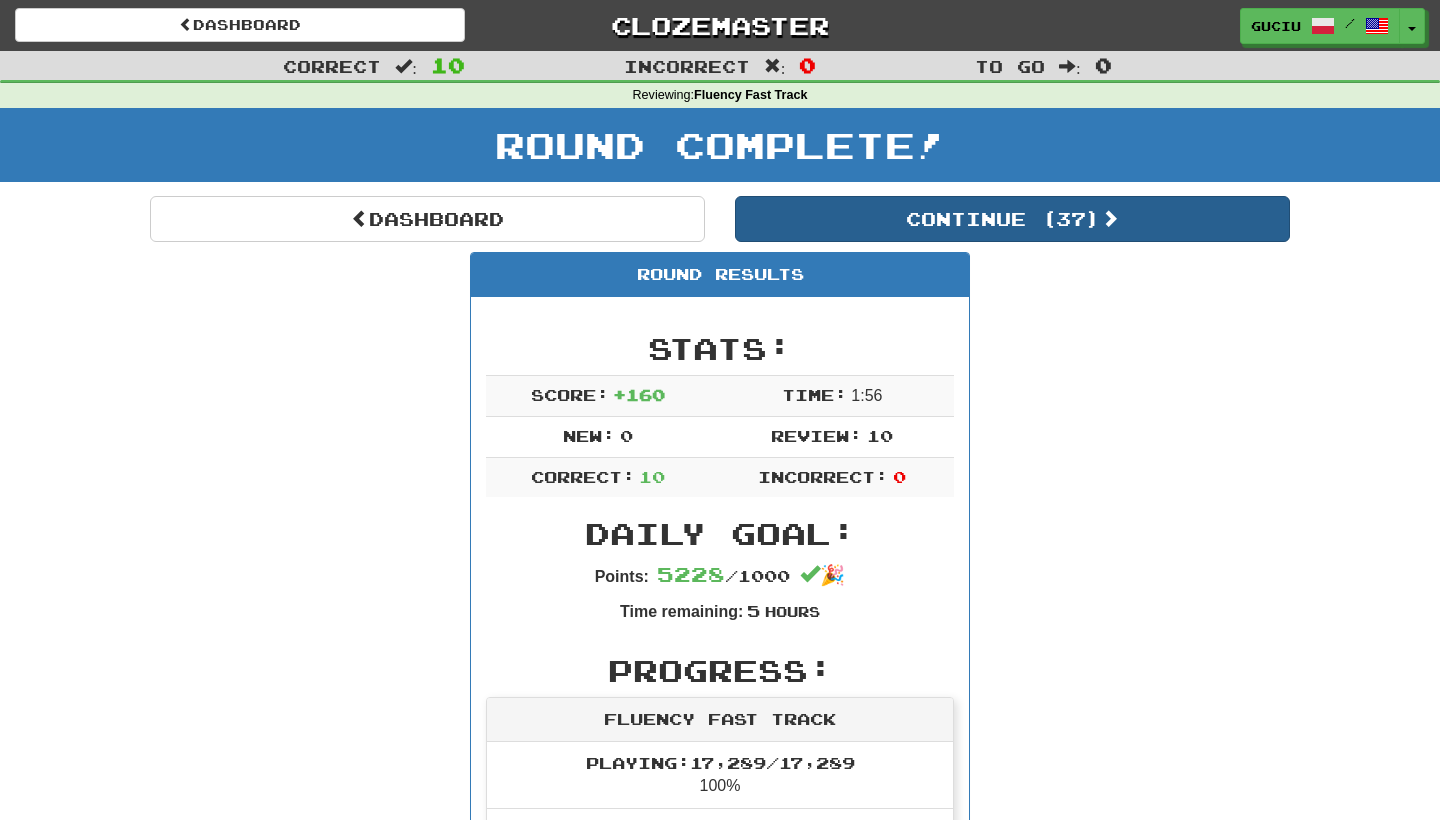 click on "Continue ( 37 )" at bounding box center [1012, 219] 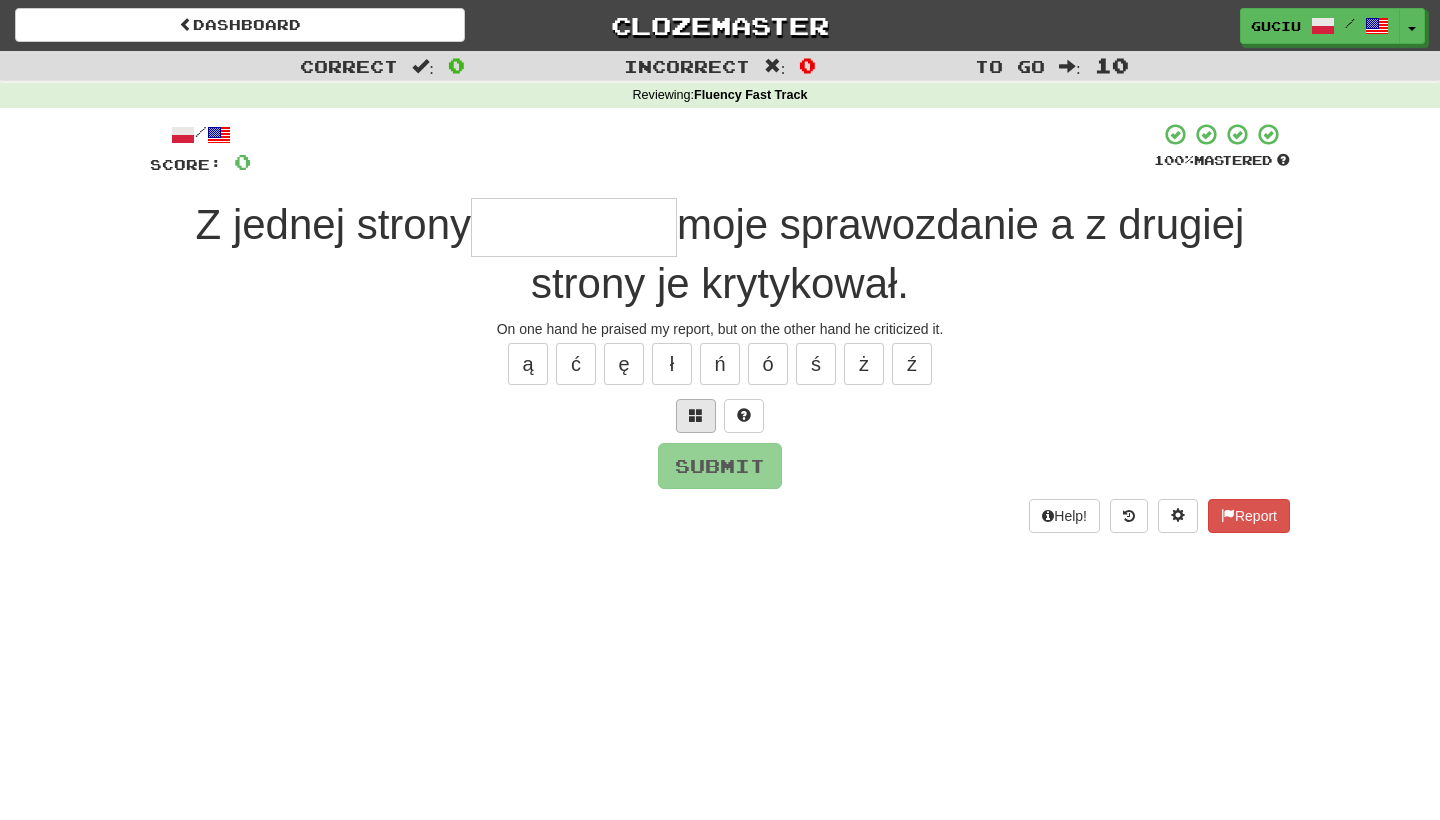 click at bounding box center (696, 416) 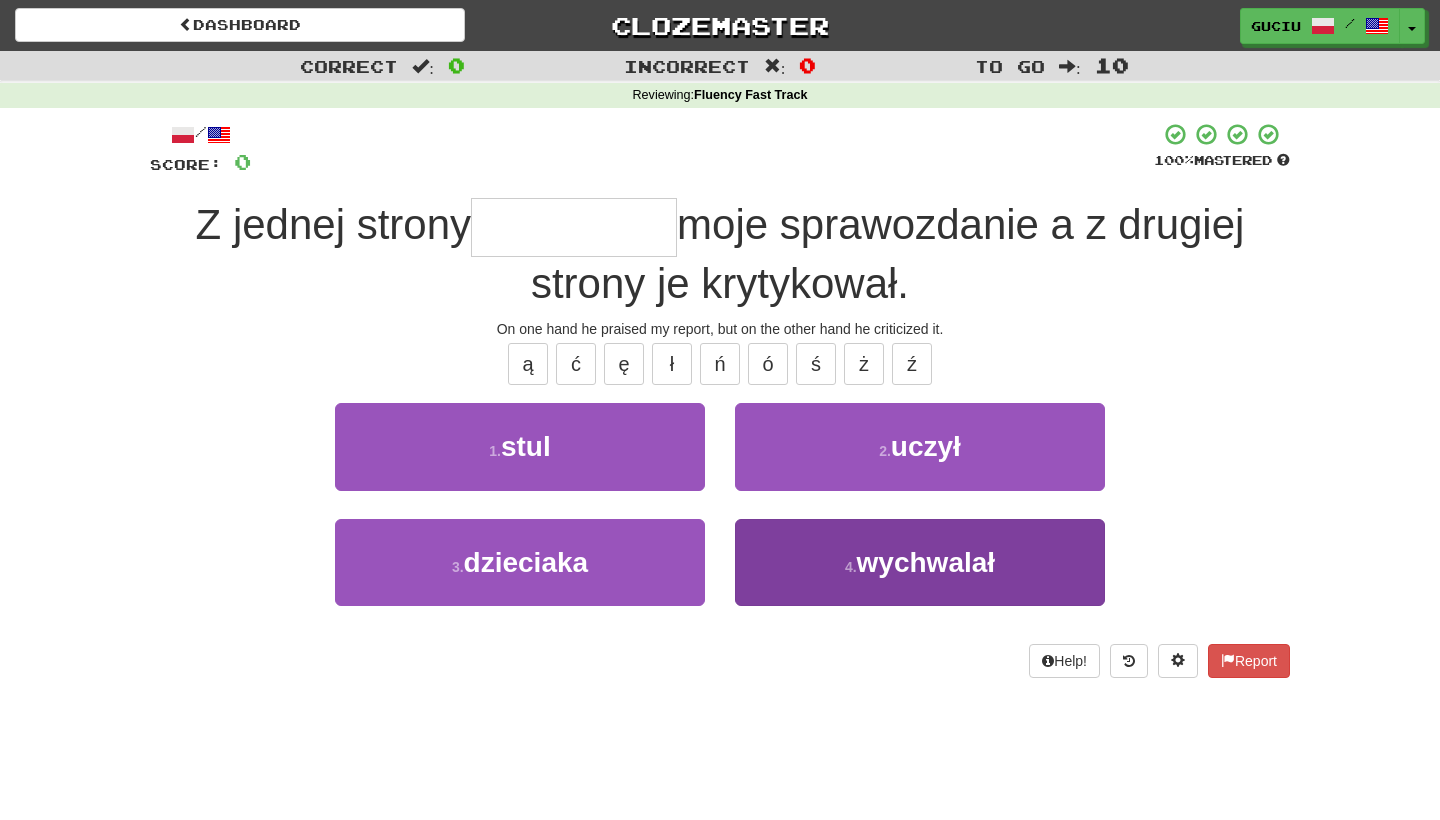 click on "wychwalał" at bounding box center (926, 562) 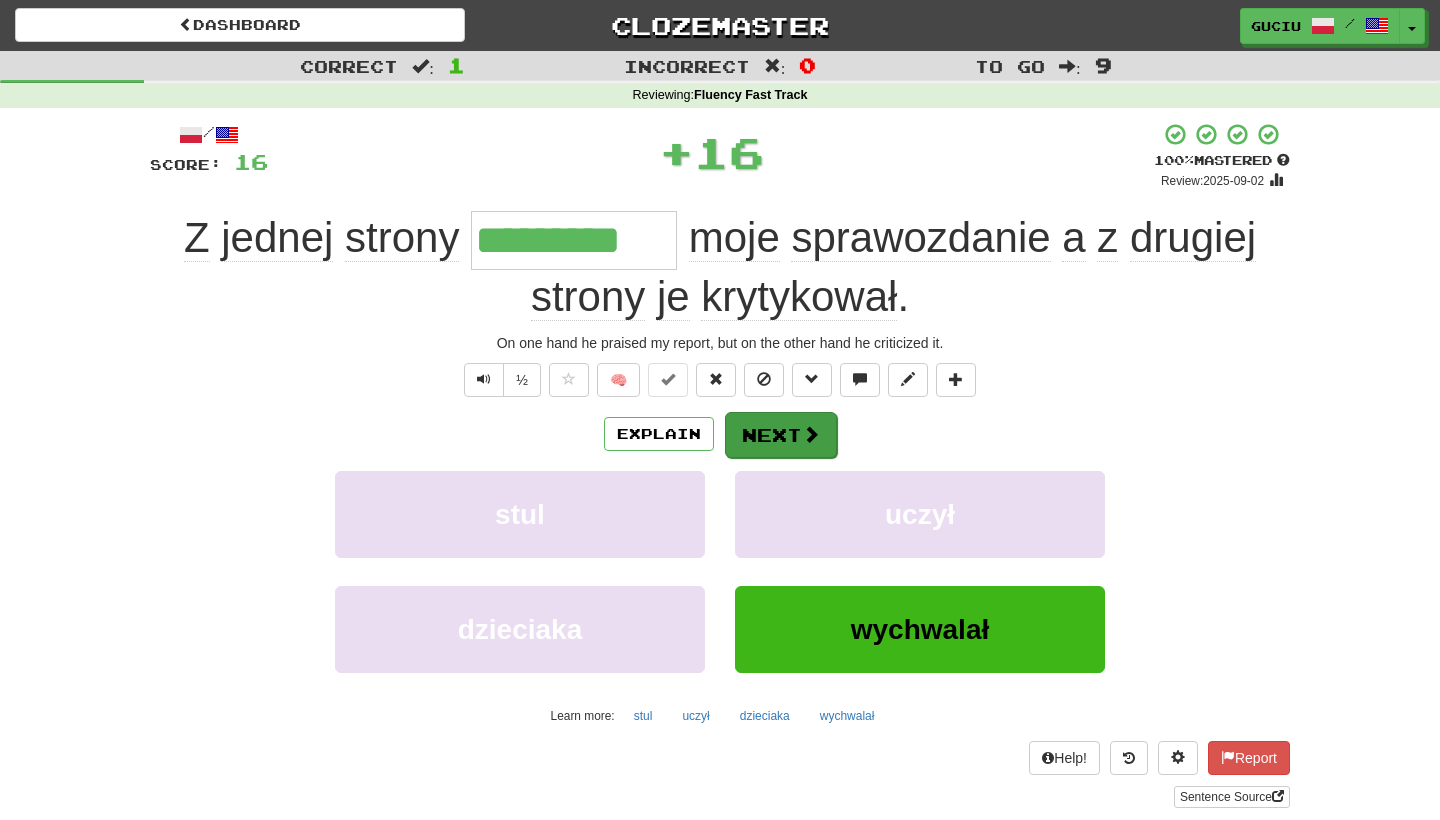 click at bounding box center [811, 434] 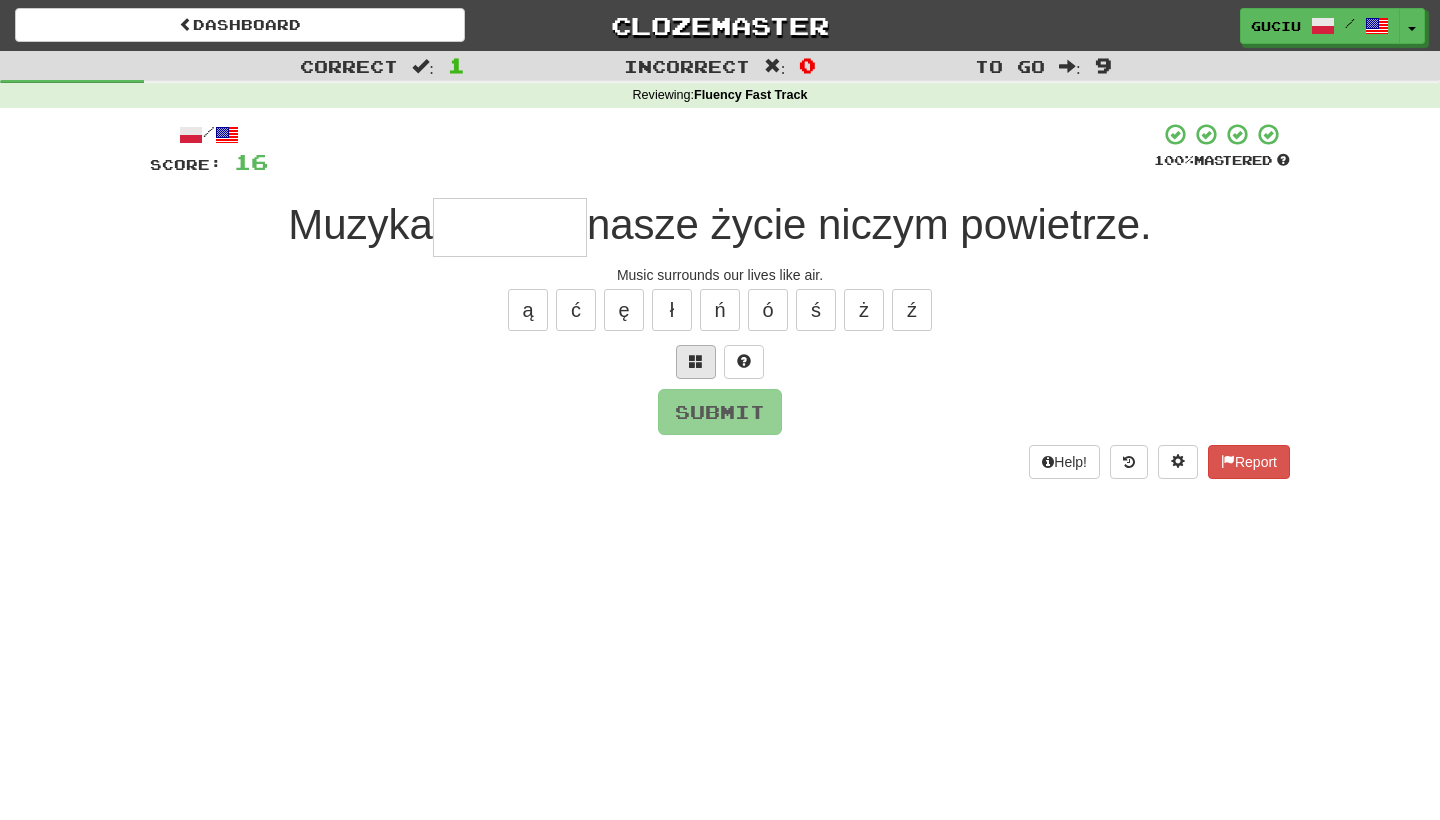 click at bounding box center [696, 362] 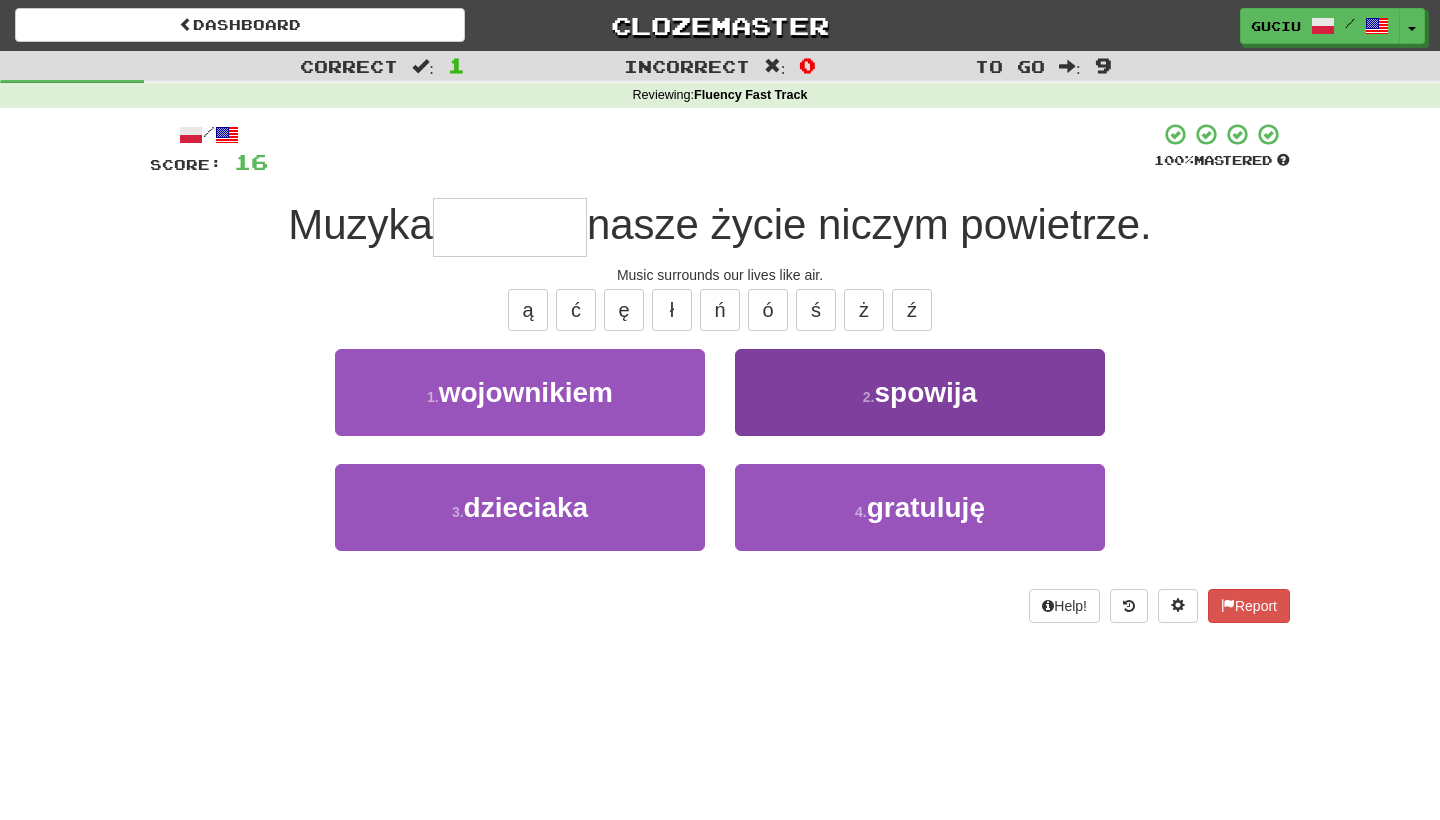 click on "2 . spowija" at bounding box center [920, 392] 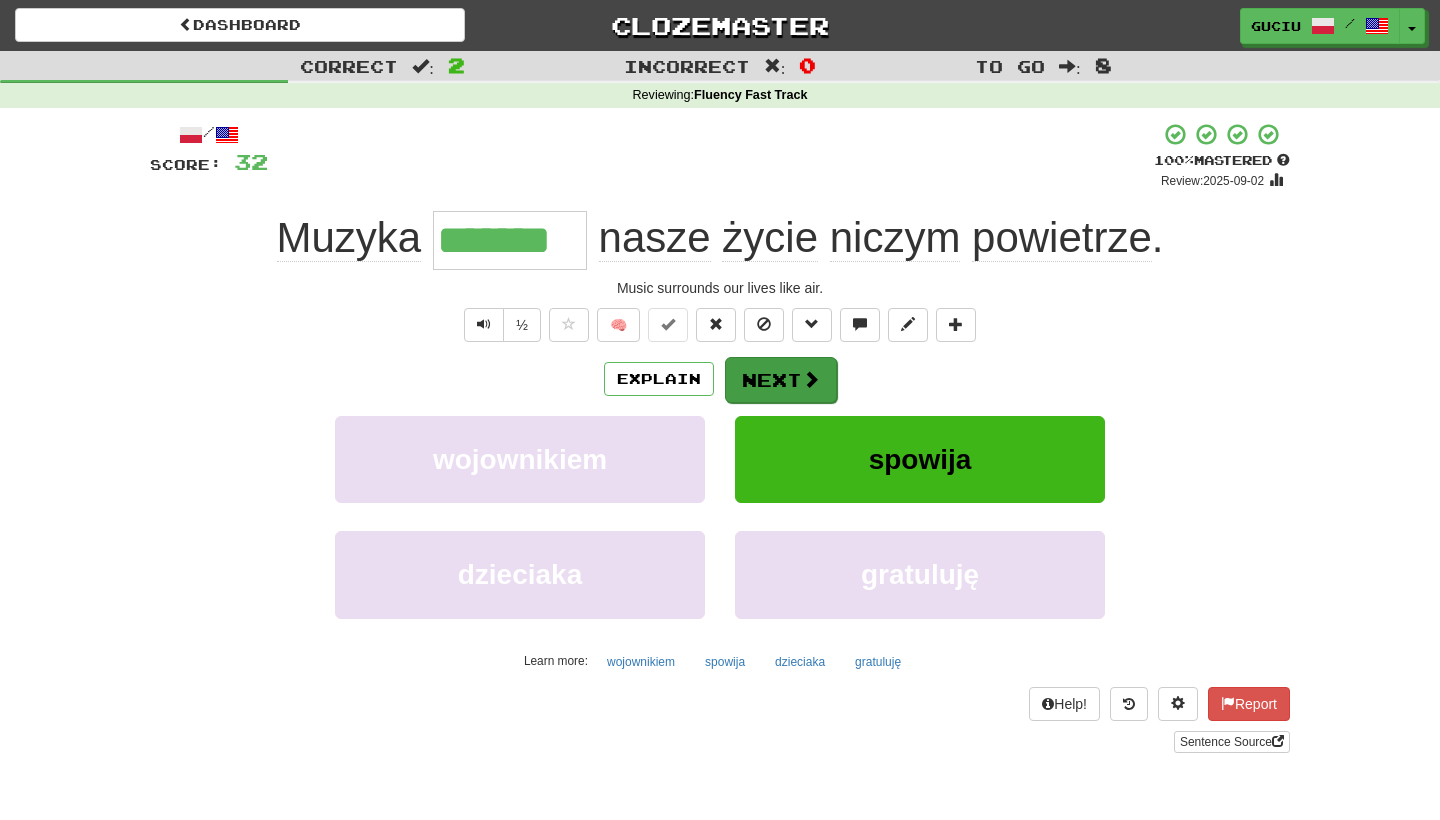 click on "Next" at bounding box center (781, 380) 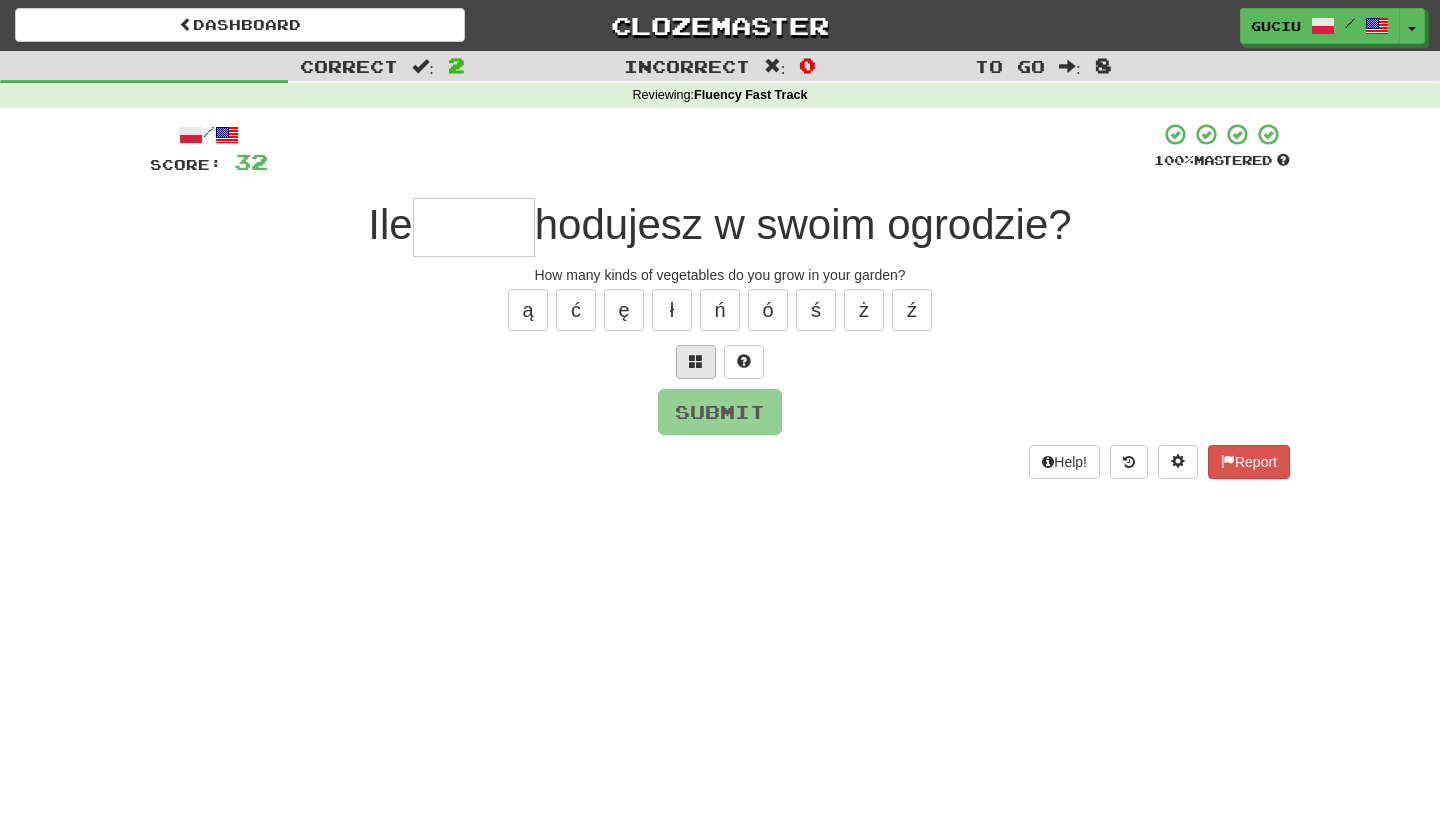 click at bounding box center [696, 361] 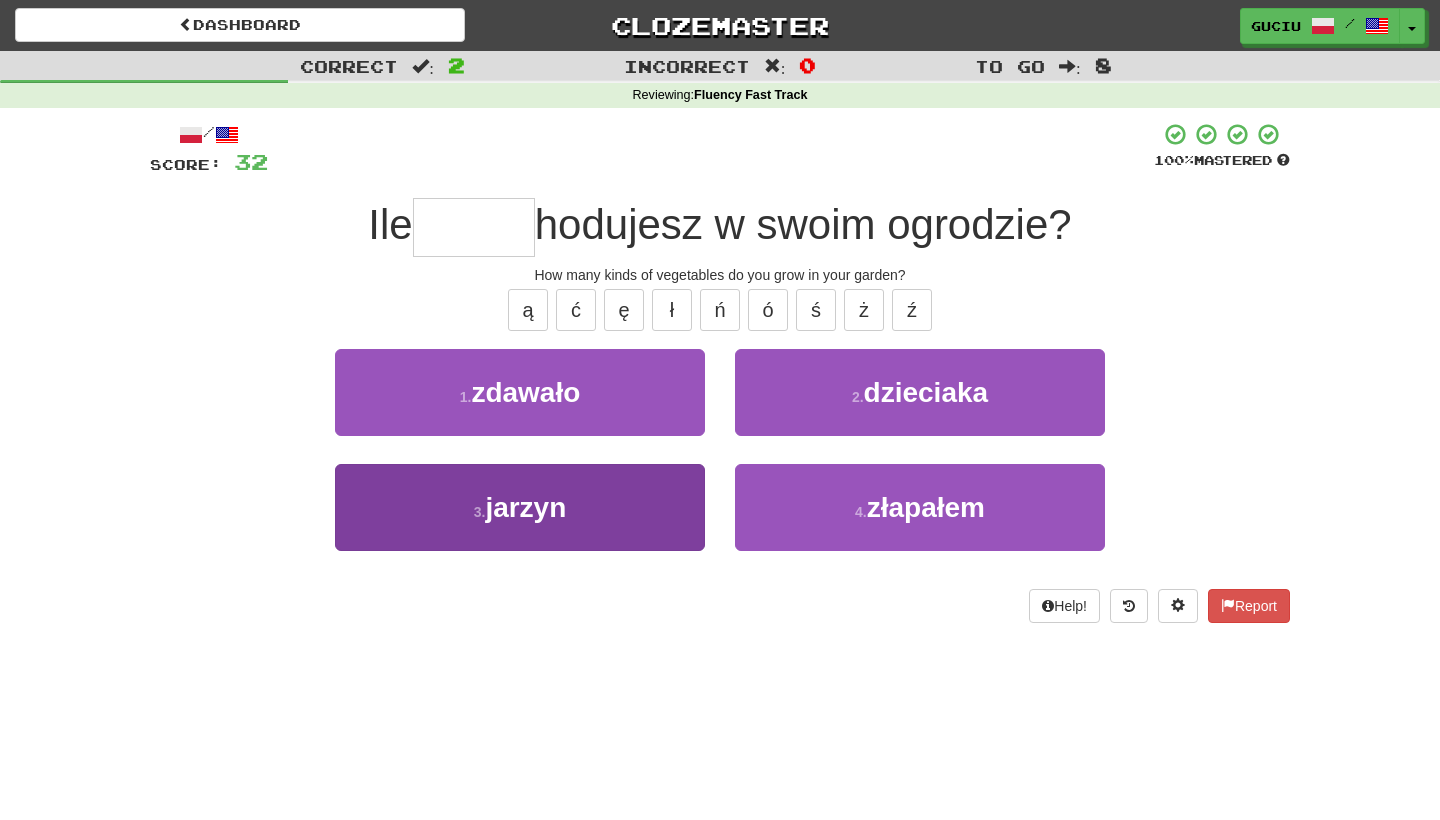 click on "3 .  jarzyn" at bounding box center [520, 507] 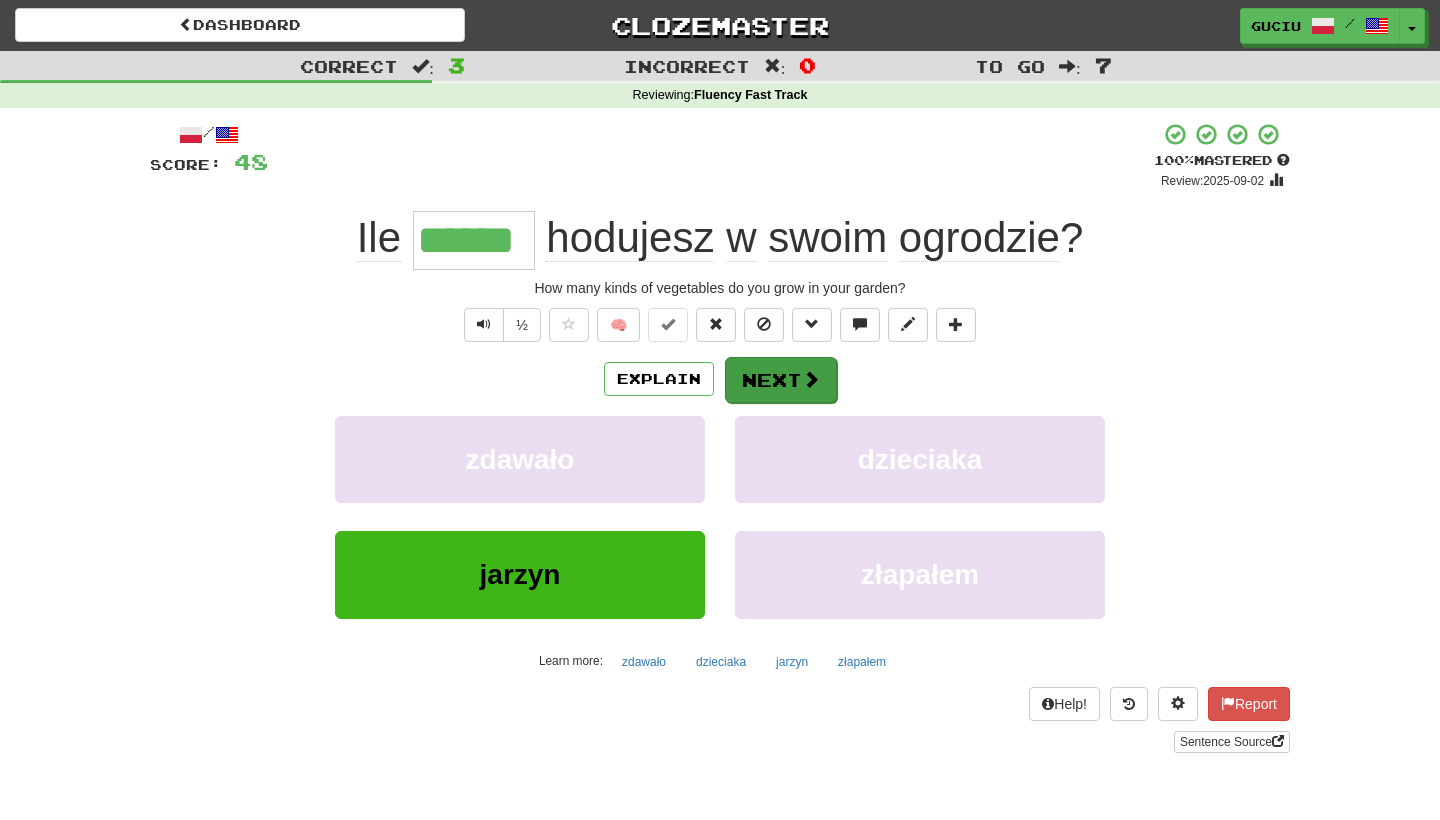 click at bounding box center [811, 379] 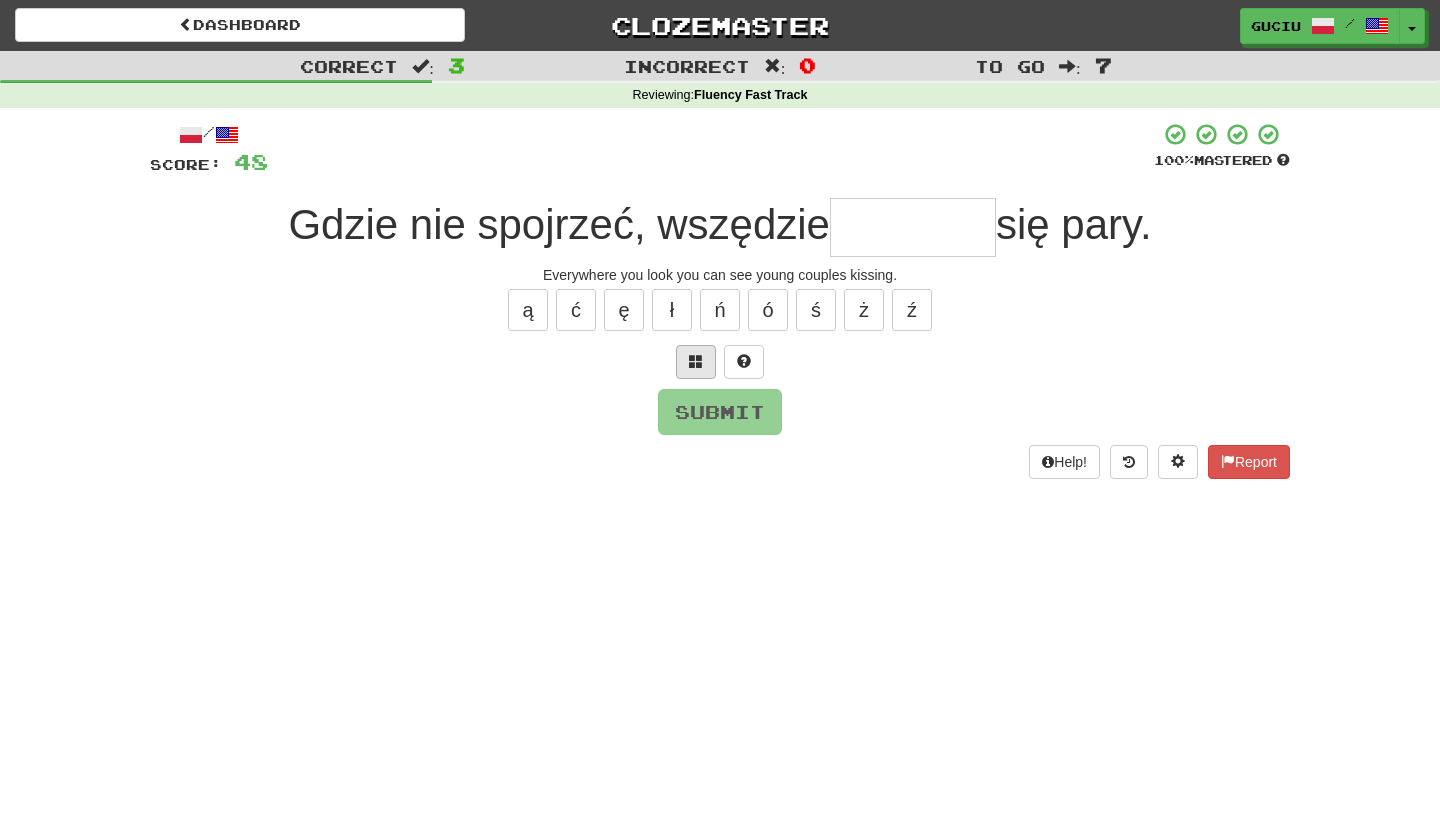 click at bounding box center (696, 362) 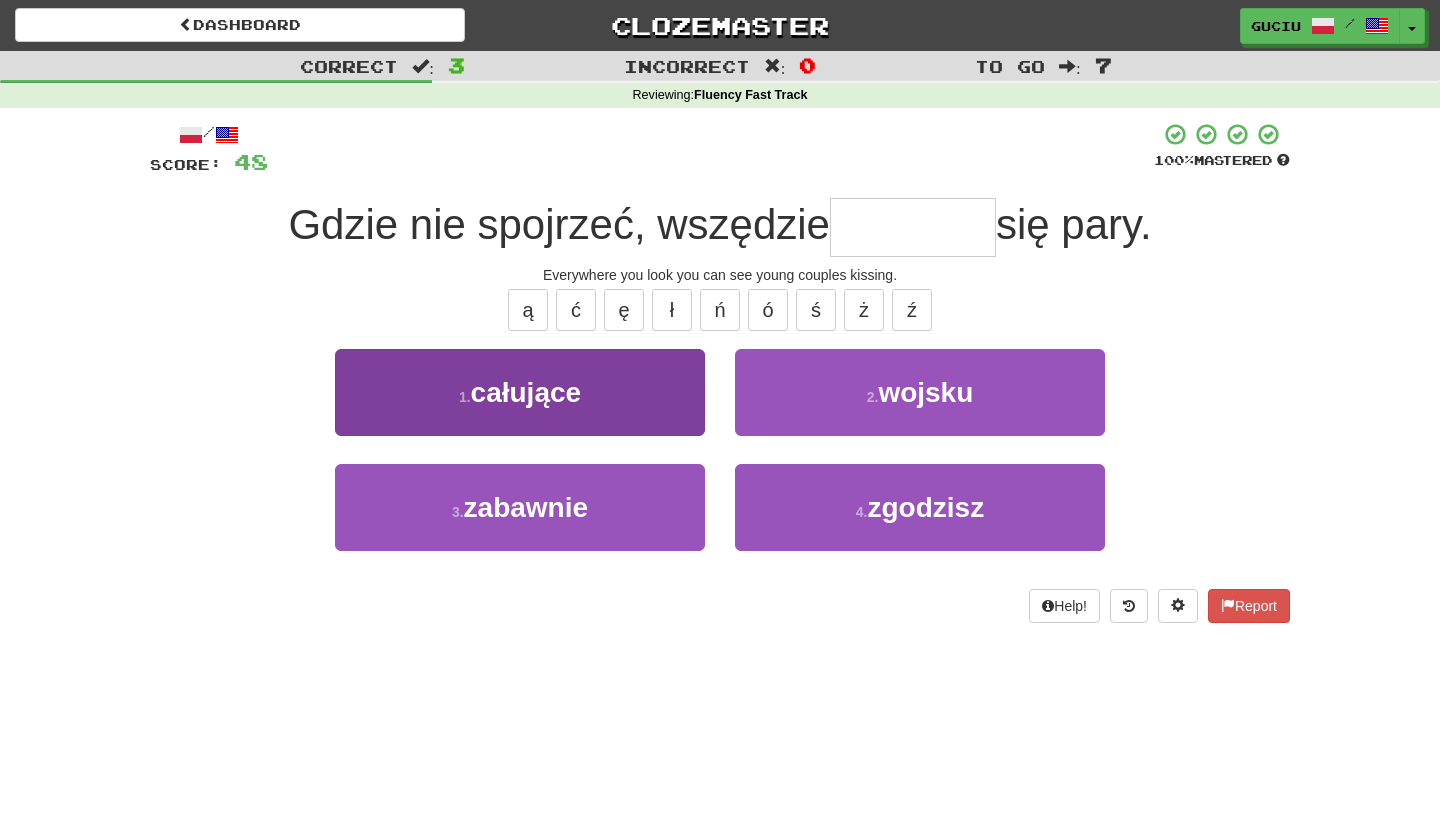 click on "1 .  całujące" at bounding box center (520, 392) 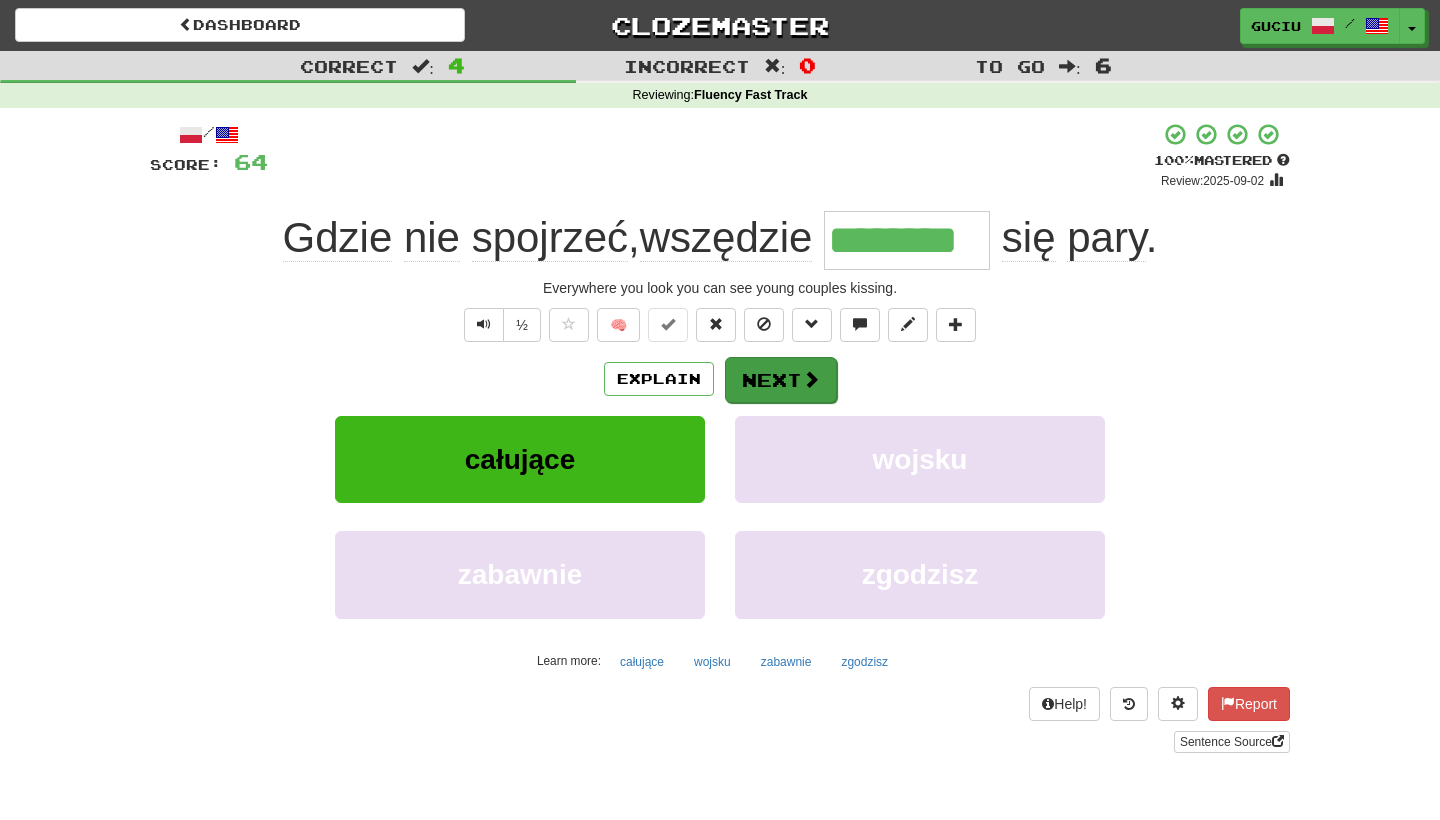 click on "Next" at bounding box center [781, 380] 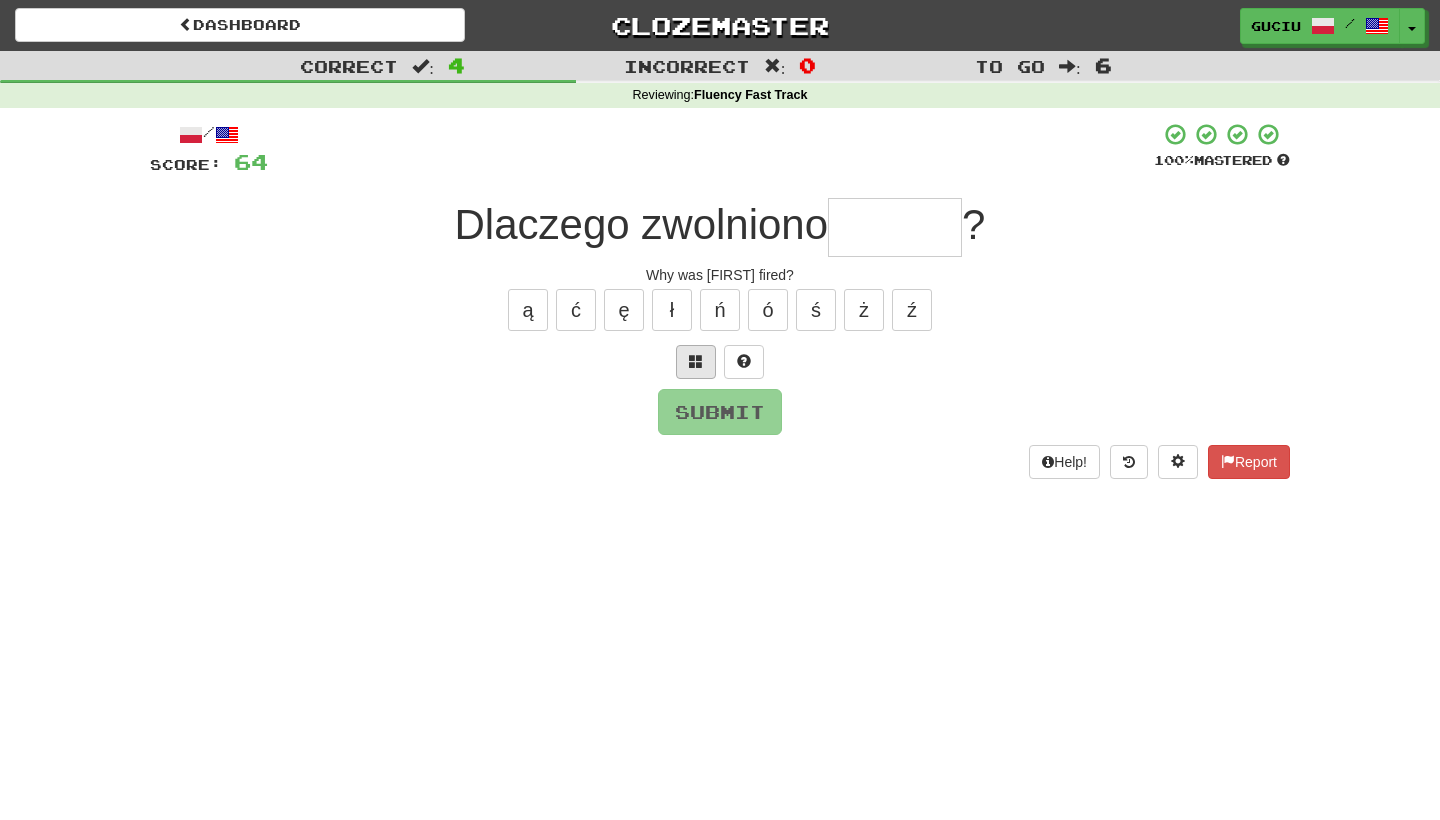 click at bounding box center [696, 362] 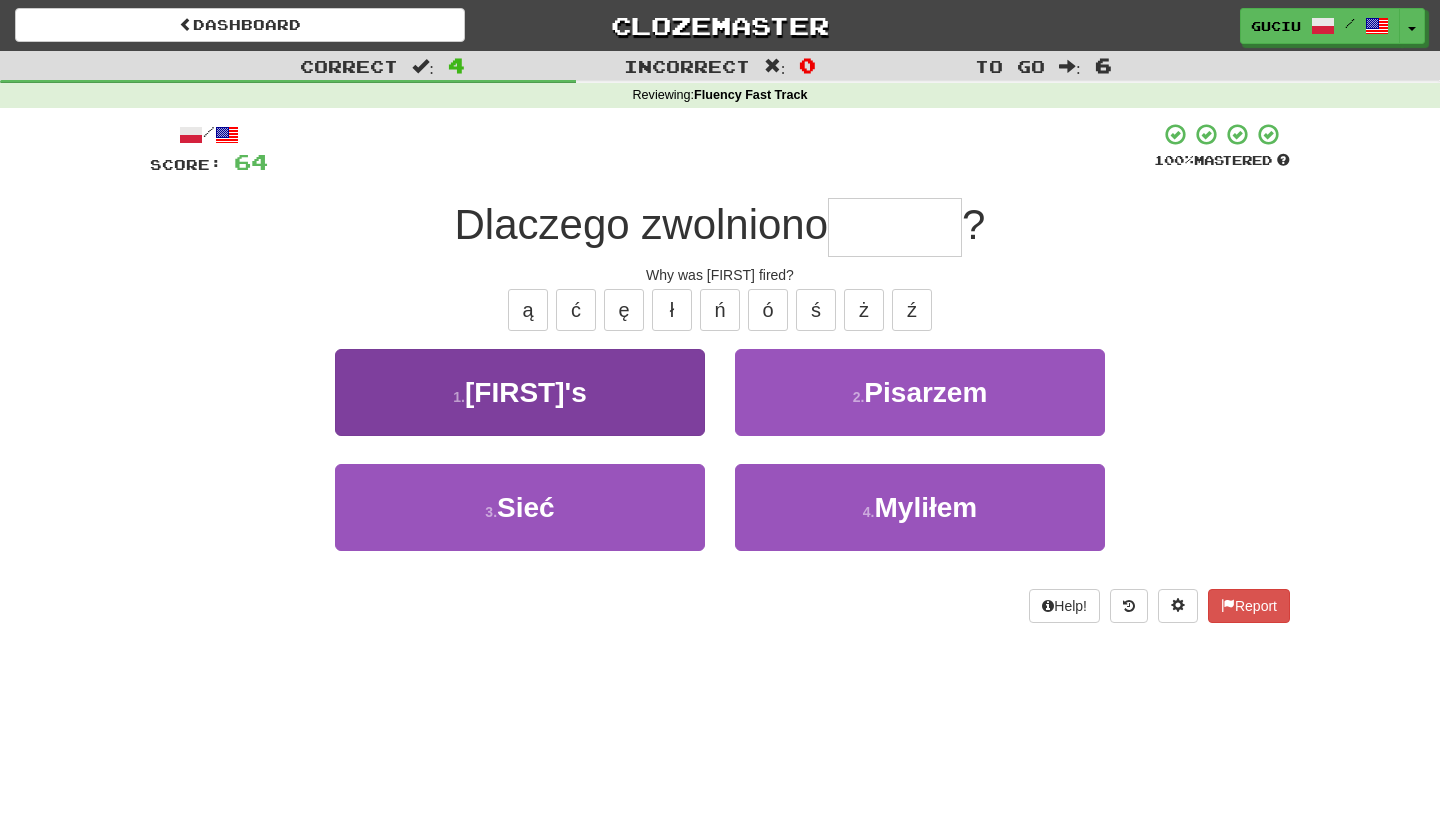 click on "[FIRST]'s" at bounding box center (520, 392) 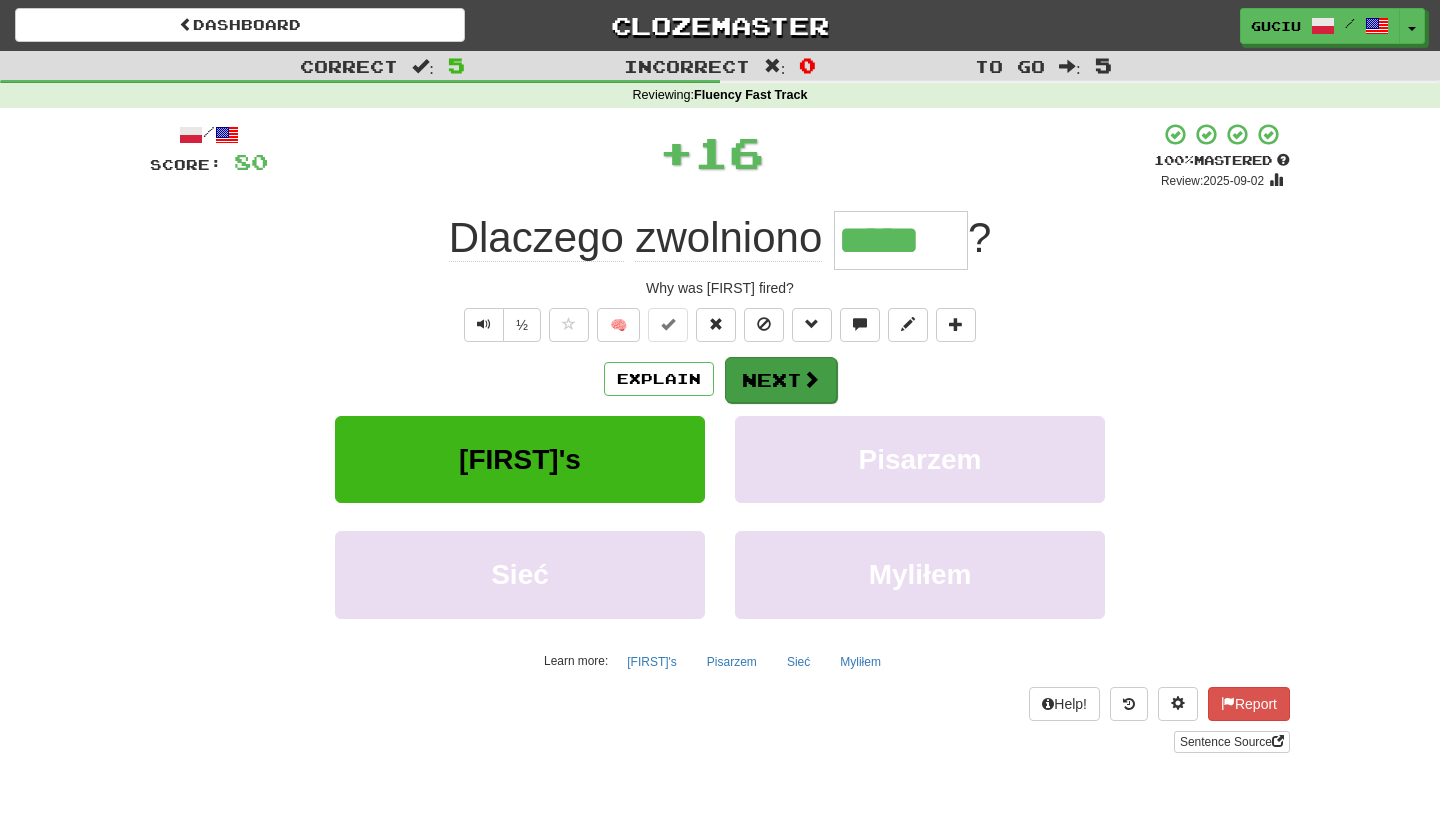 click on "Next" at bounding box center (781, 380) 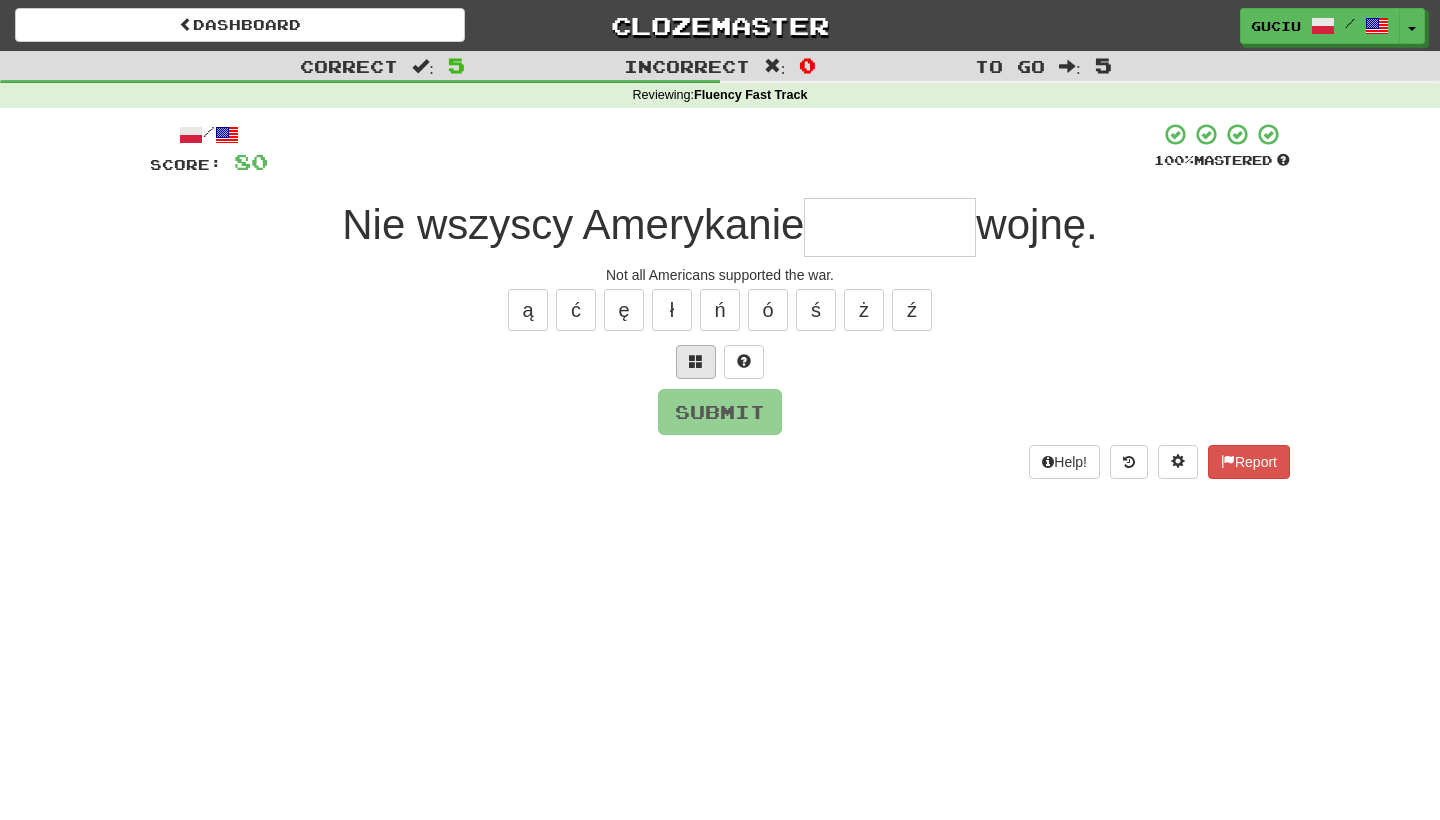 click at bounding box center (696, 362) 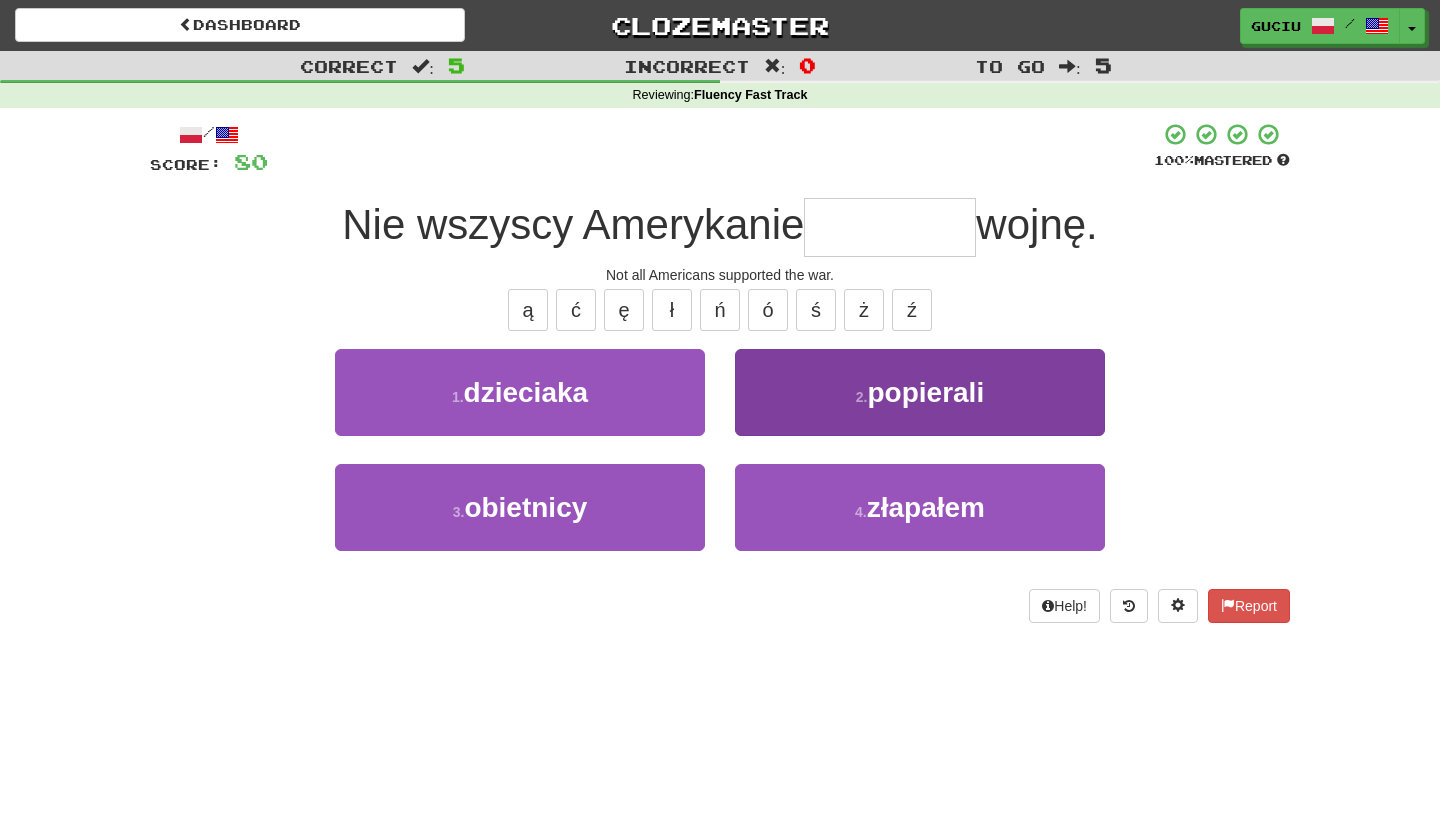 click on "2 . popierali" at bounding box center [920, 392] 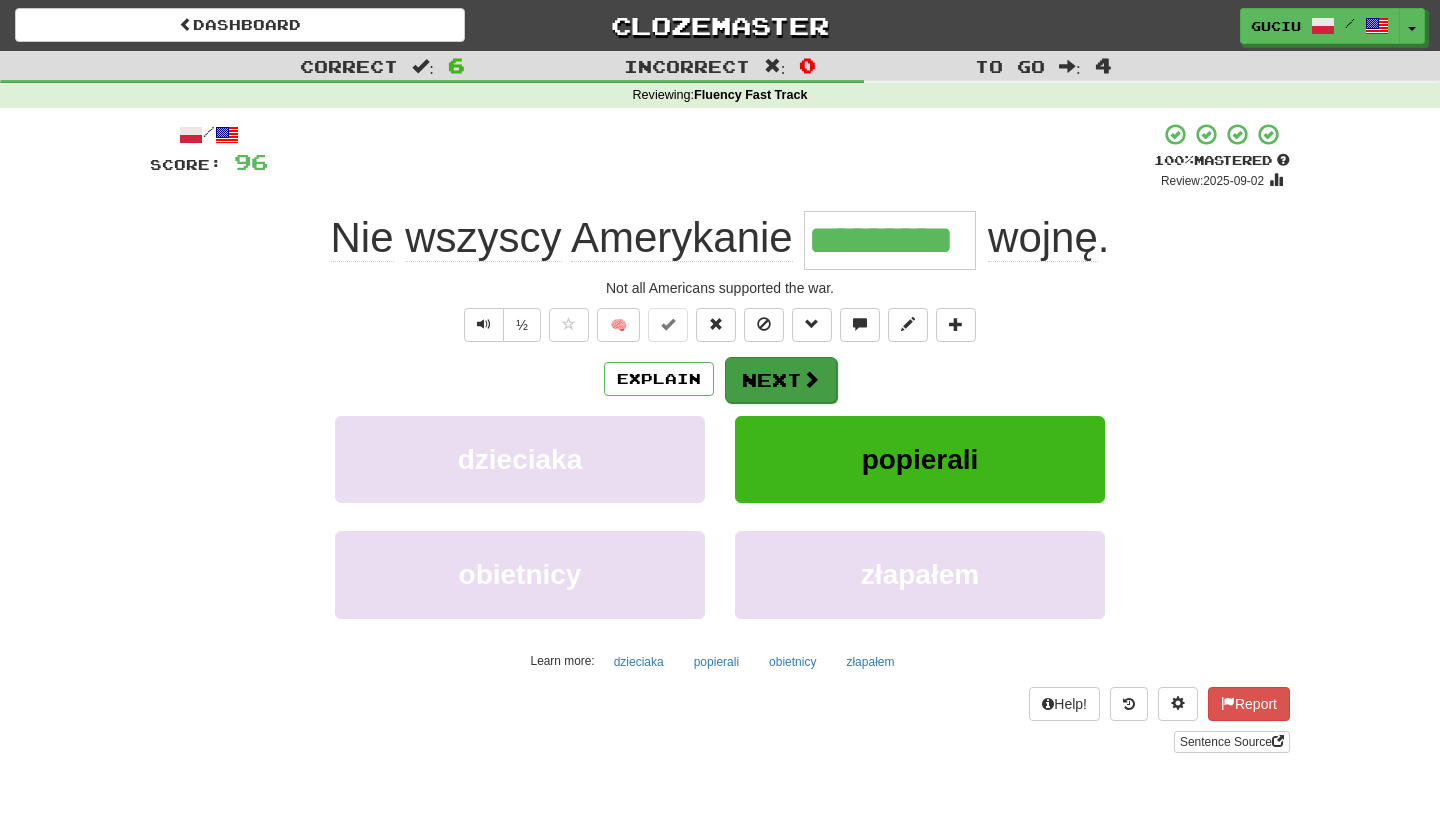 click on "Next" at bounding box center [781, 380] 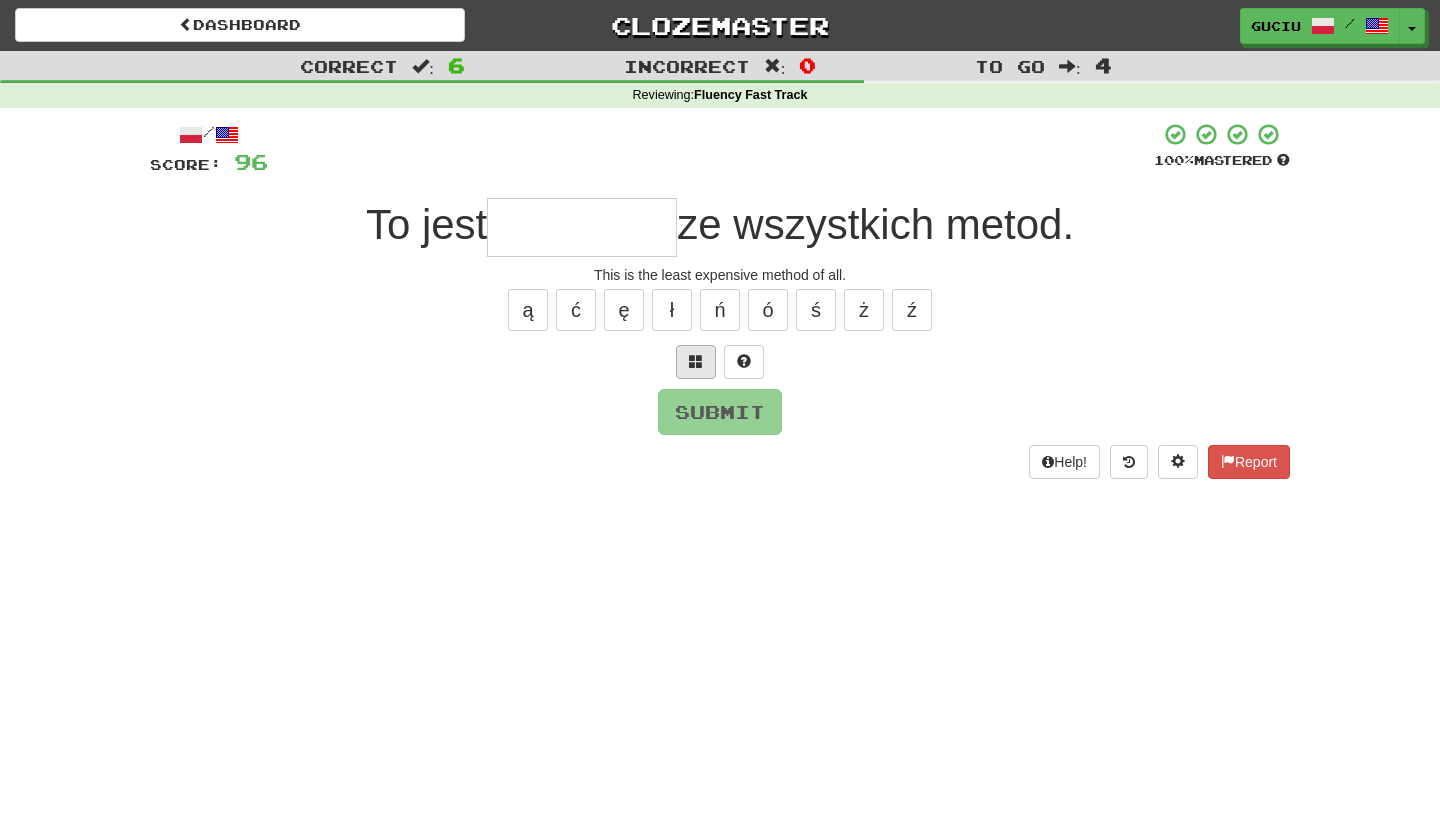 click at bounding box center (696, 361) 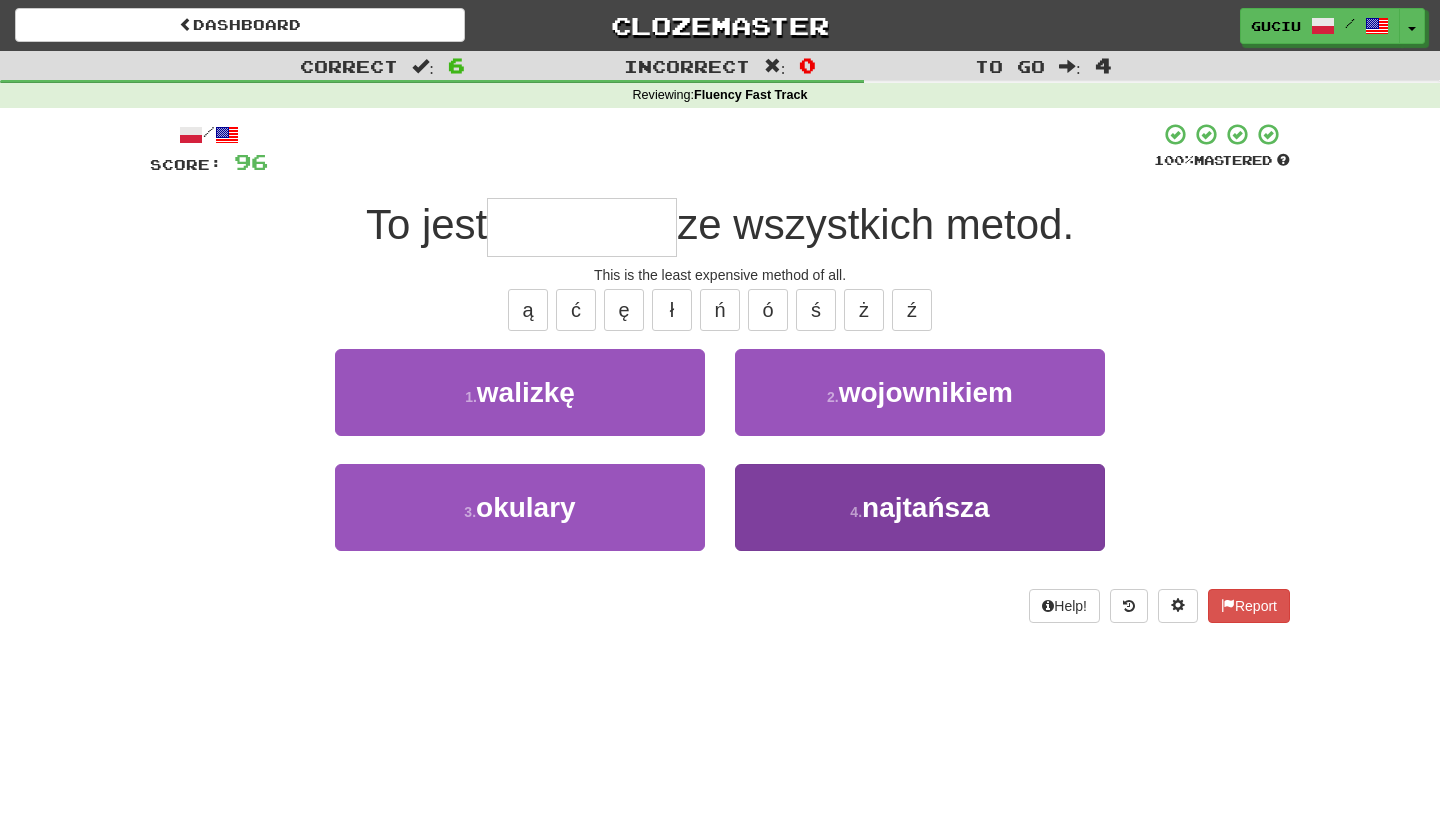 click on "4 .  najtańsza" at bounding box center (920, 507) 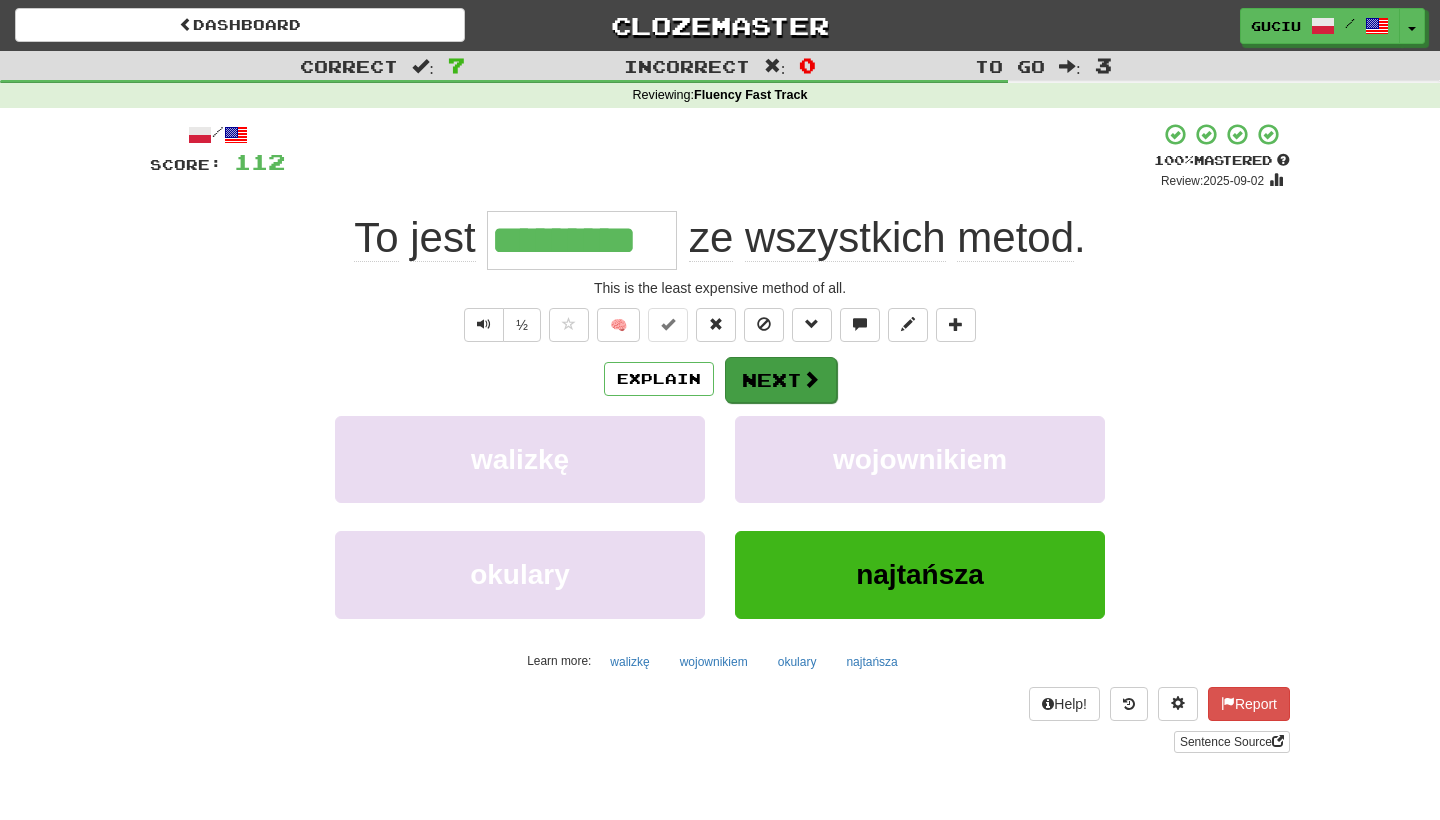 click on "Next" at bounding box center [781, 380] 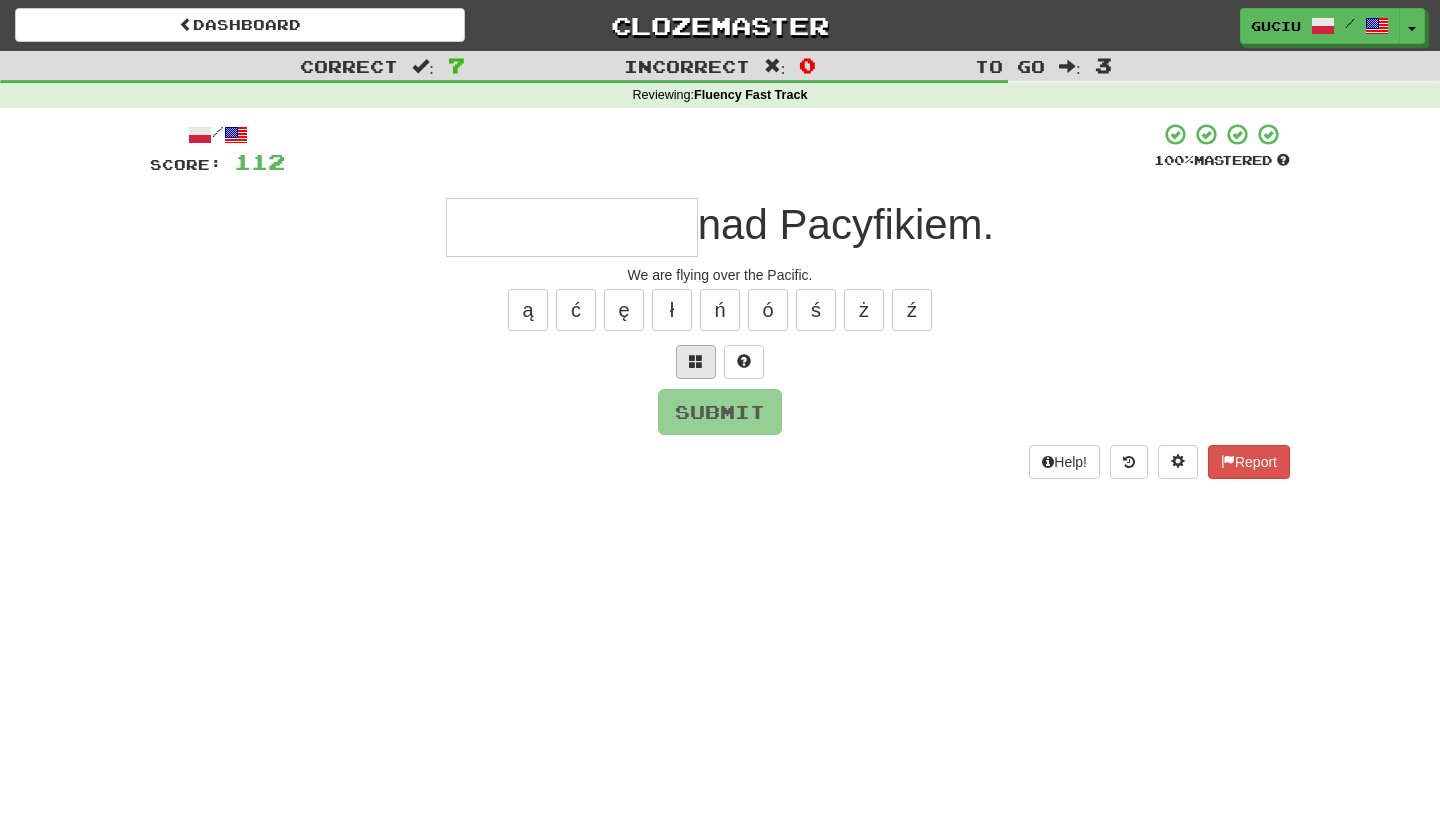 click at bounding box center (696, 362) 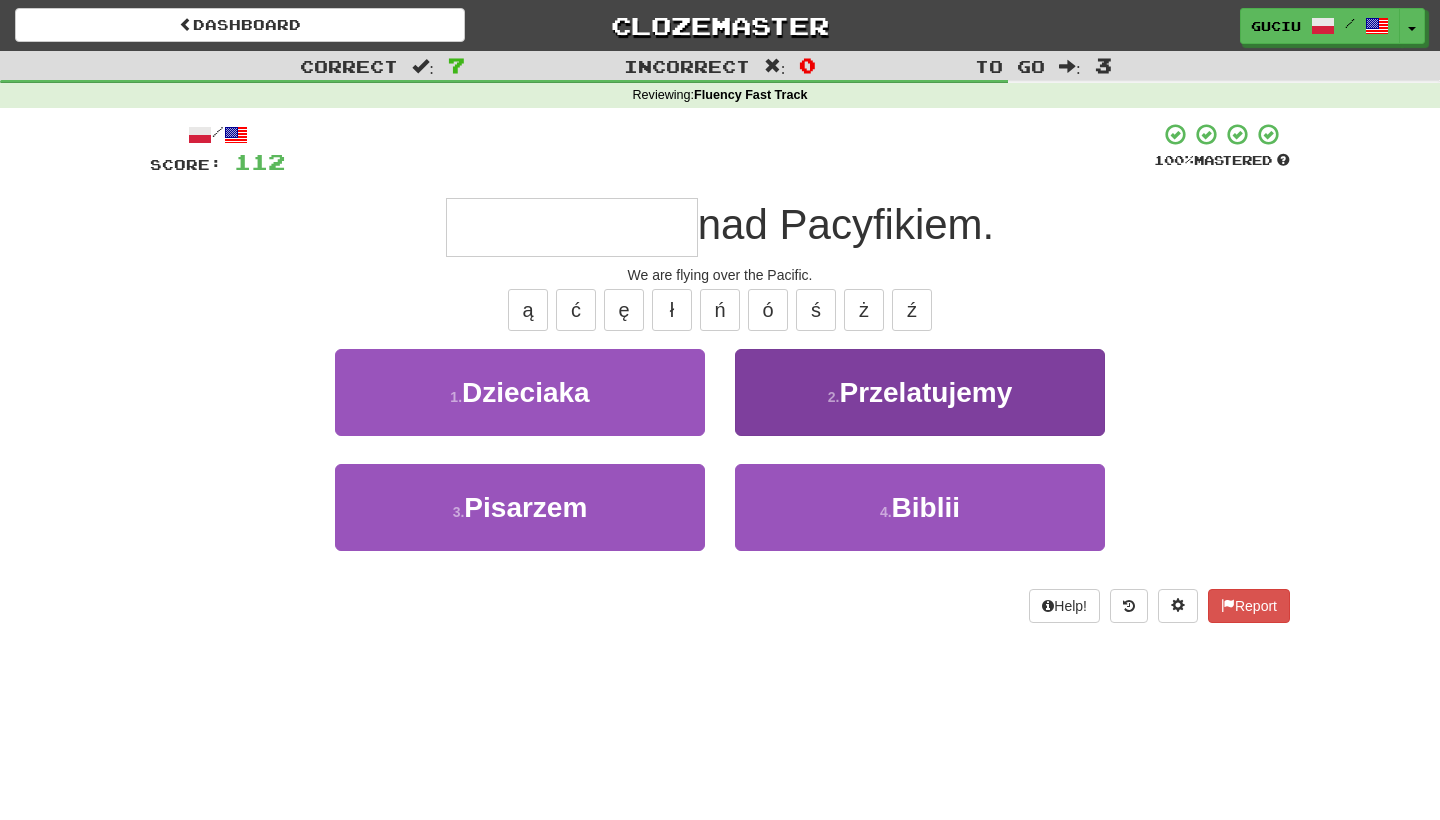 click on "Przelatujemy" at bounding box center (925, 392) 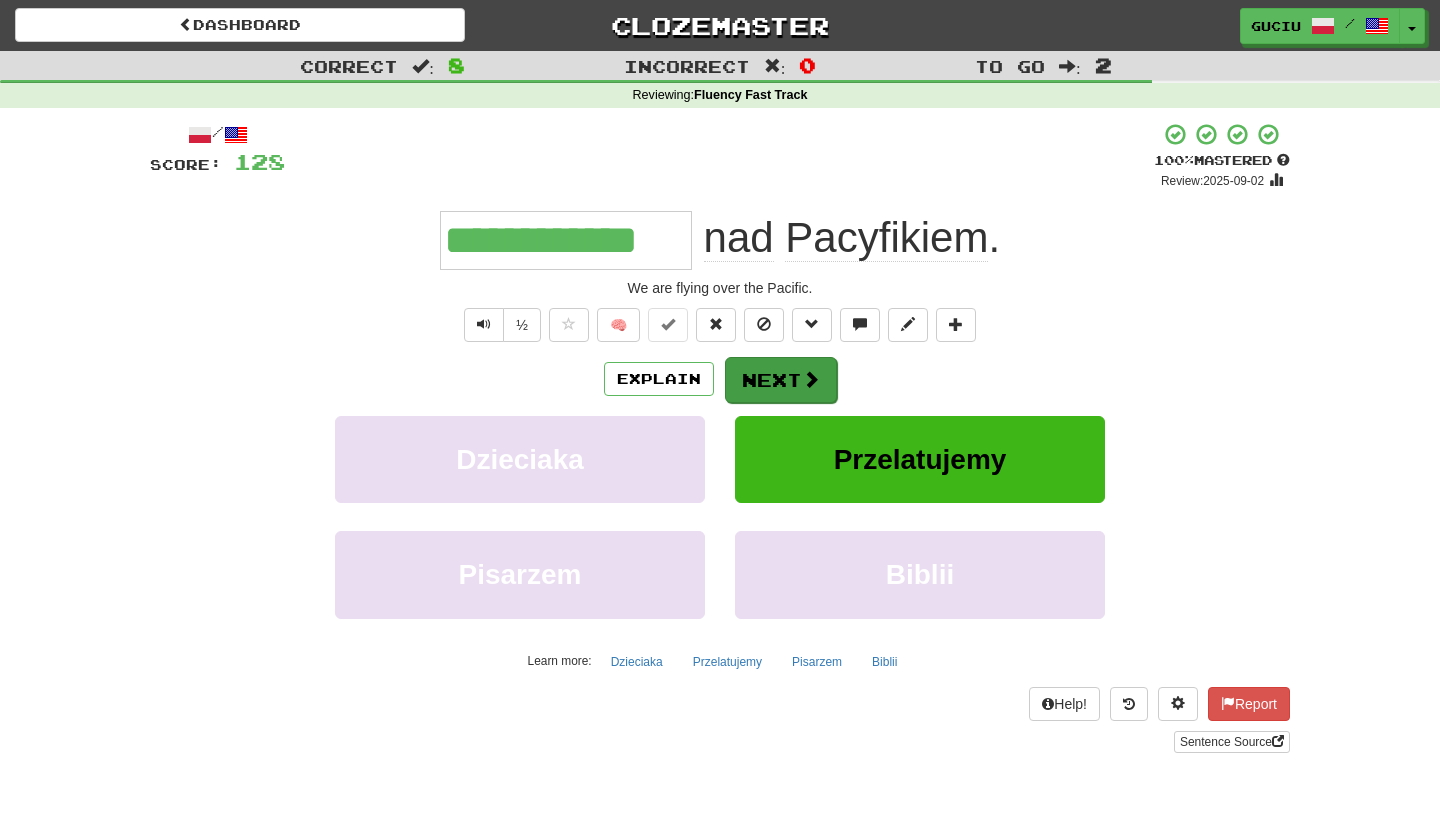 click on "Next" at bounding box center (781, 380) 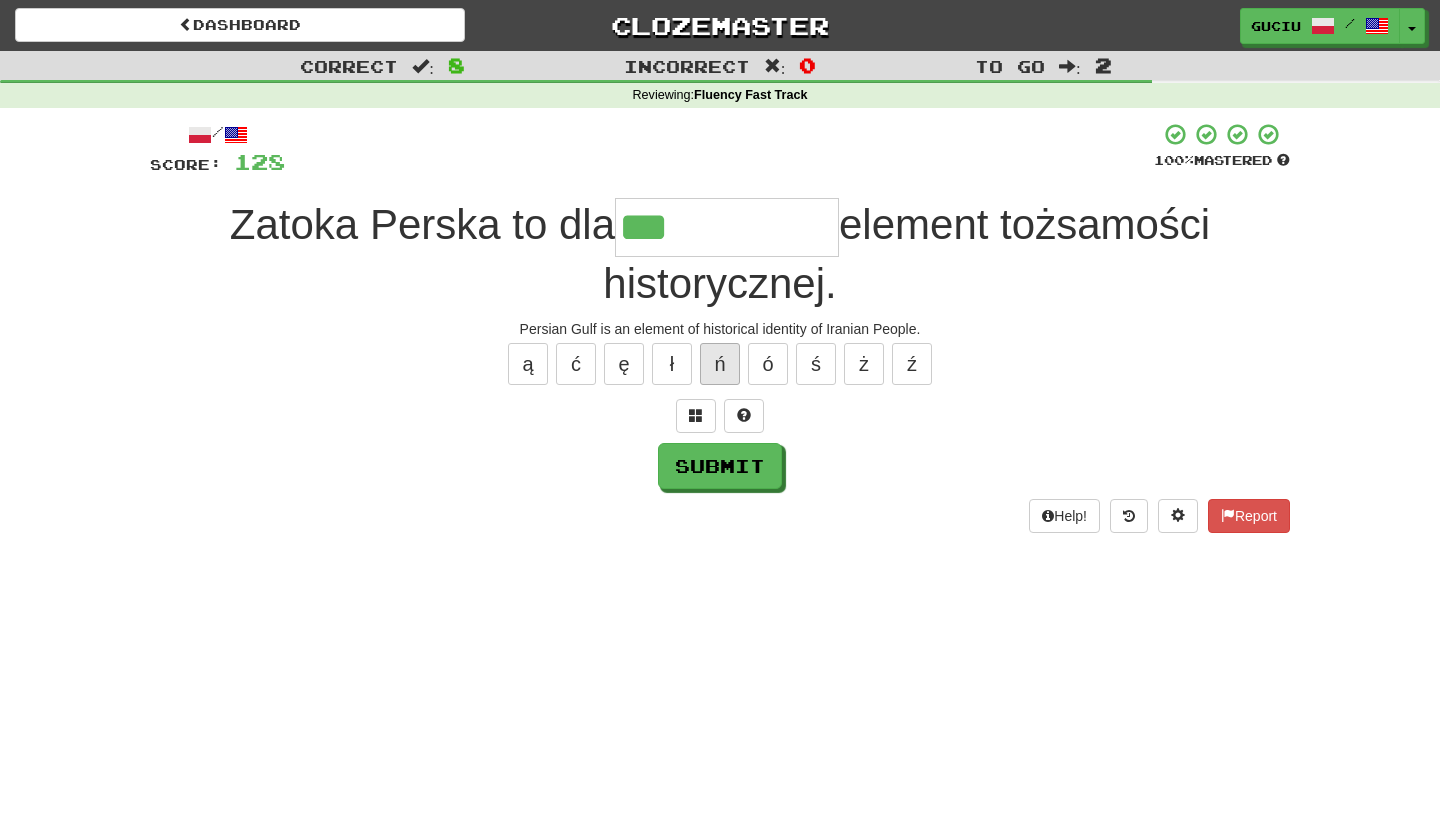 click on "ń" at bounding box center [720, 364] 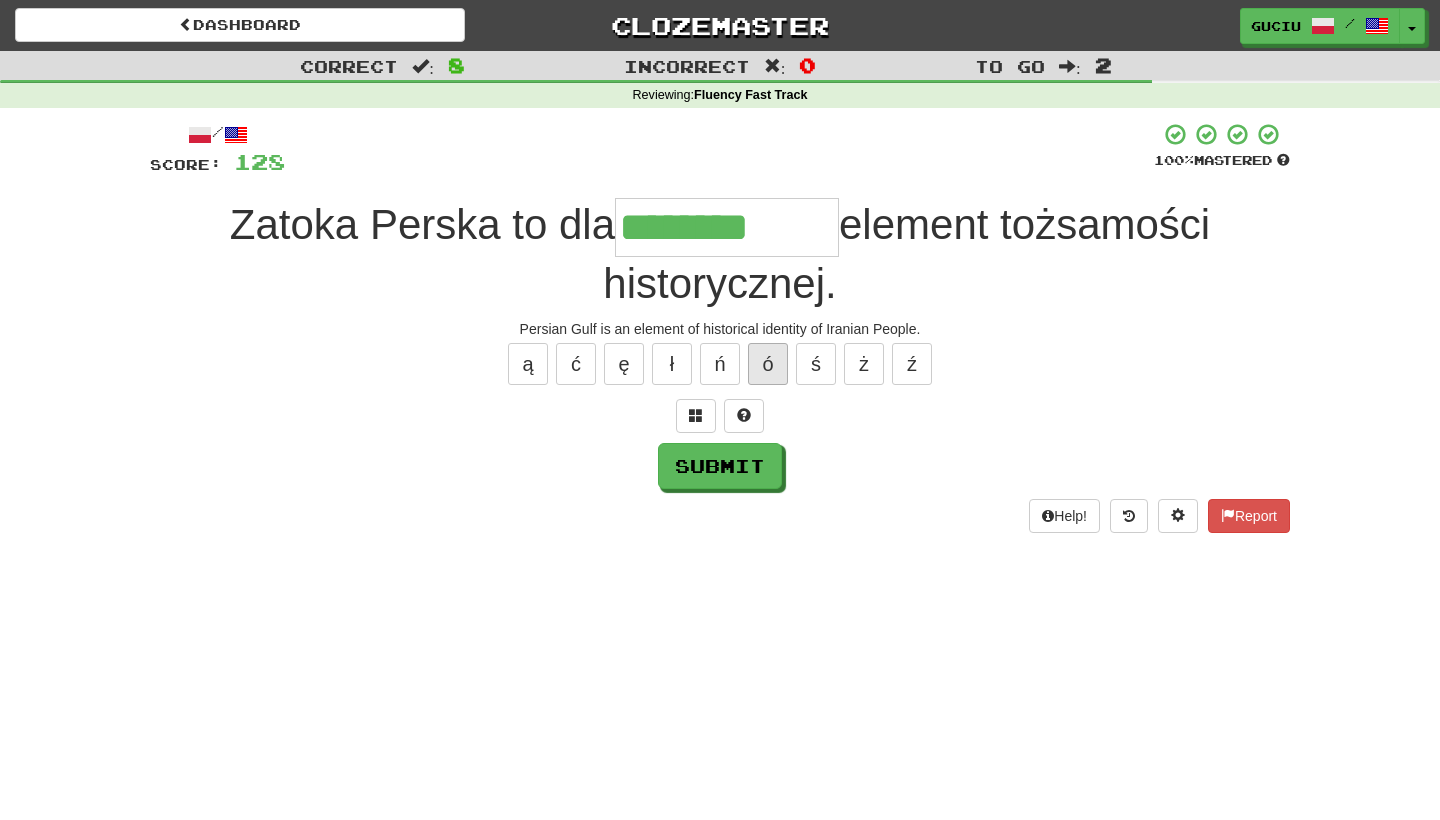 click on "ó" at bounding box center [768, 364] 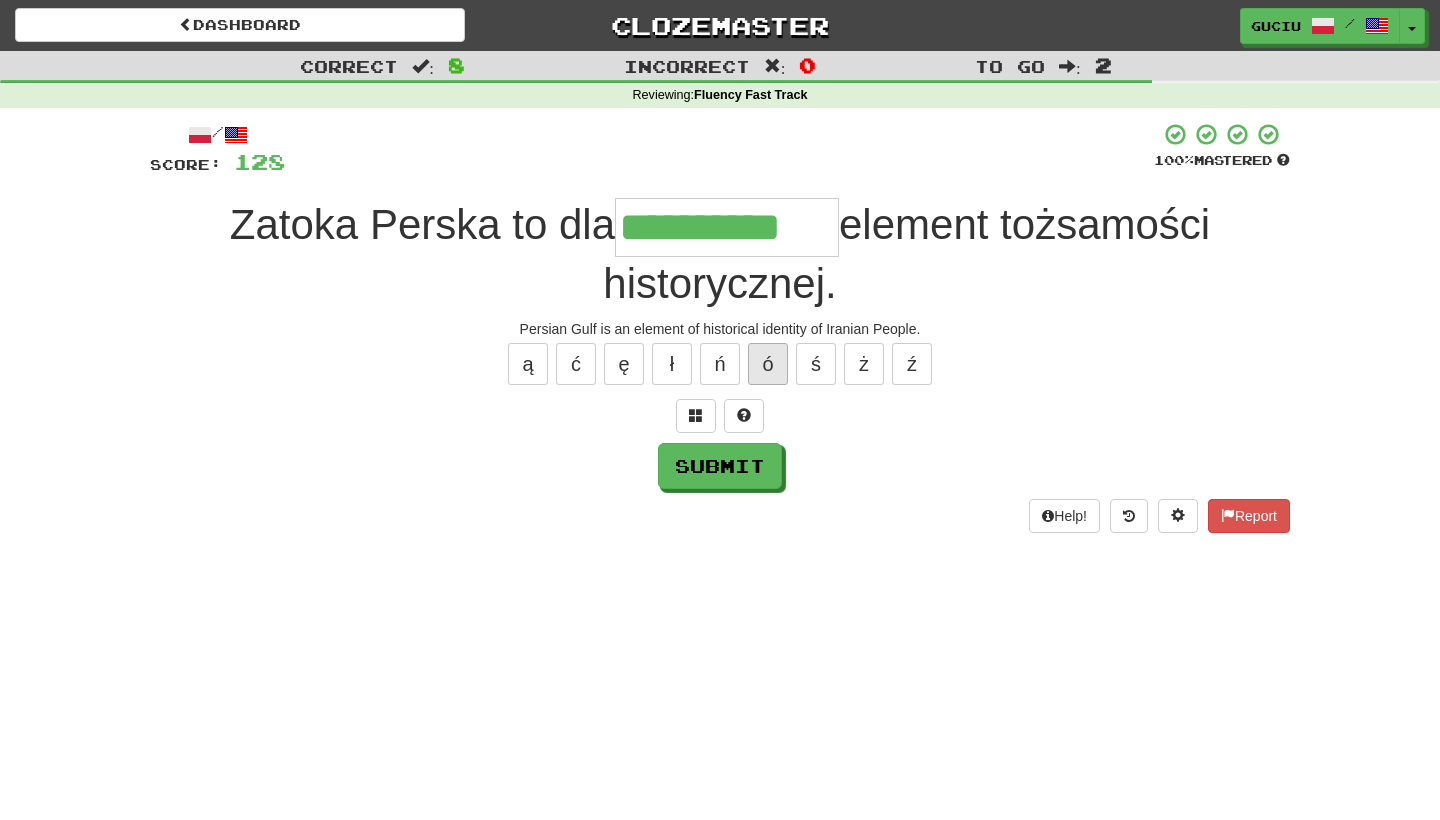 type on "**********" 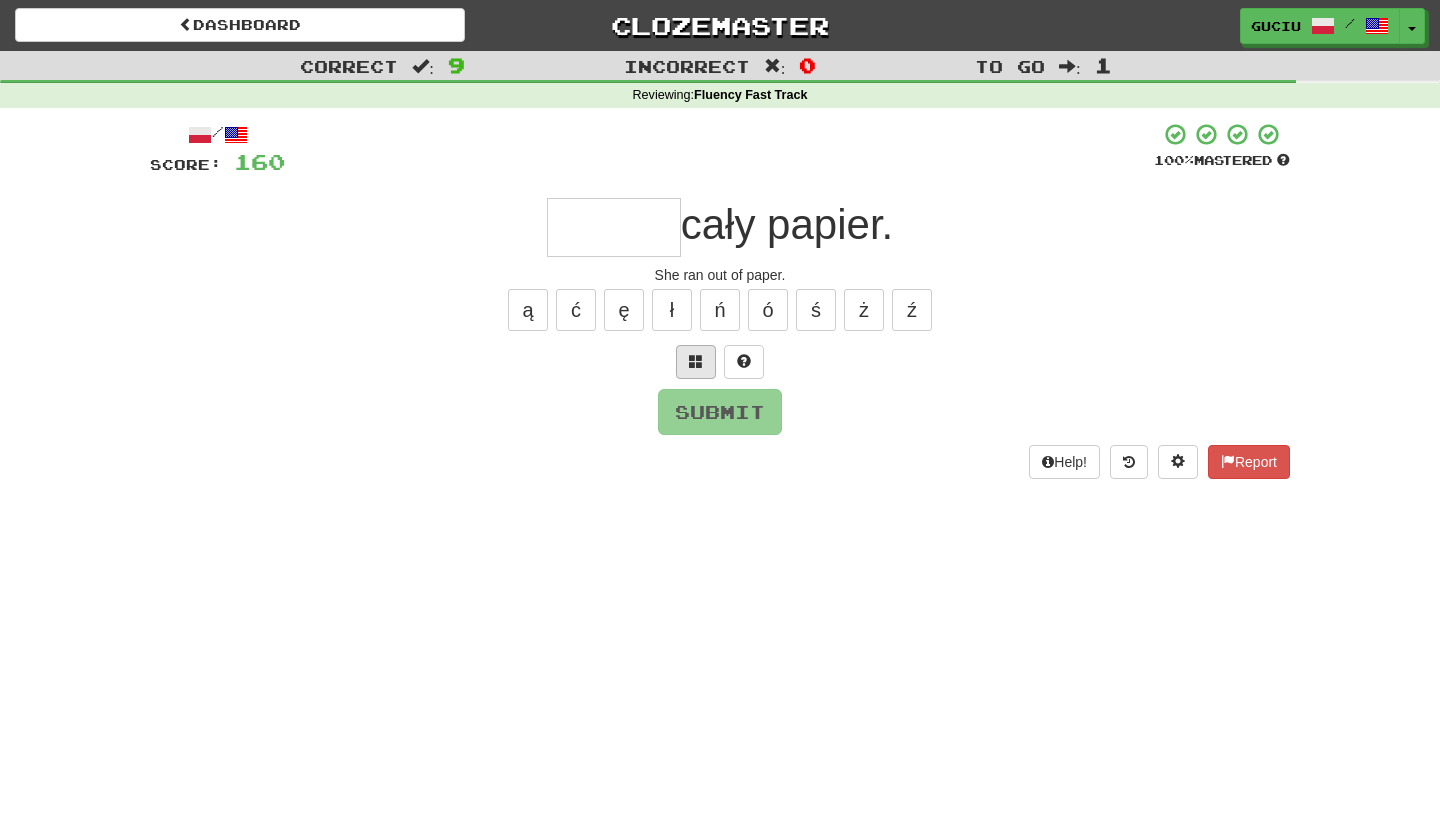 click at bounding box center (696, 361) 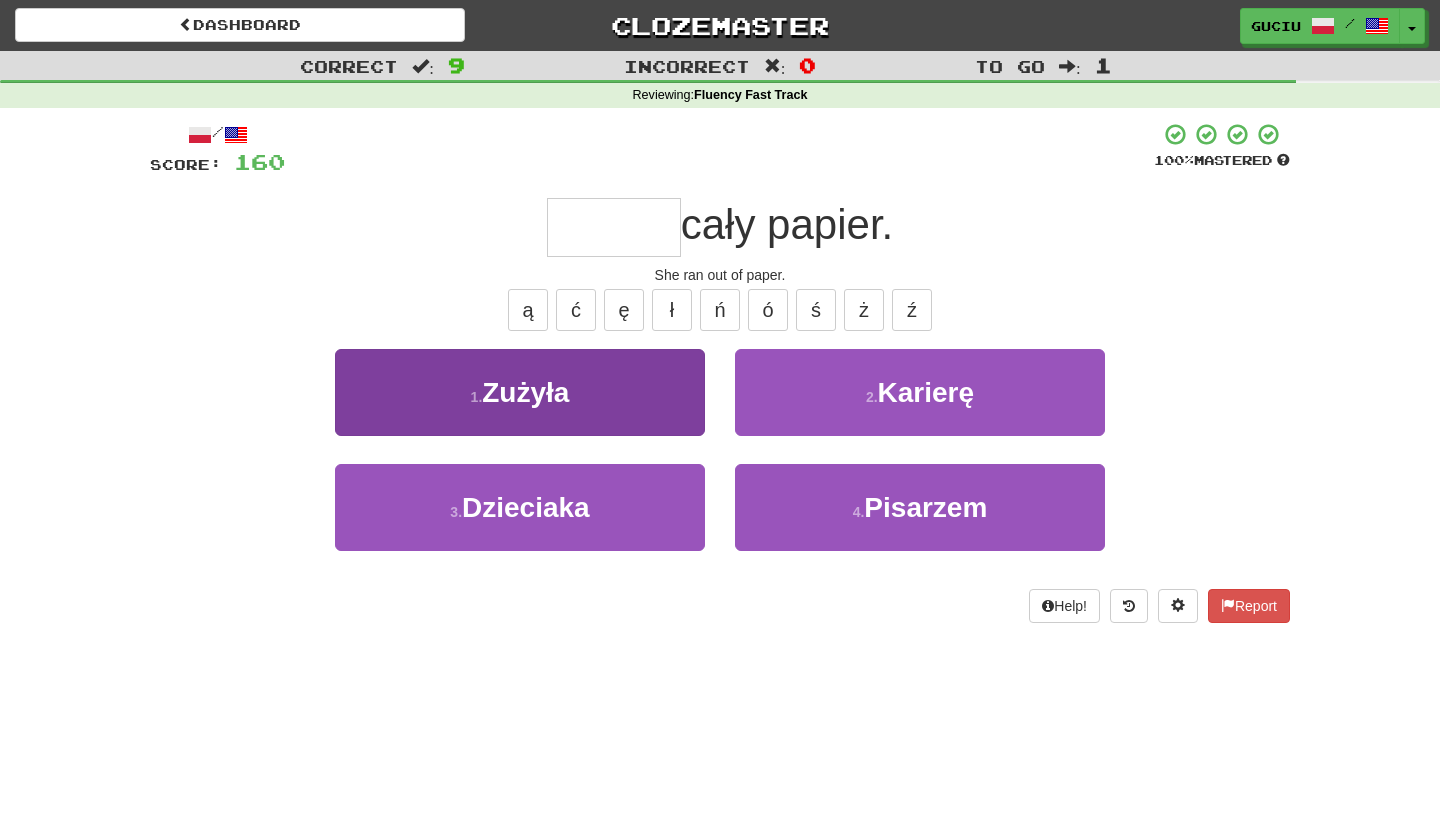 click on "1 . Zużyła" at bounding box center (520, 392) 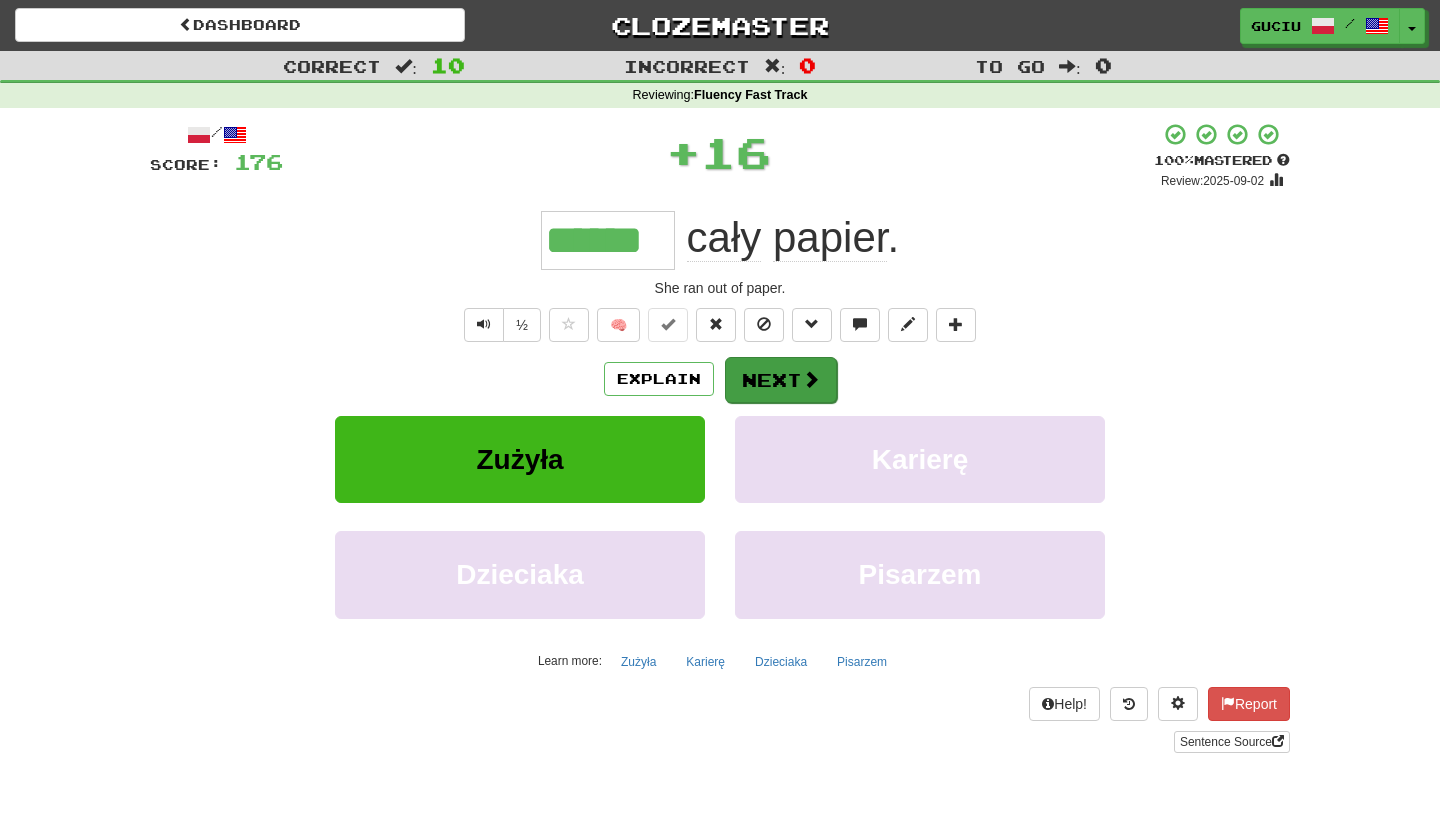 click on "Next" at bounding box center (781, 380) 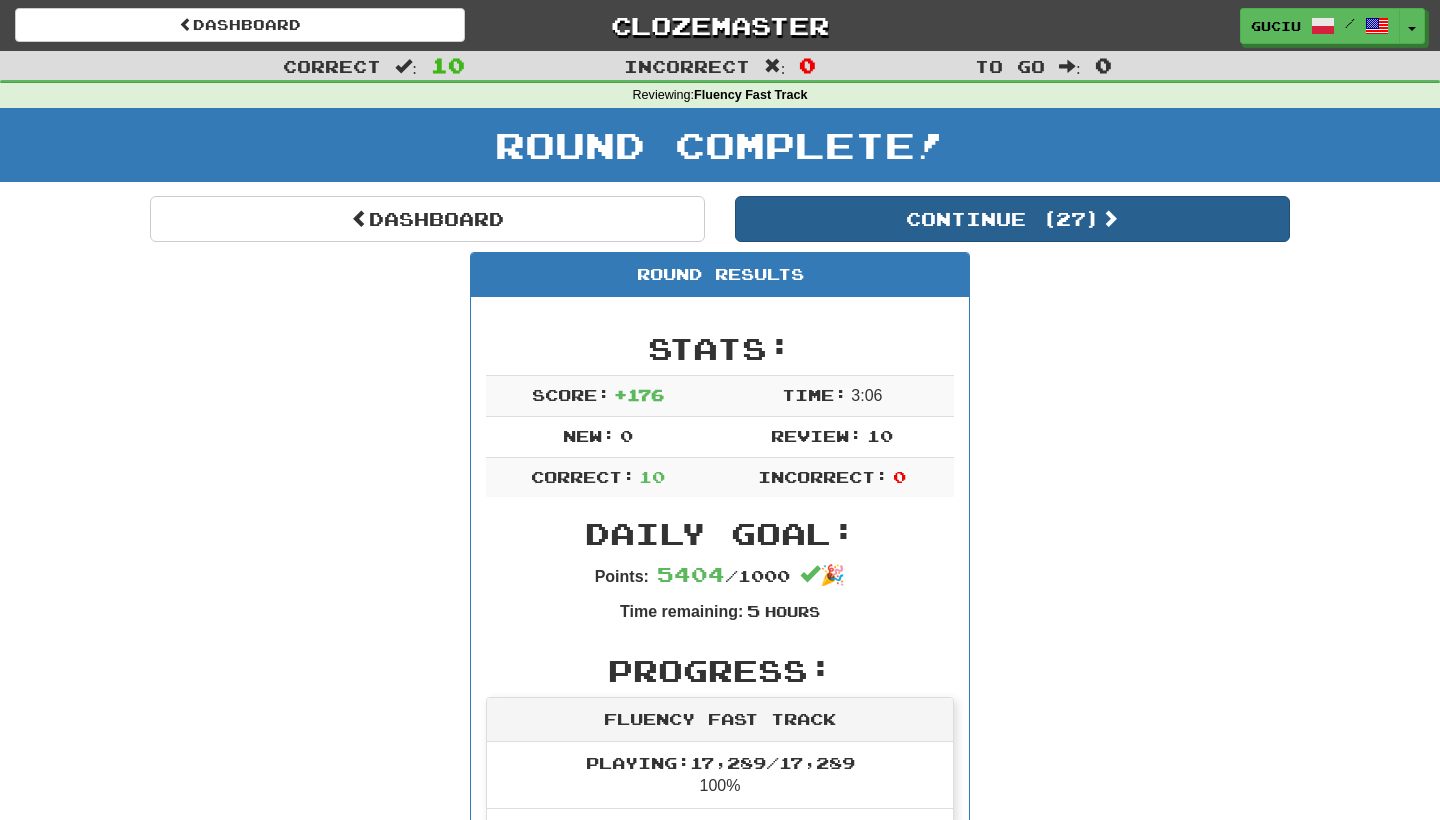 click on "Continue ( 27 )" at bounding box center [1012, 219] 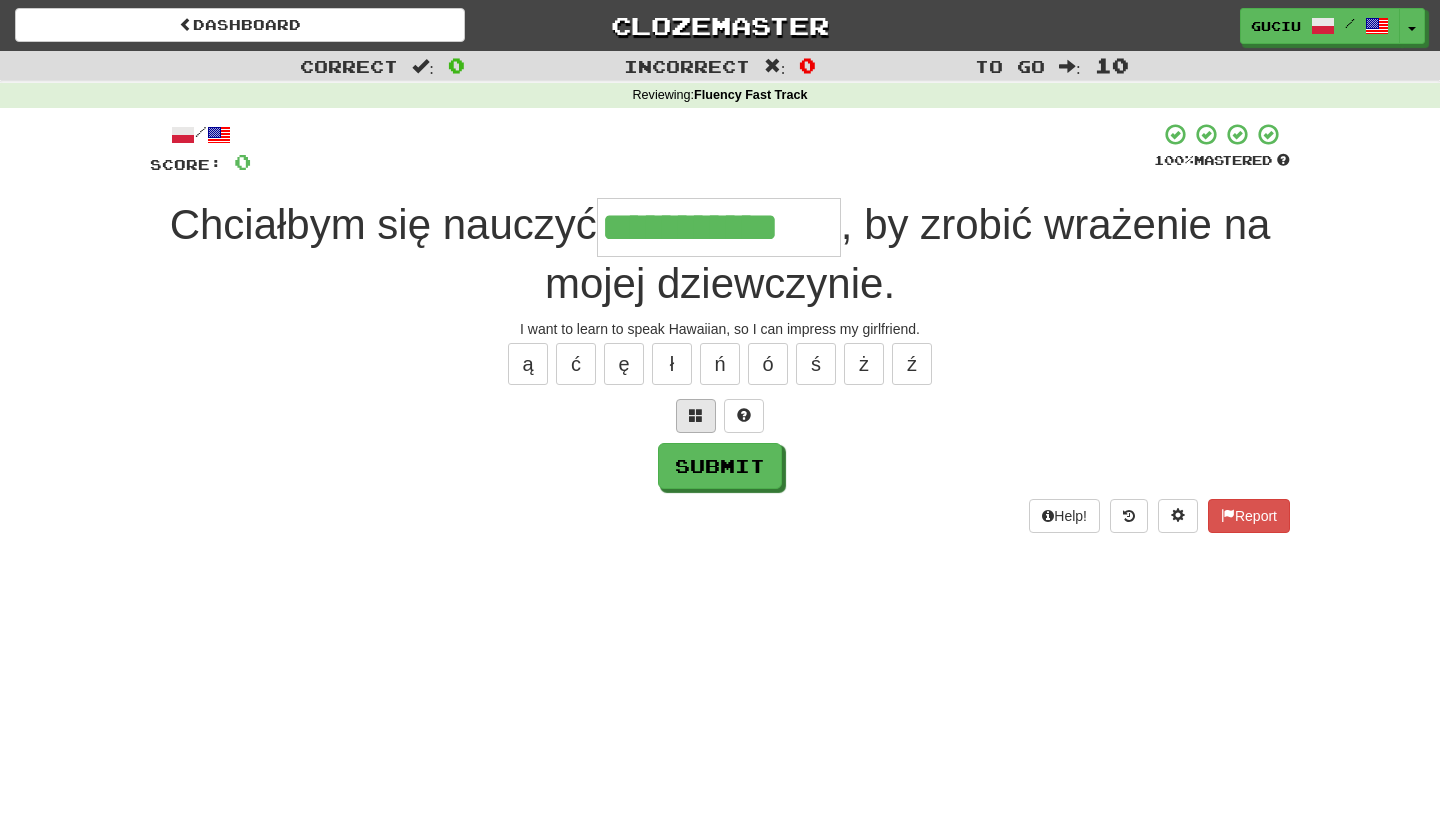 type on "**********" 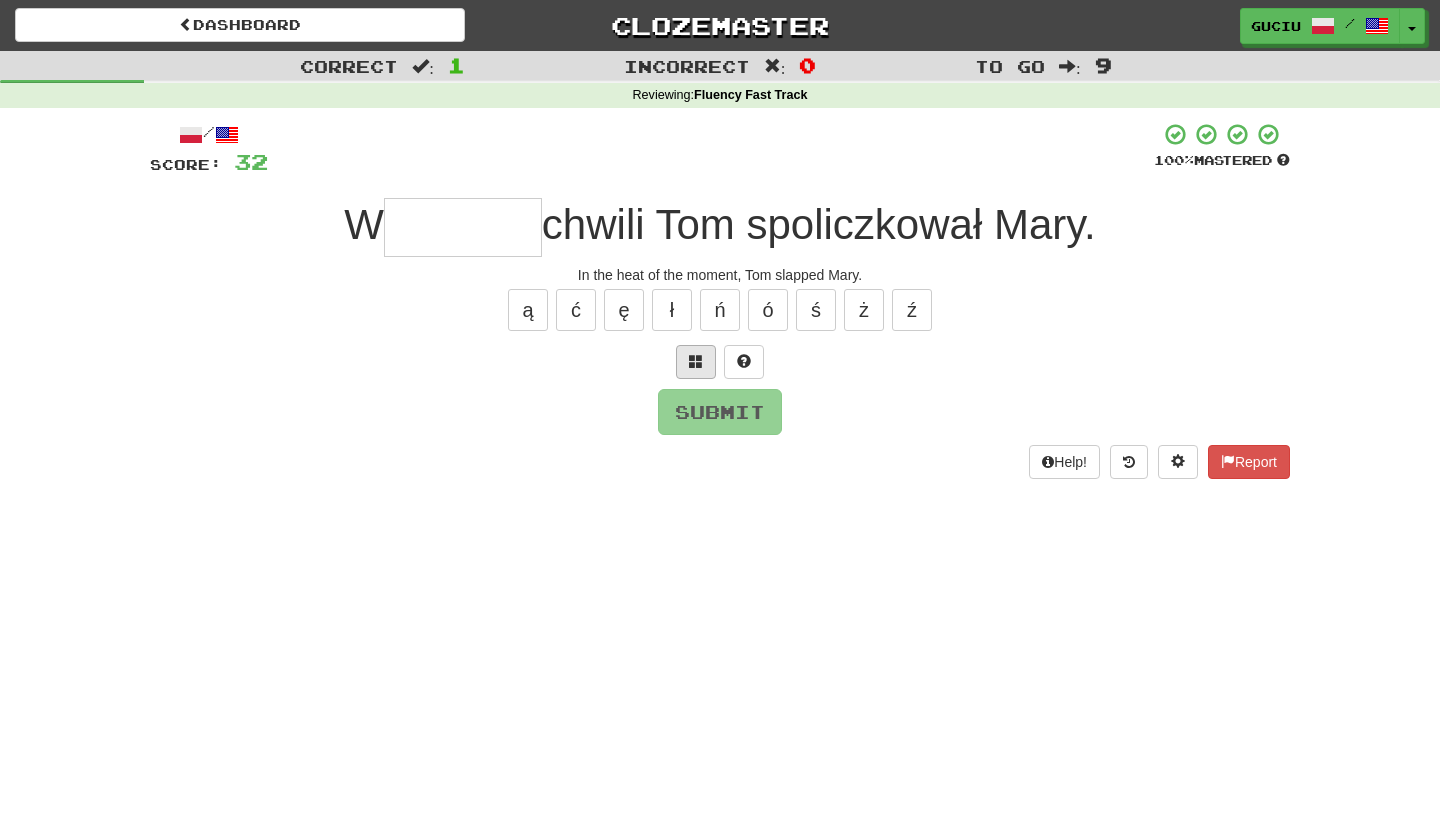 click at bounding box center (696, 361) 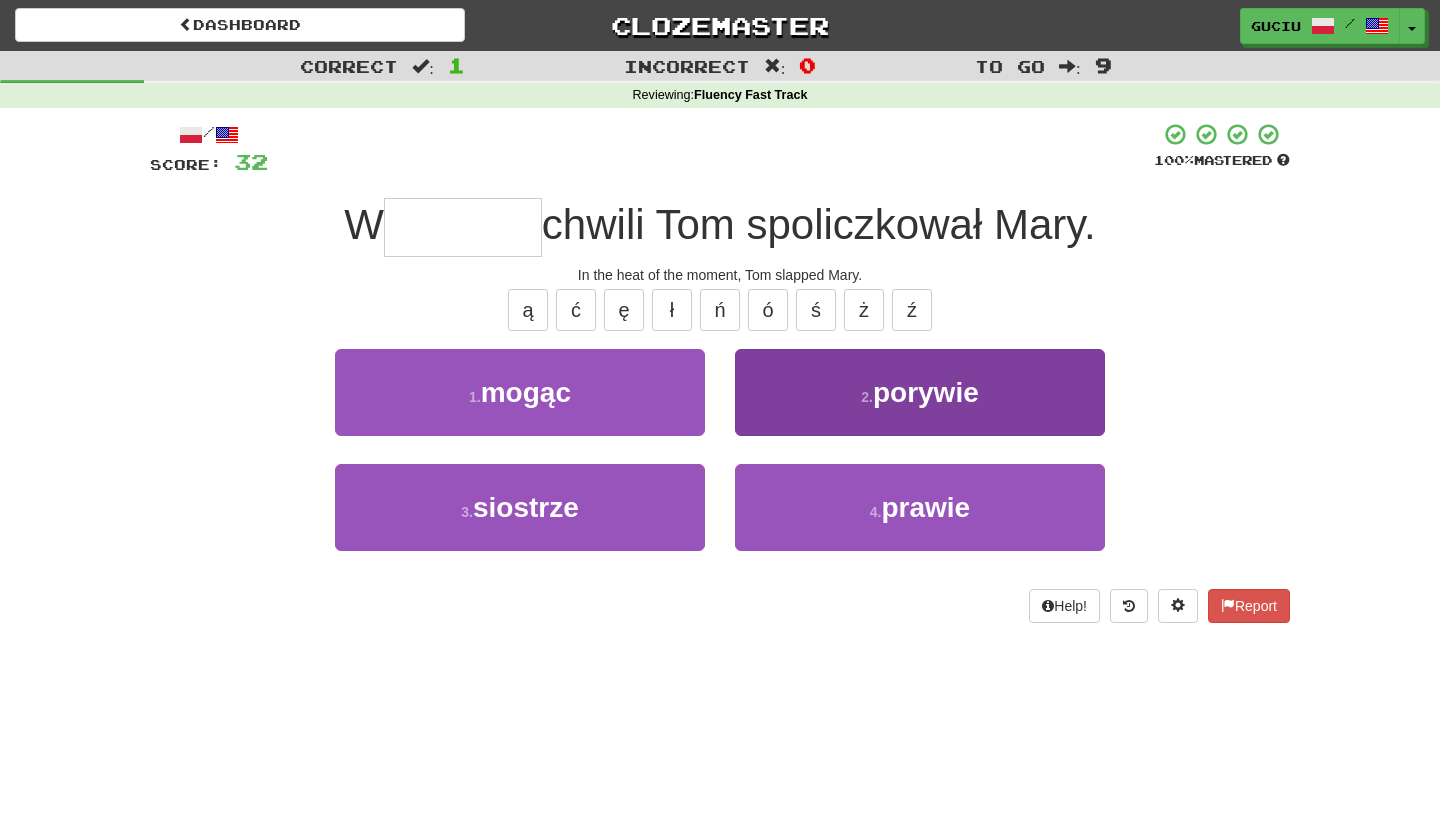 click on "2 ." at bounding box center (867, 397) 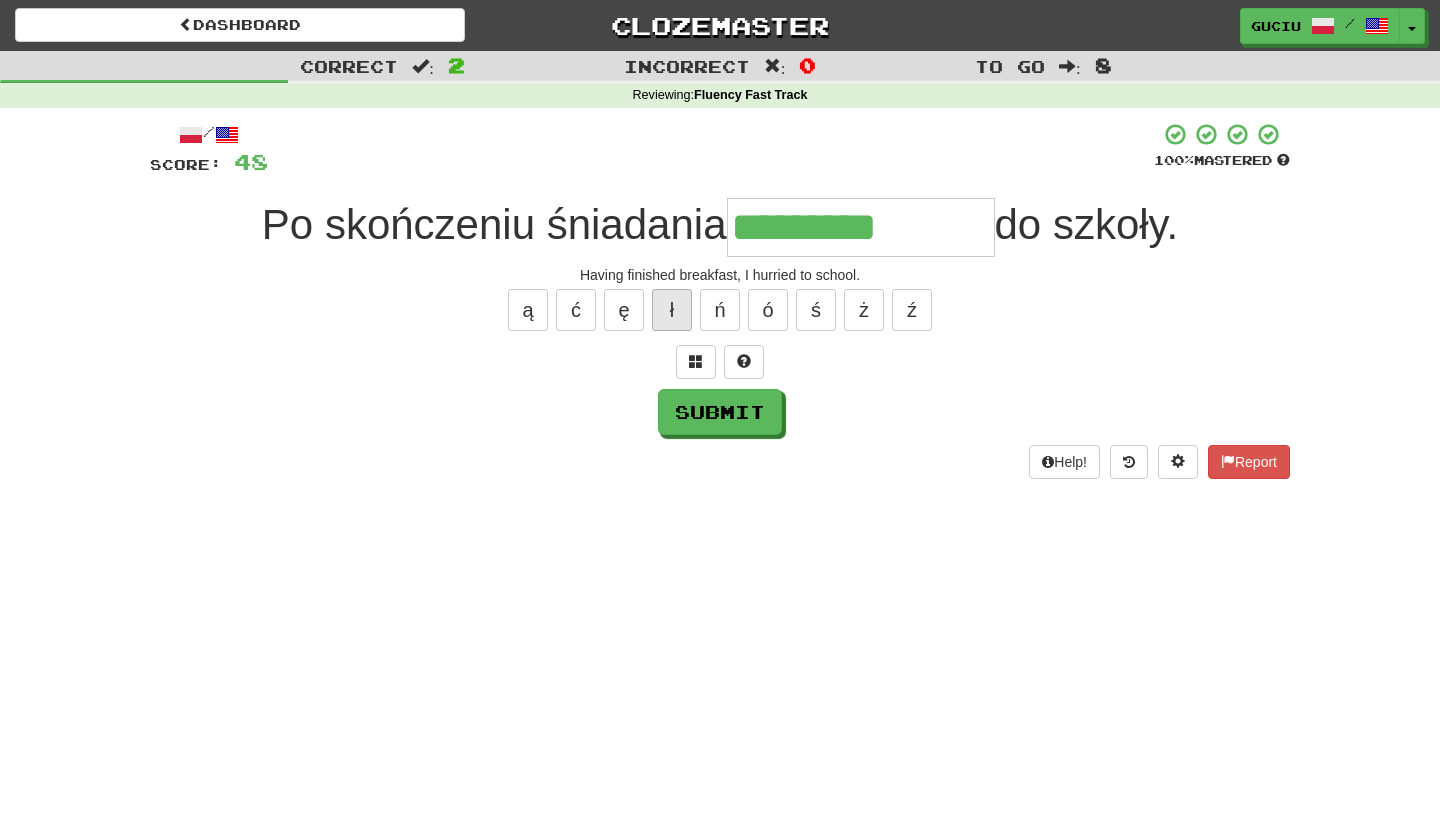 click on "ł" at bounding box center [672, 310] 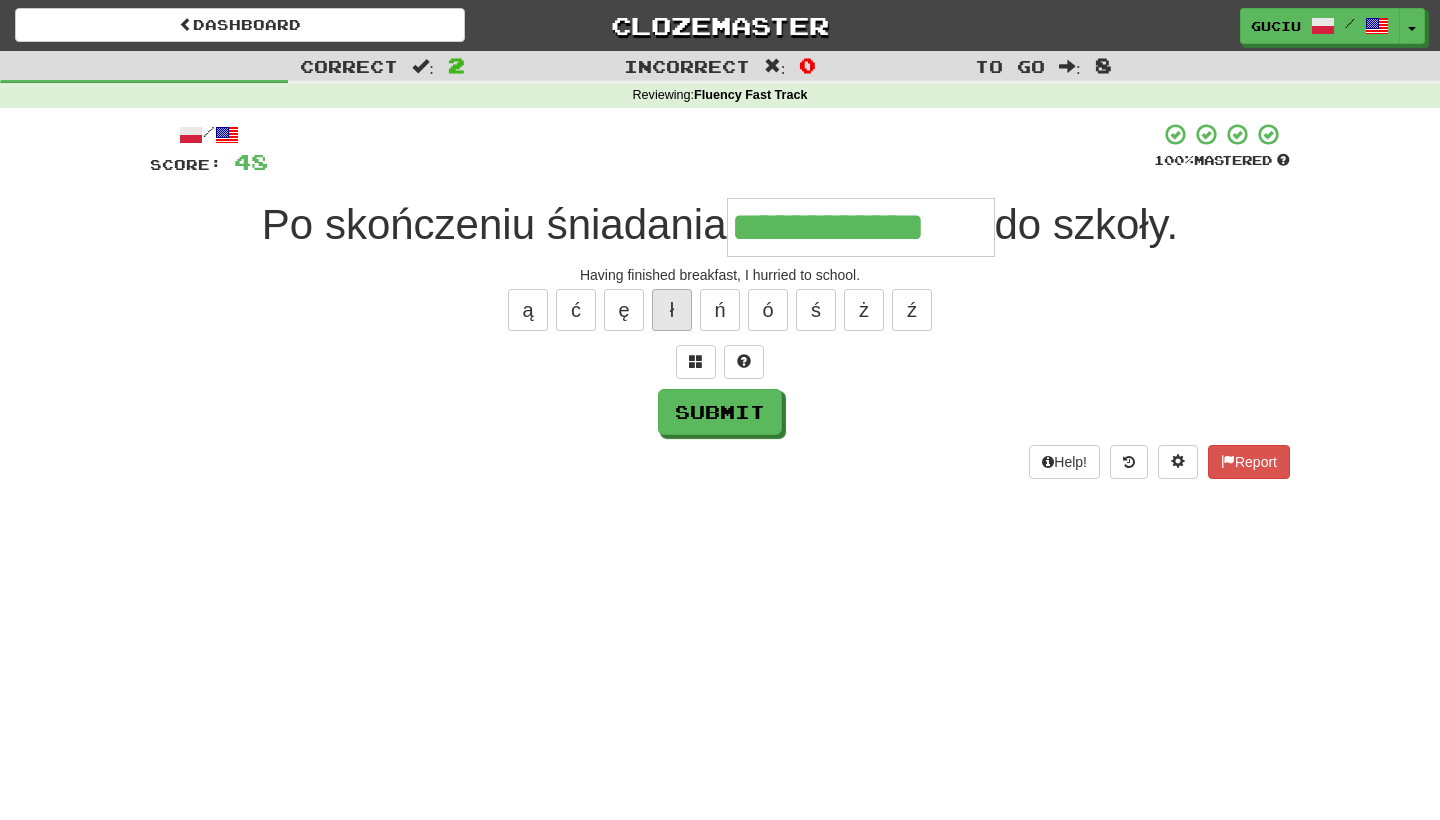 type on "**********" 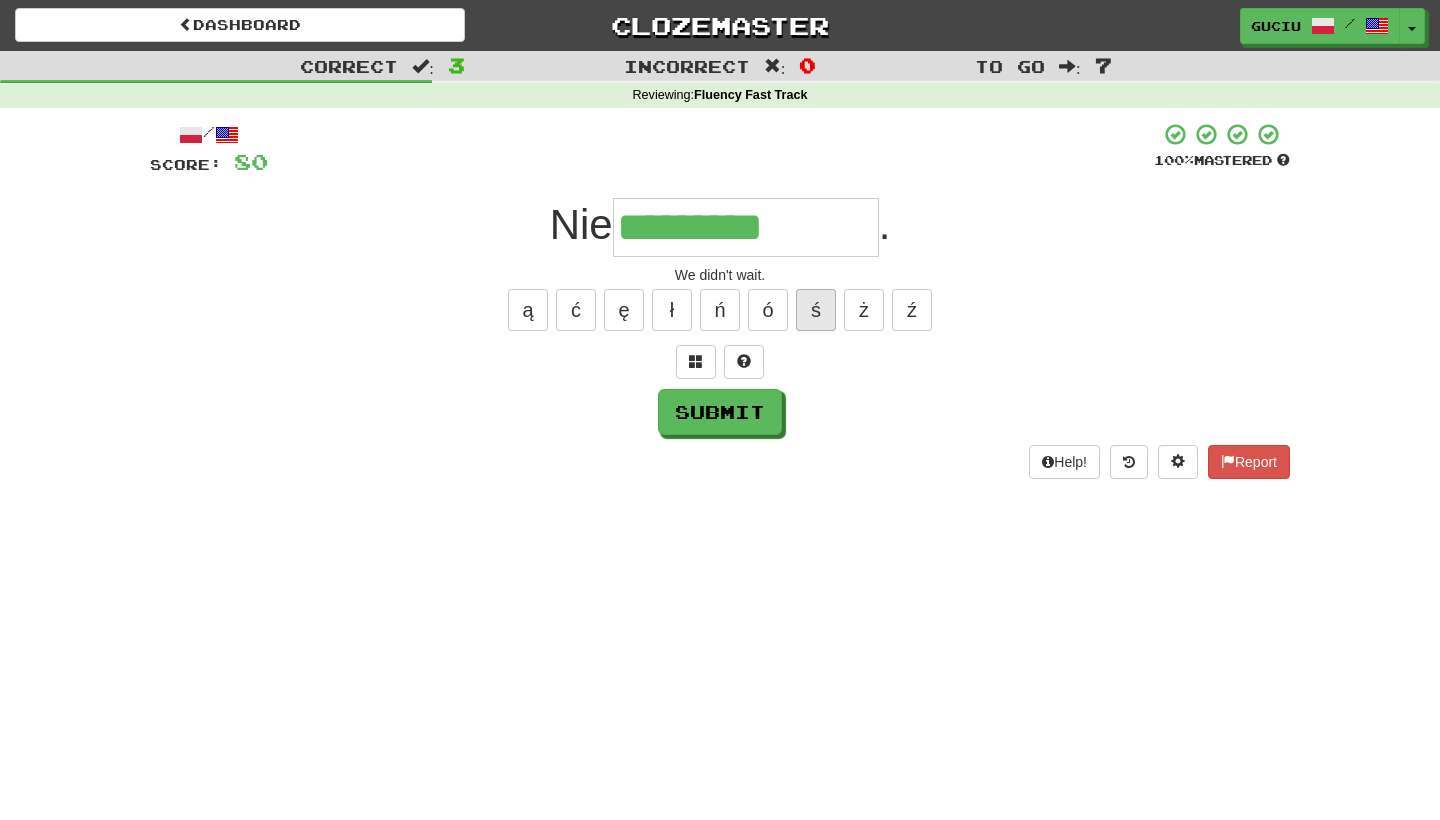 click on "ś" at bounding box center [816, 310] 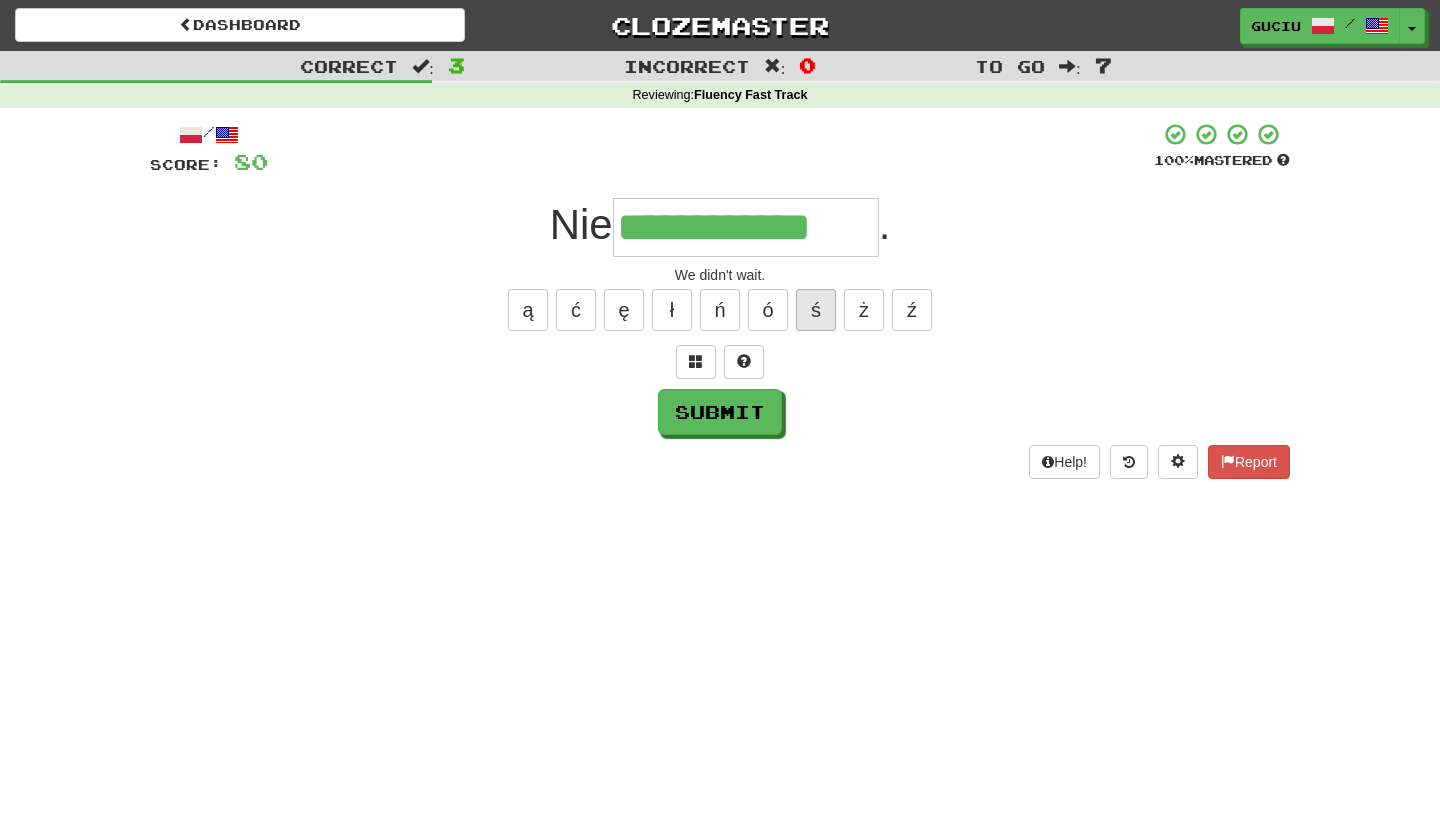 type on "**********" 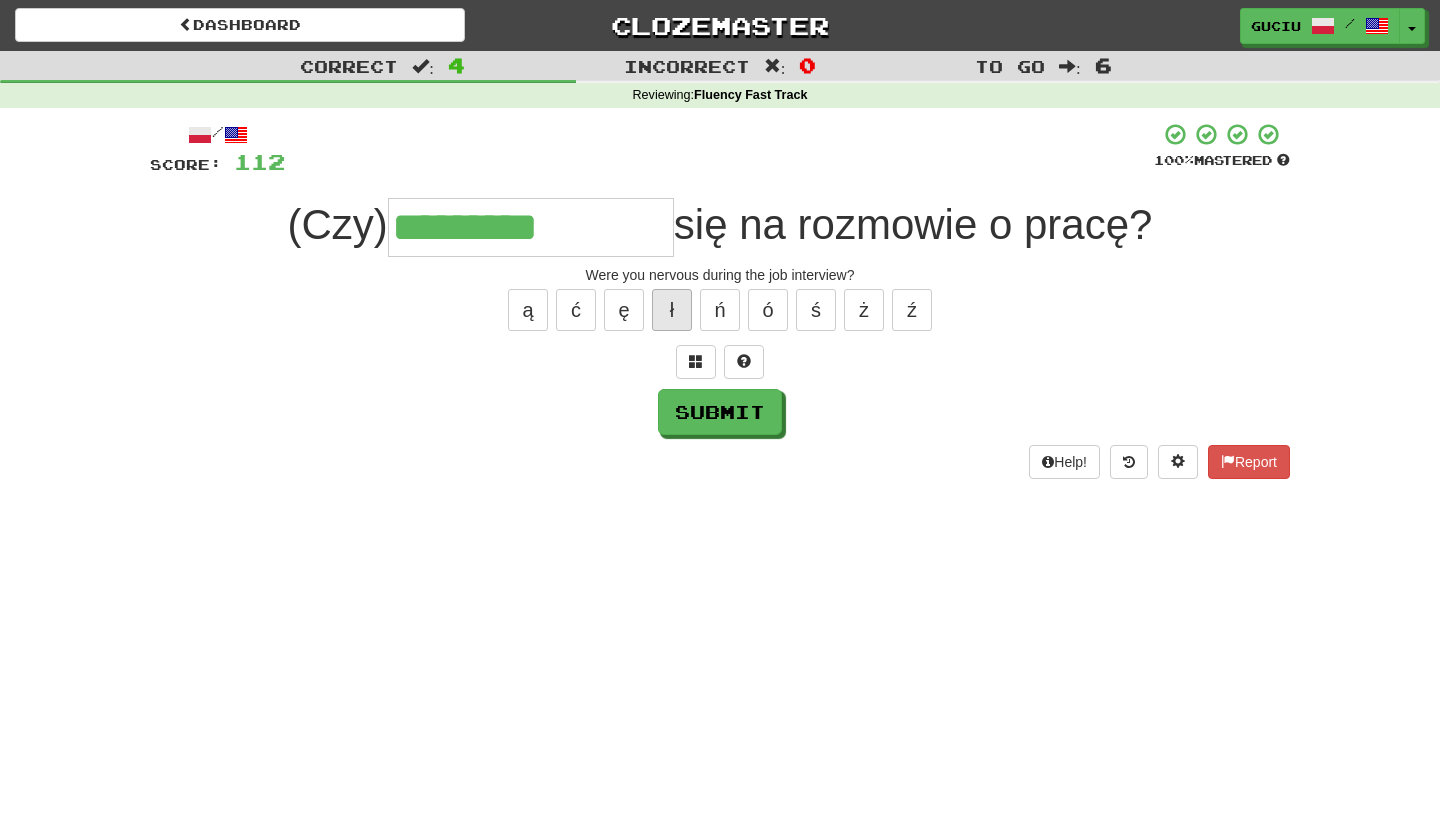 click on "ł" at bounding box center [672, 310] 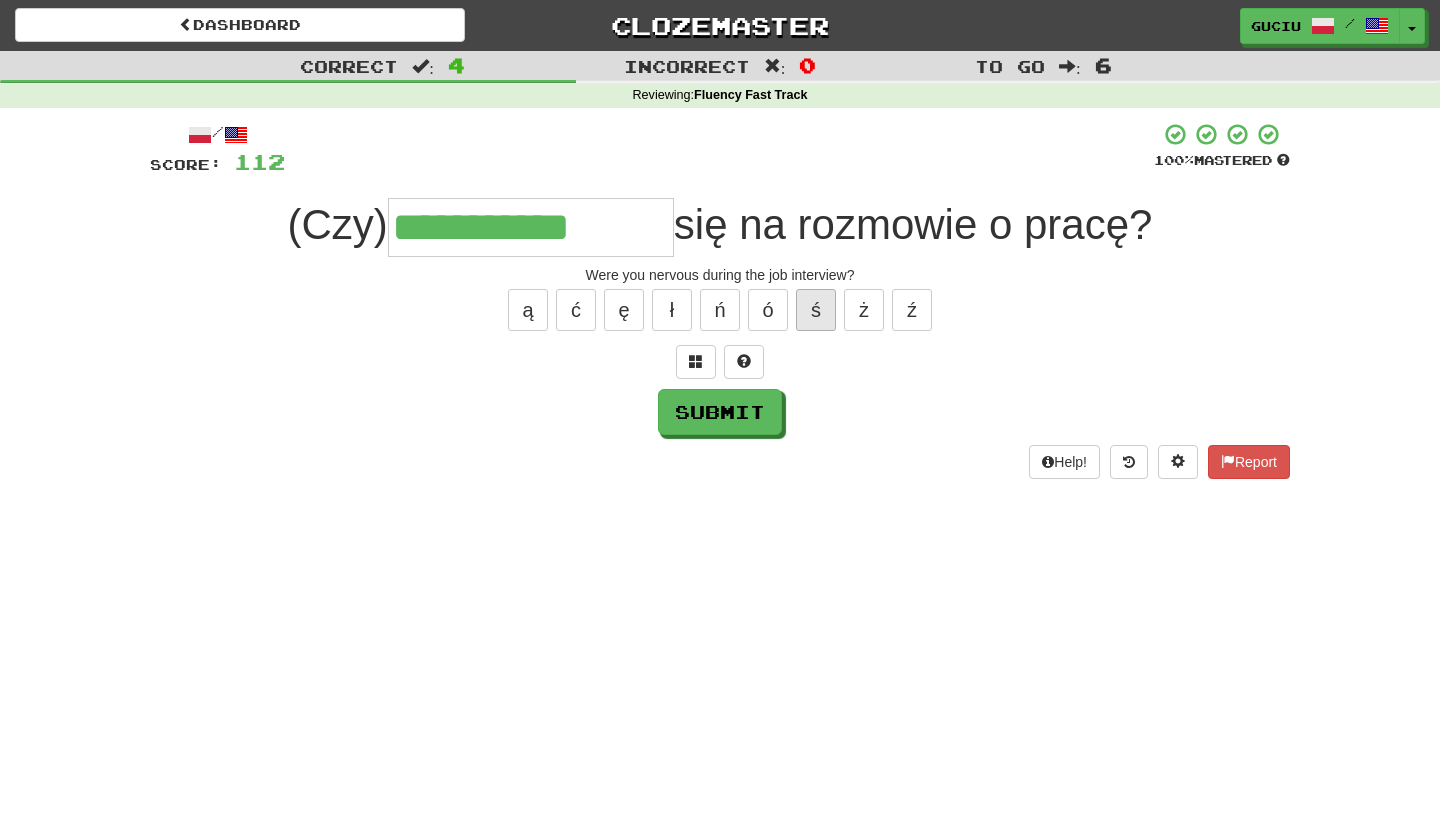 drag, startPoint x: 822, startPoint y: 311, endPoint x: 822, endPoint y: 295, distance: 16 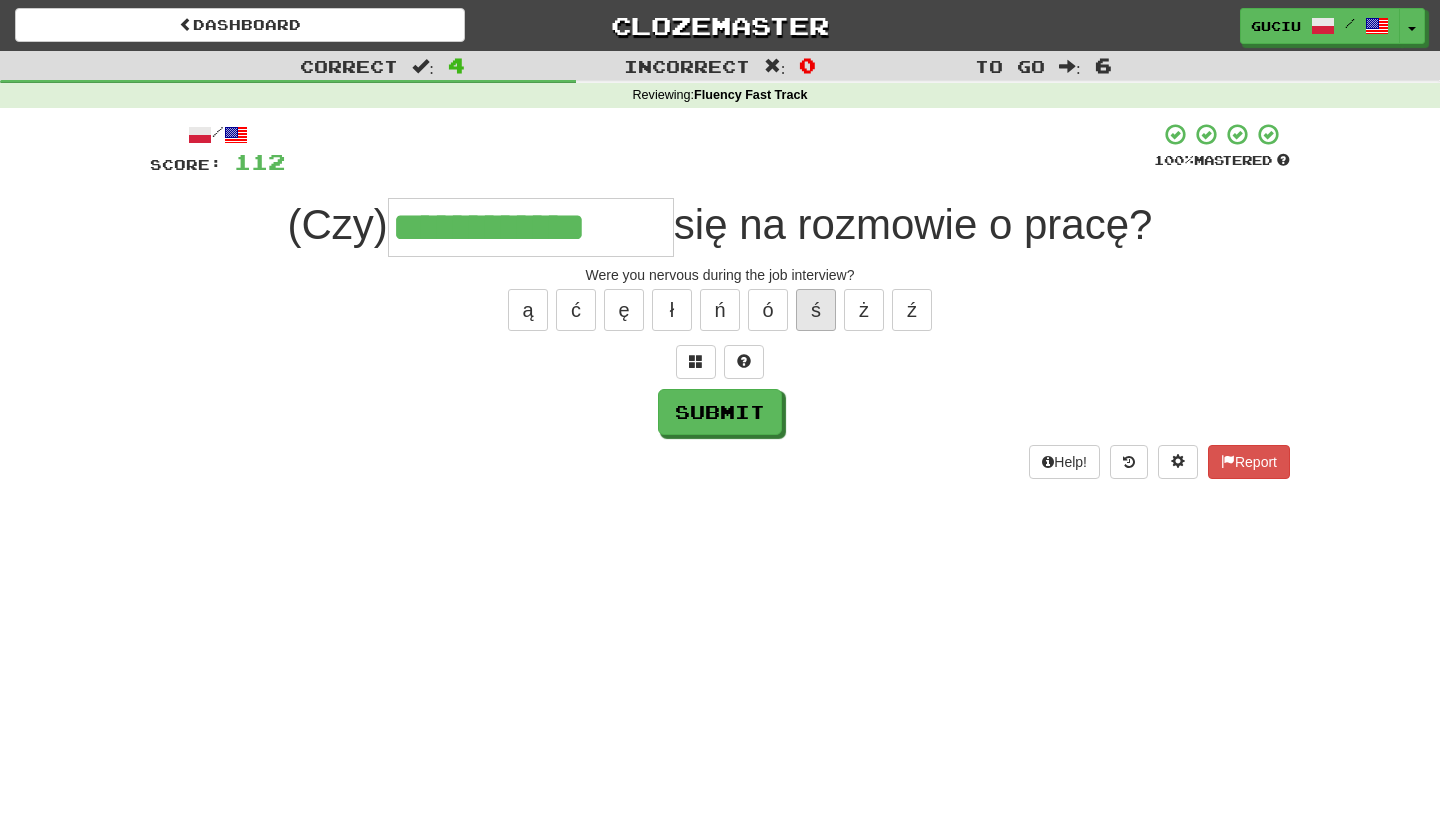 type on "**********" 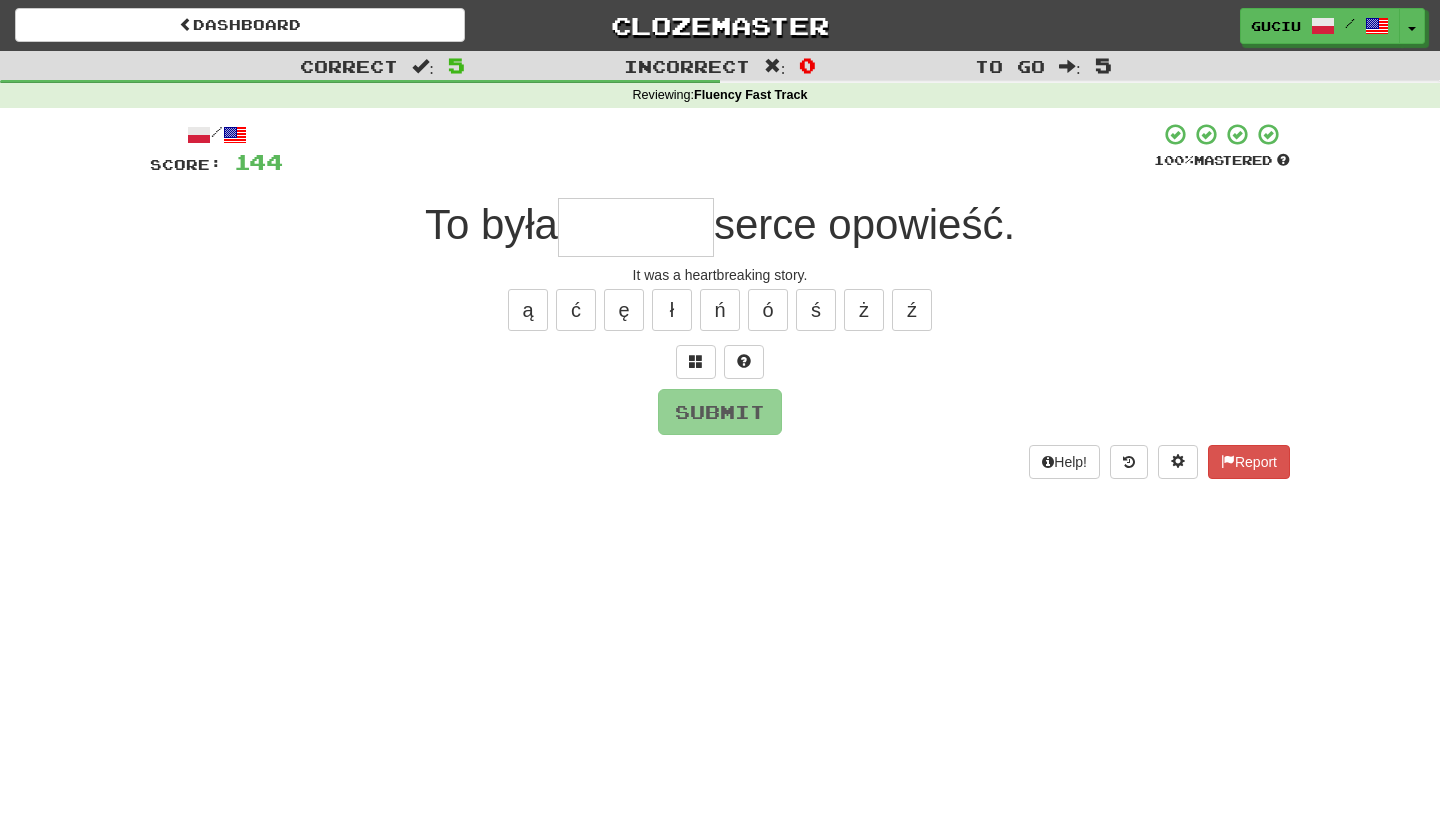 type on "*" 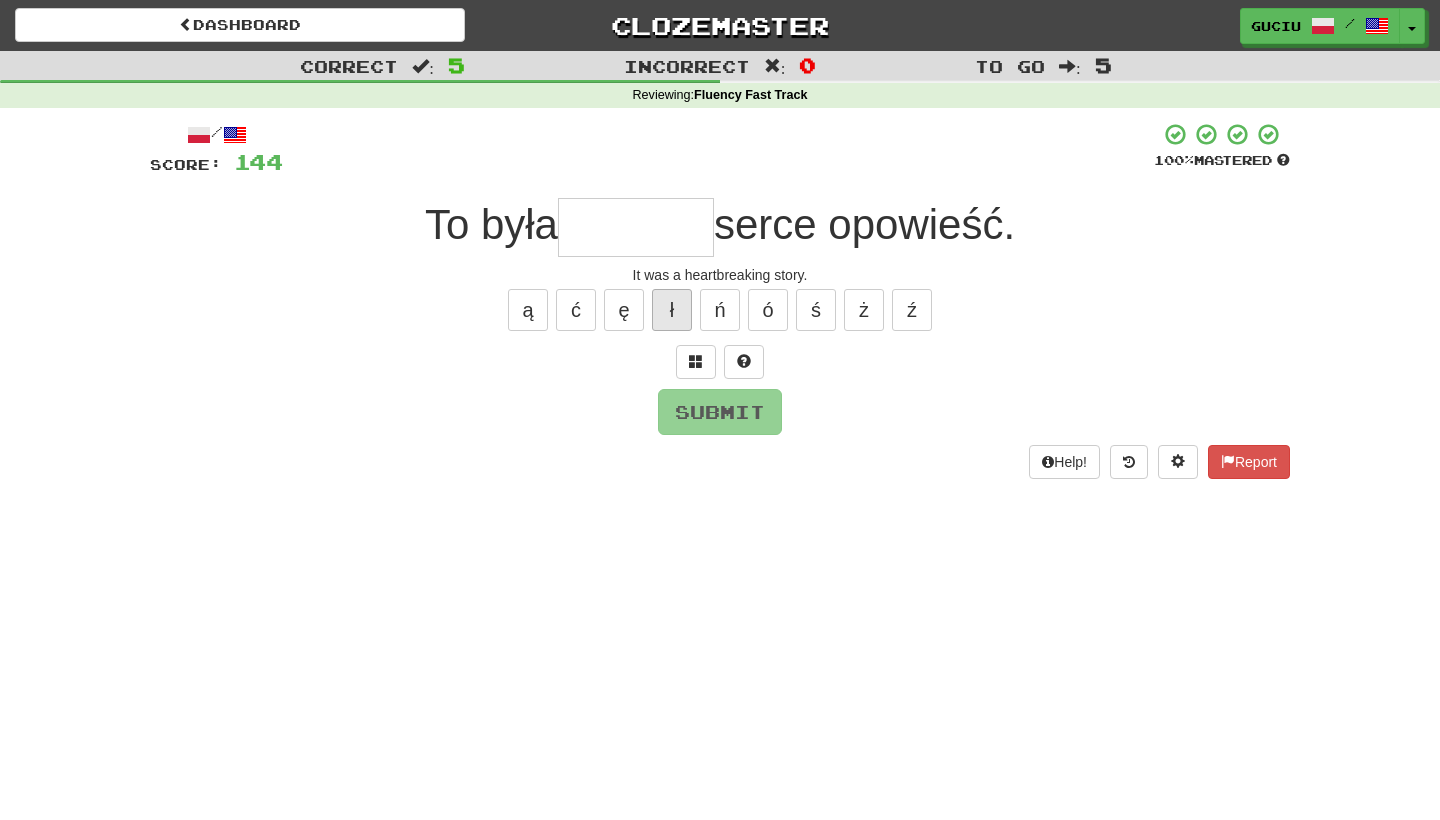 click on "ł" at bounding box center (672, 310) 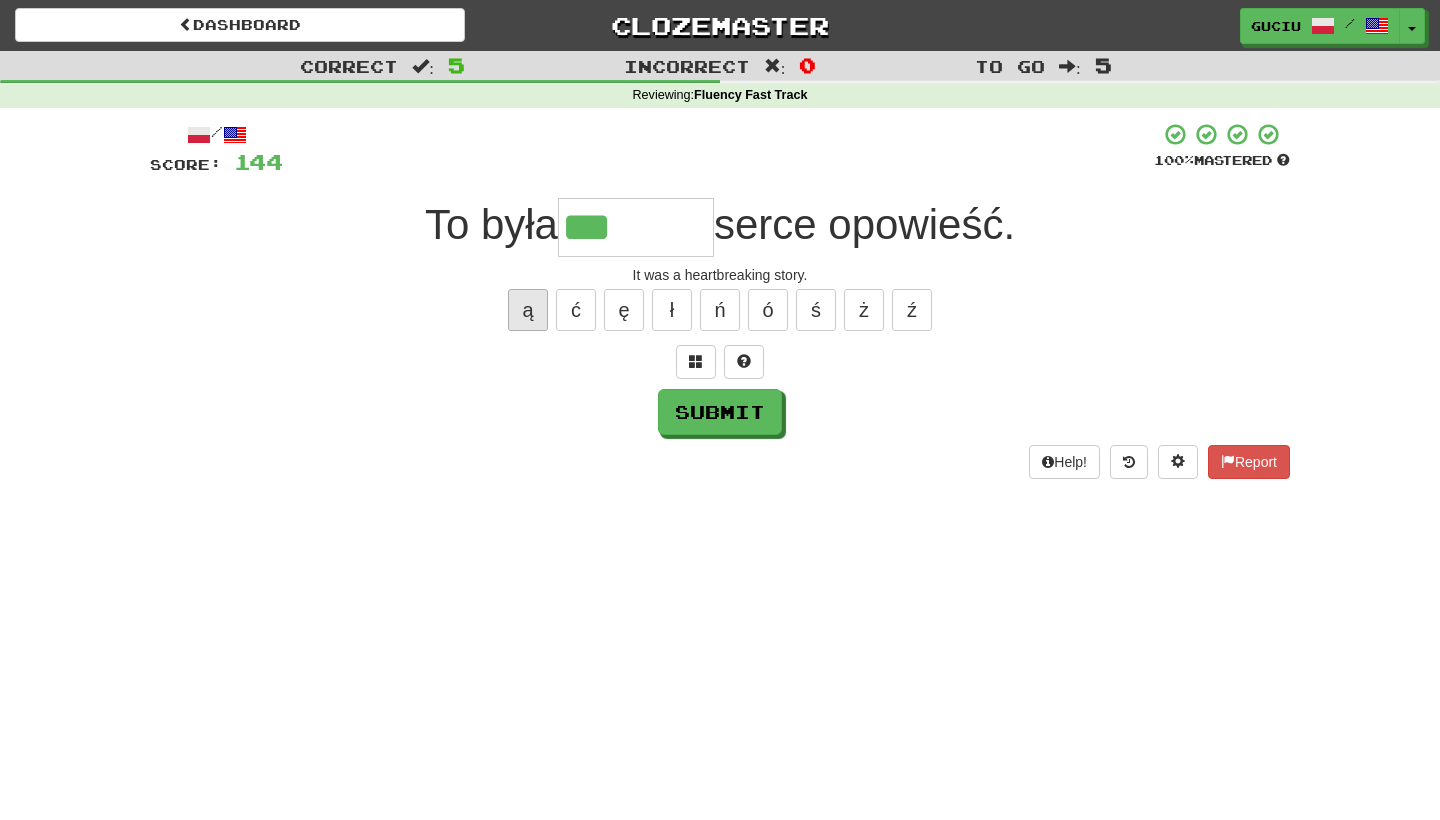 click on "ą" at bounding box center (528, 310) 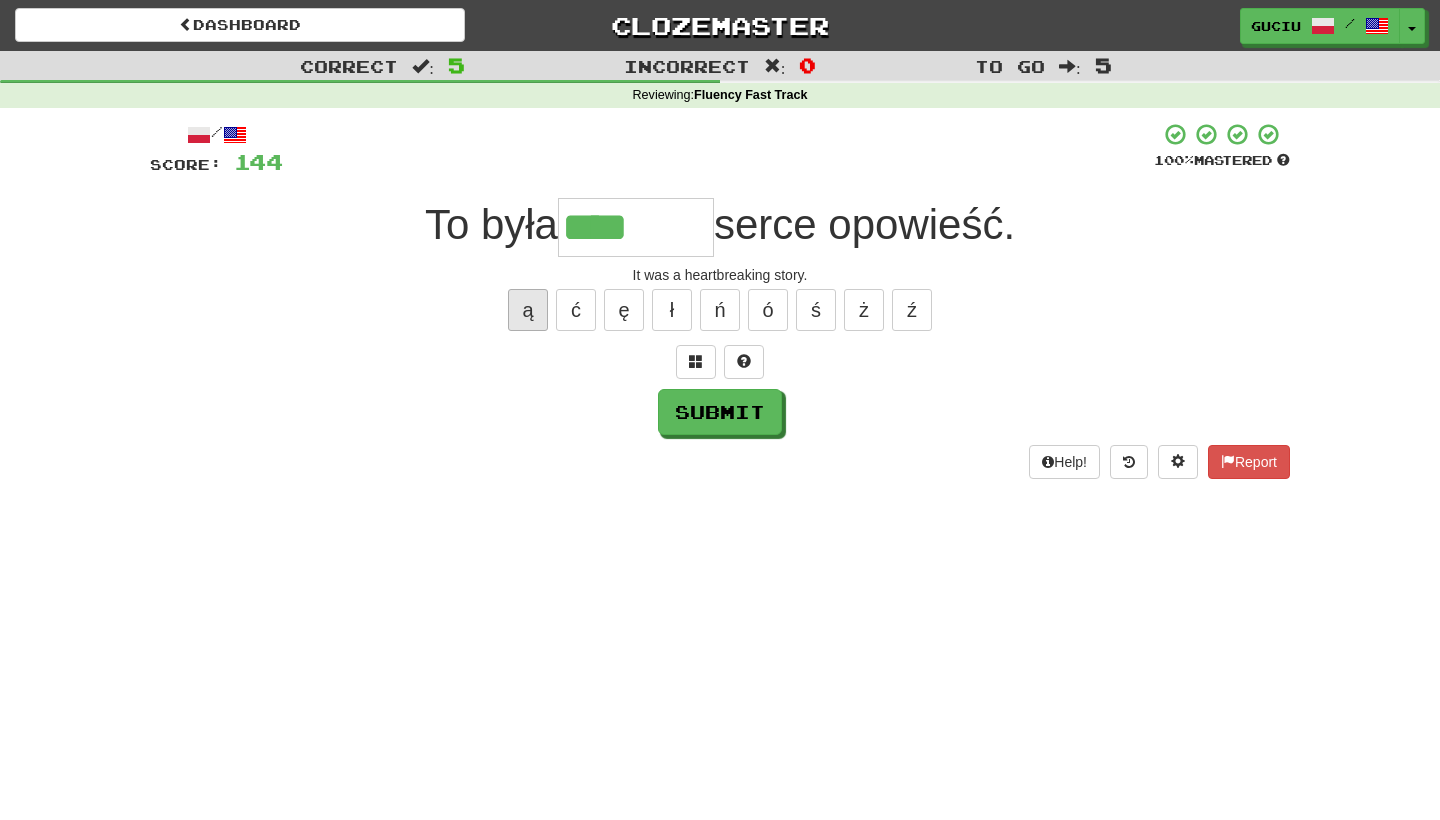 click on "ą" at bounding box center [528, 310] 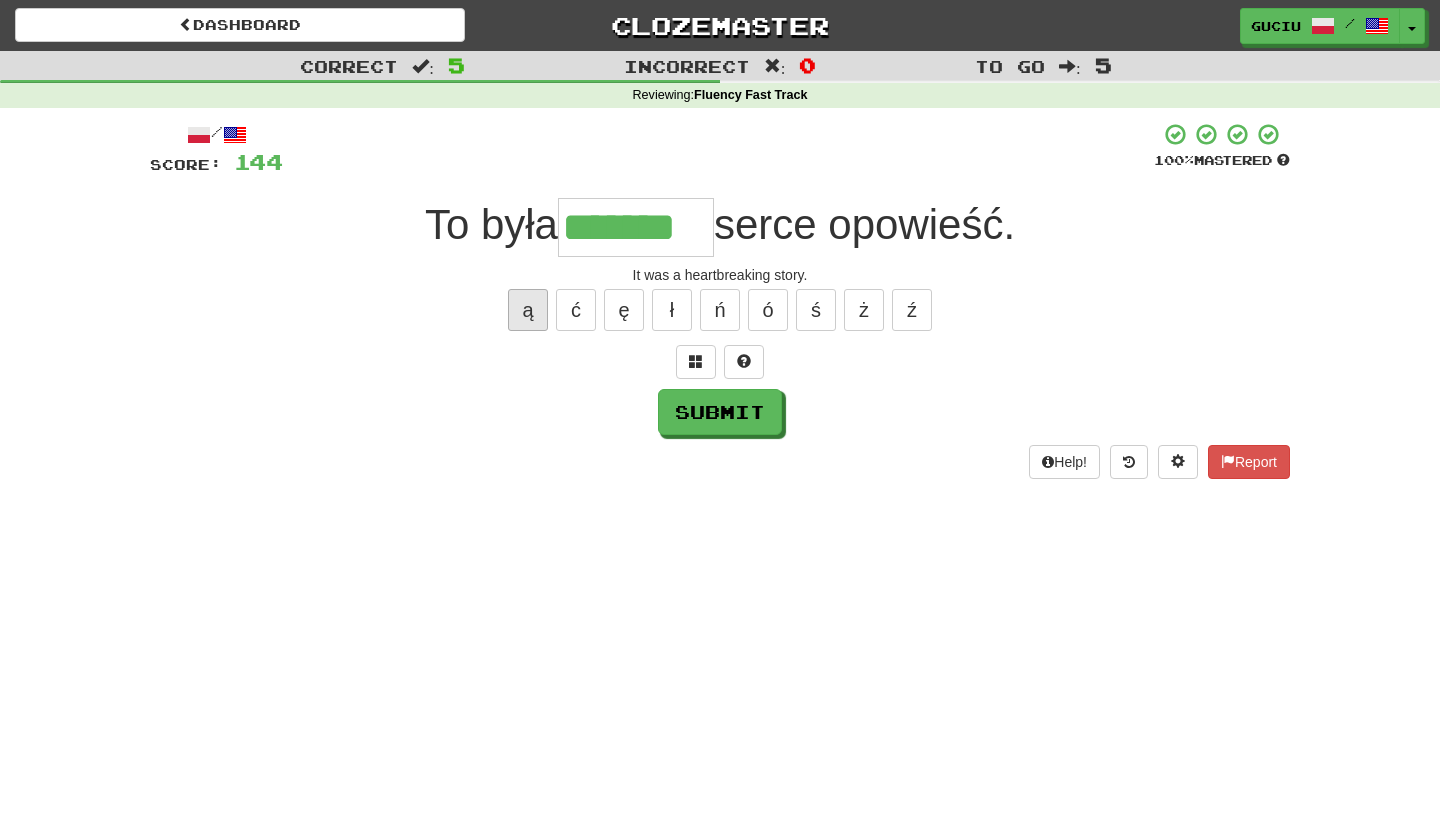 type on "*******" 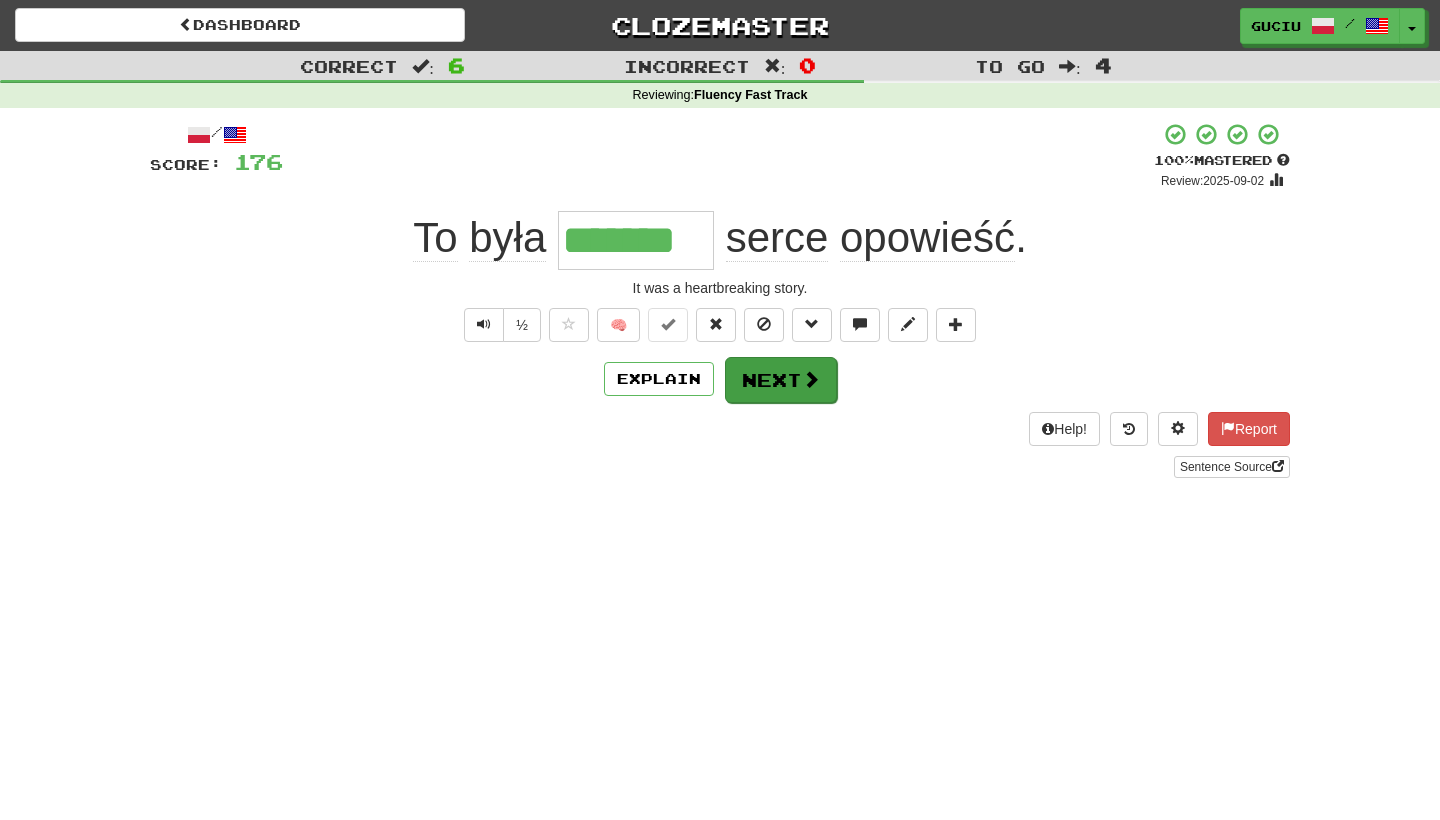 click at bounding box center (811, 379) 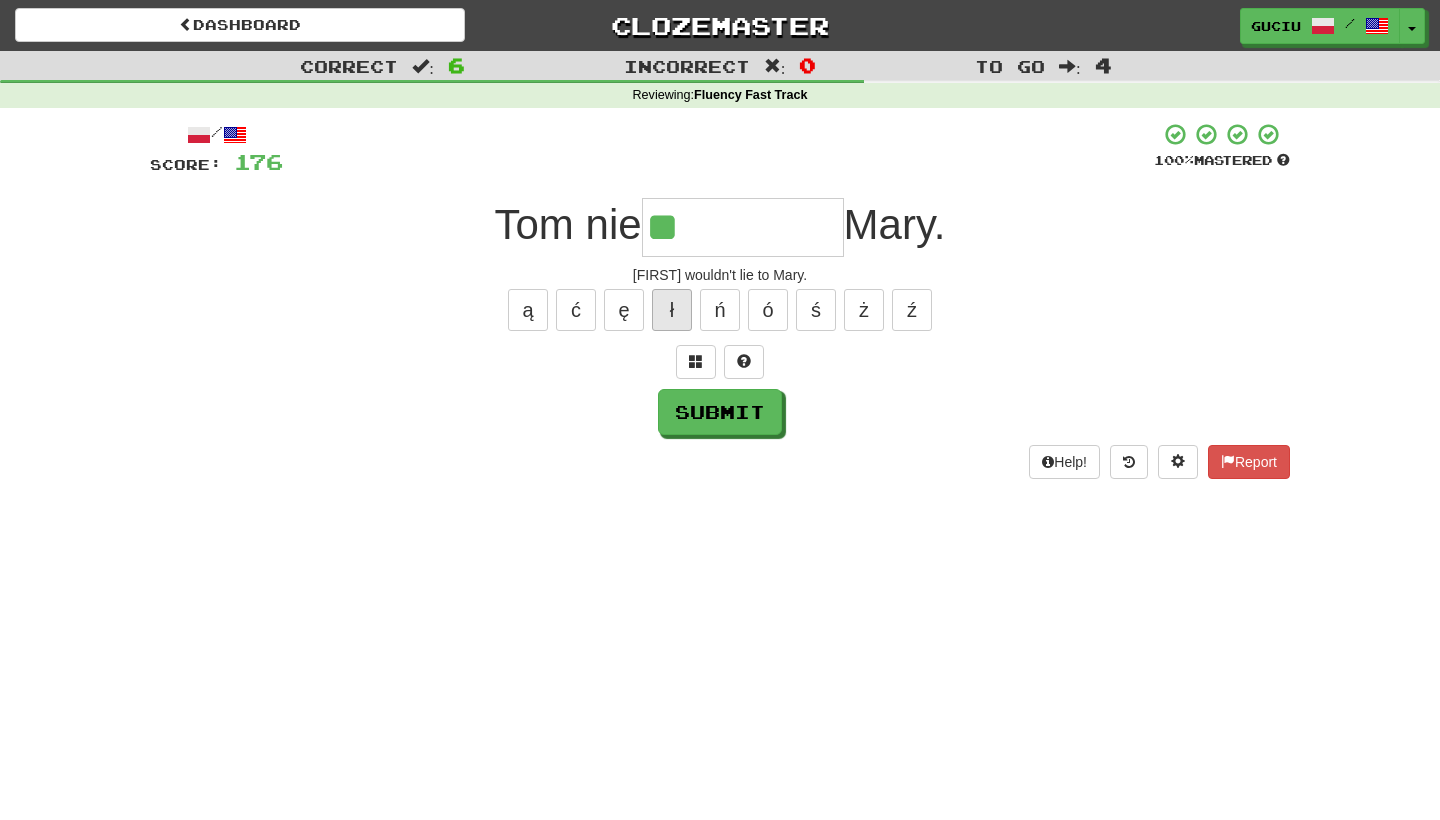 click on "ł" at bounding box center (672, 310) 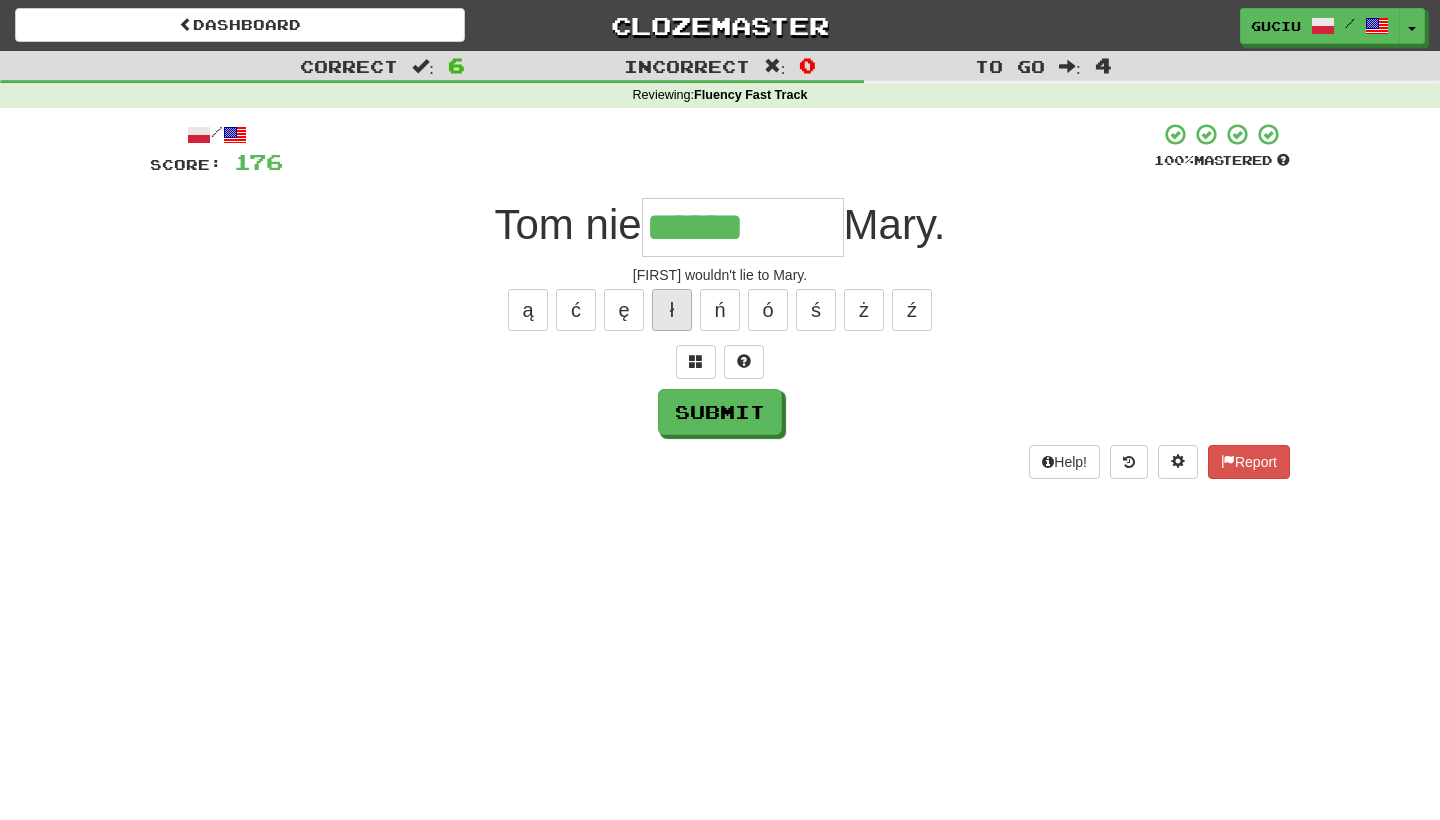click on "ł" at bounding box center [672, 310] 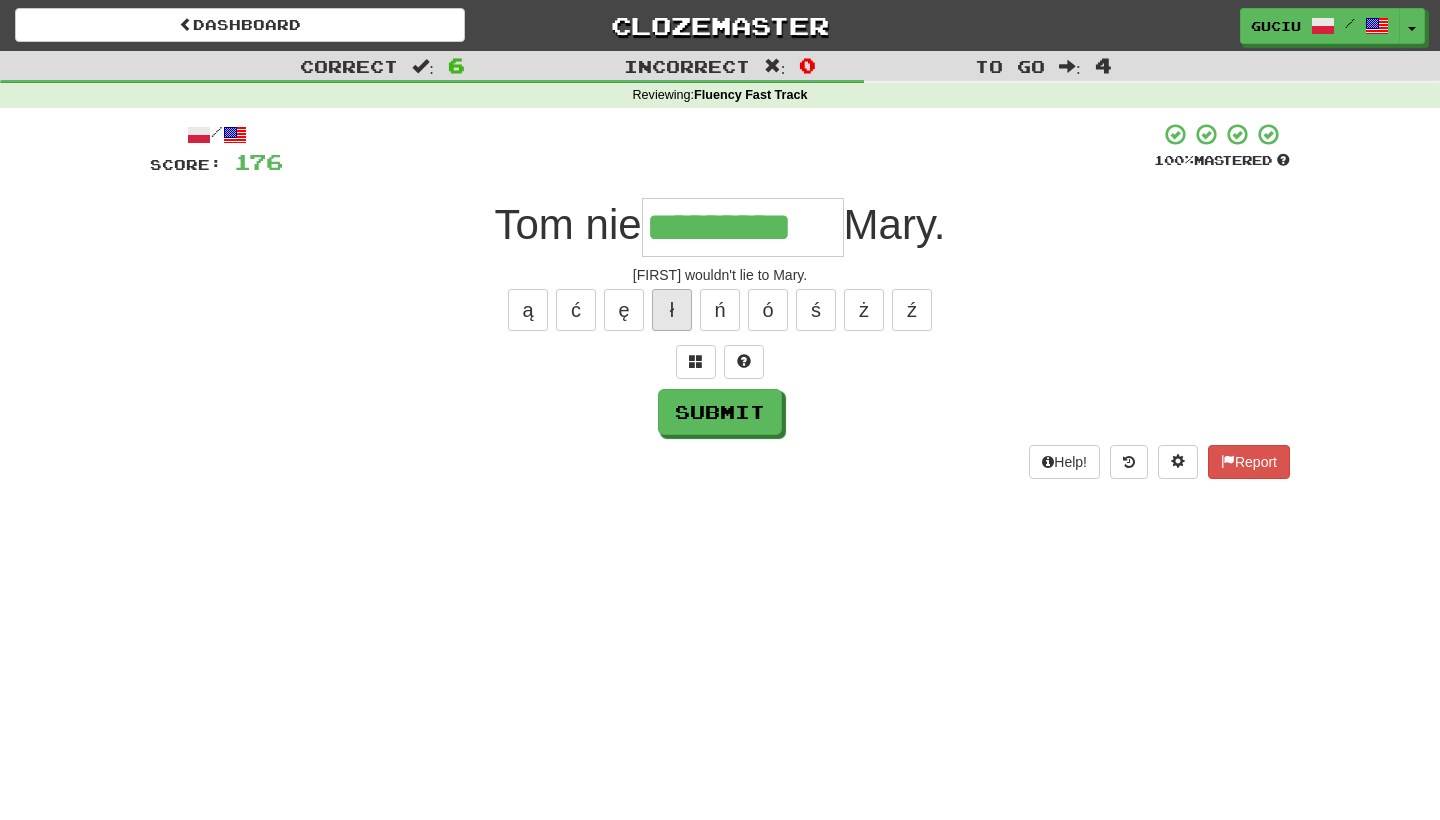 type on "*********" 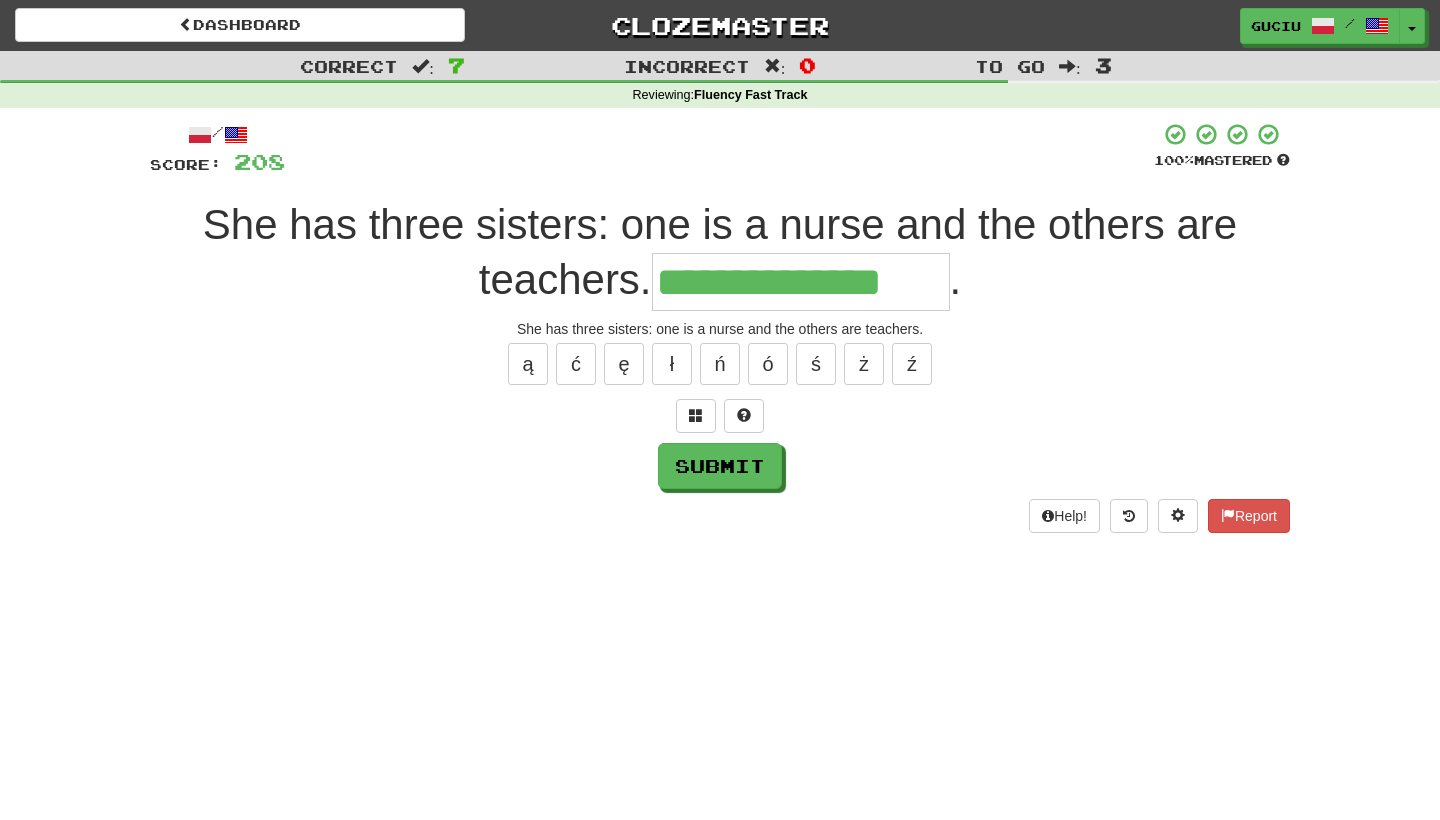 type on "**********" 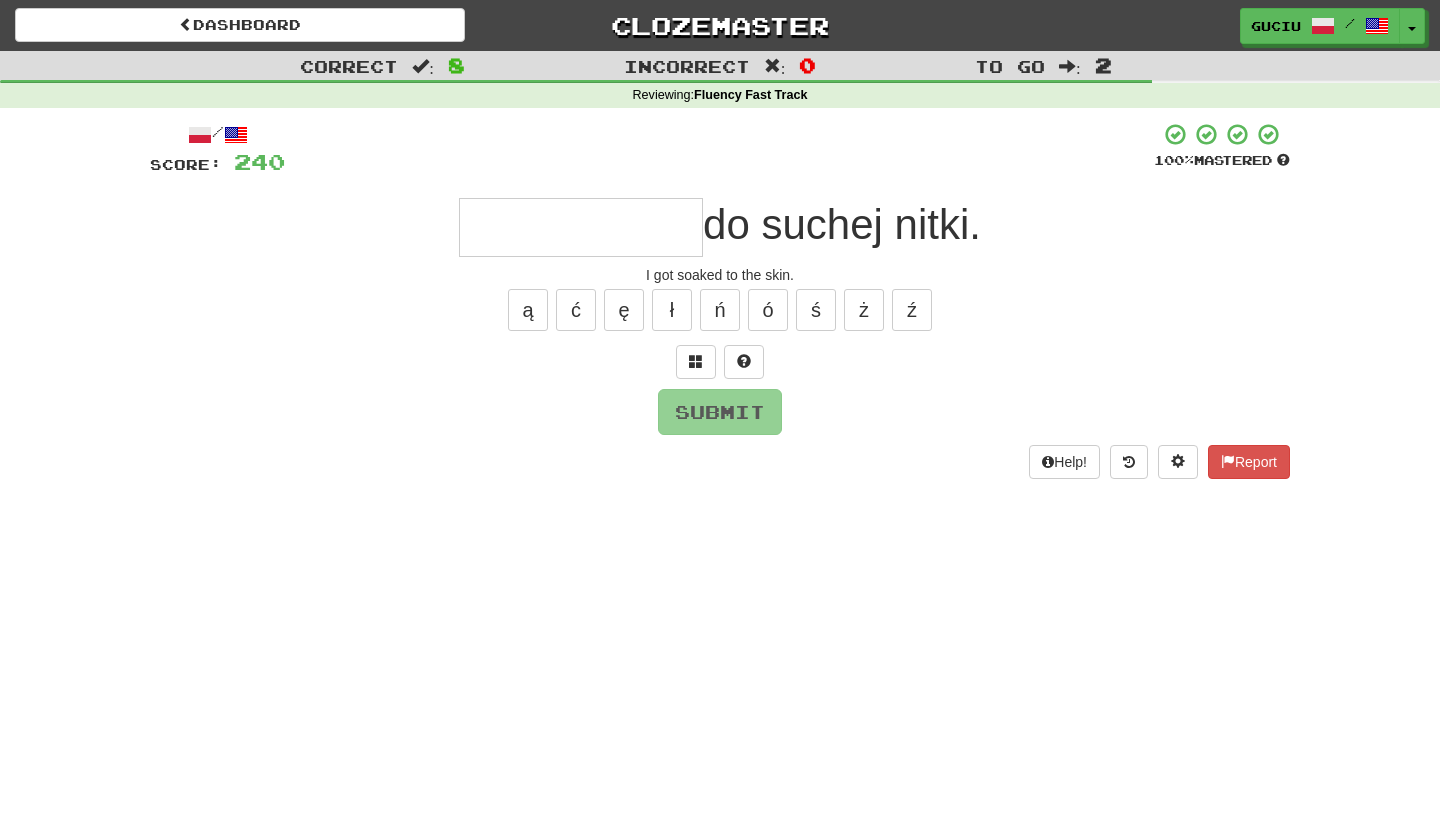type on "*" 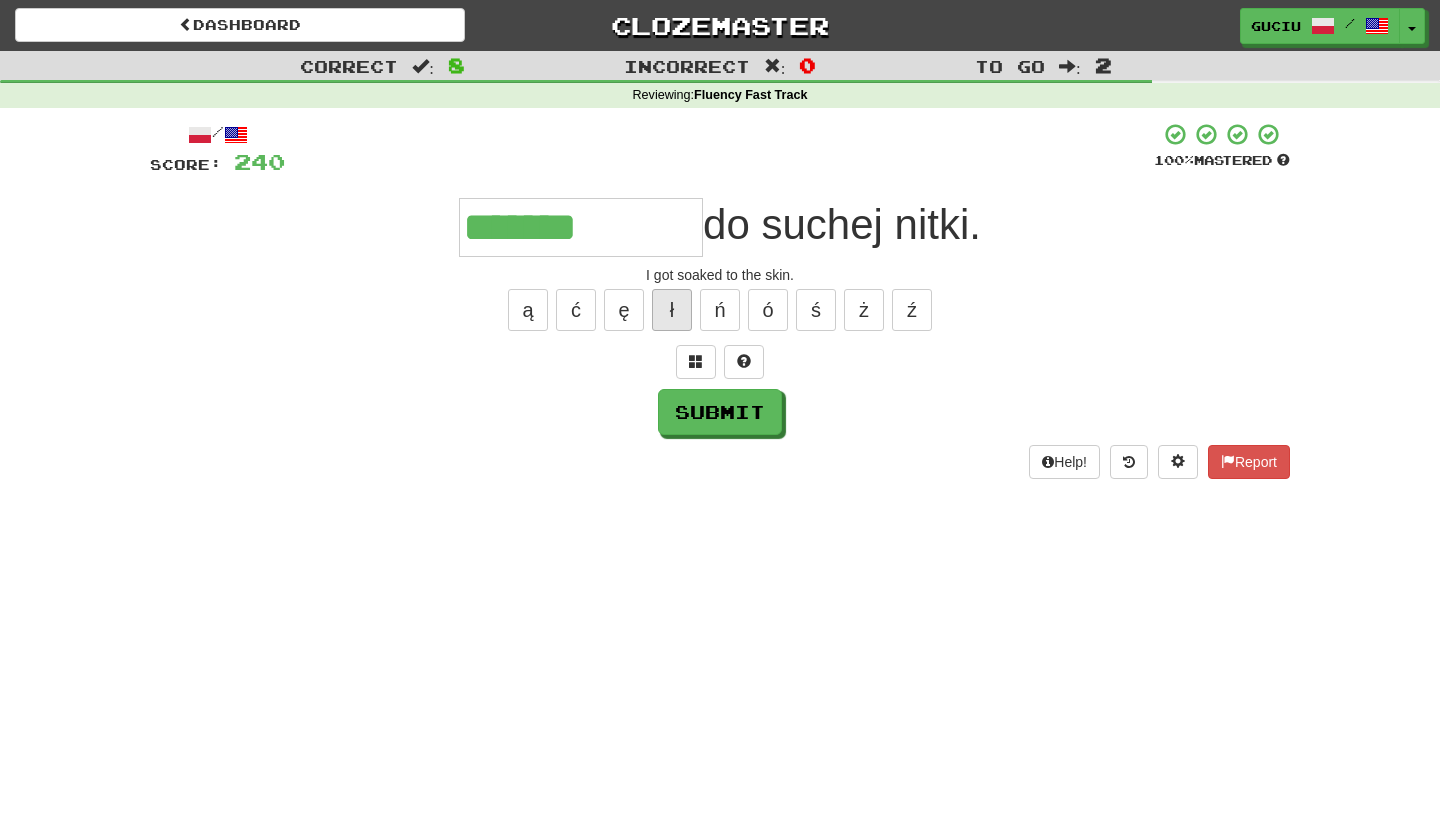 click on "ł" at bounding box center [672, 310] 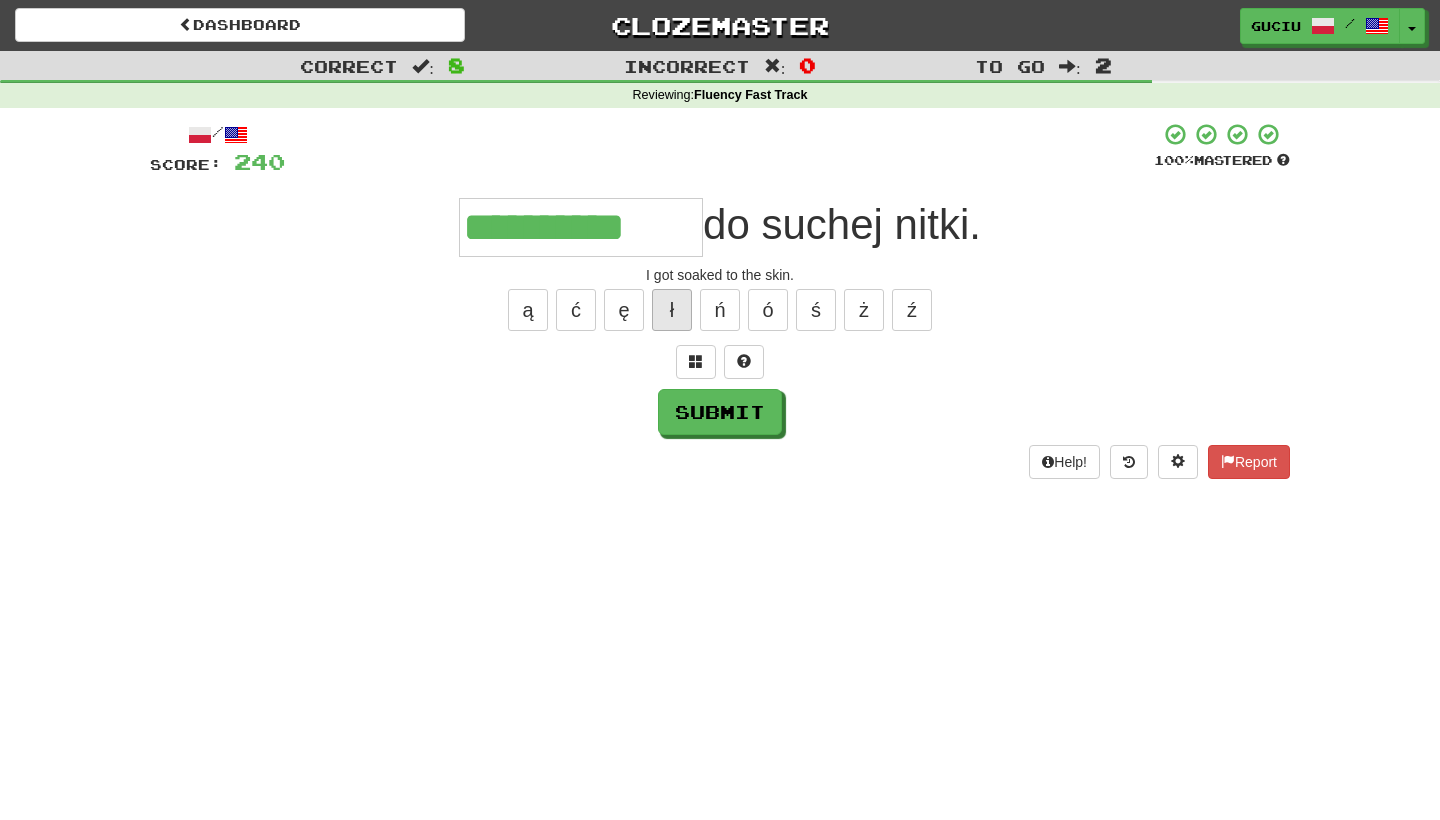 type on "**********" 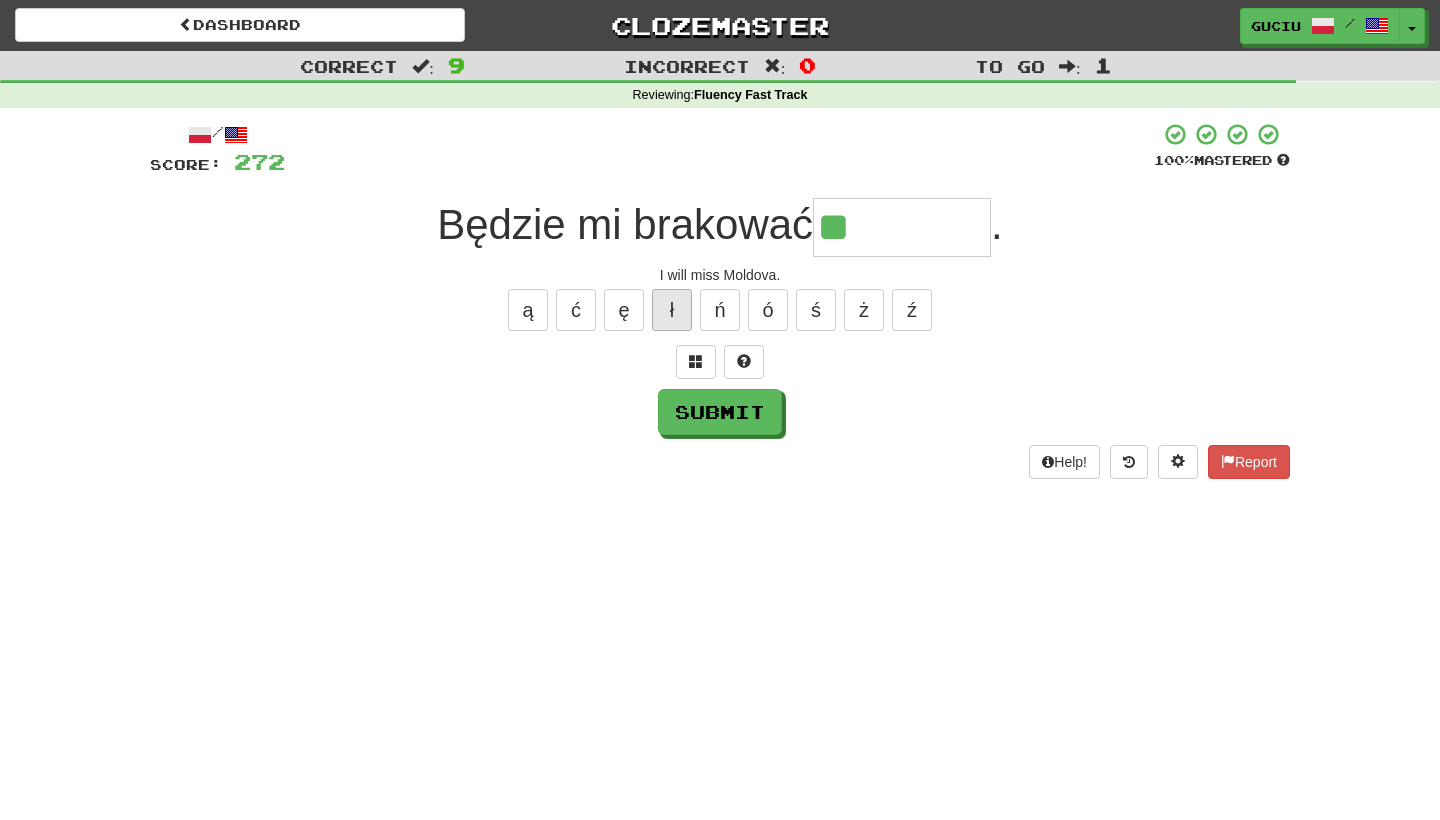 click on "ł" at bounding box center [672, 310] 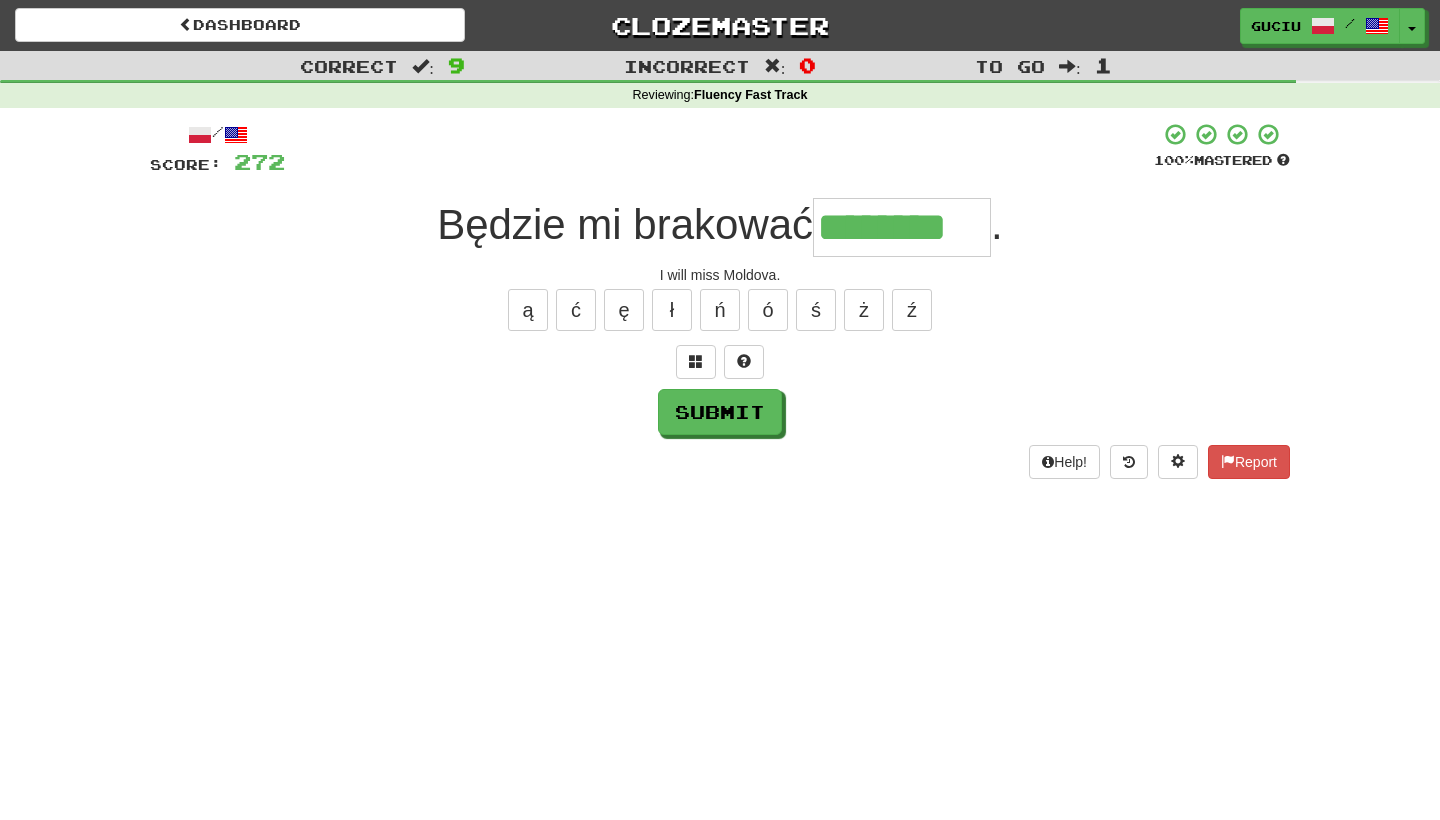 type on "********" 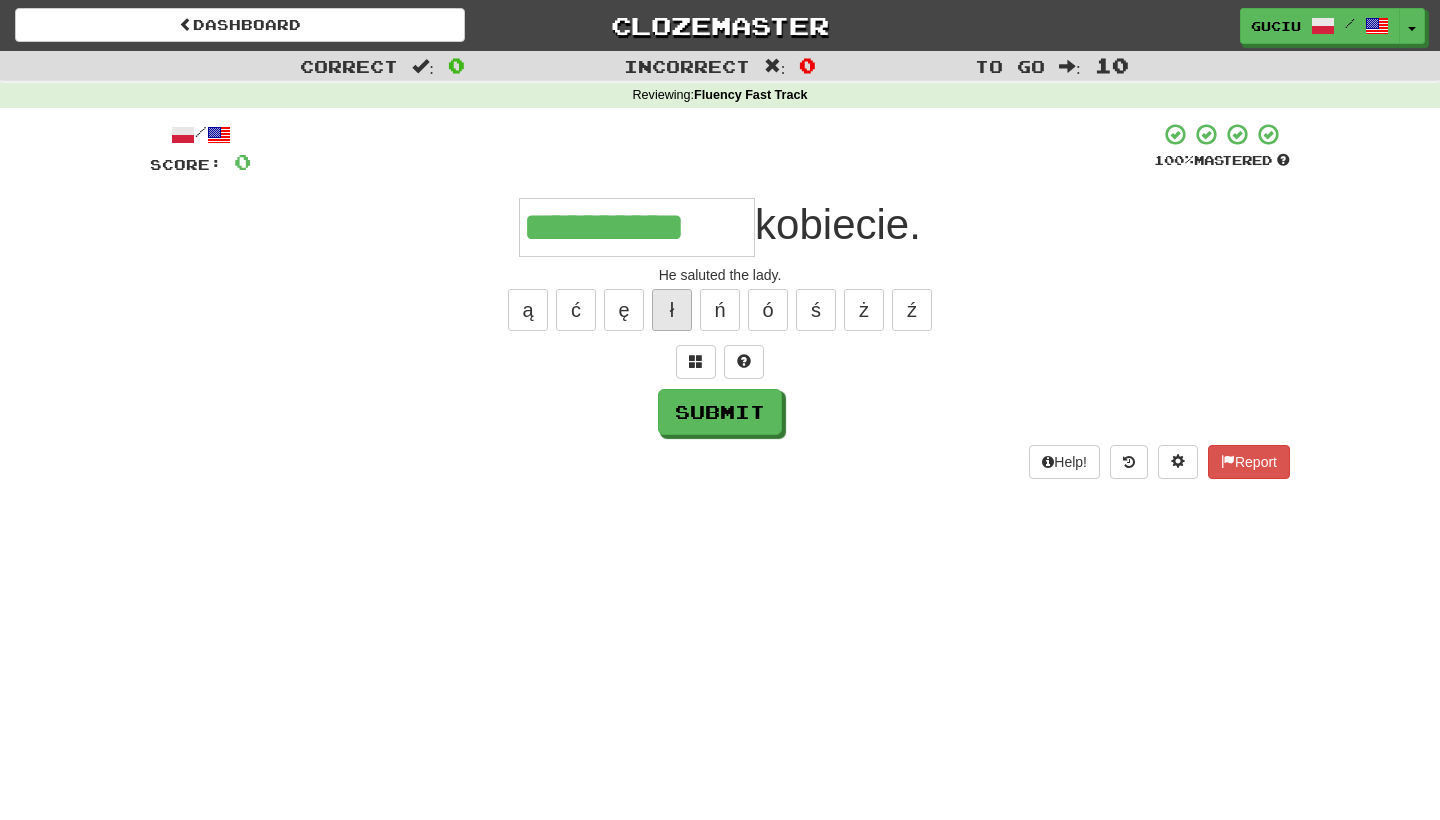click on "ł" at bounding box center [672, 310] 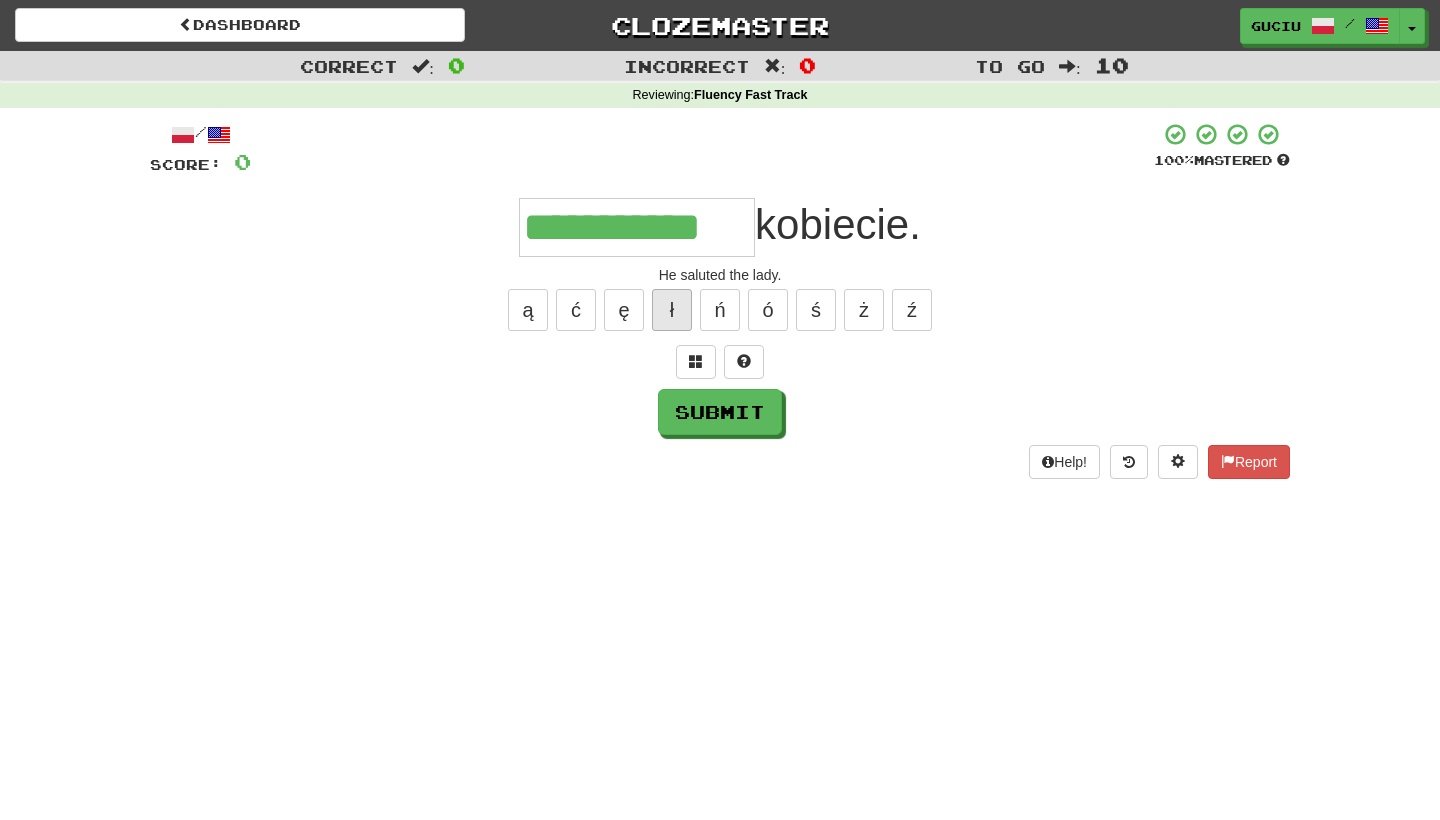 type on "**********" 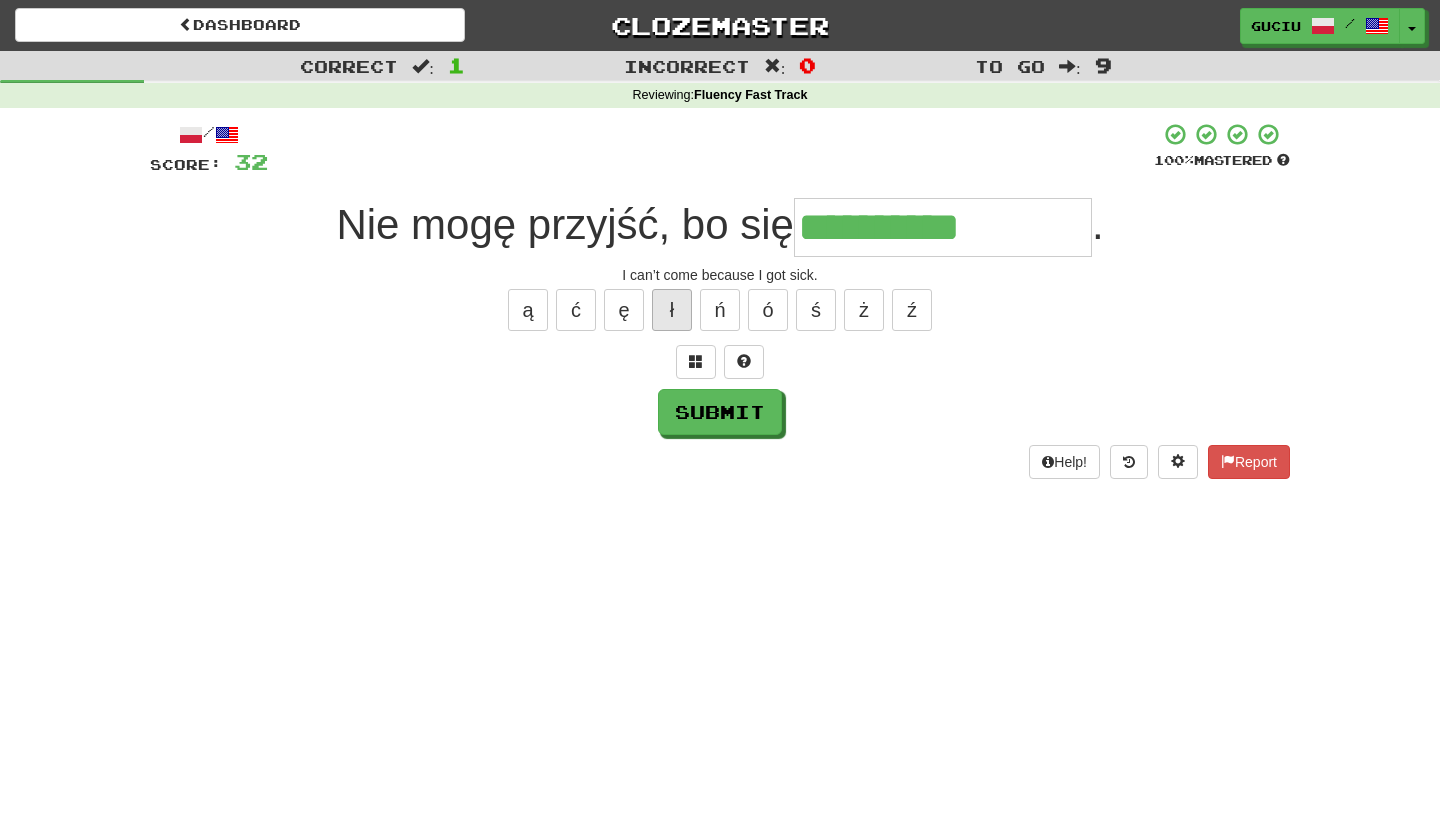 click on "ł" at bounding box center (672, 310) 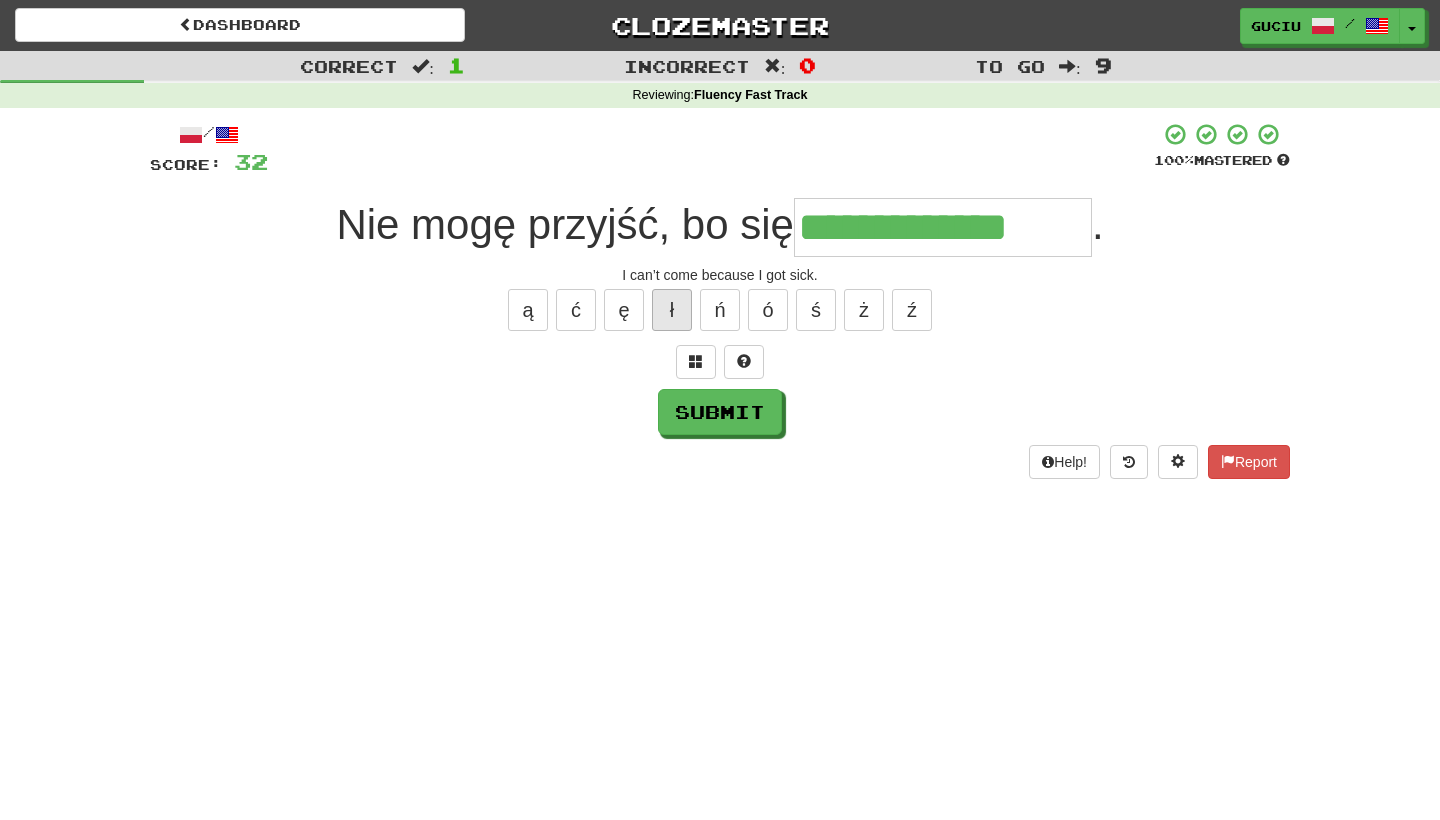 type on "**********" 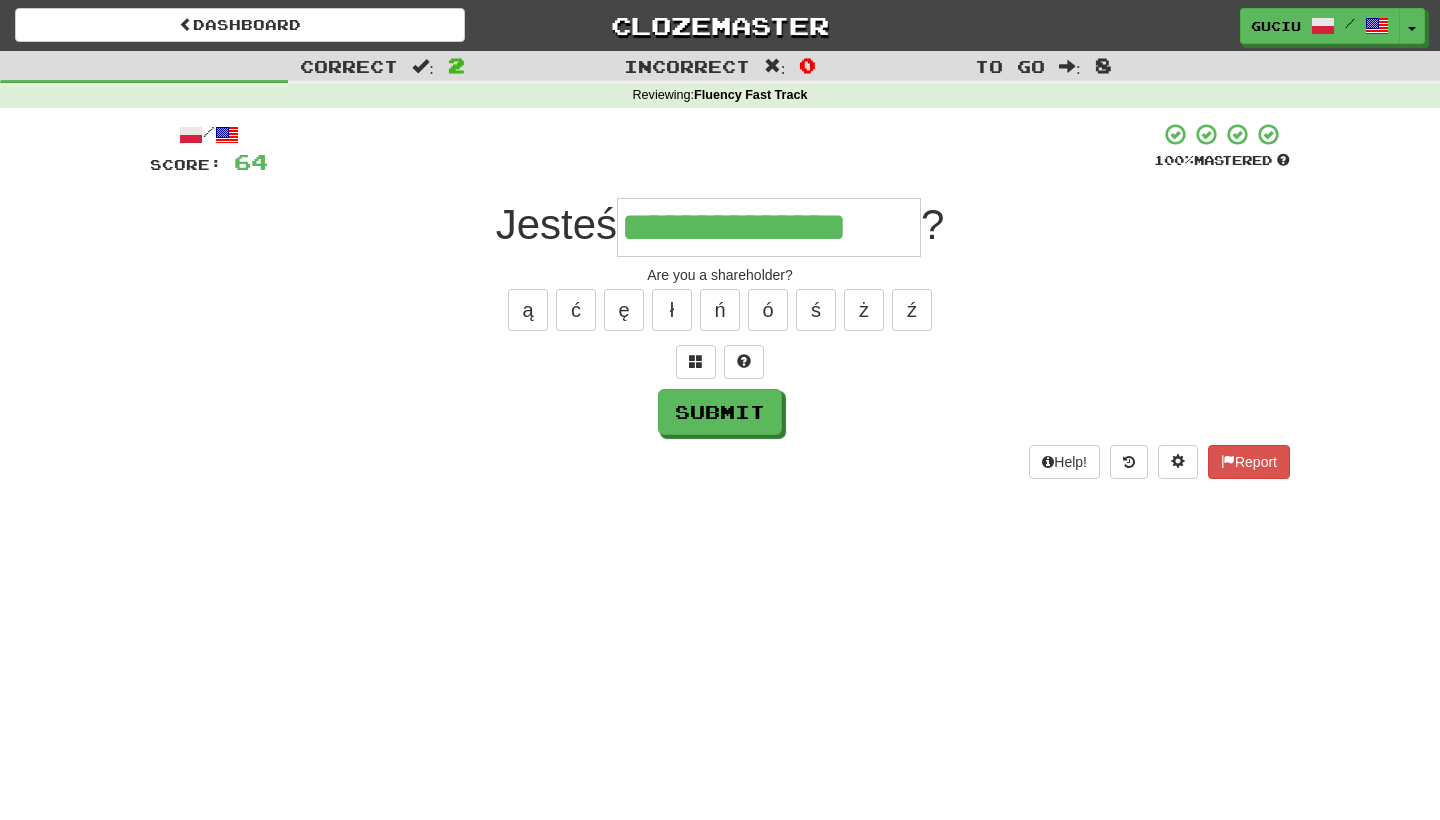 type on "**********" 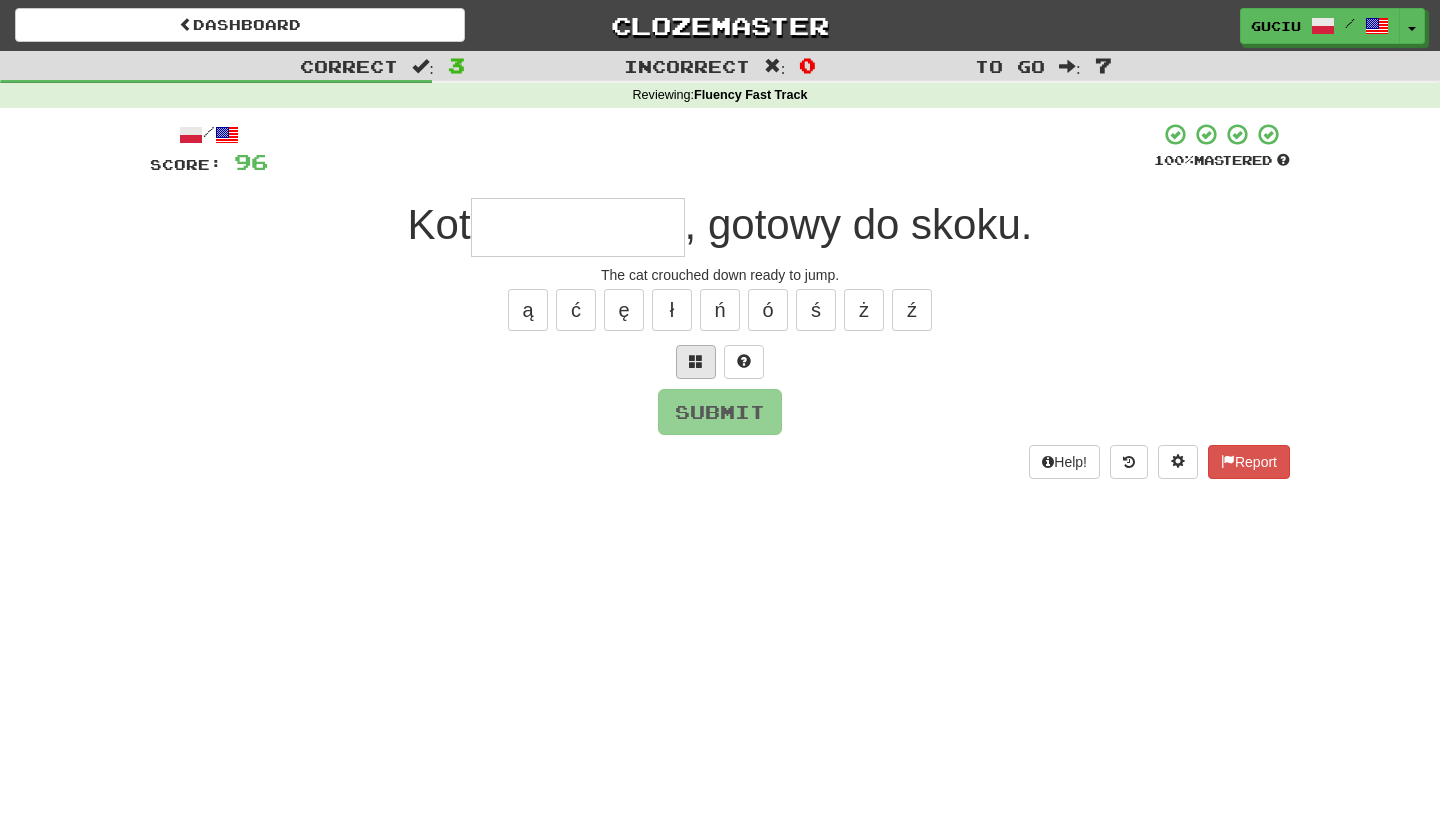 click at bounding box center (696, 361) 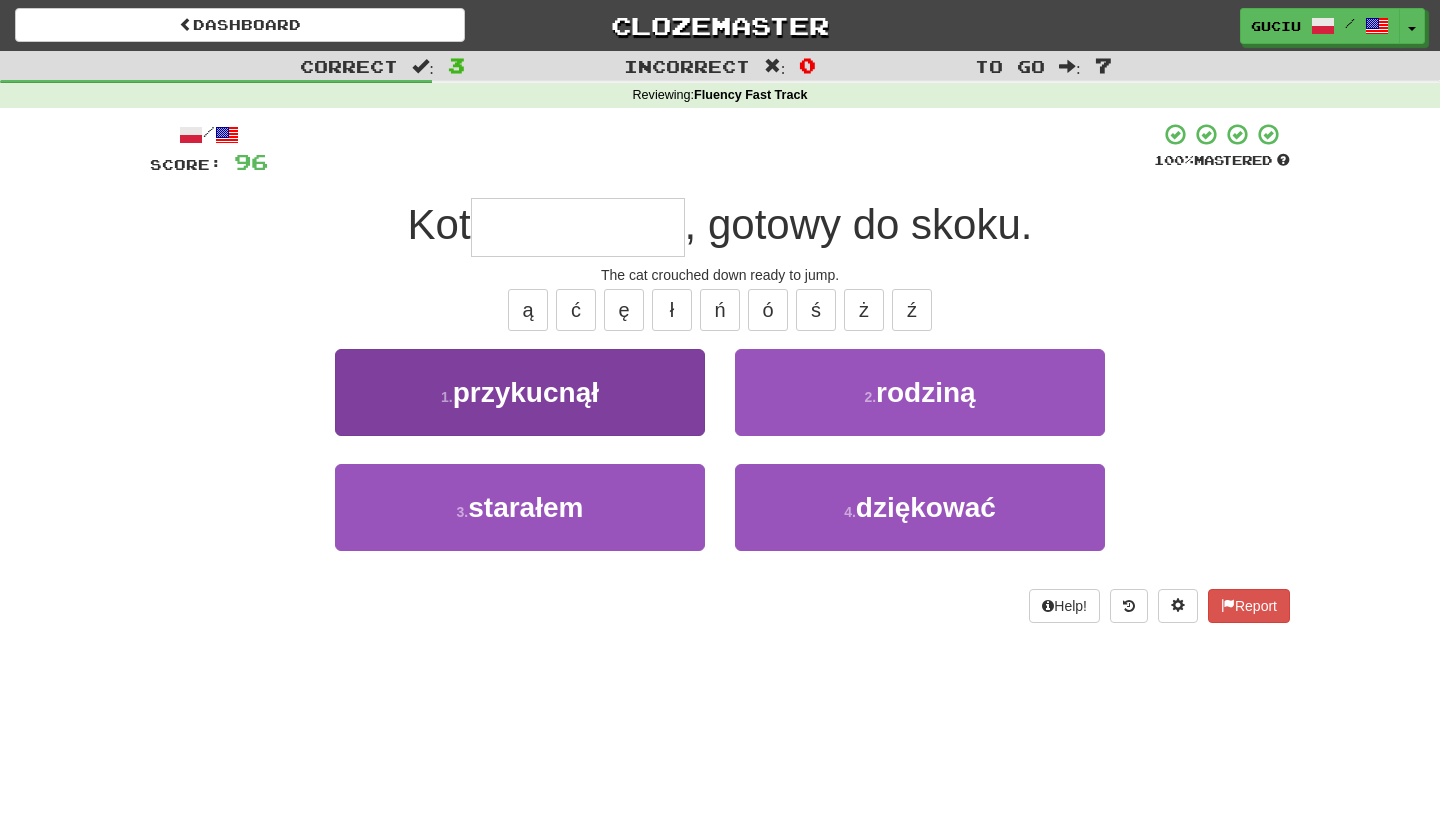 click on "1 . przykucnął" at bounding box center (520, 392) 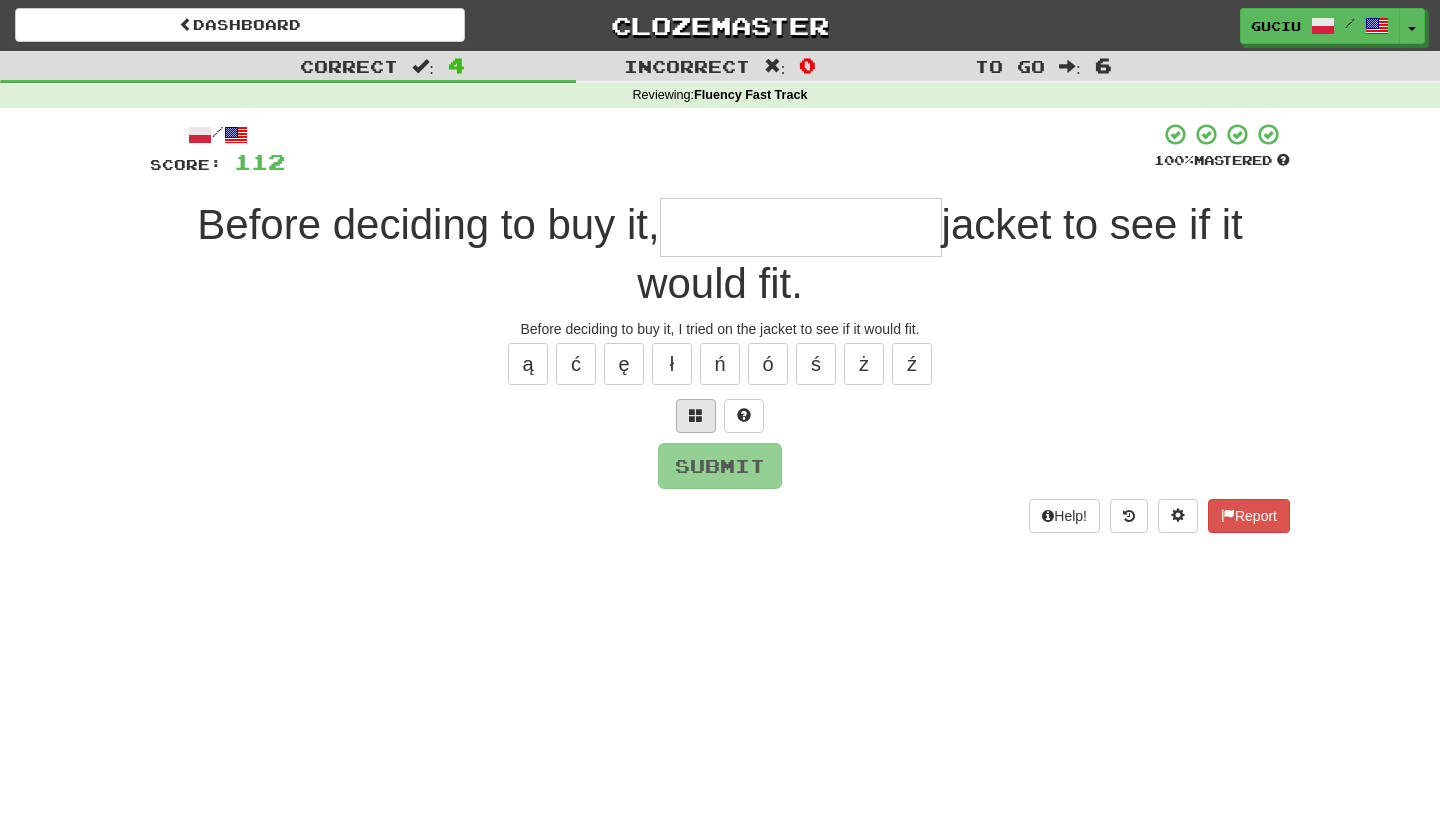 click at bounding box center (696, 415) 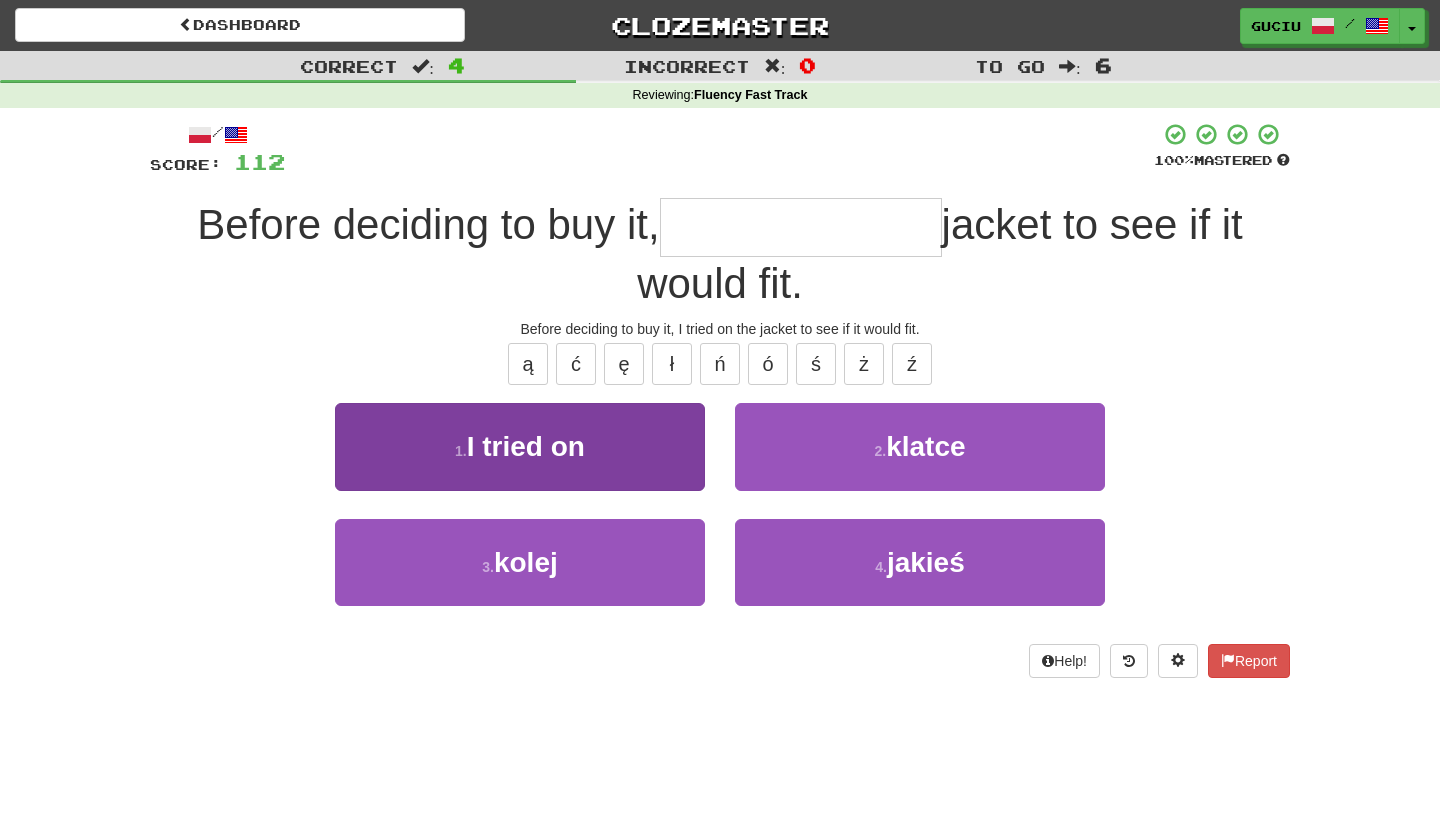 click on "1 . przymierzyłem" at bounding box center [520, 446] 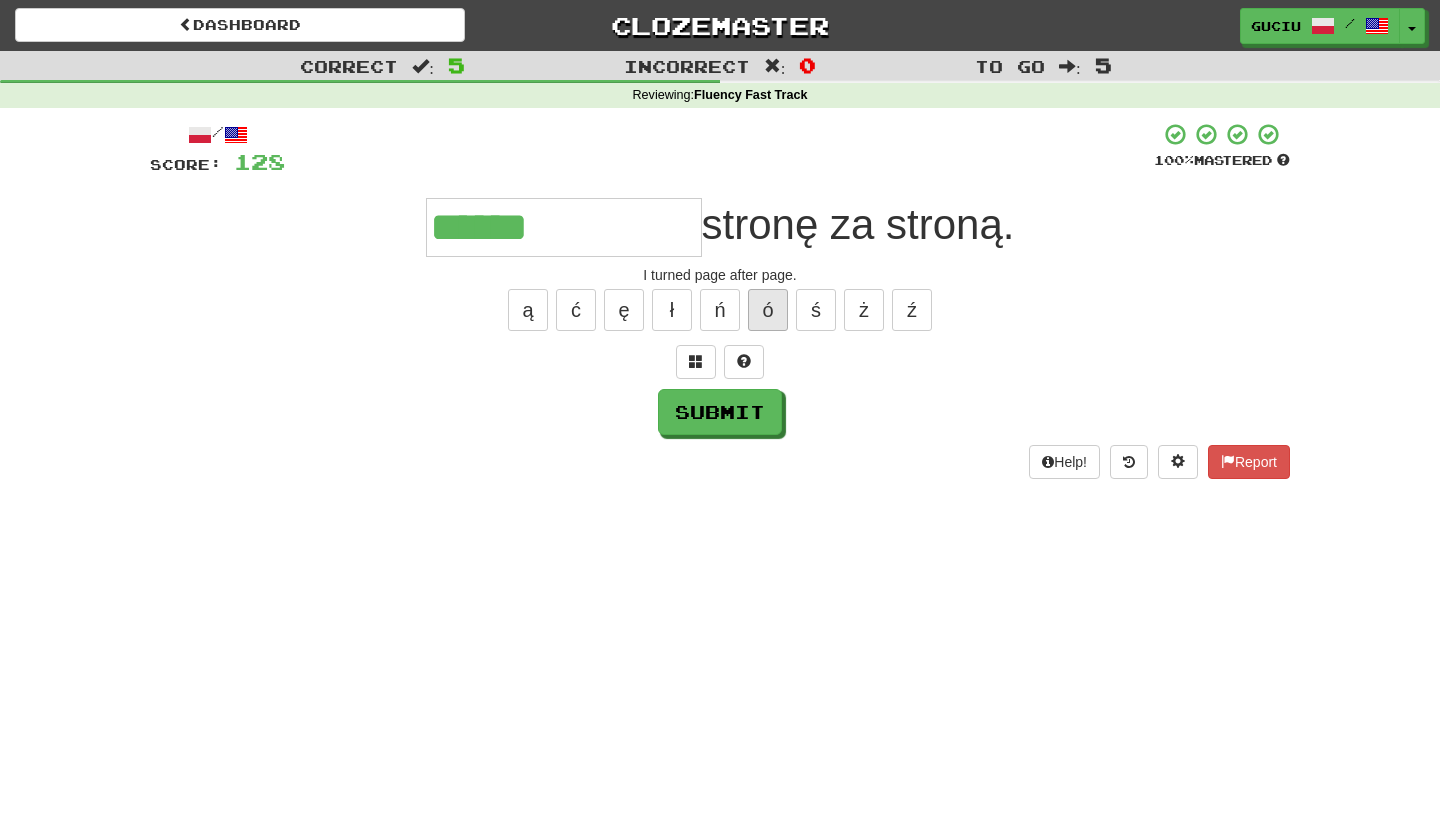 click on "ó" at bounding box center [768, 310] 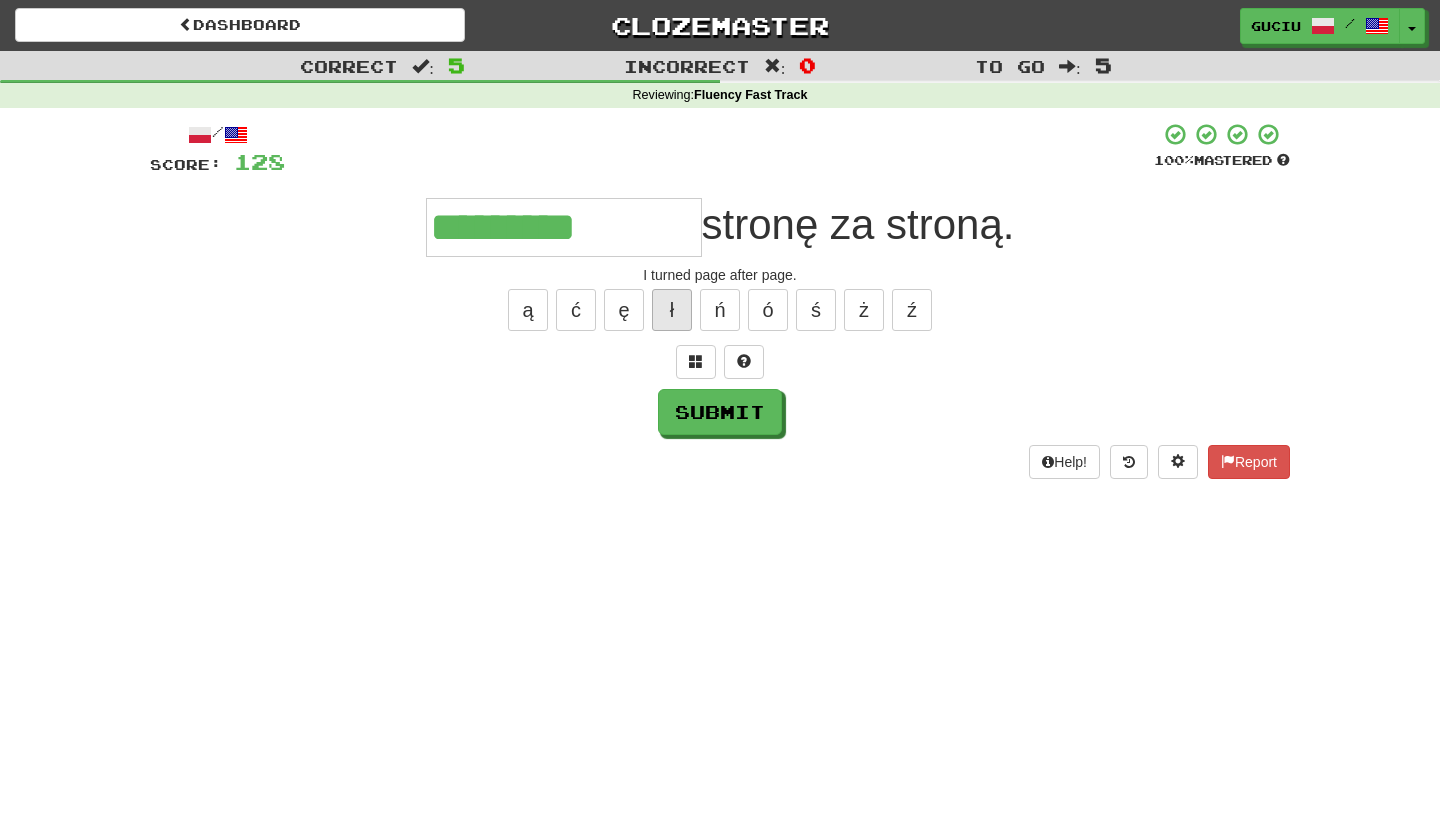 click on "ł" at bounding box center [672, 310] 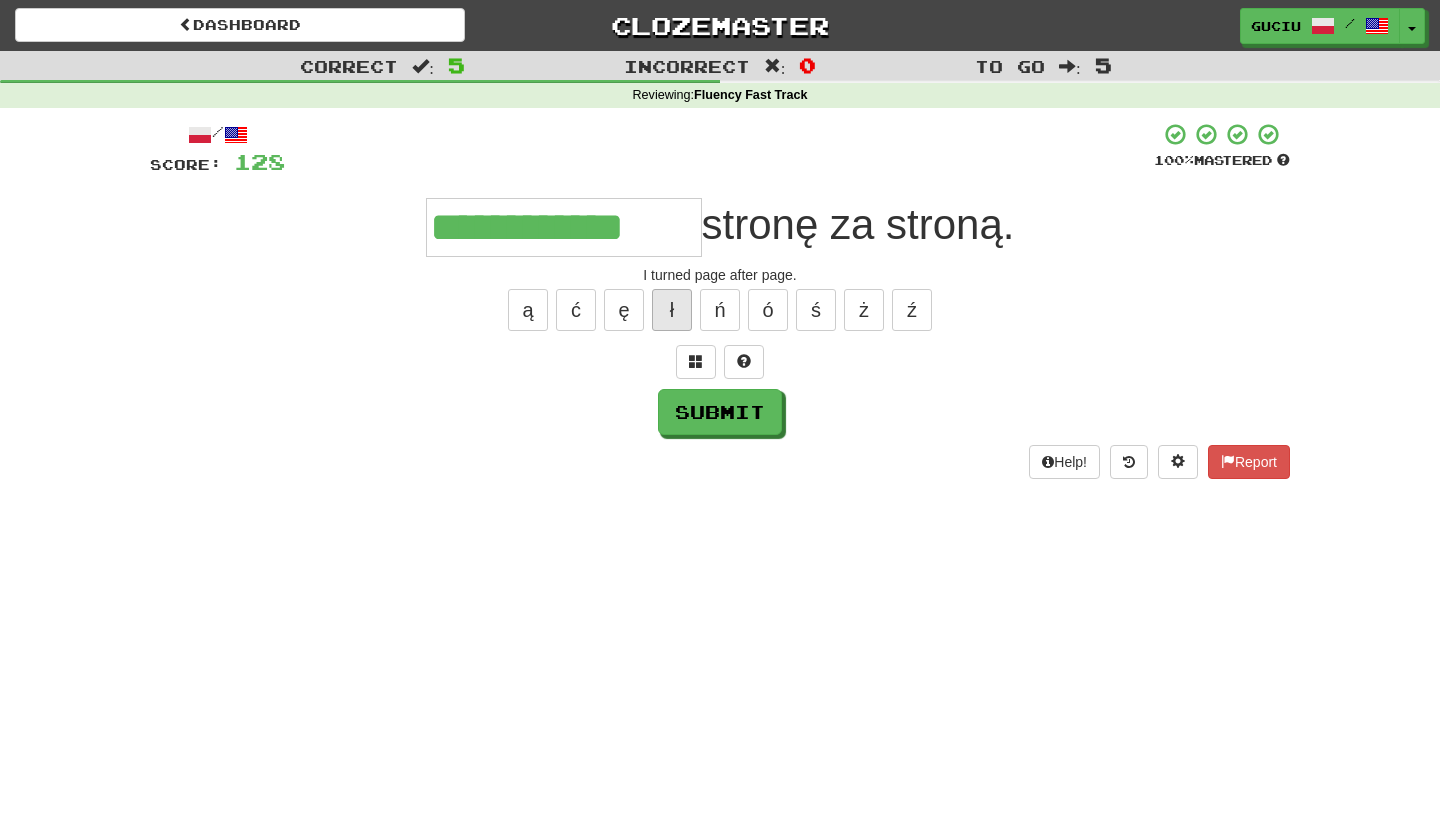 type on "**********" 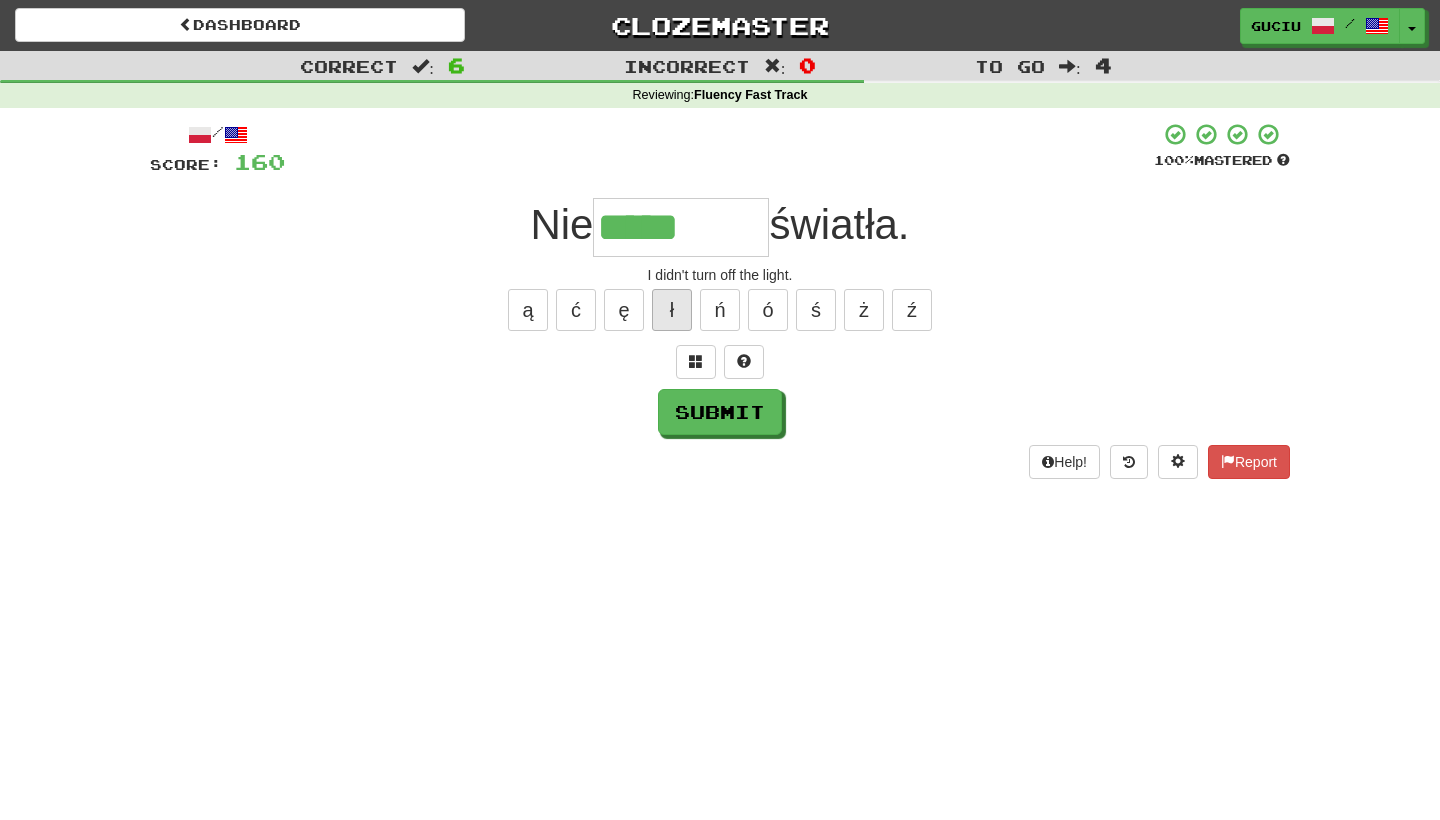 click on "ł" at bounding box center [672, 310] 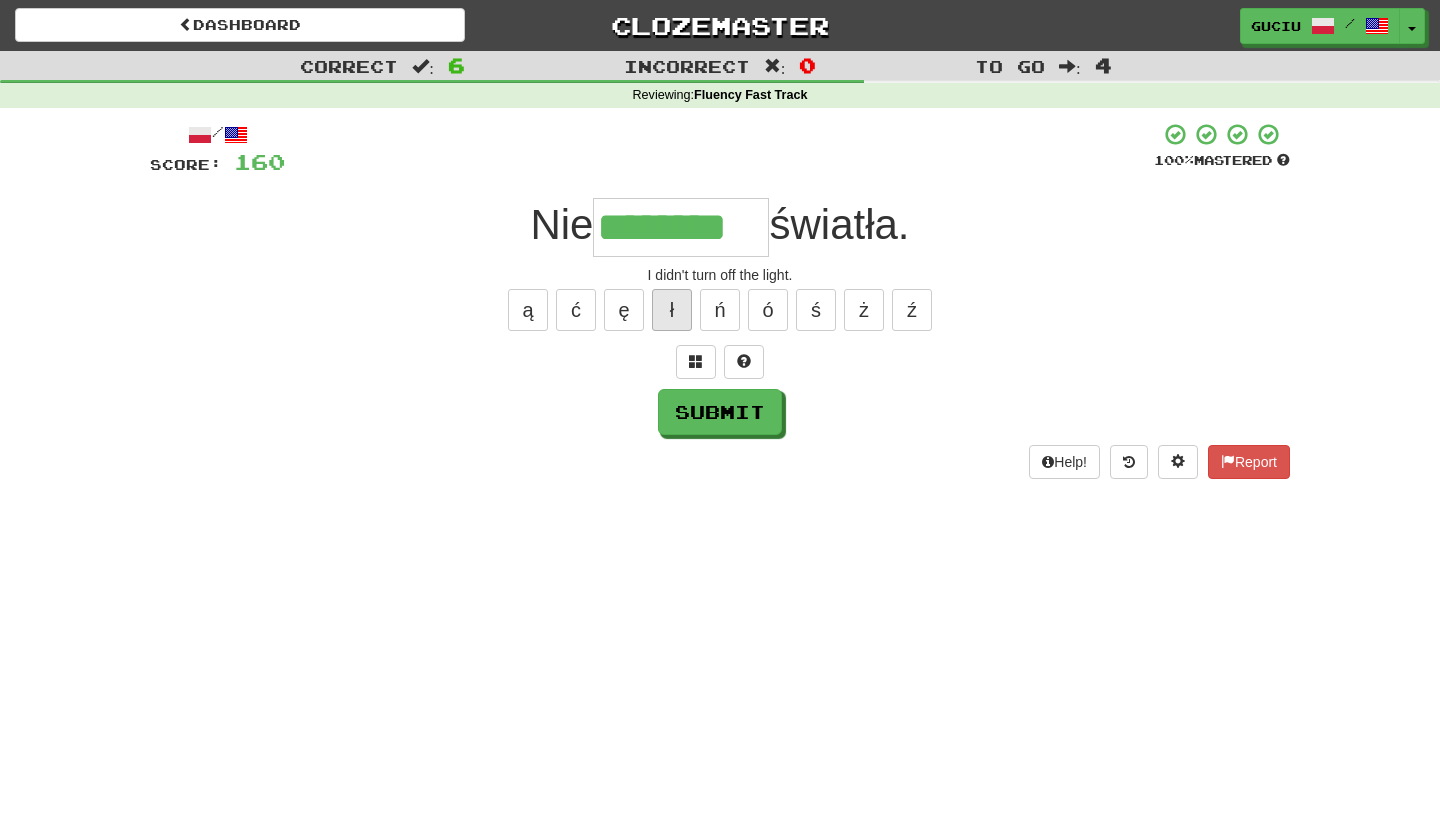 type on "********" 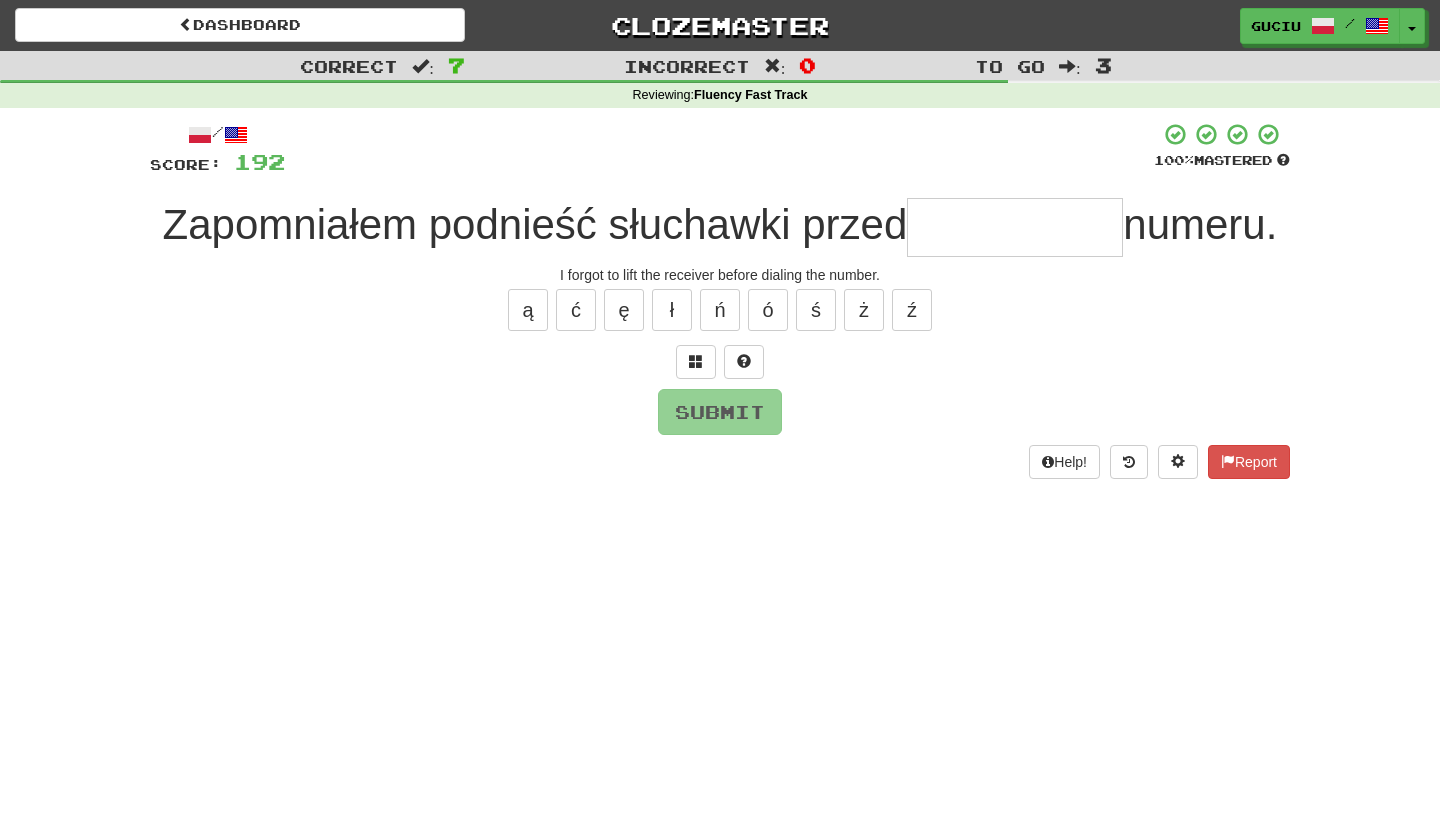 type on "*" 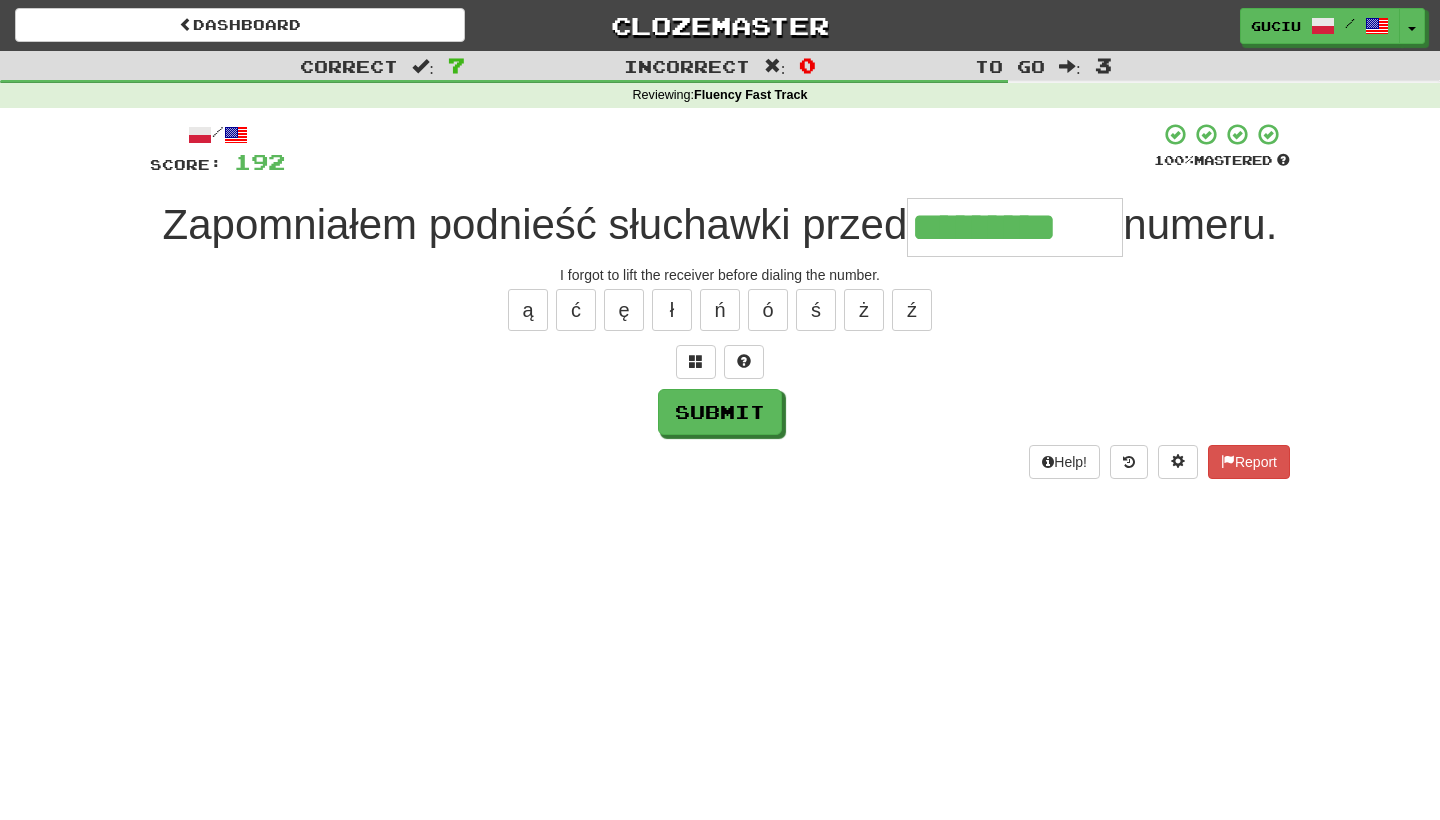 type on "*********" 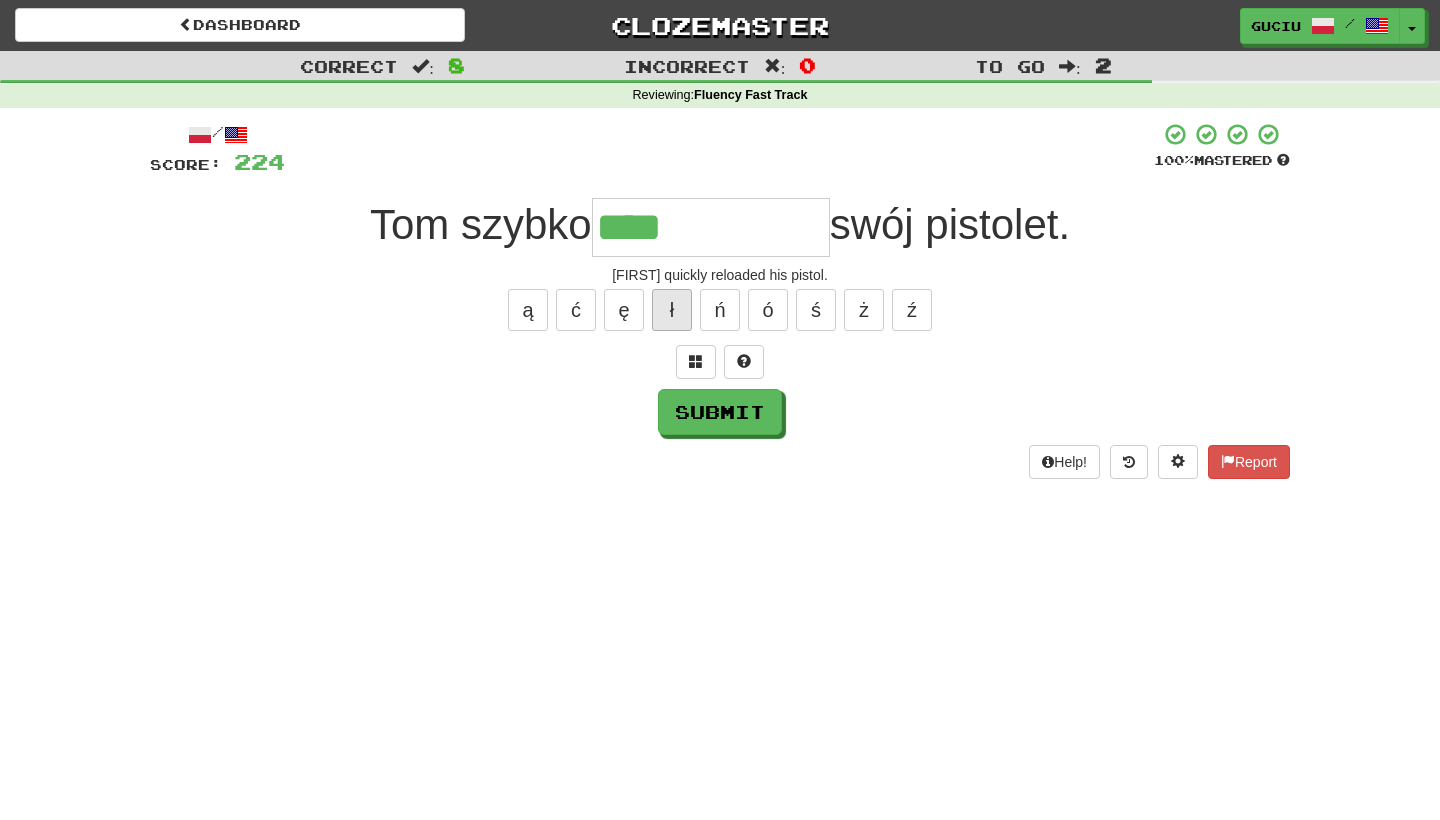 click on "ł" at bounding box center [672, 310] 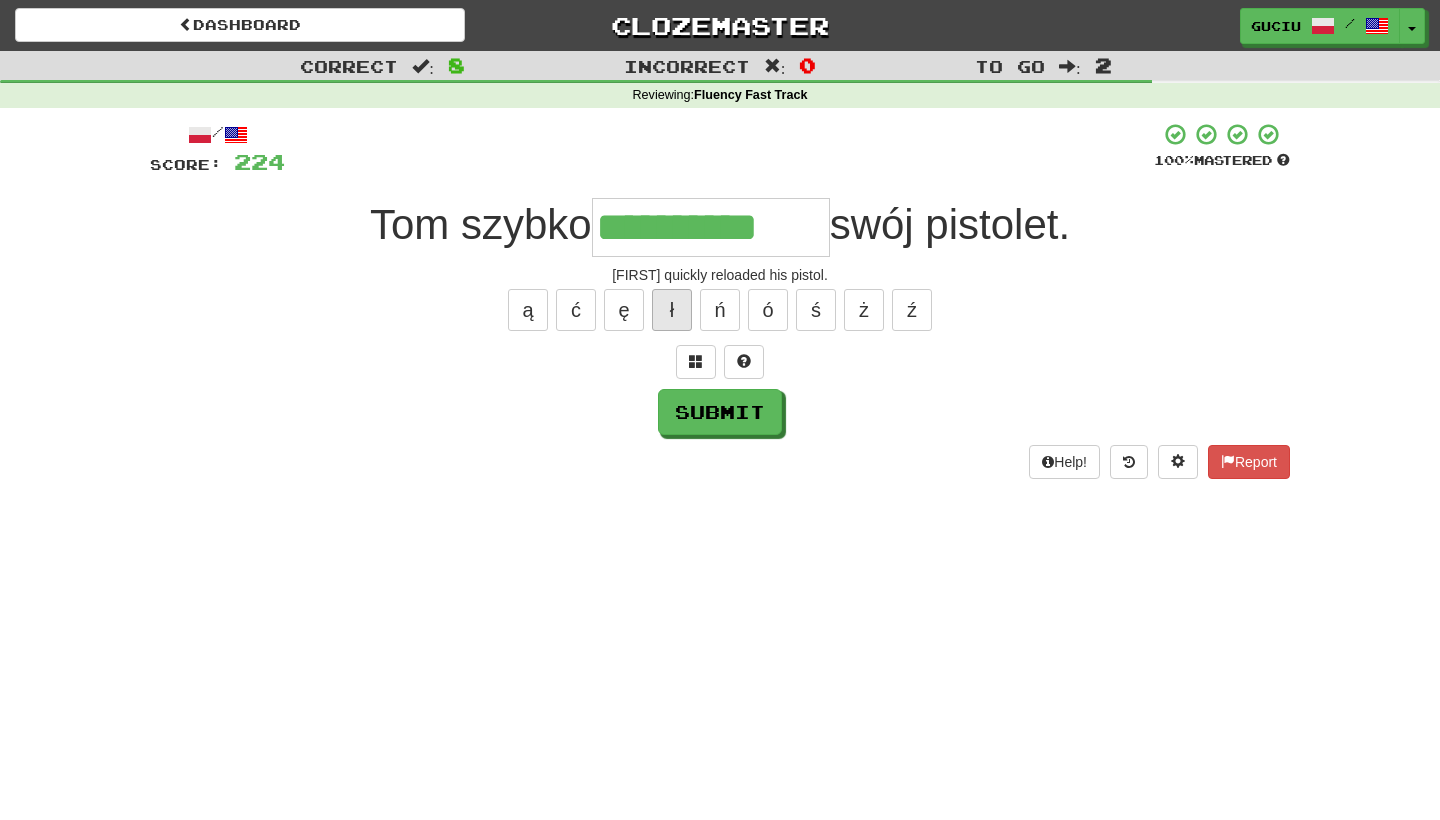 click on "ł" at bounding box center (672, 310) 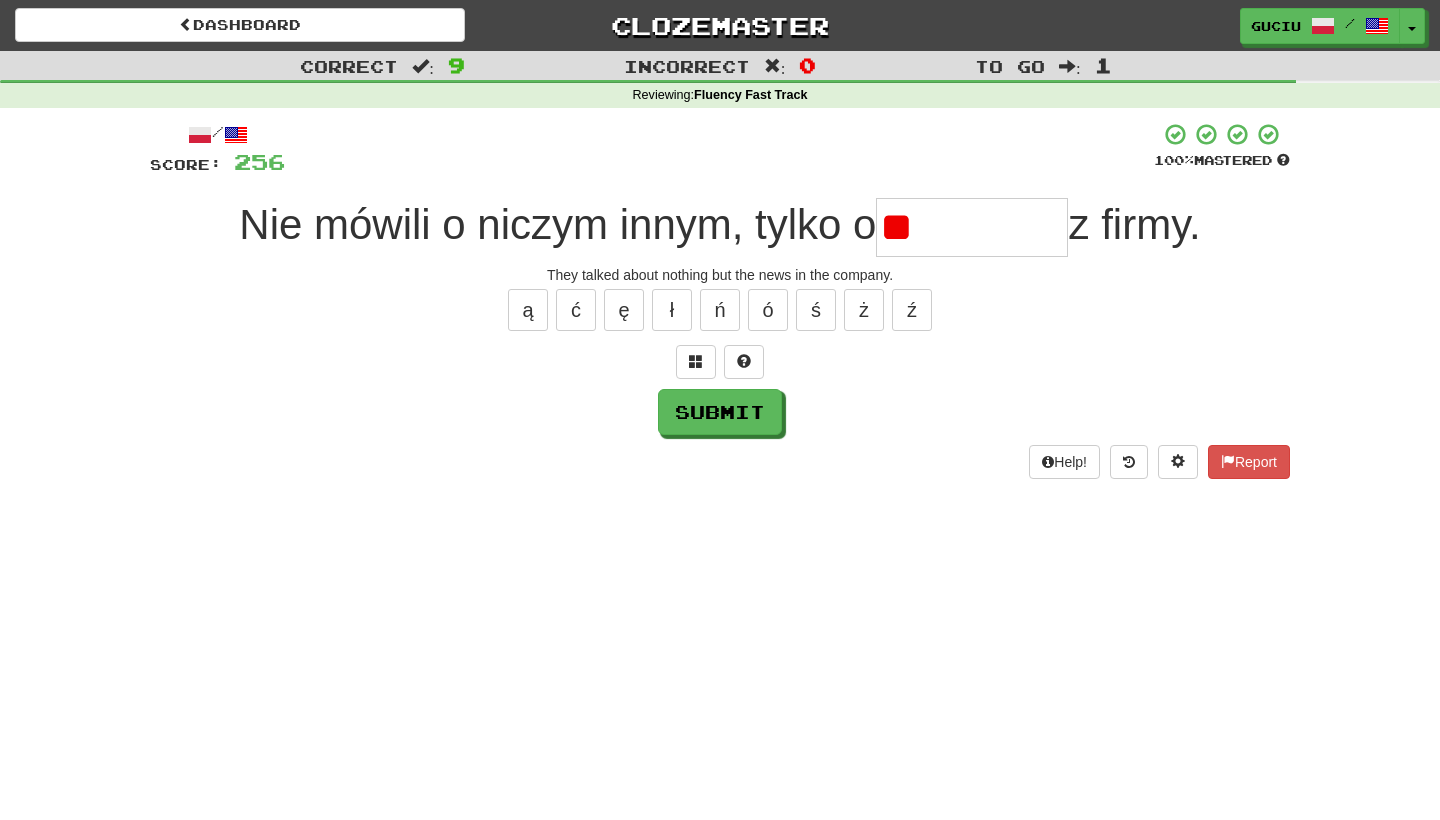 type on "*" 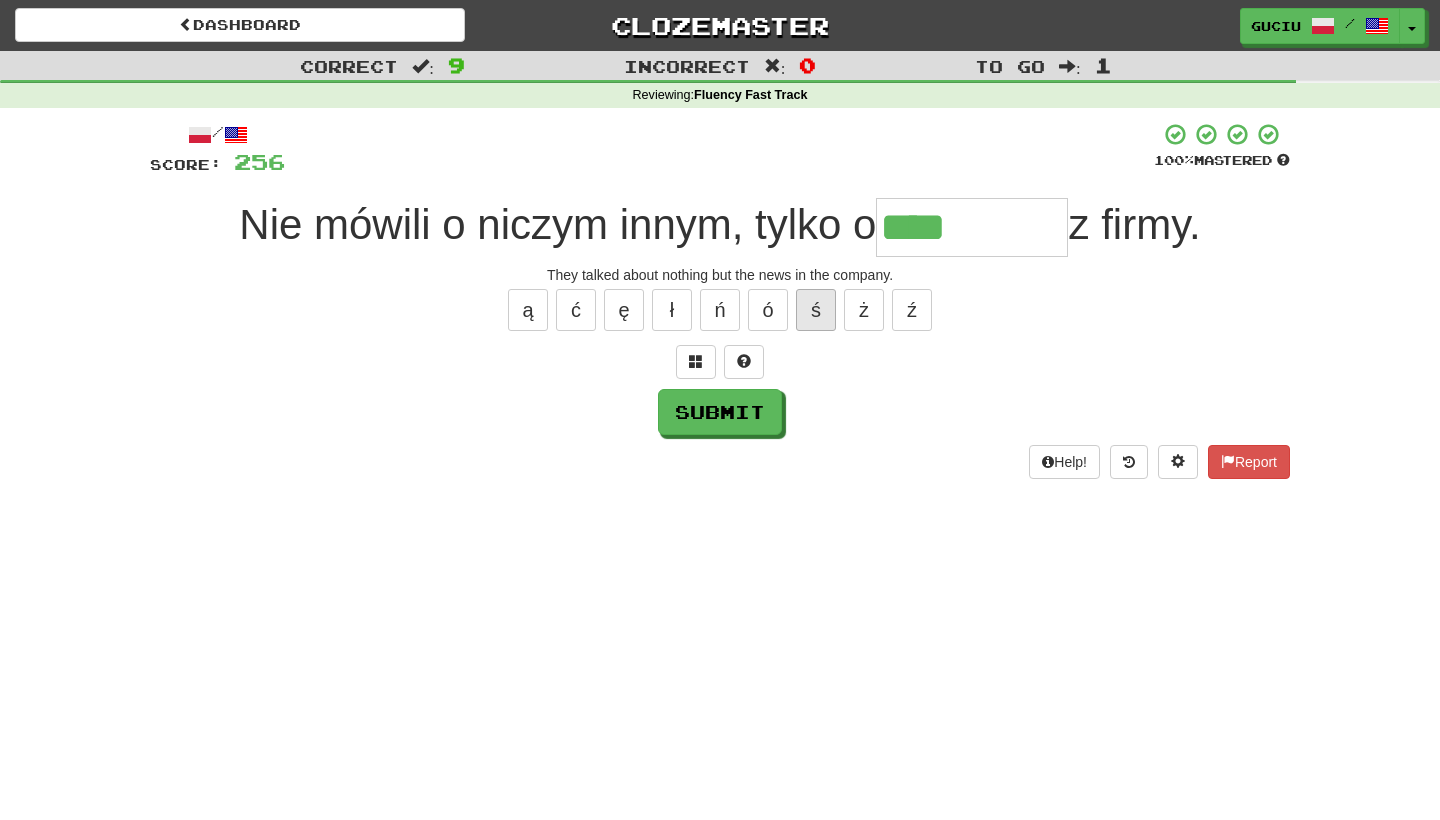 click on "ś" at bounding box center [816, 310] 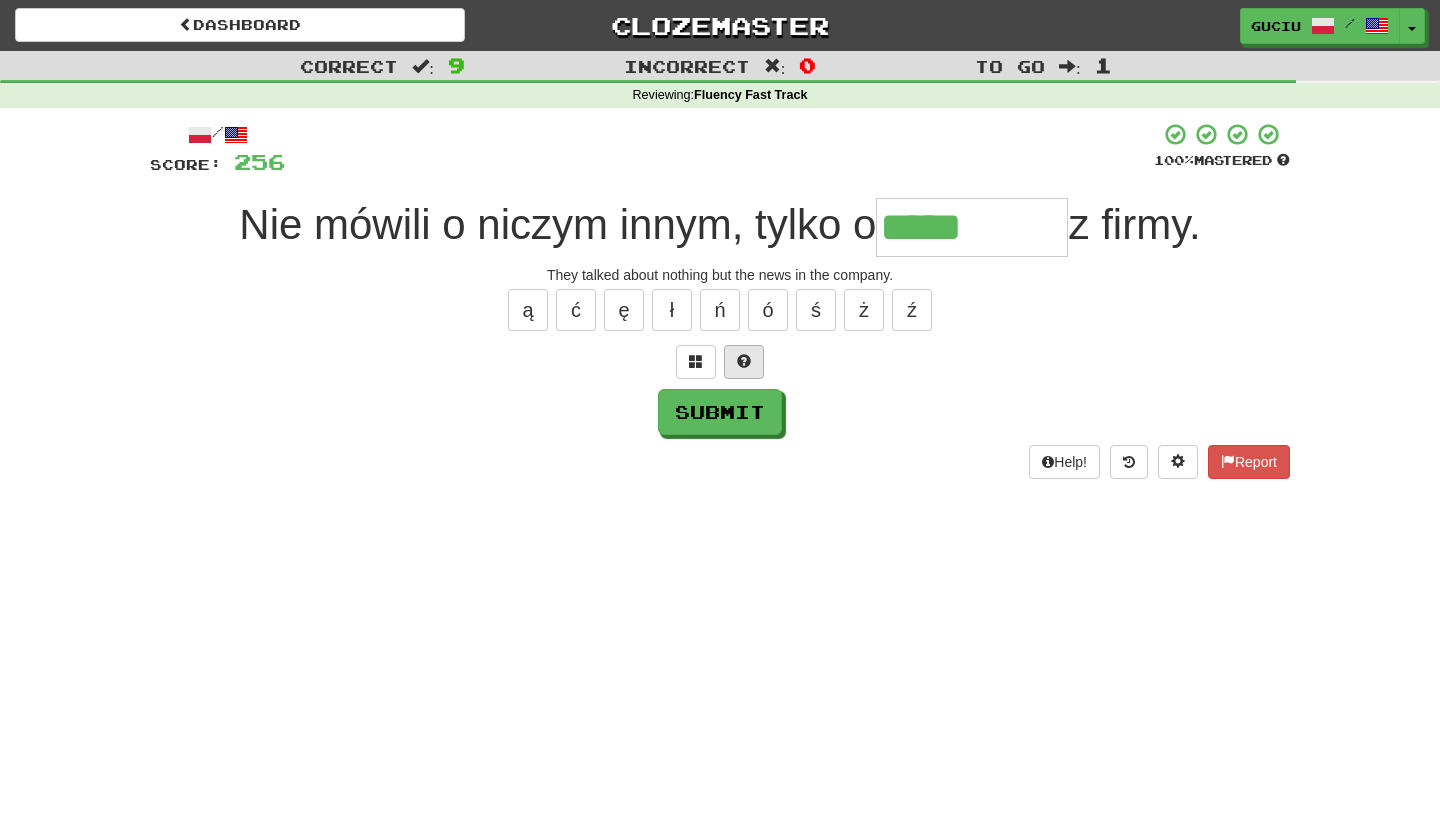 click at bounding box center (744, 362) 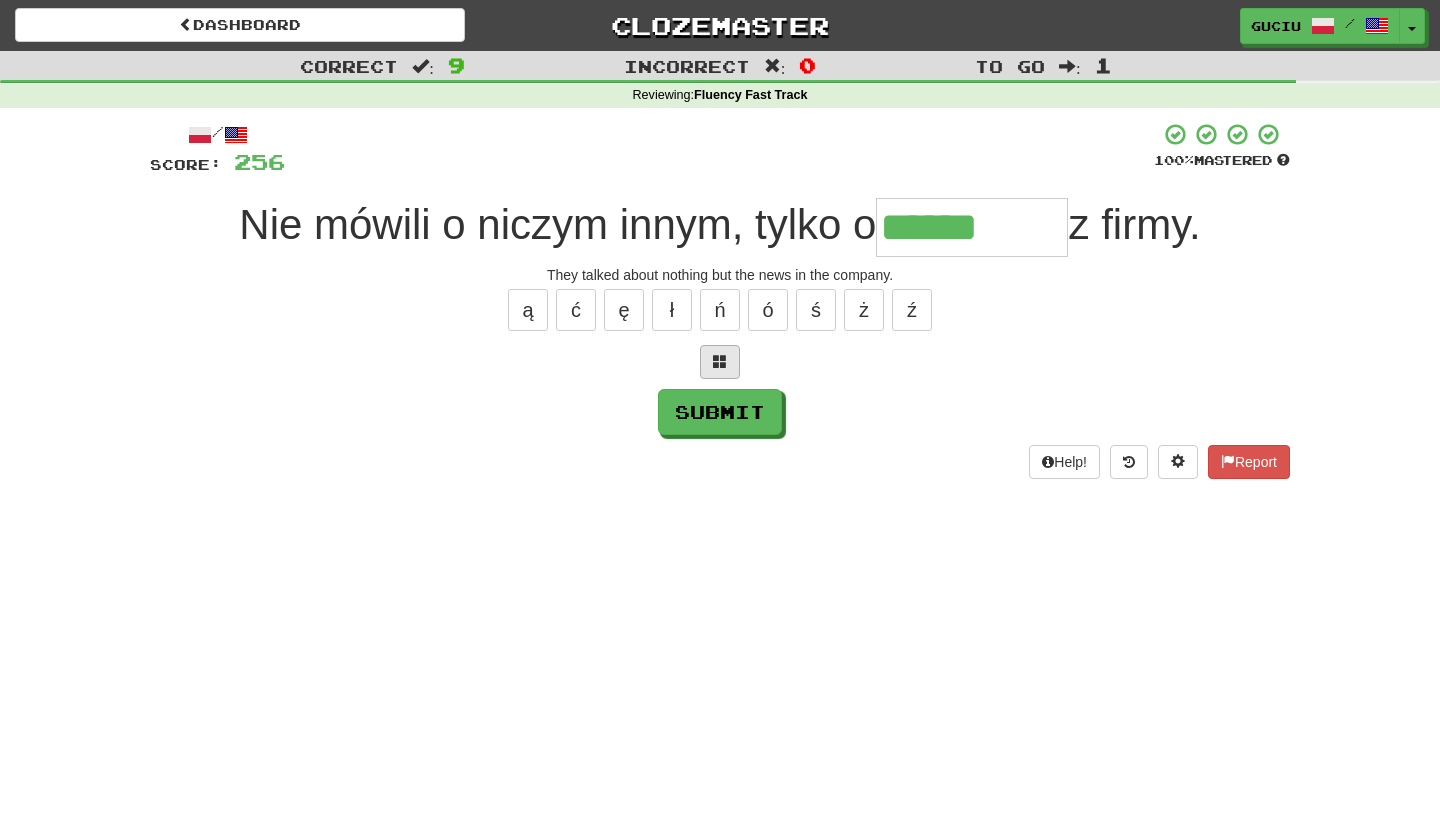 click at bounding box center (720, 361) 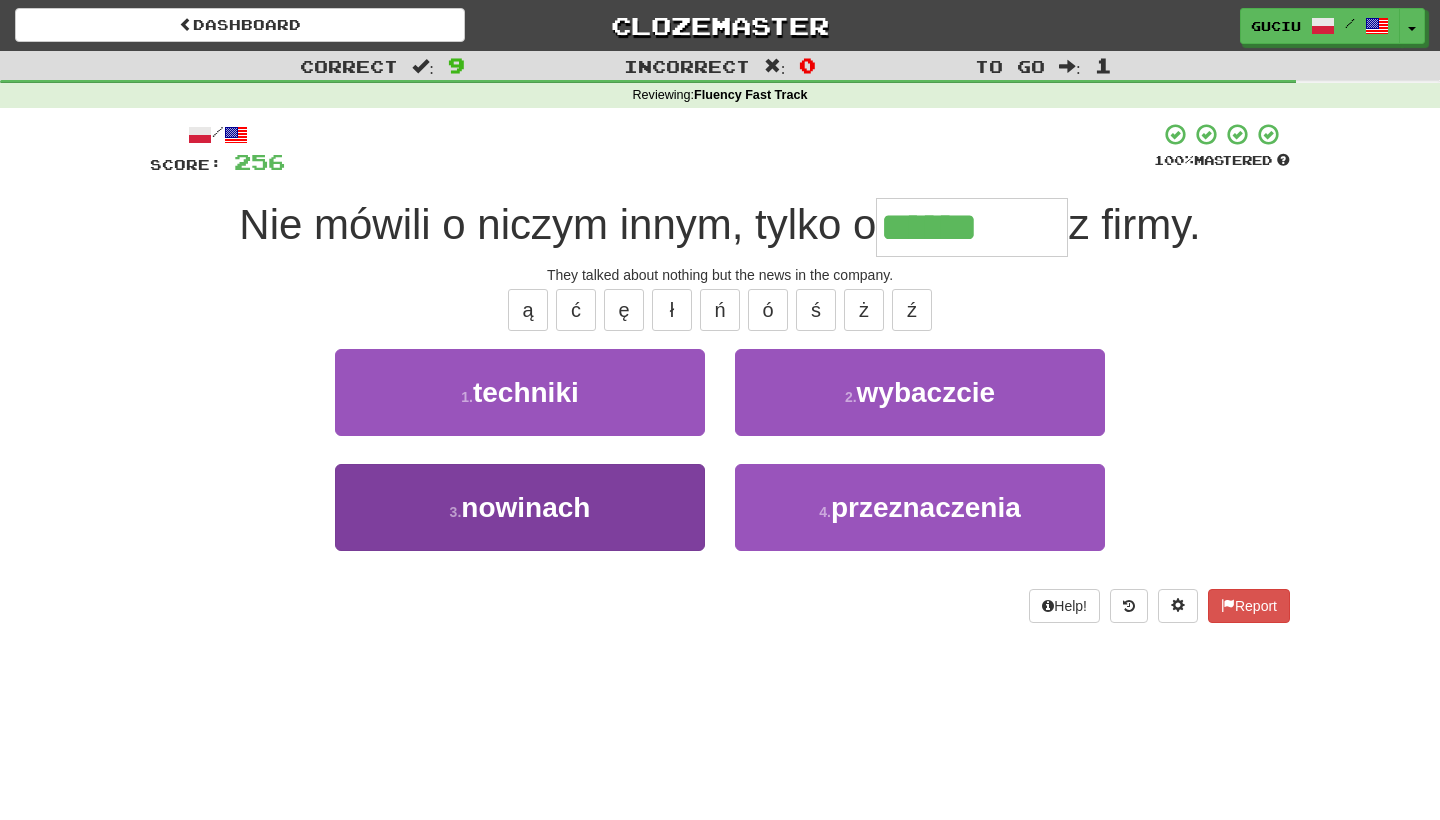 click on "3 . nowinach" at bounding box center (520, 507) 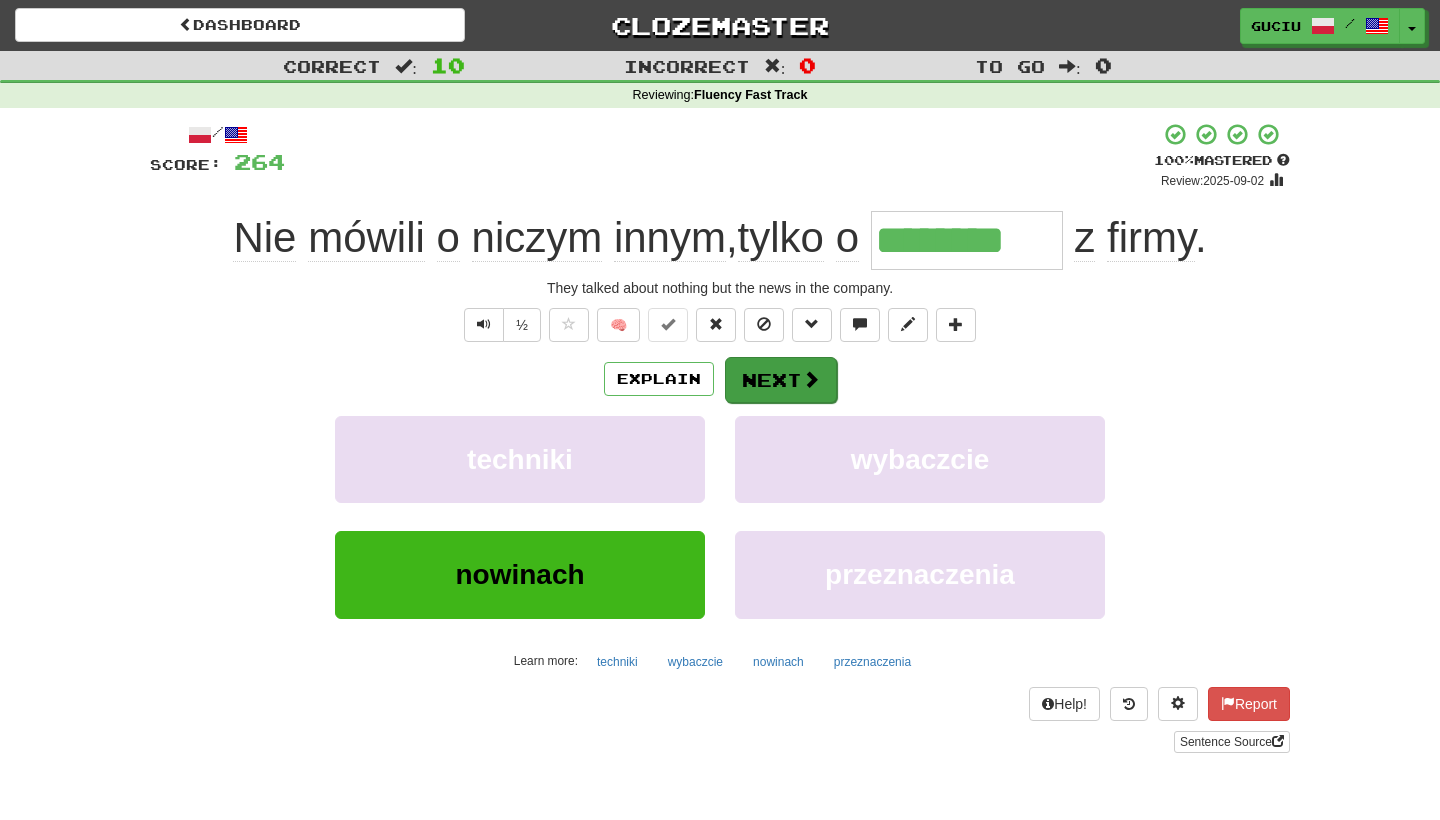 click on "Next" at bounding box center [781, 380] 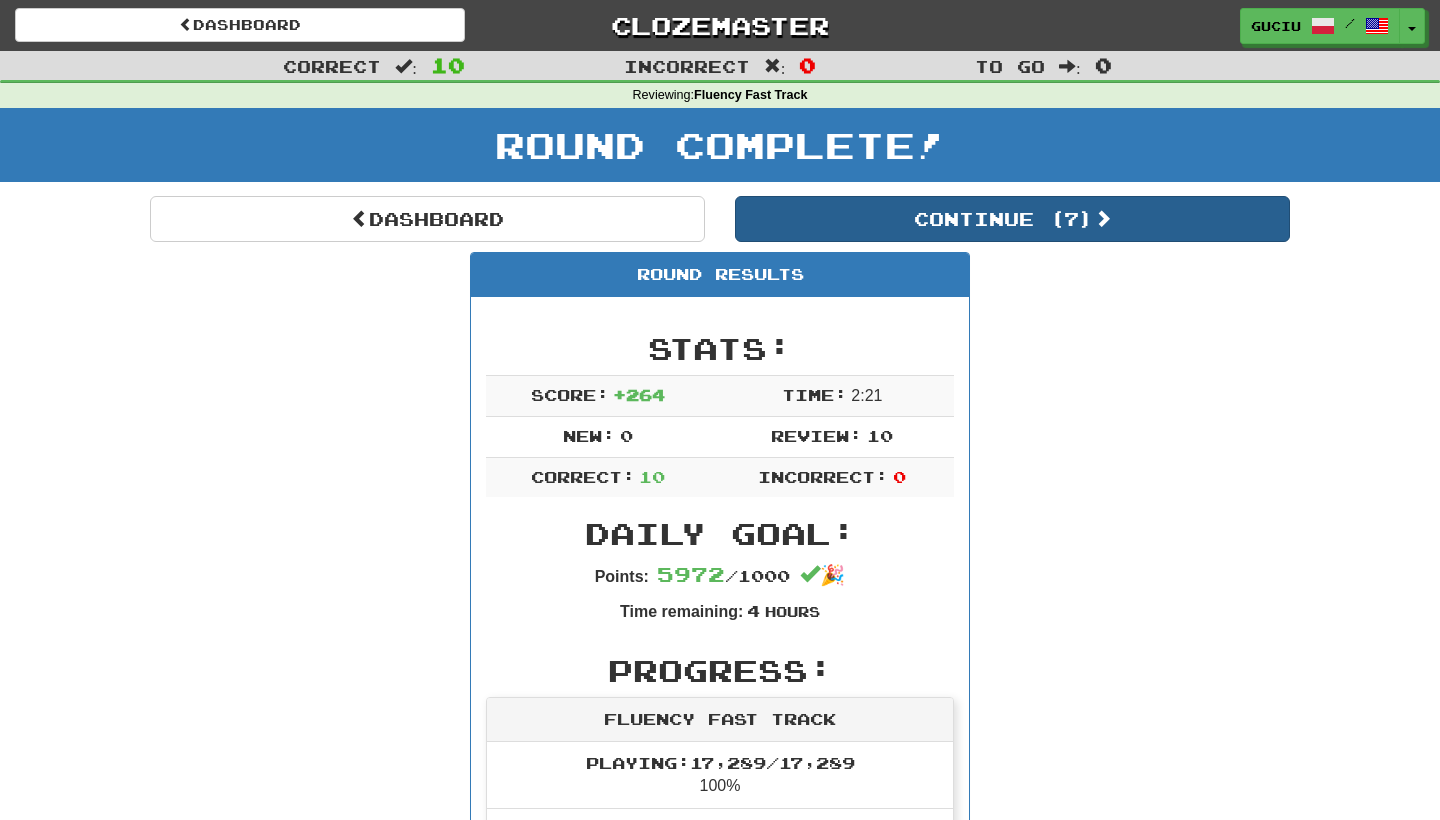 click on "Continue ( 7 )" at bounding box center [1012, 219] 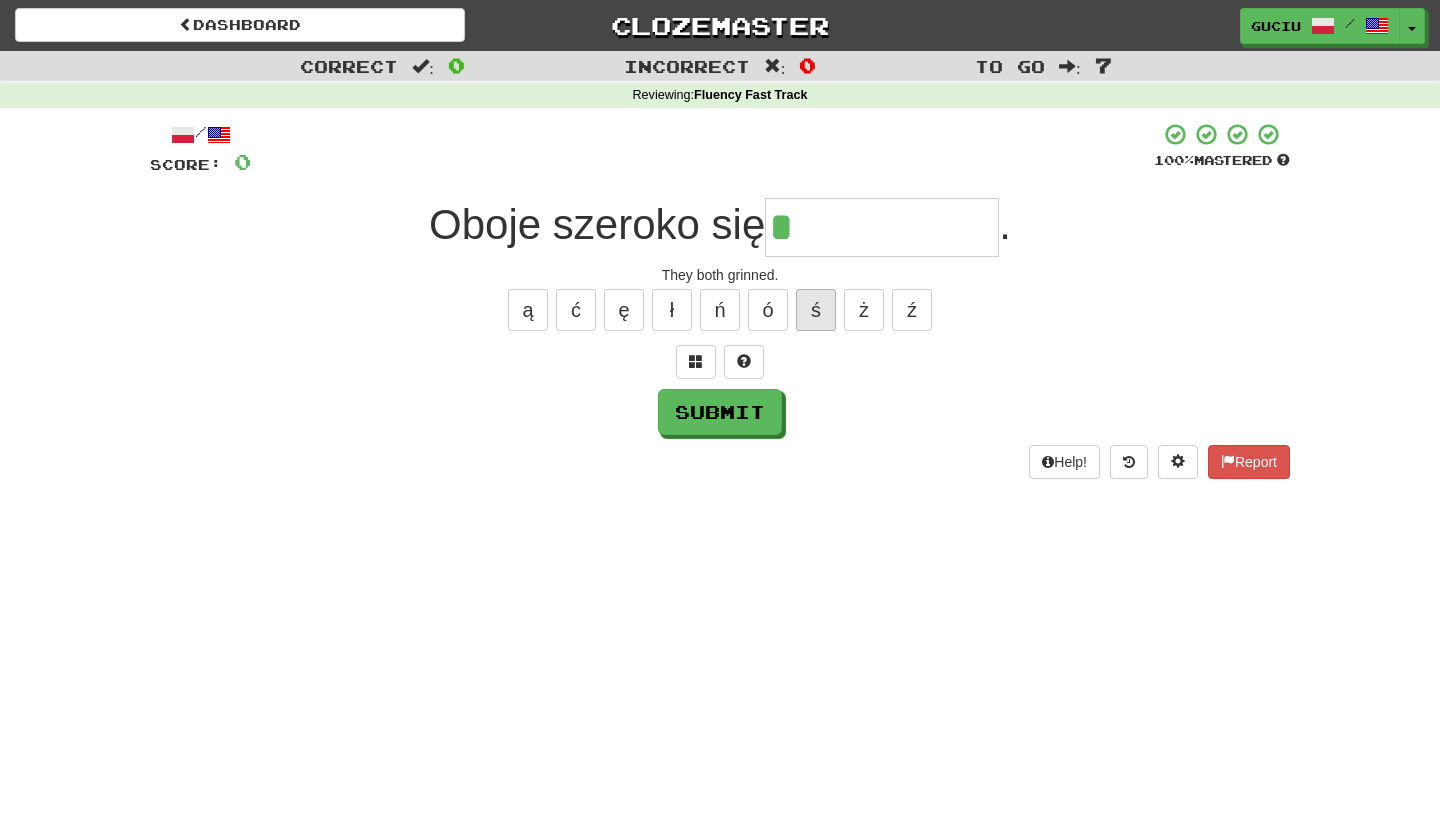 click on "ś" at bounding box center (816, 310) 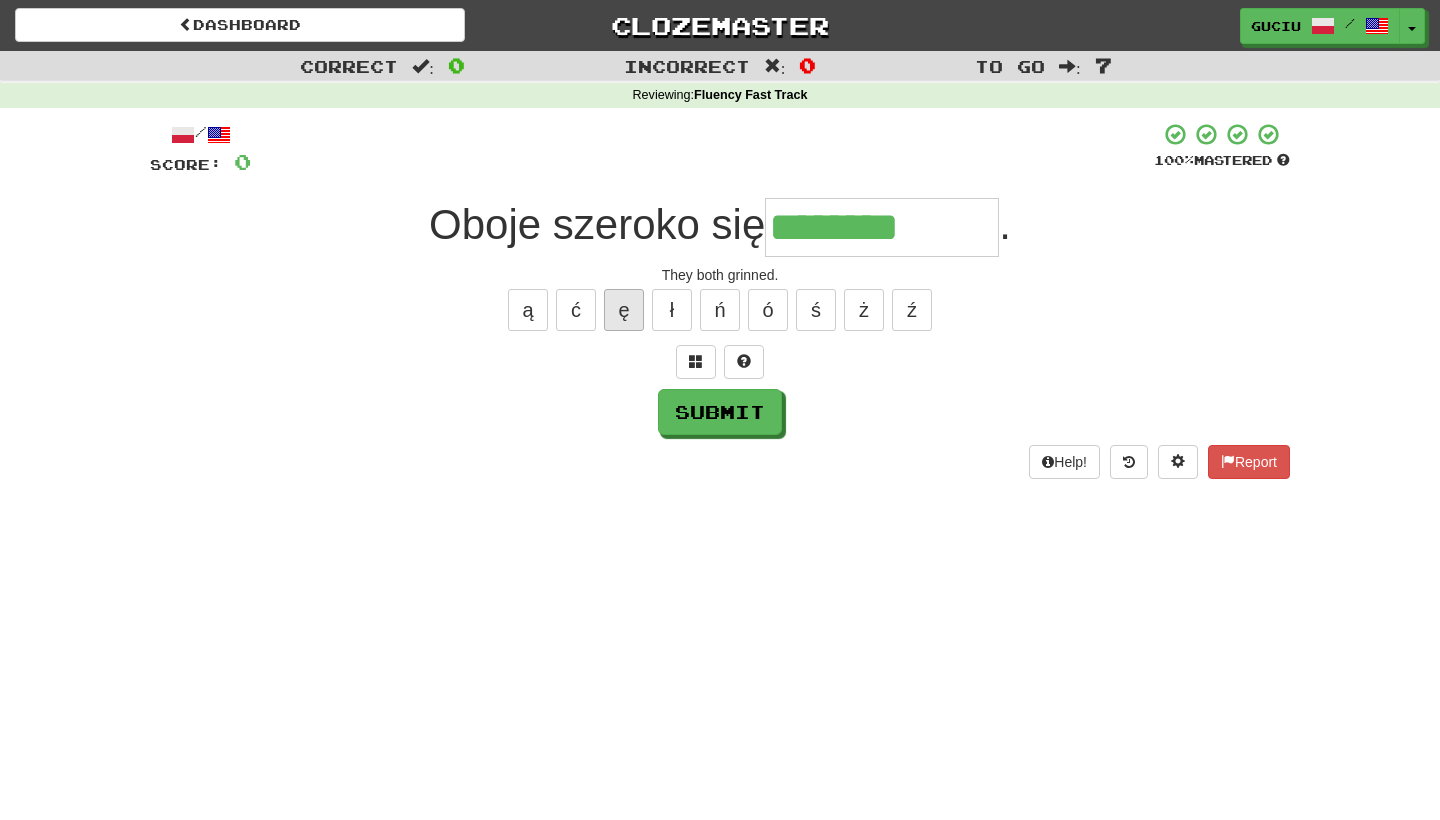 click on "ę" at bounding box center (624, 310) 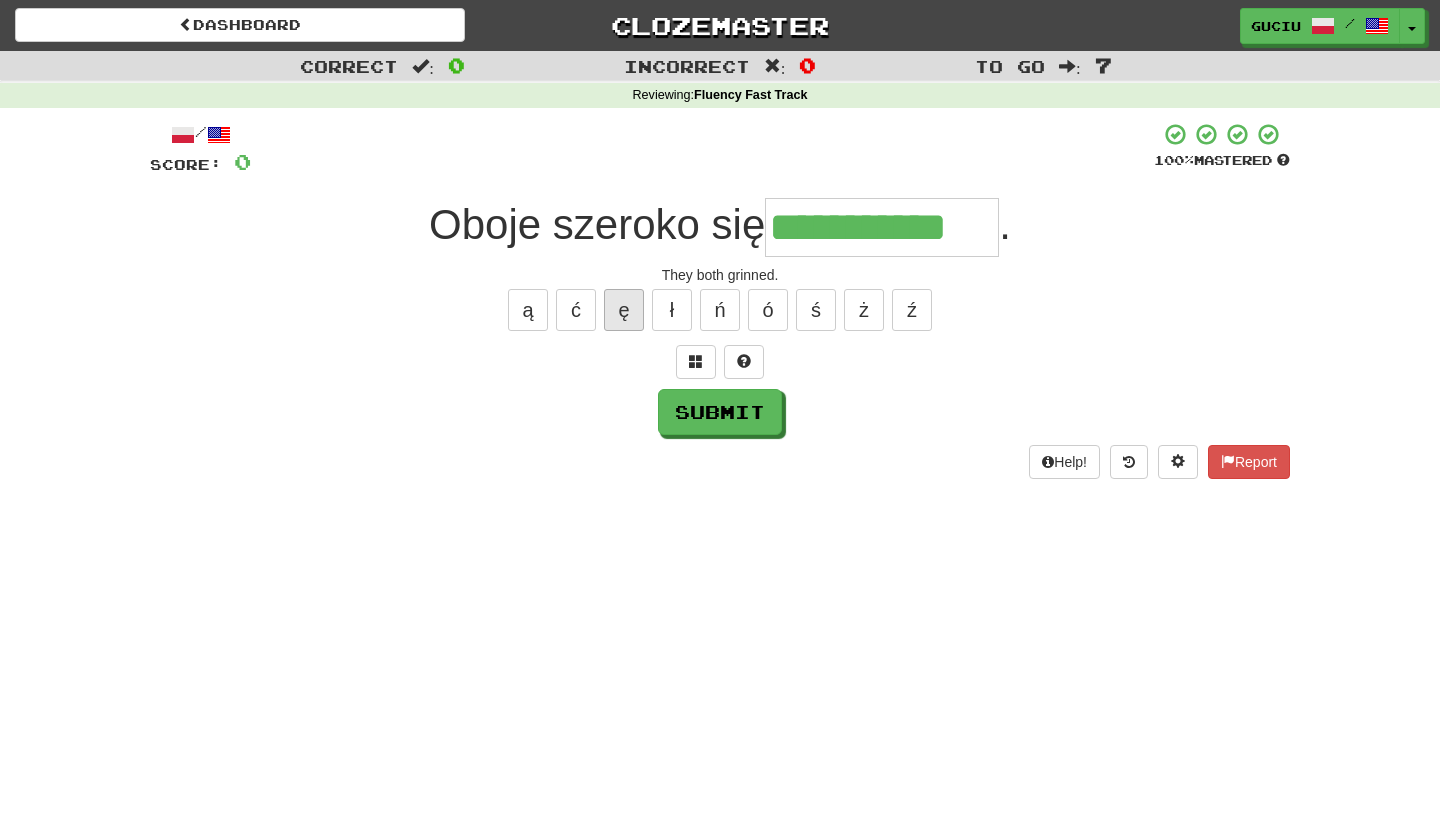 type on "**********" 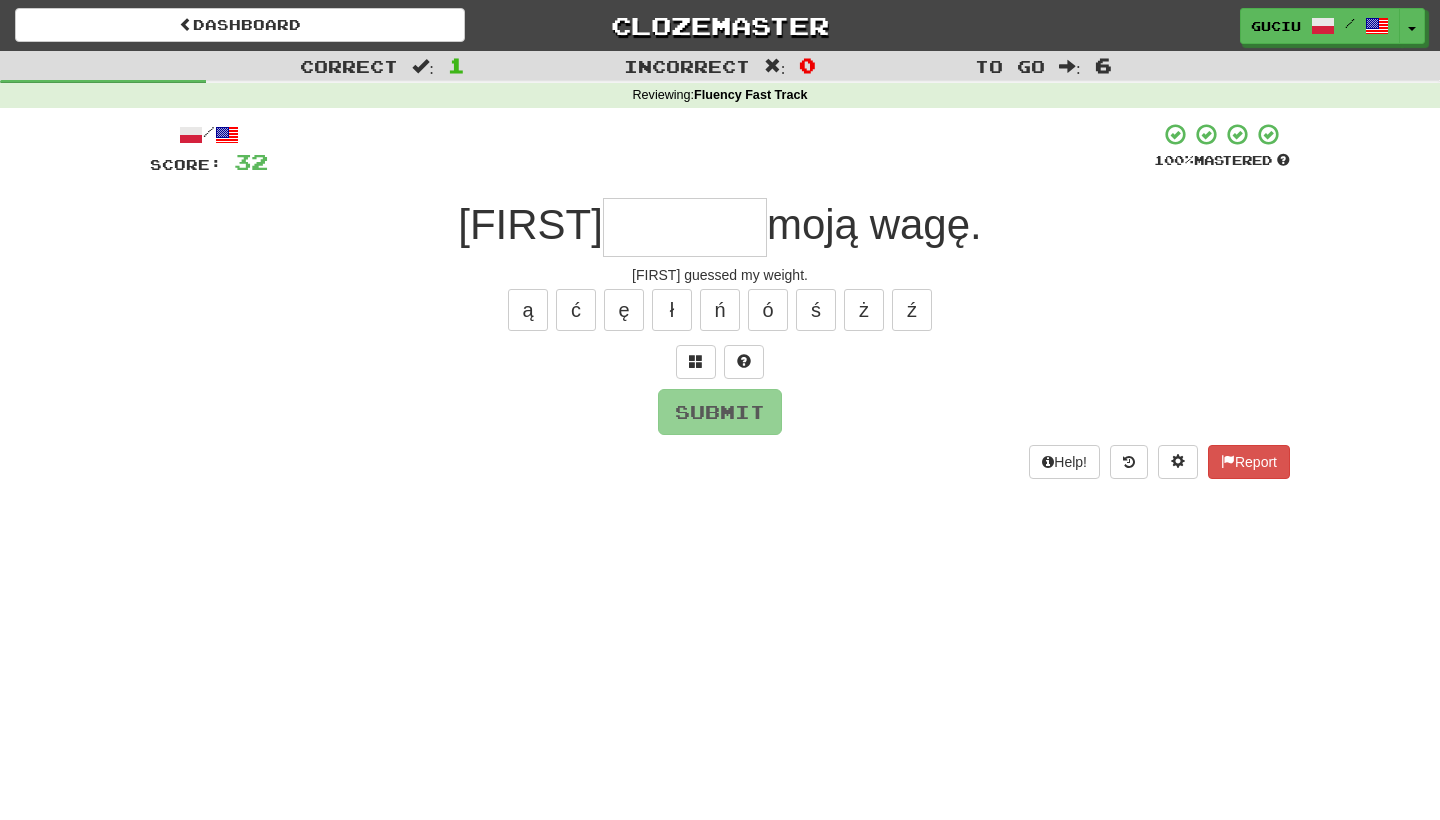 type on "*" 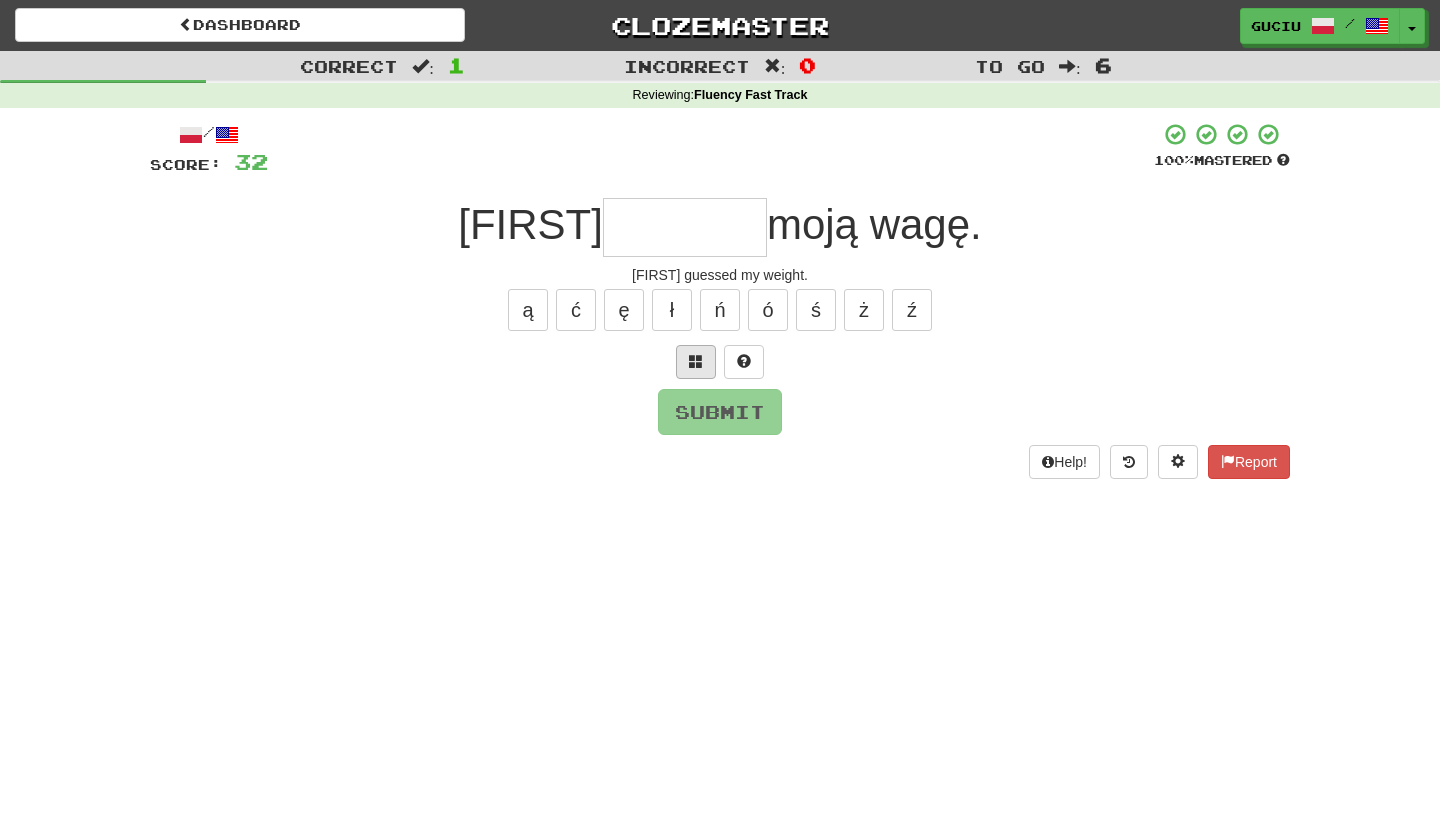 click at bounding box center [696, 362] 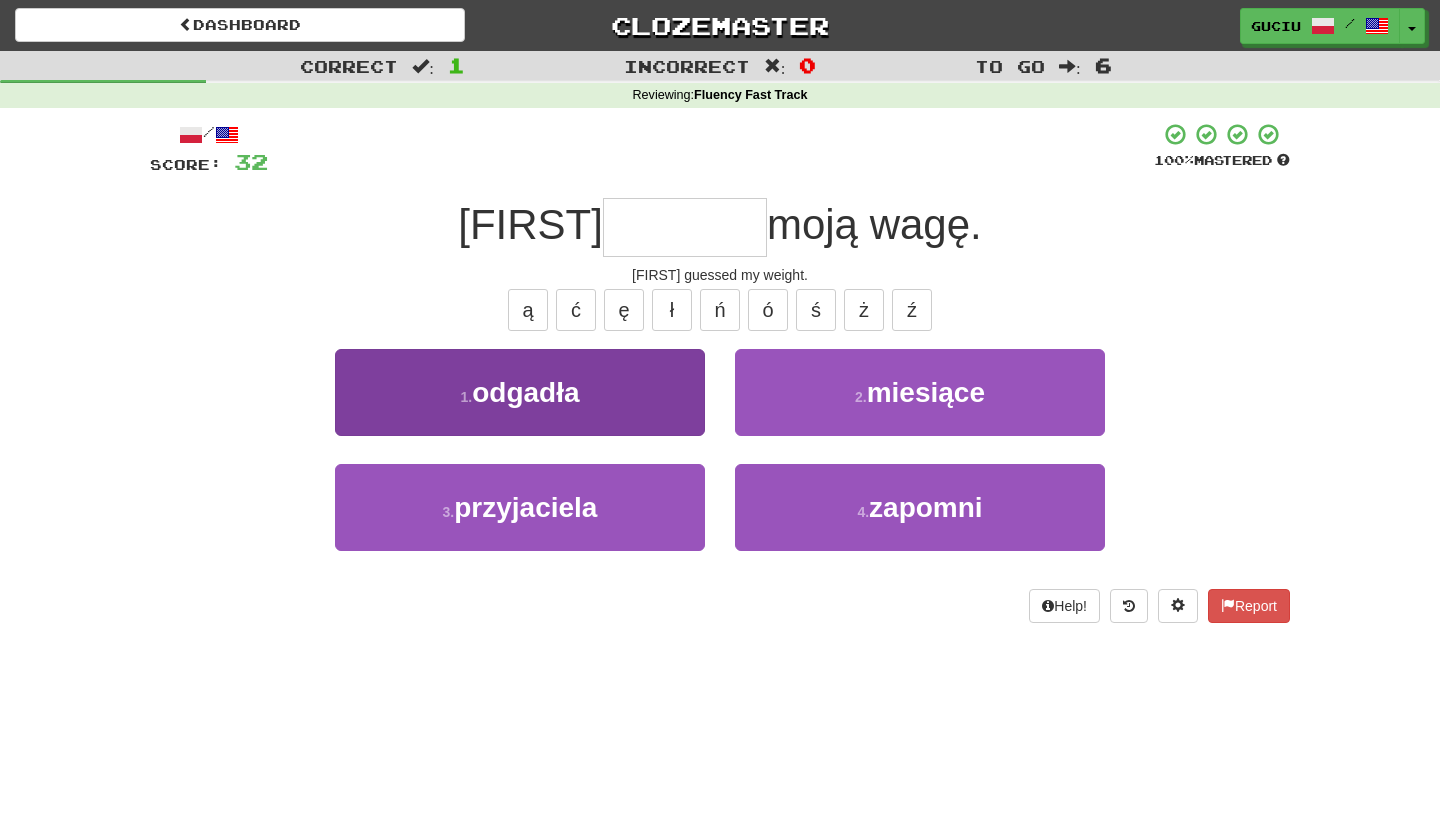 click on "1 . odgadła" at bounding box center (520, 392) 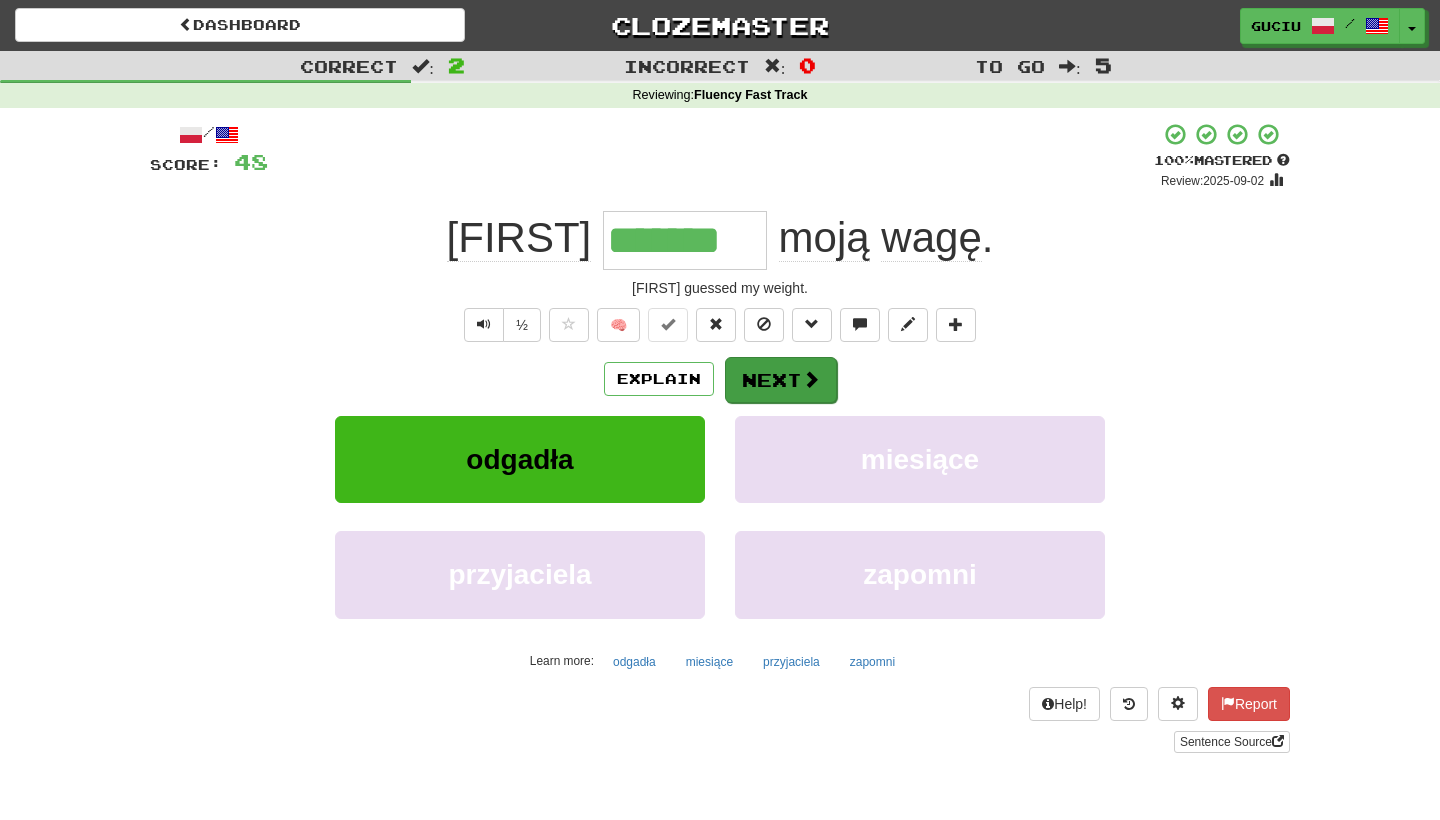 click at bounding box center (811, 379) 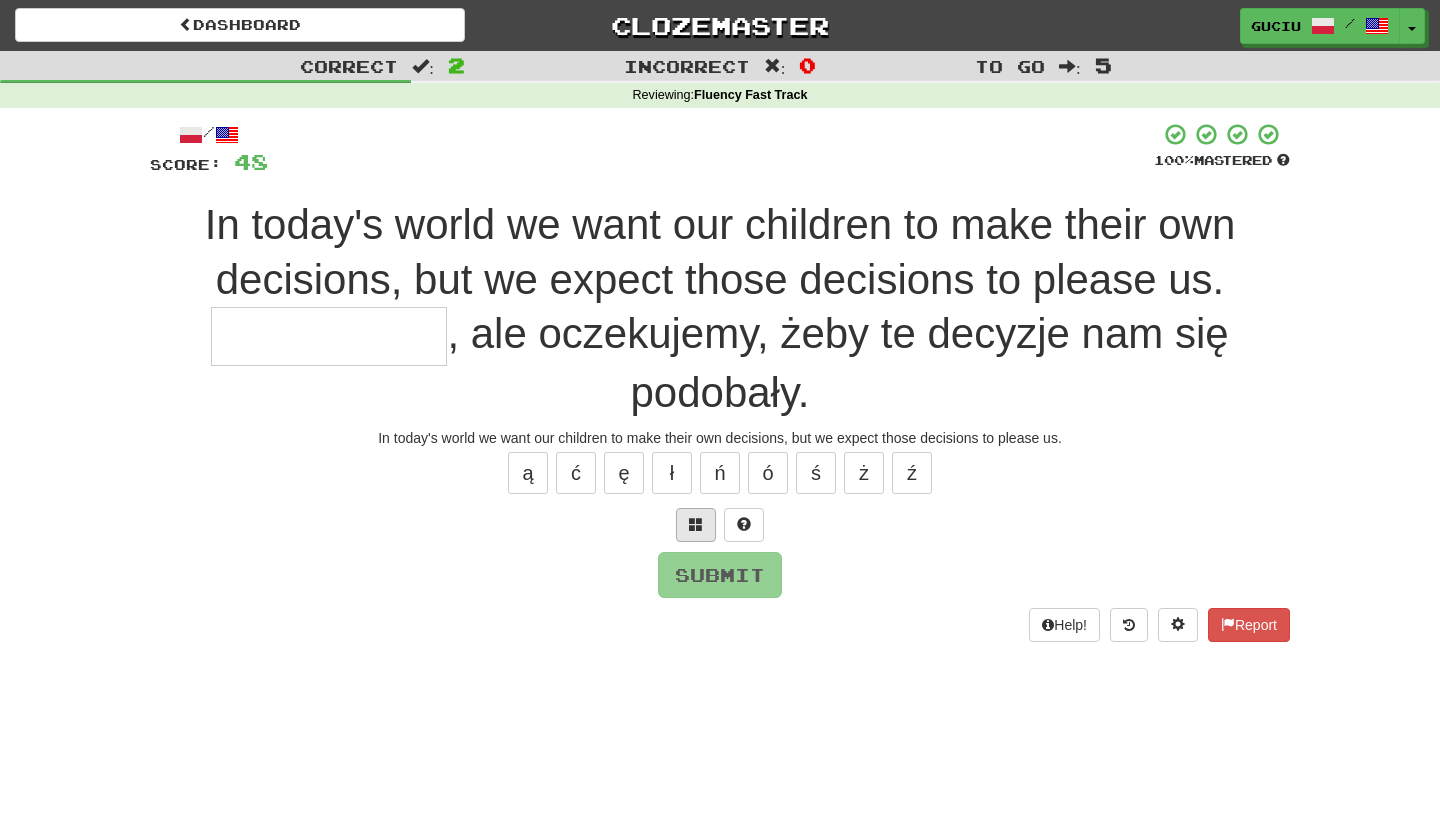 click at bounding box center [696, 525] 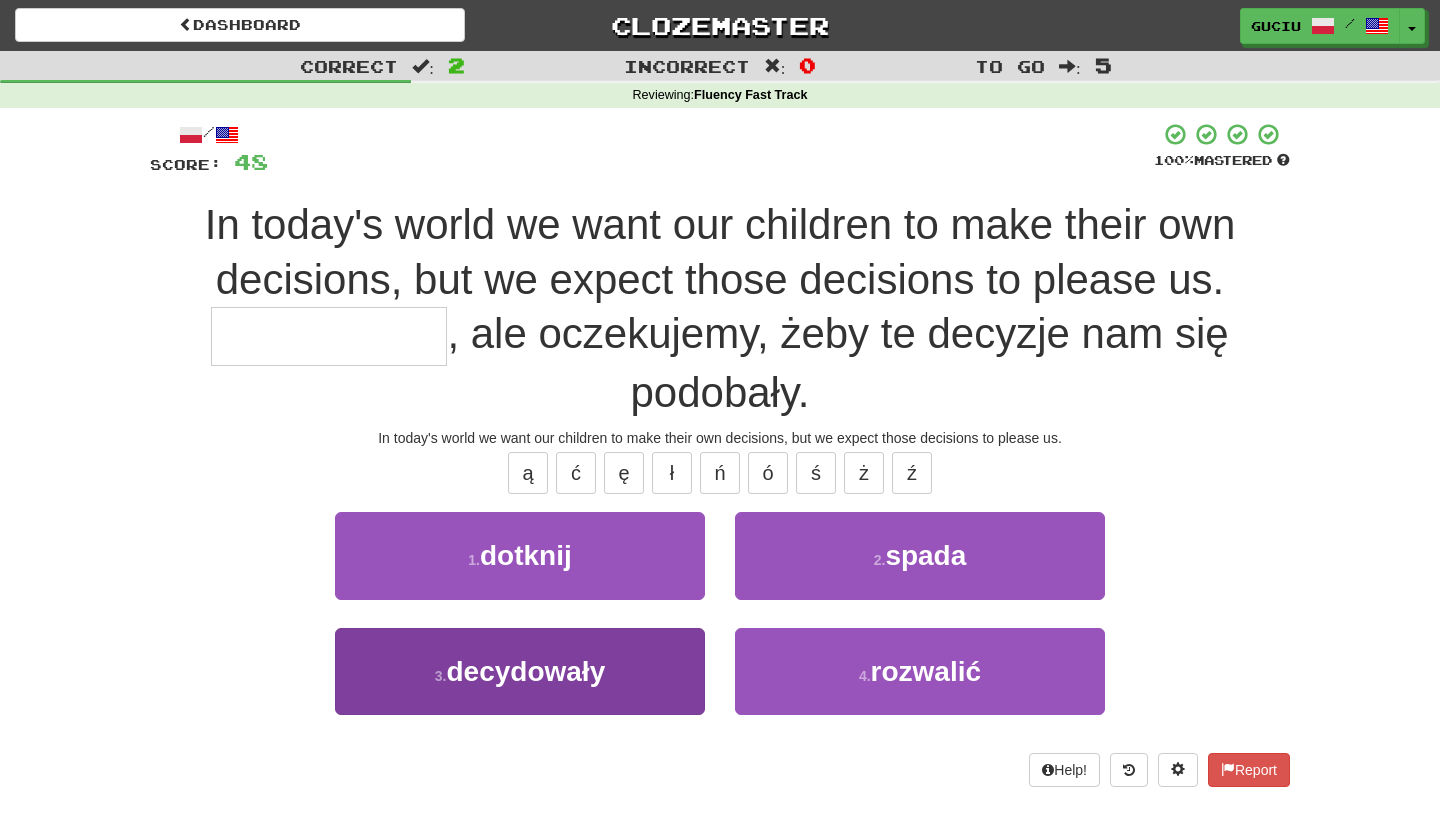 click on "3 . decydowały" at bounding box center (520, 671) 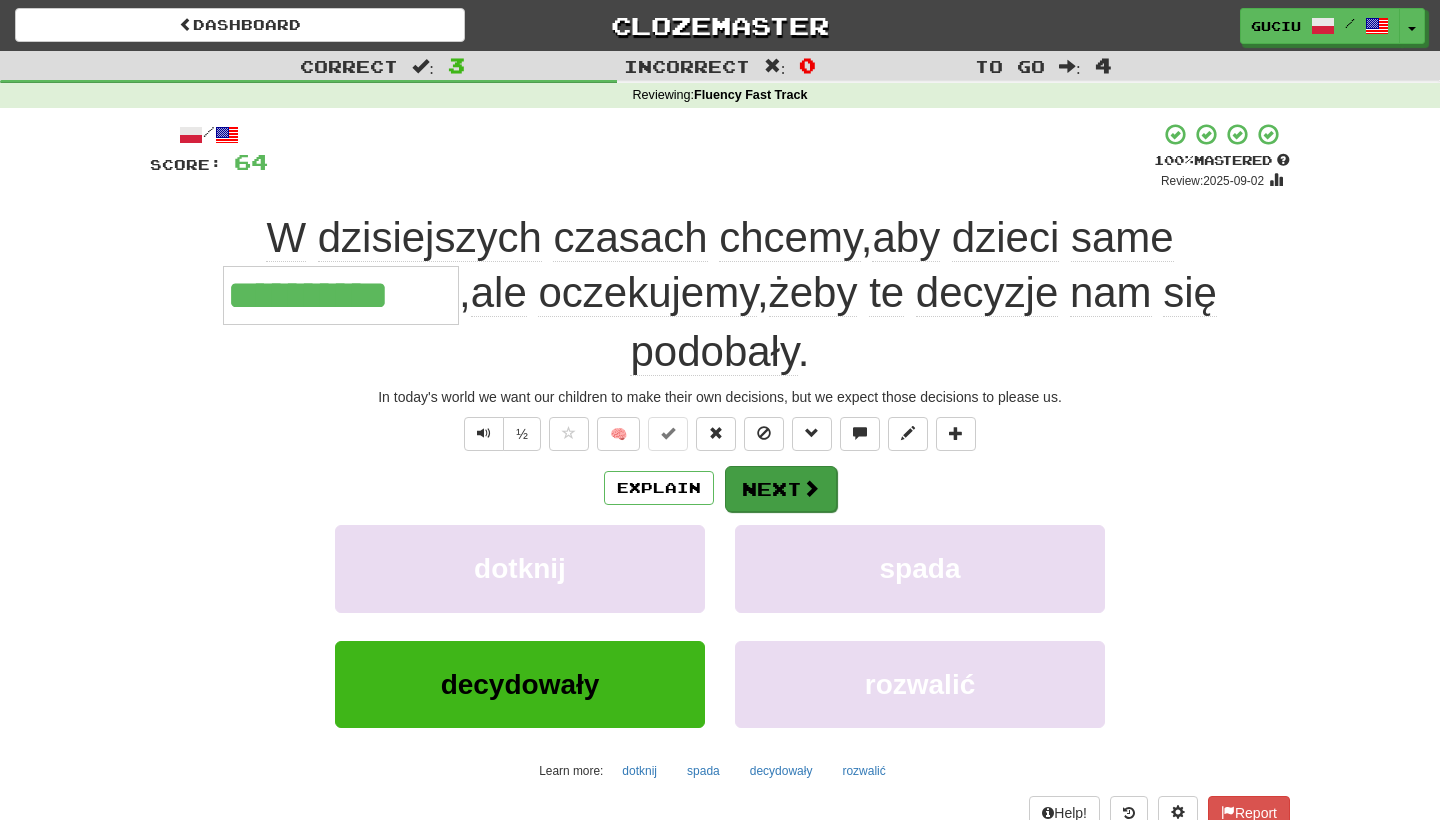 click at bounding box center (811, 488) 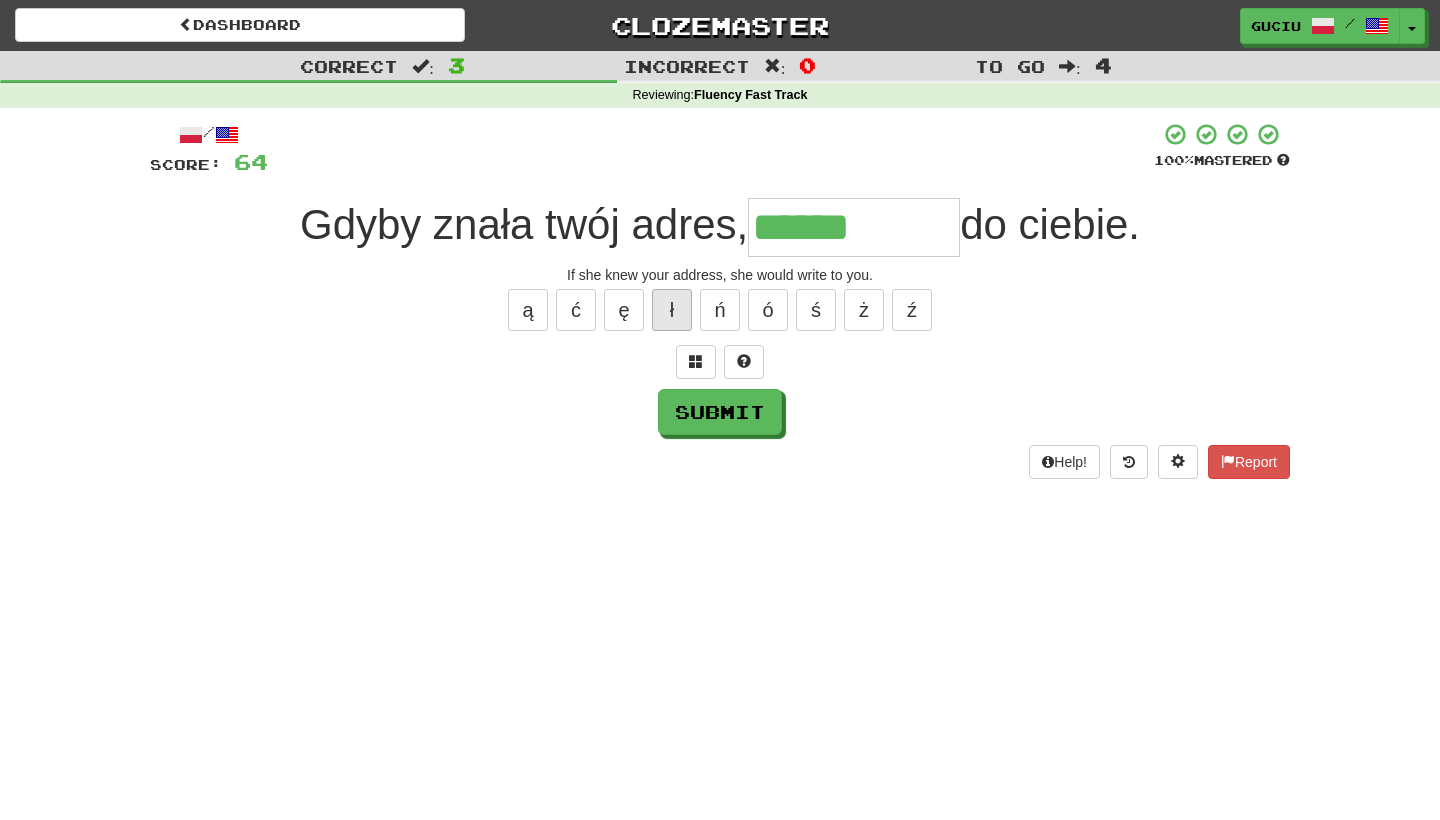click on "ł" at bounding box center (672, 310) 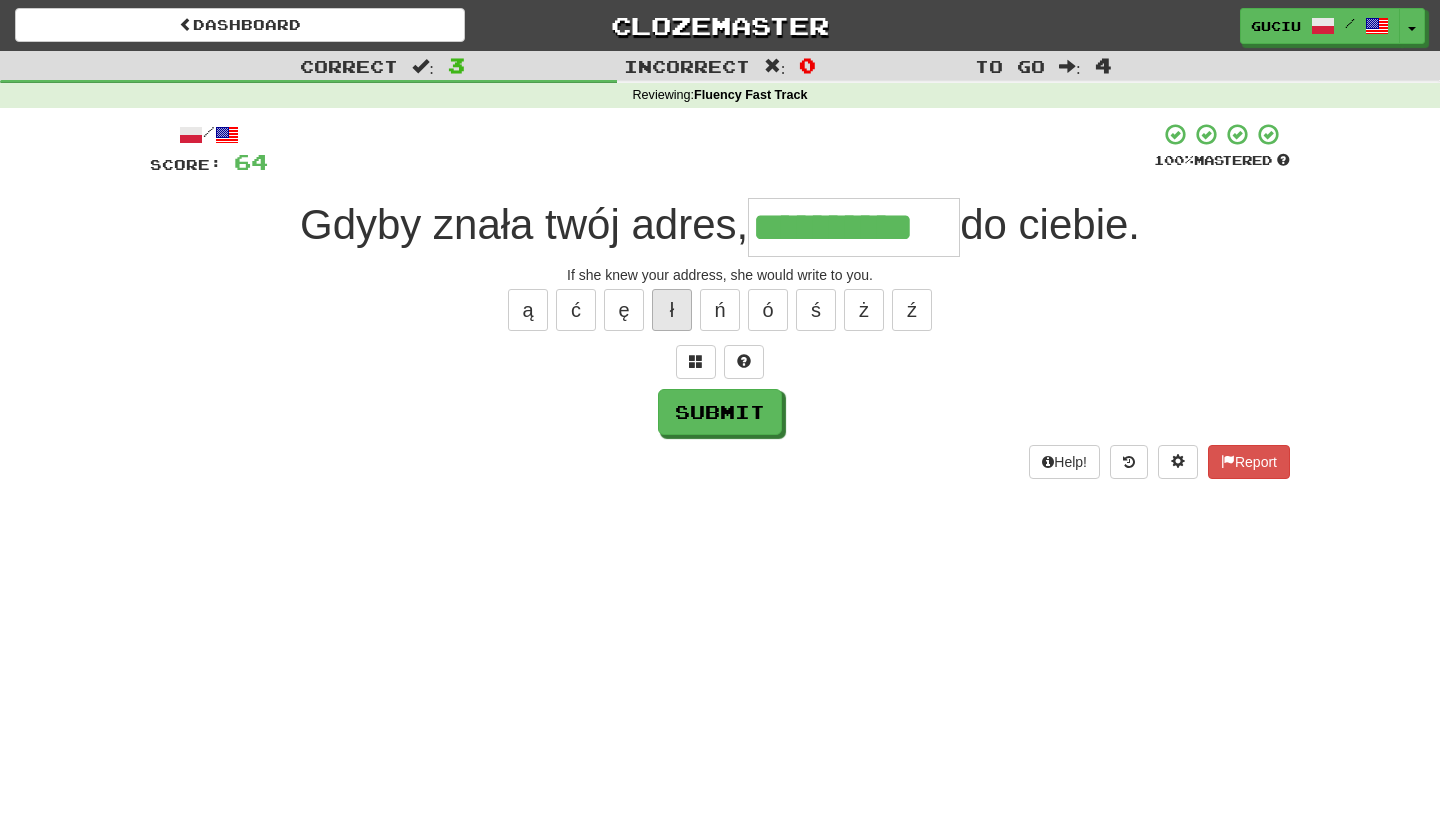 type on "**********" 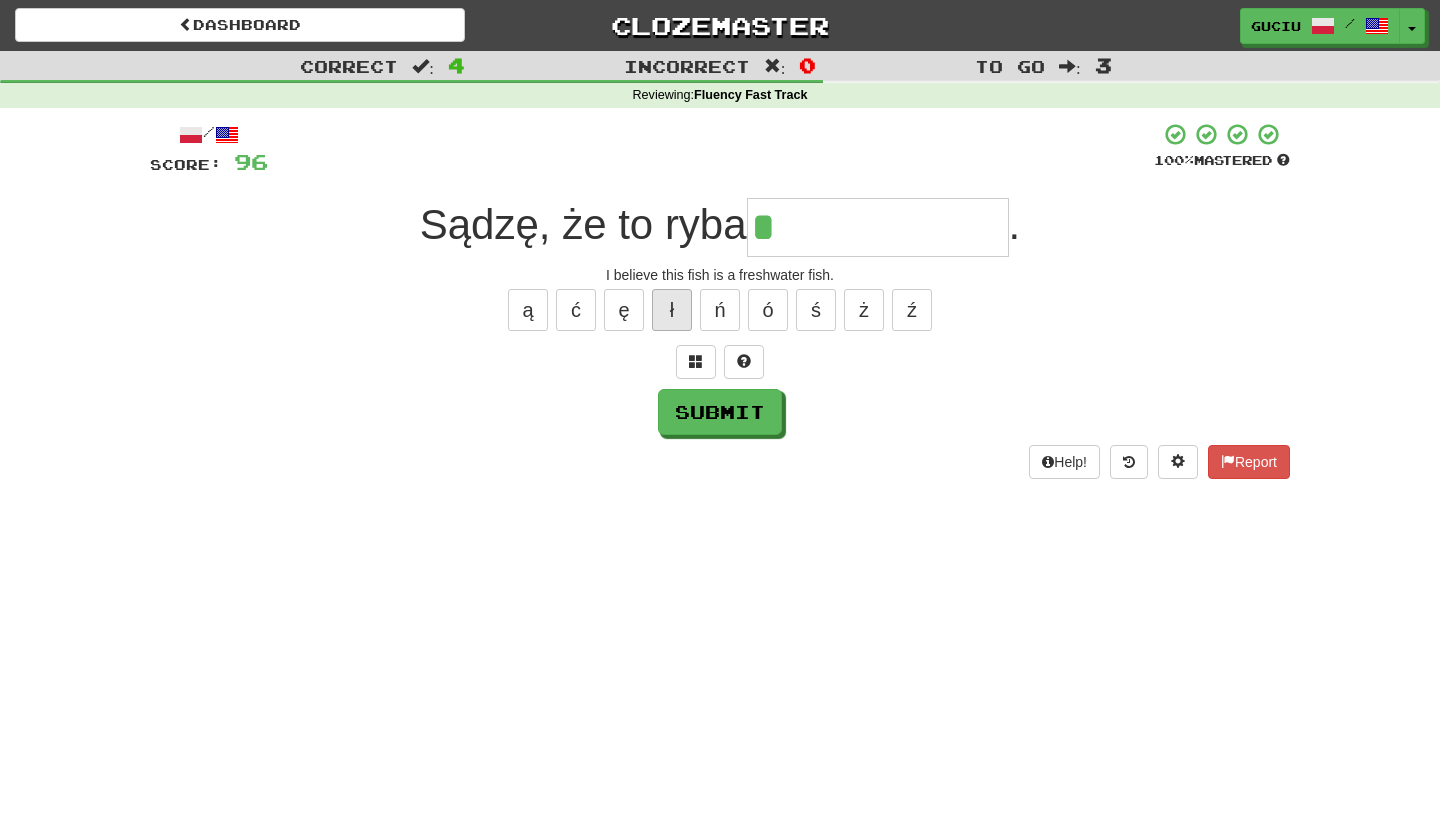 click on "ł" at bounding box center [672, 310] 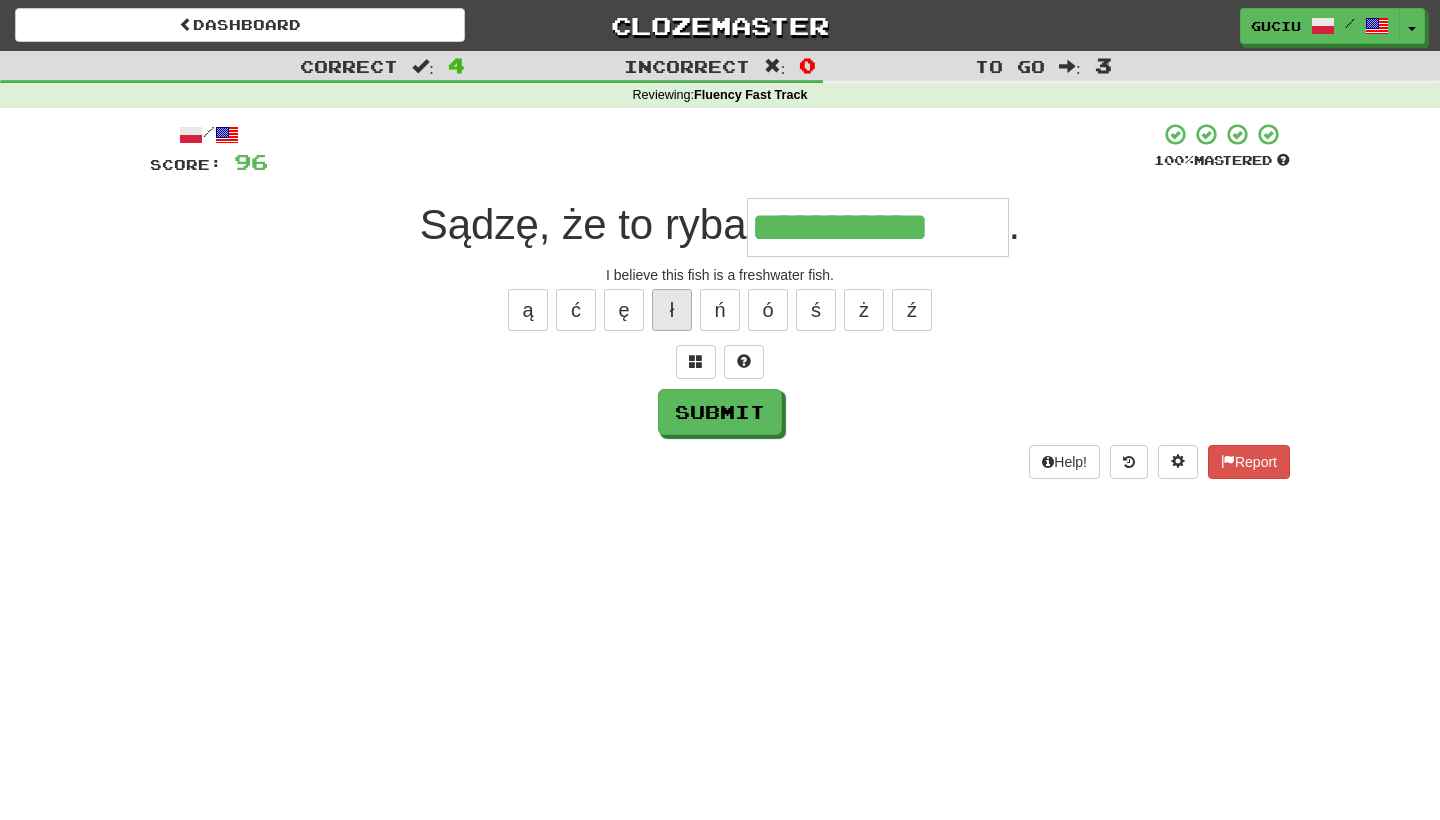 type on "**********" 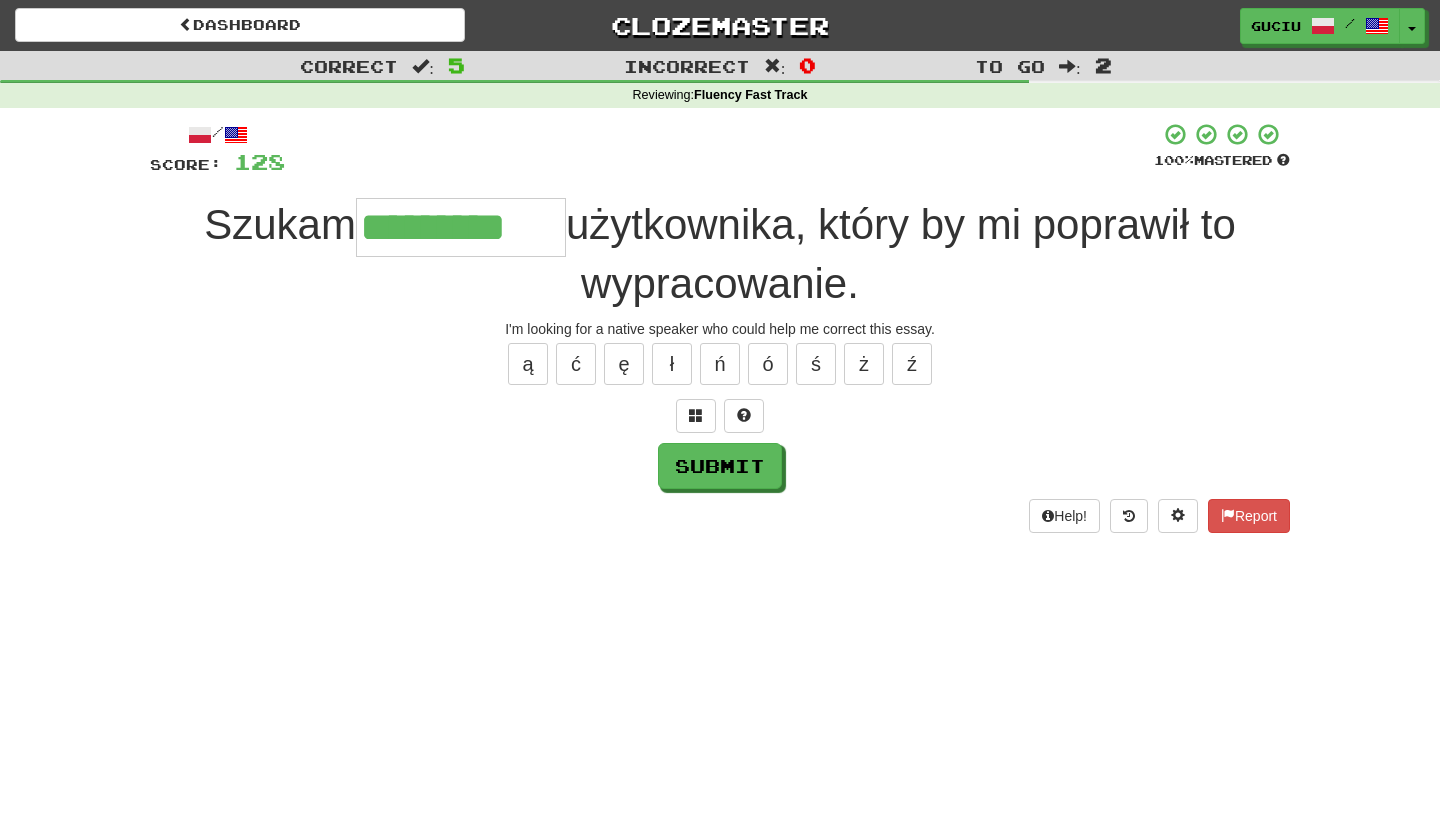 type on "*********" 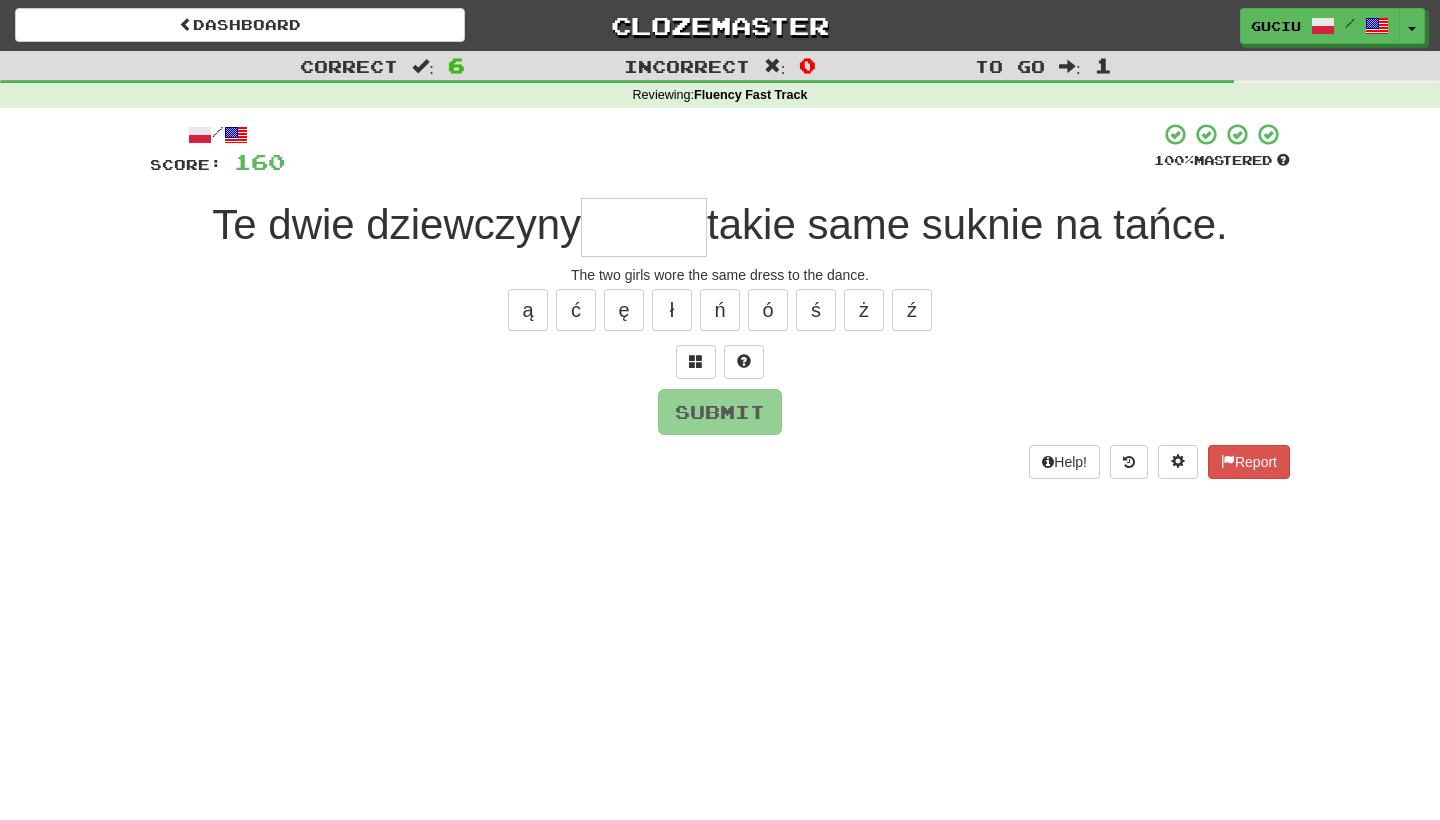 type on "*" 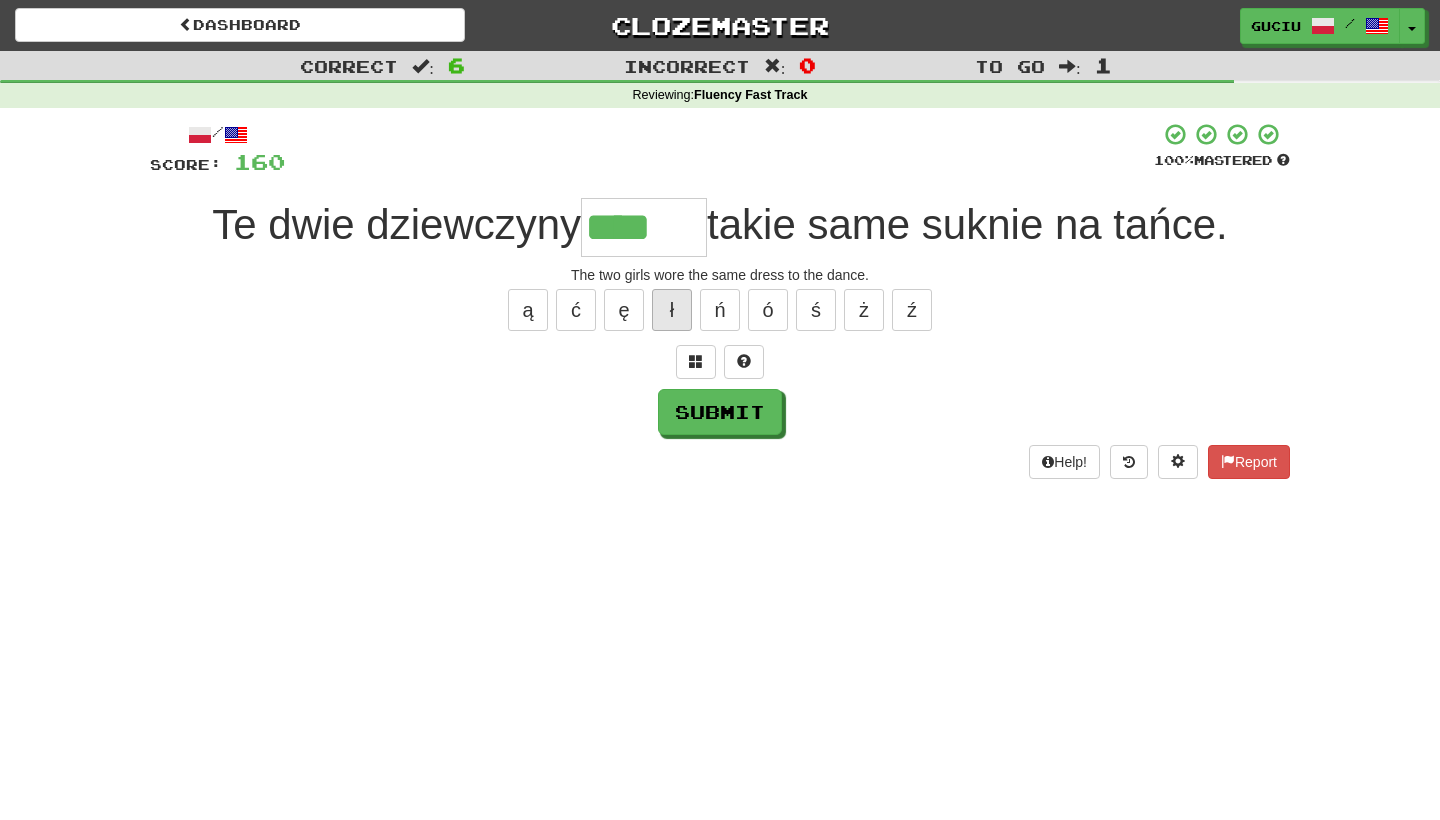 click on "ł" at bounding box center (672, 310) 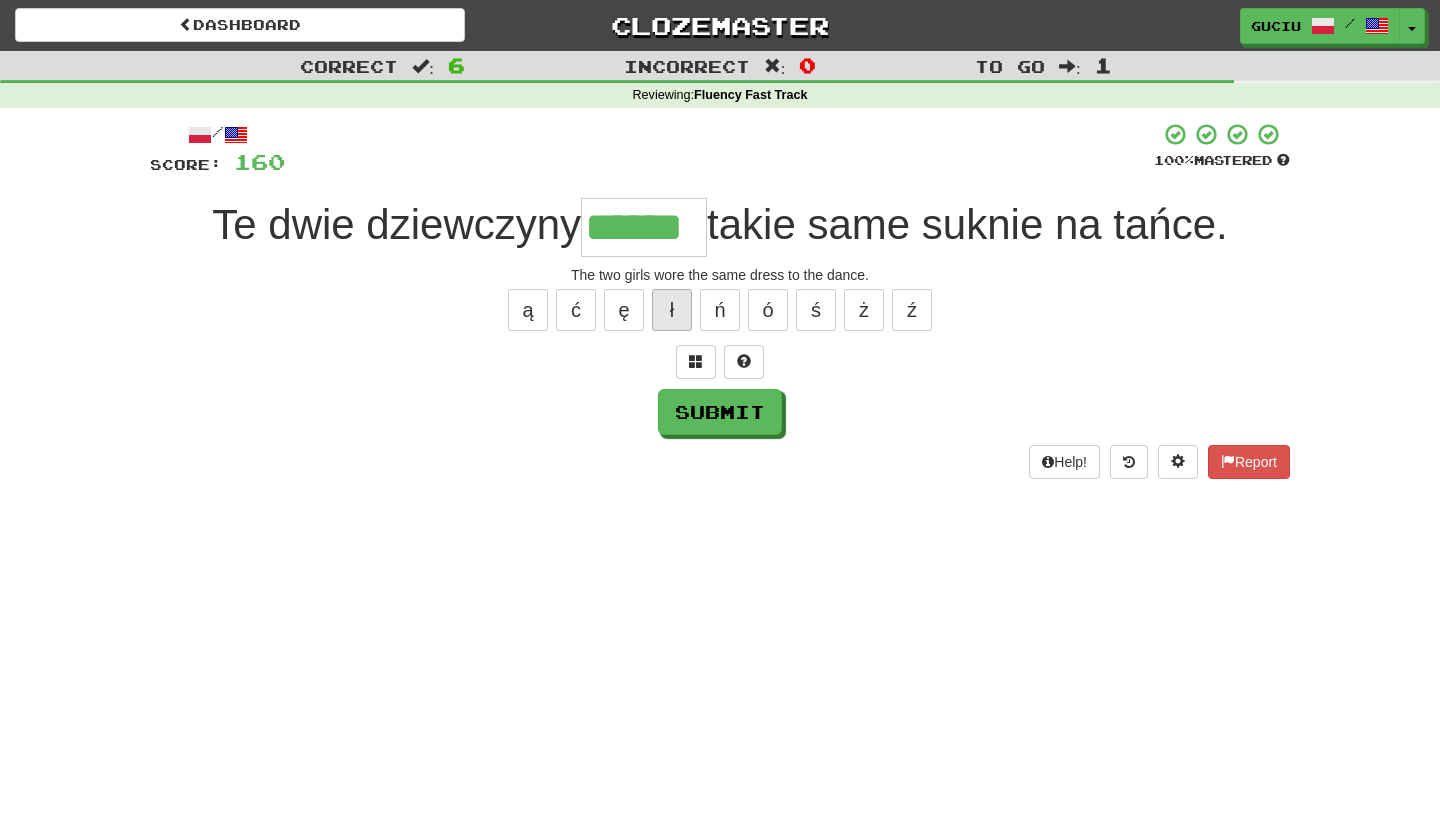 type on "******" 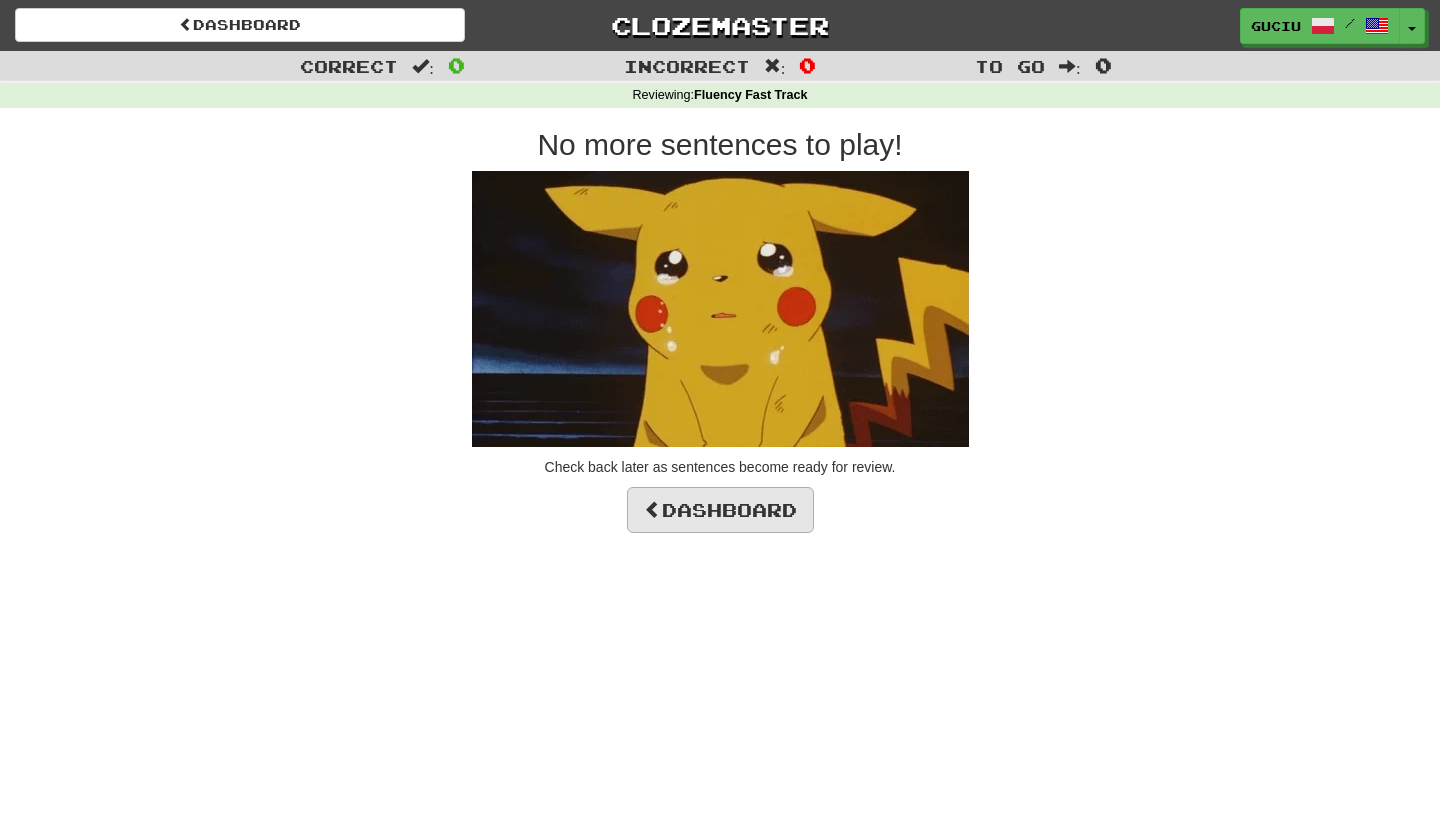 click on "Dashboard" at bounding box center [720, 510] 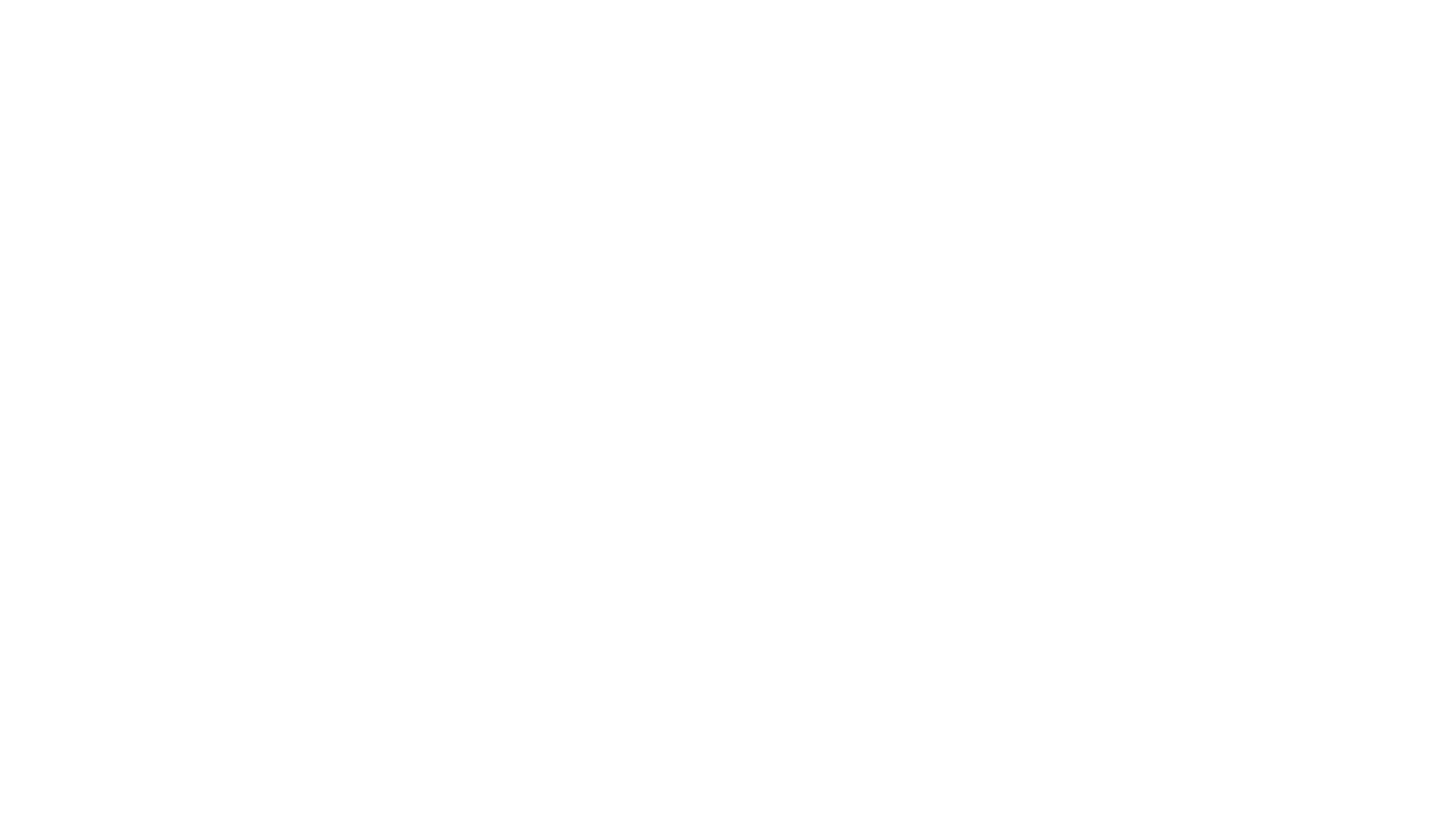 scroll, scrollTop: 0, scrollLeft: 0, axis: both 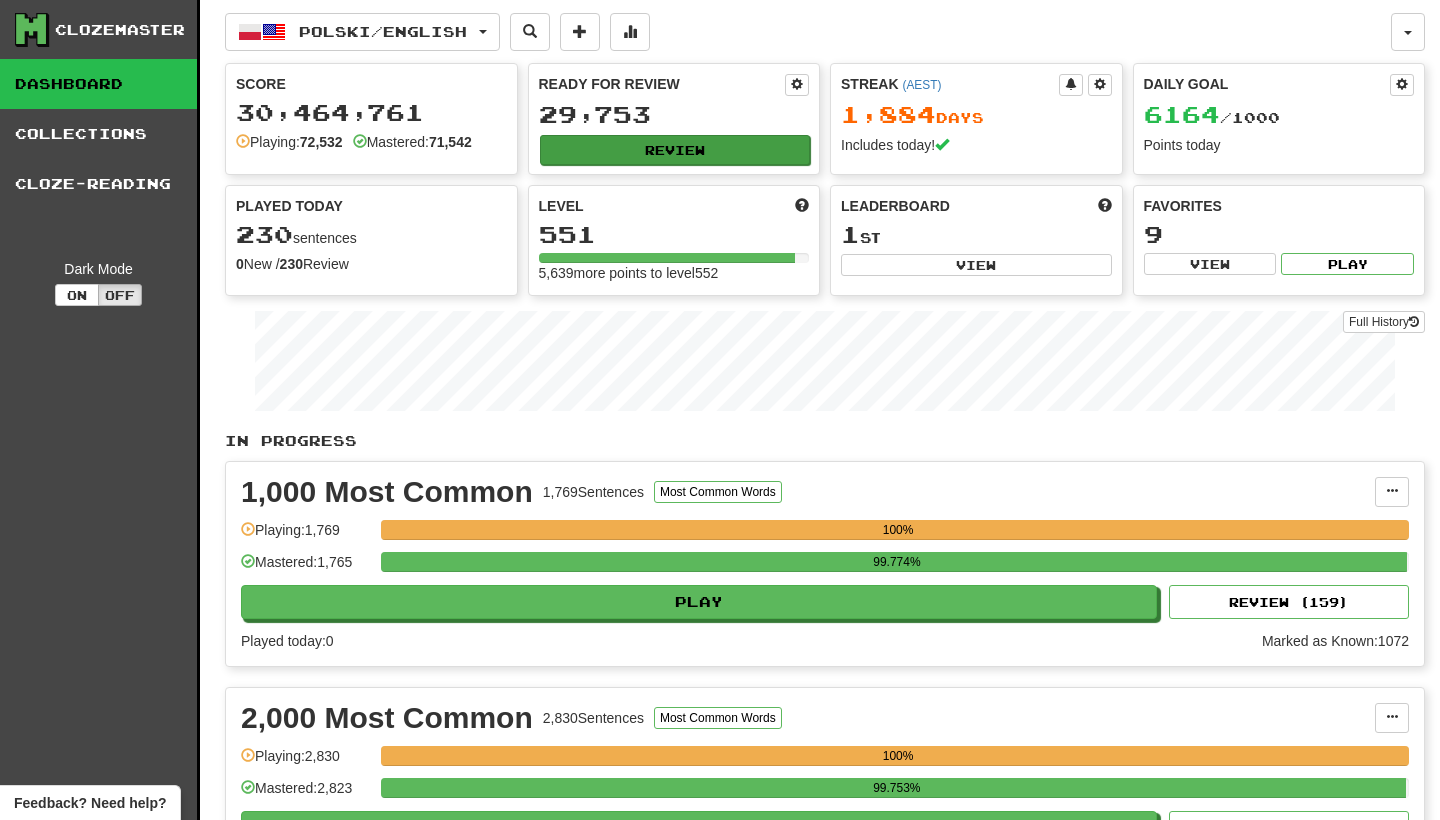 click on "Review" at bounding box center (675, 150) 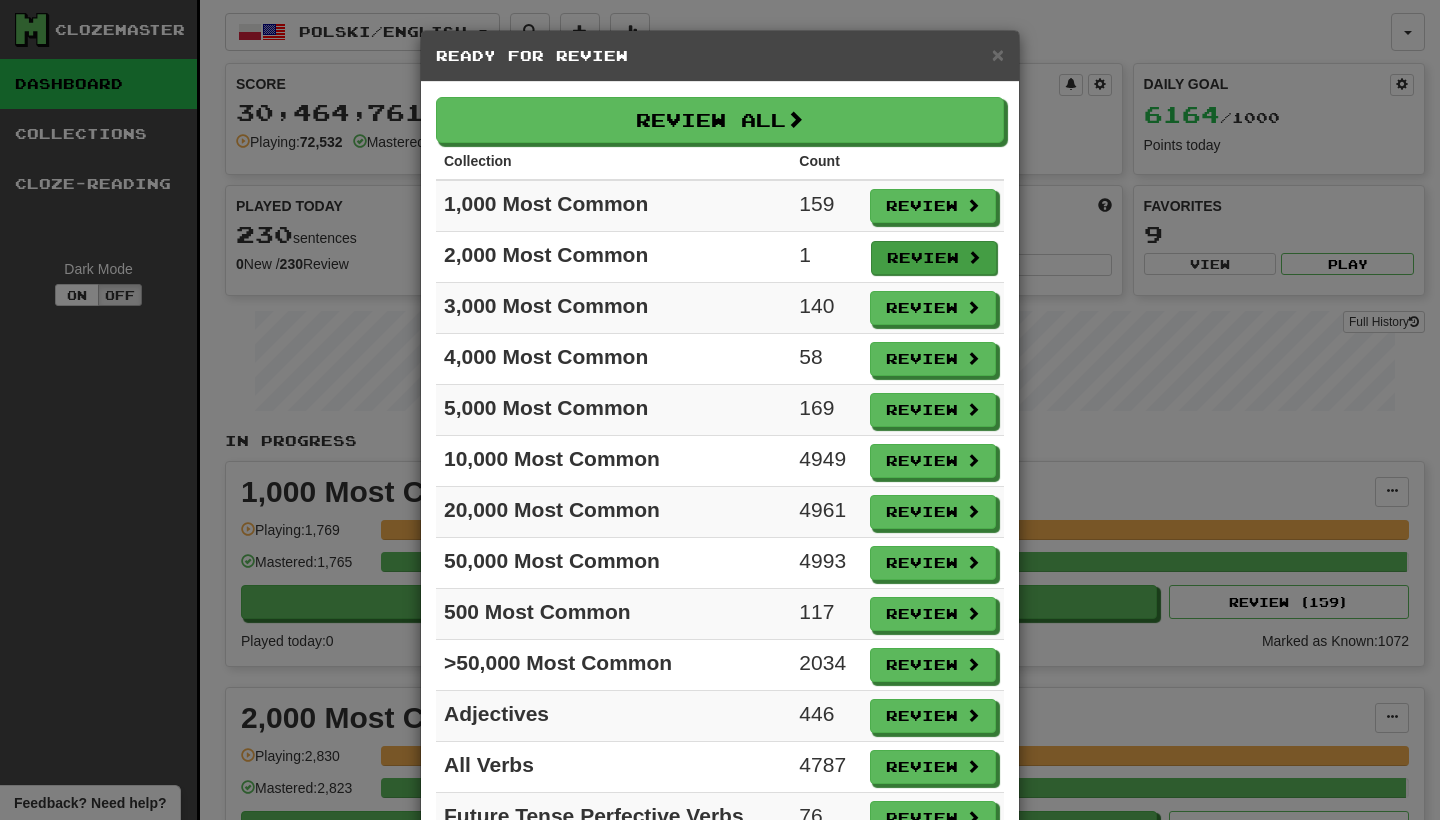 click on "Review" at bounding box center [934, 258] 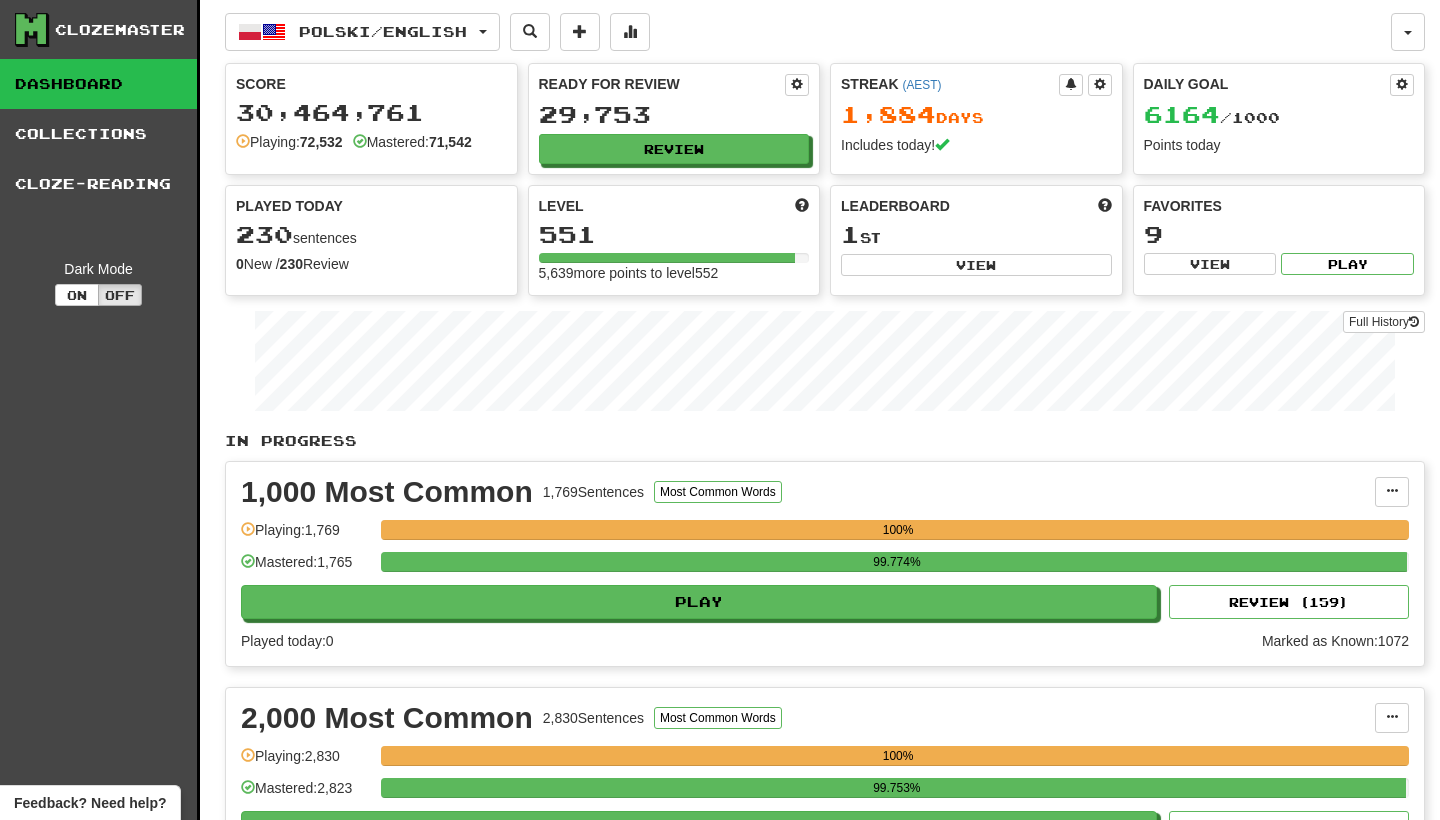 select on "**" 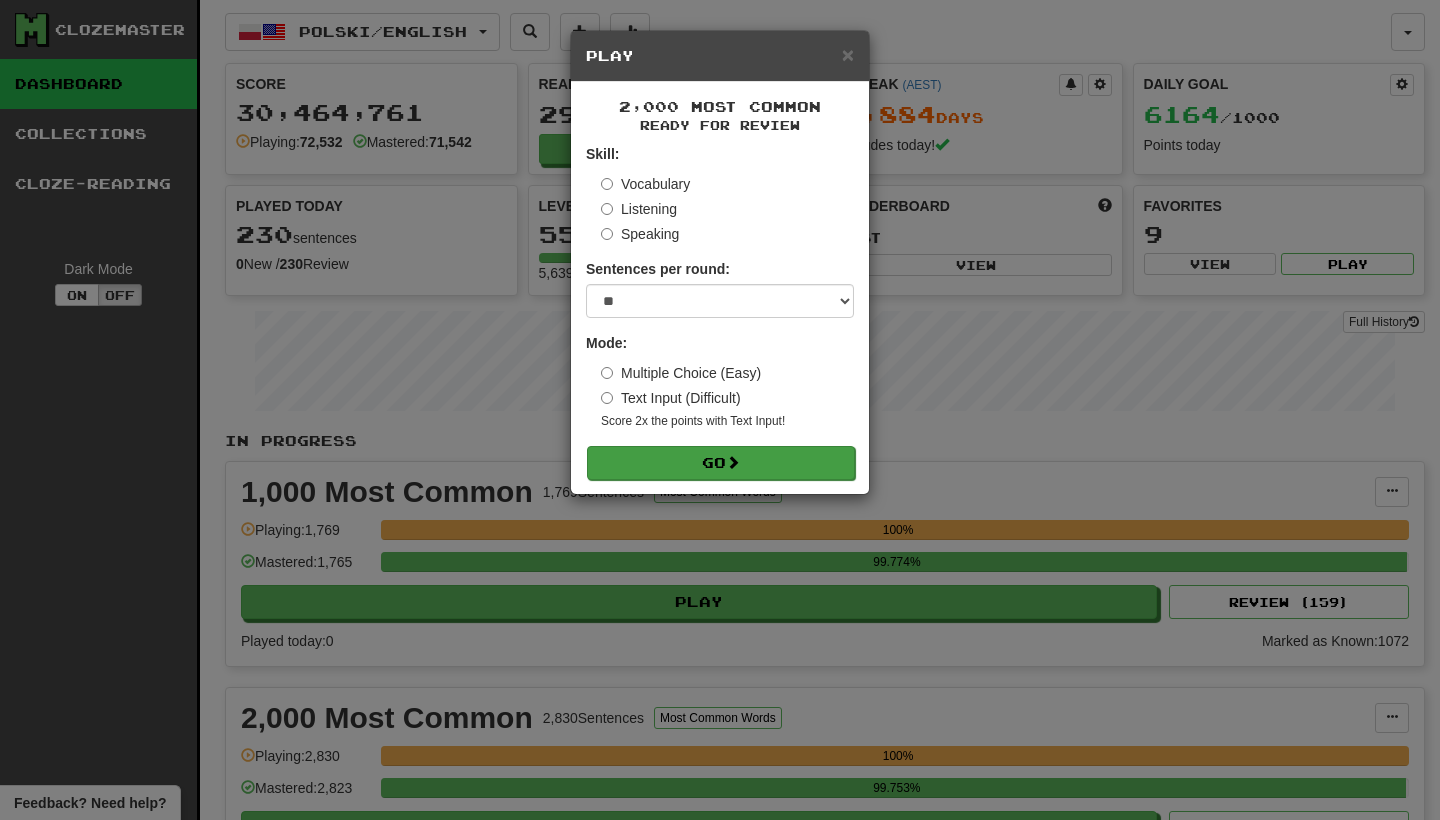 click on "Go" at bounding box center [721, 463] 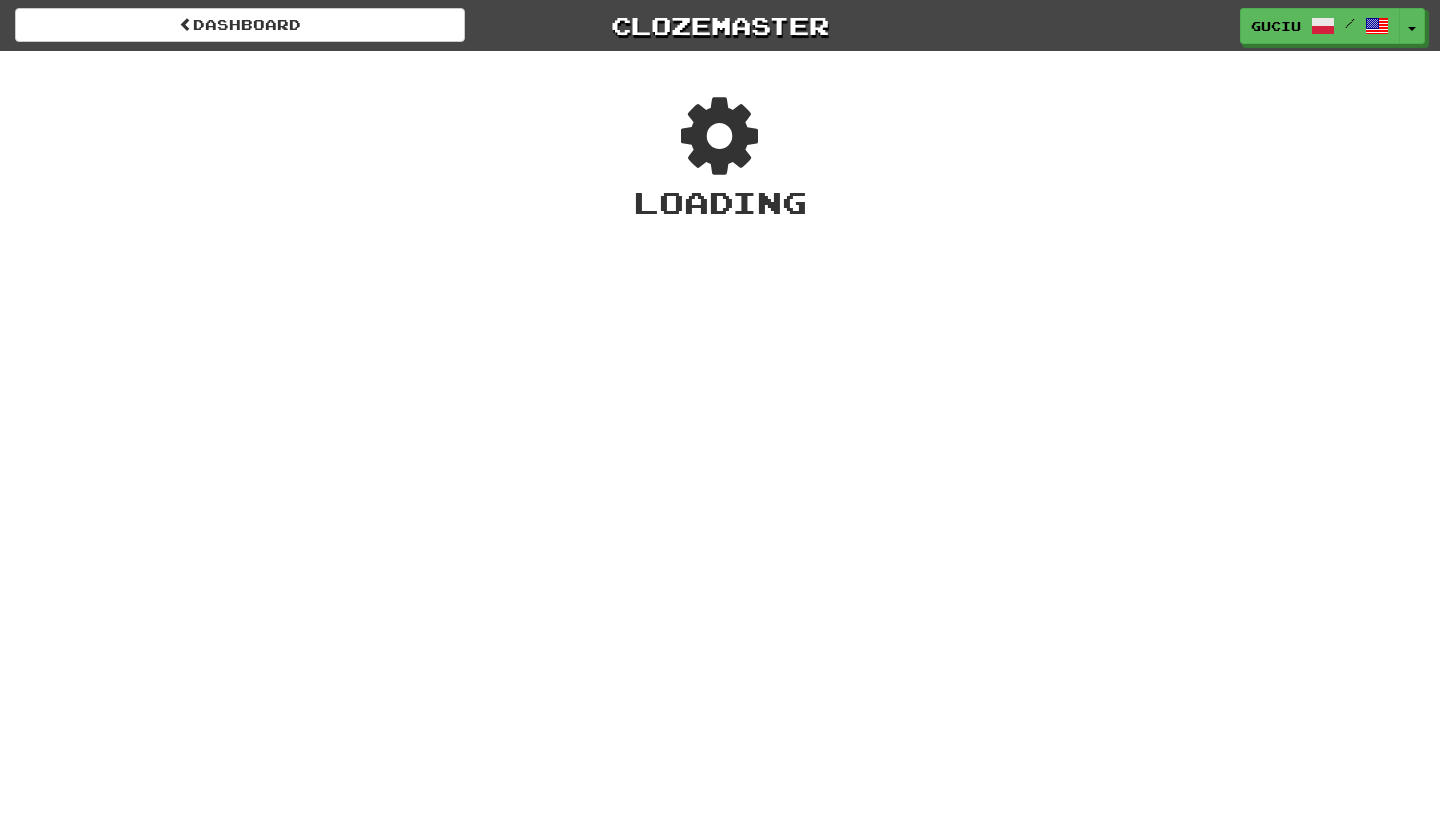 scroll, scrollTop: 0, scrollLeft: 0, axis: both 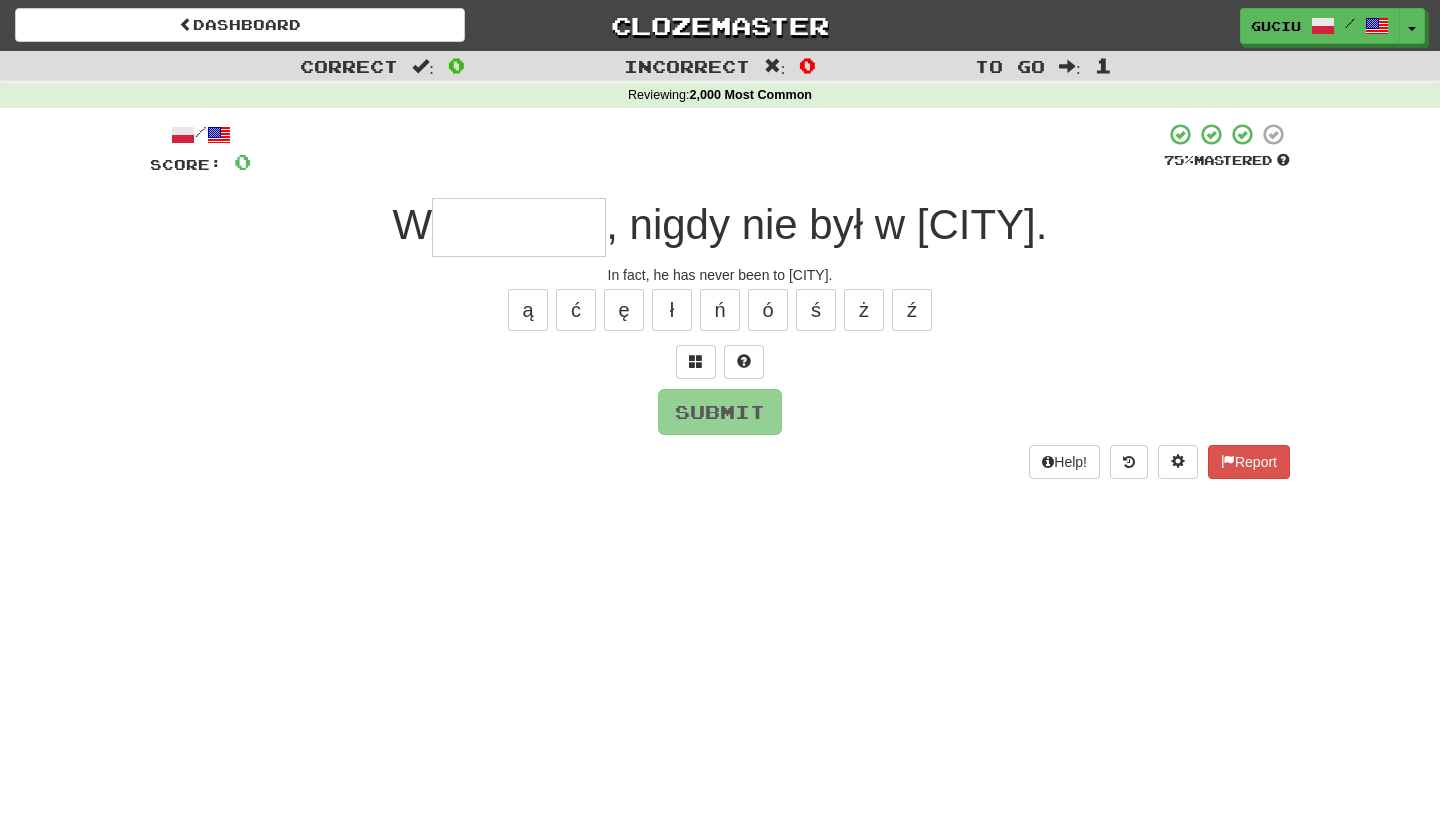type on "*" 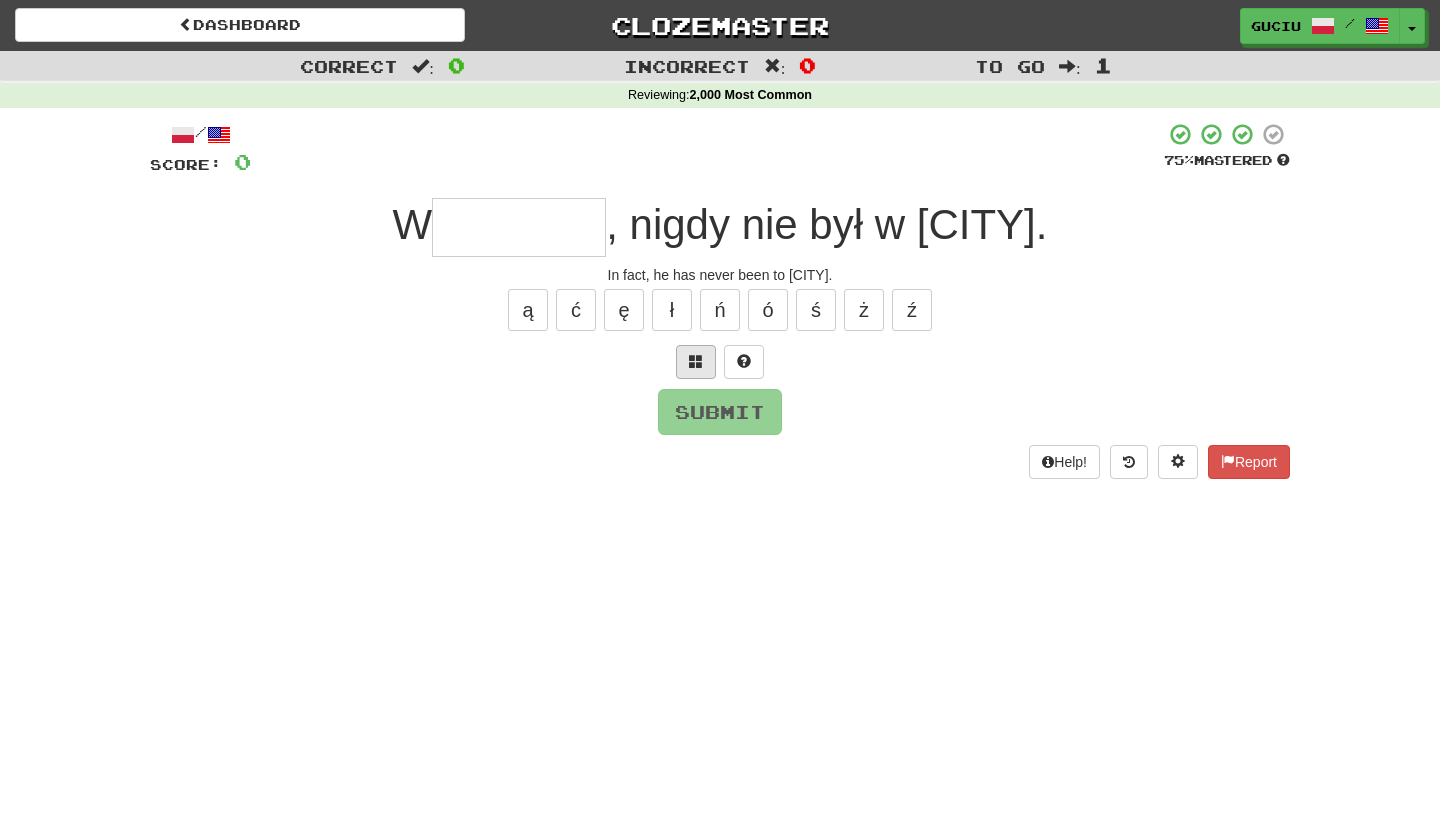 click at bounding box center (696, 361) 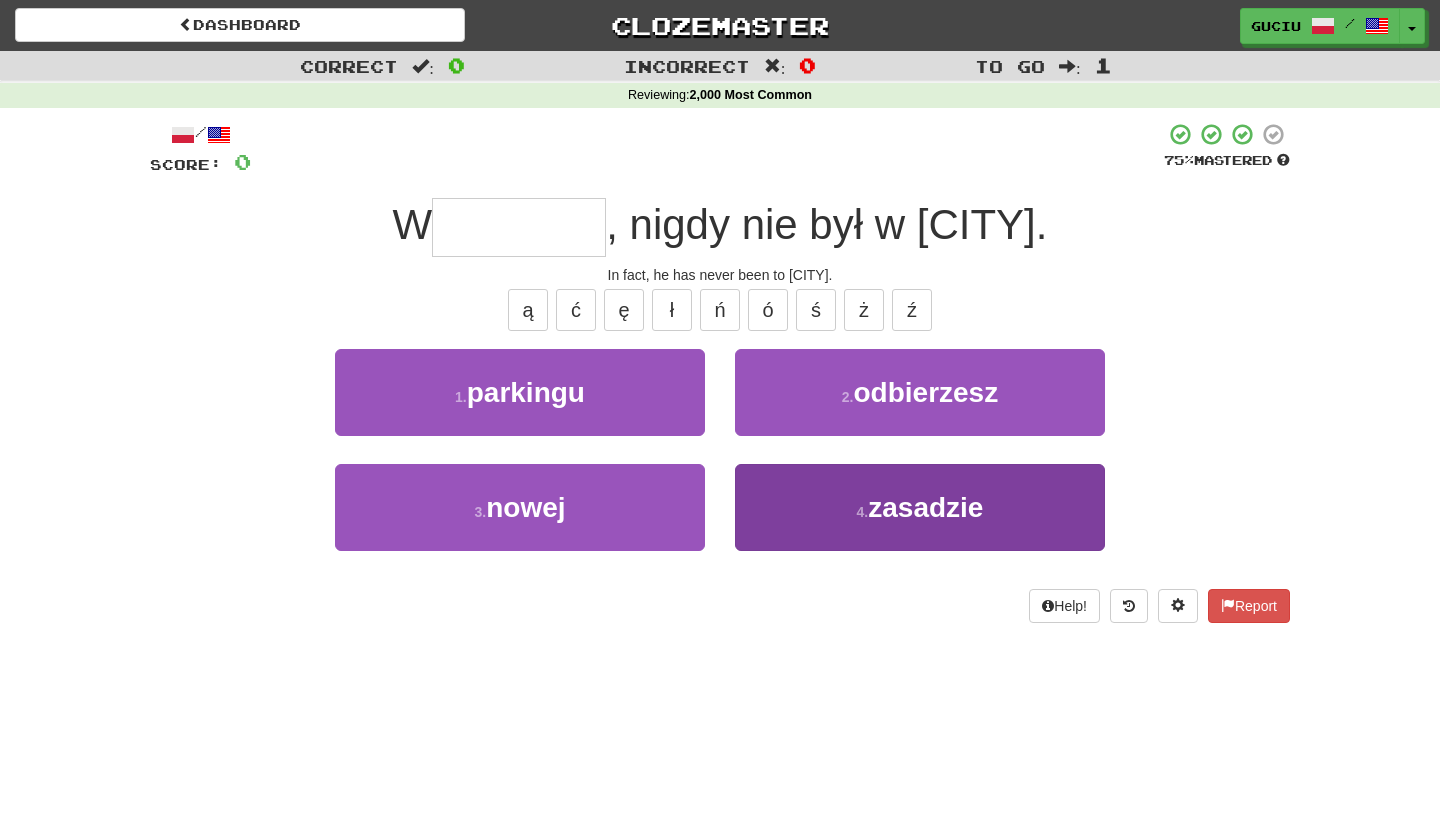 click on "4 ." at bounding box center (863, 512) 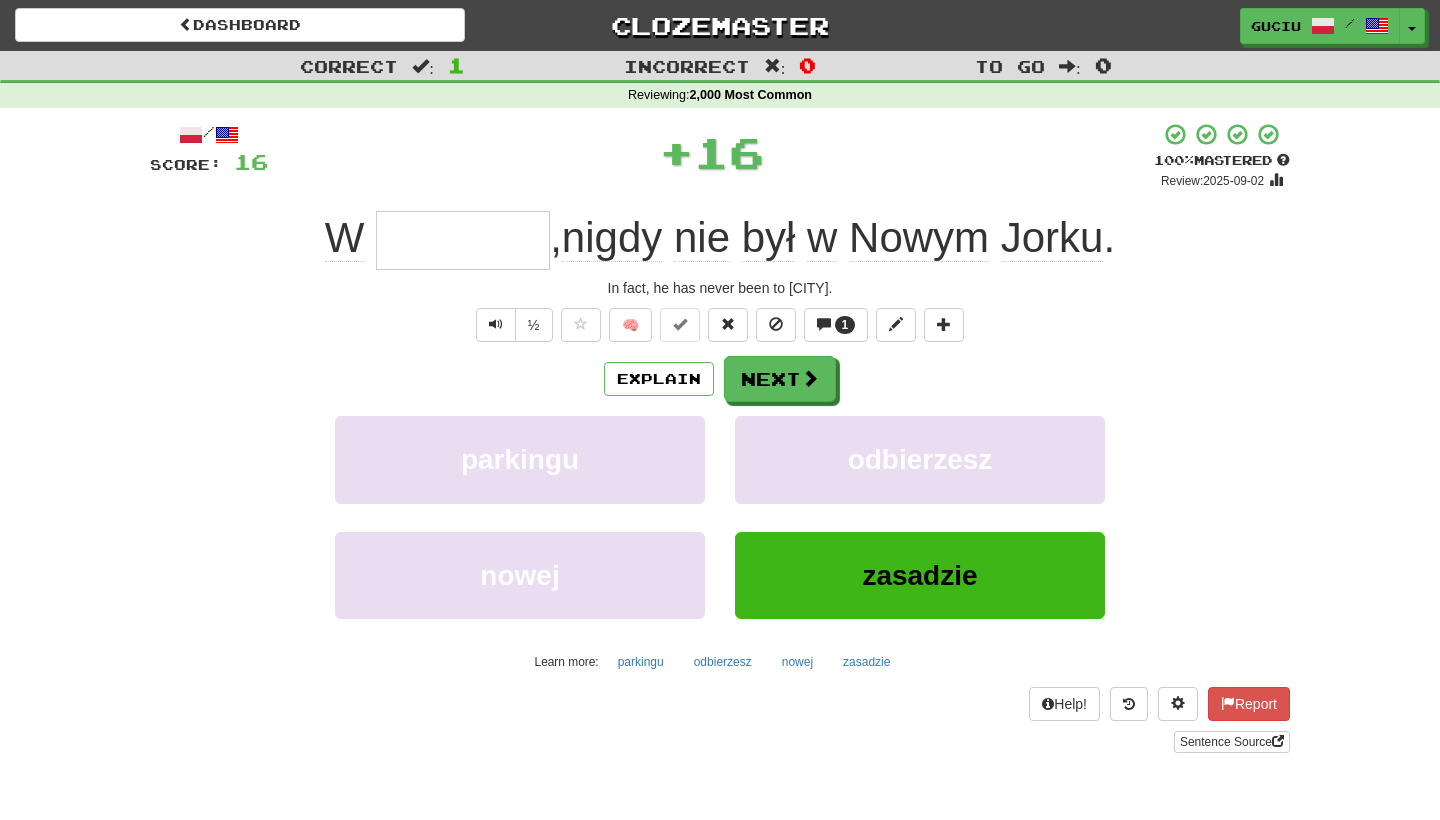 type on "********" 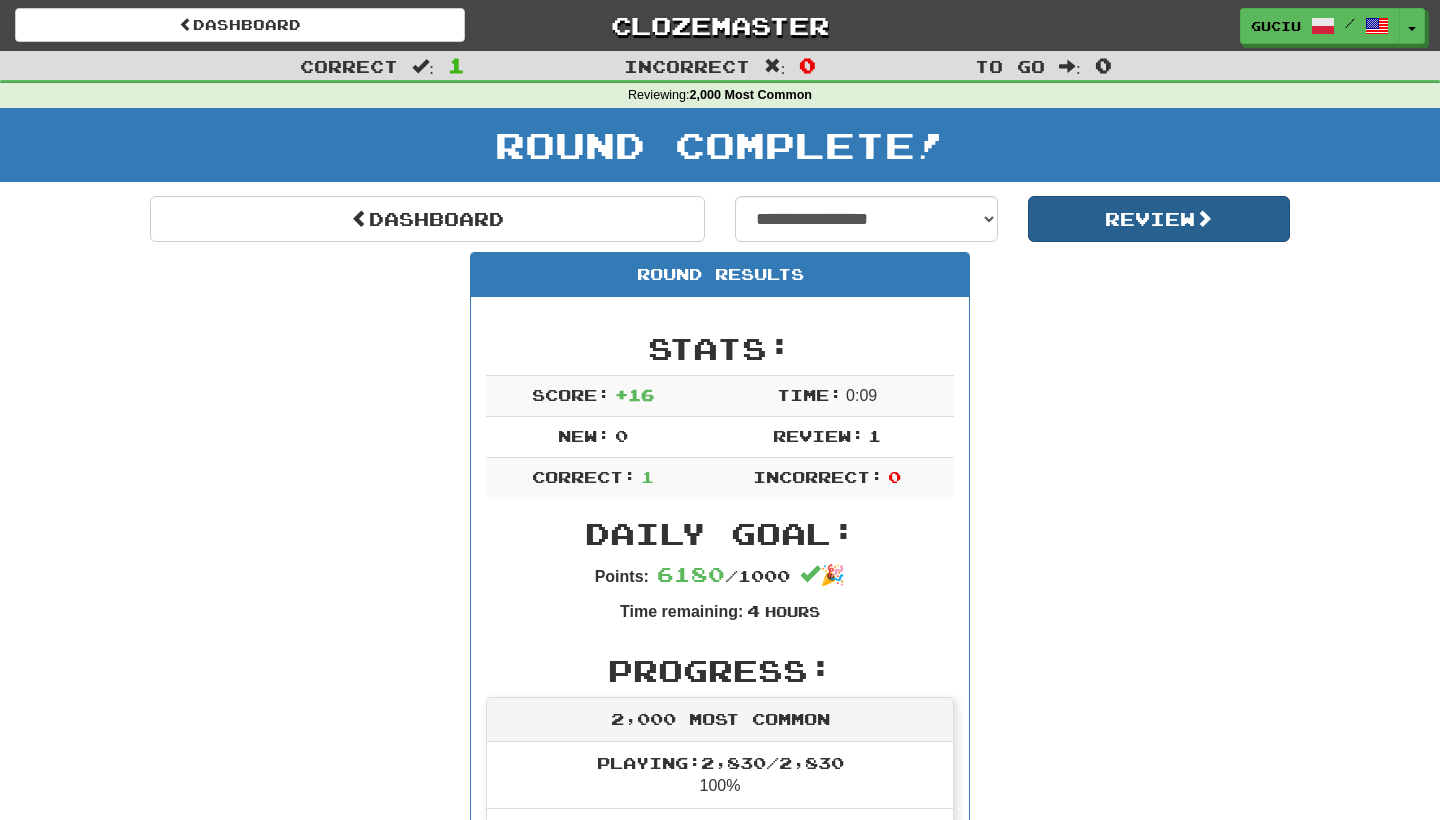 click on "Review" at bounding box center (1159, 219) 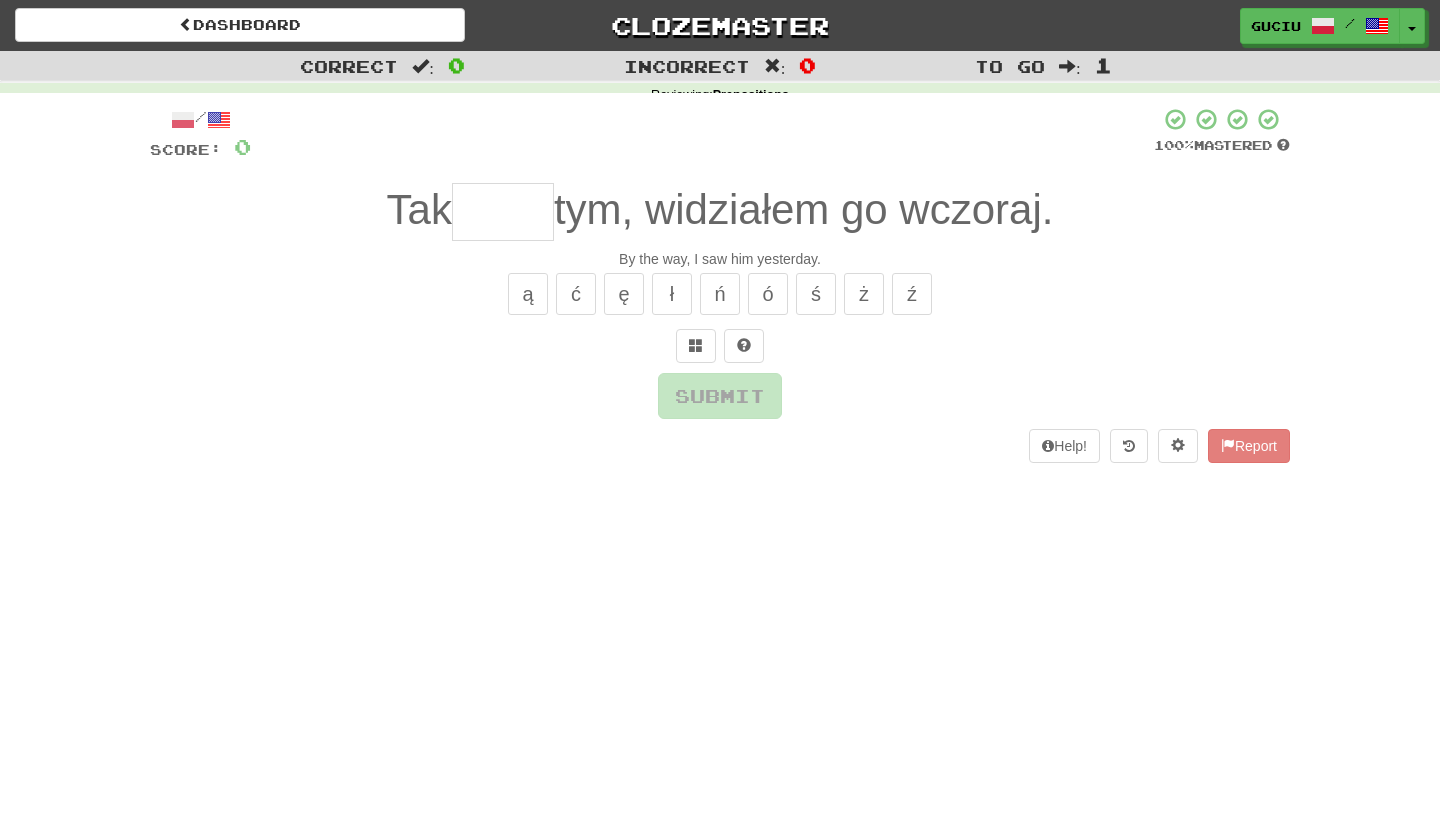 scroll, scrollTop: 0, scrollLeft: 0, axis: both 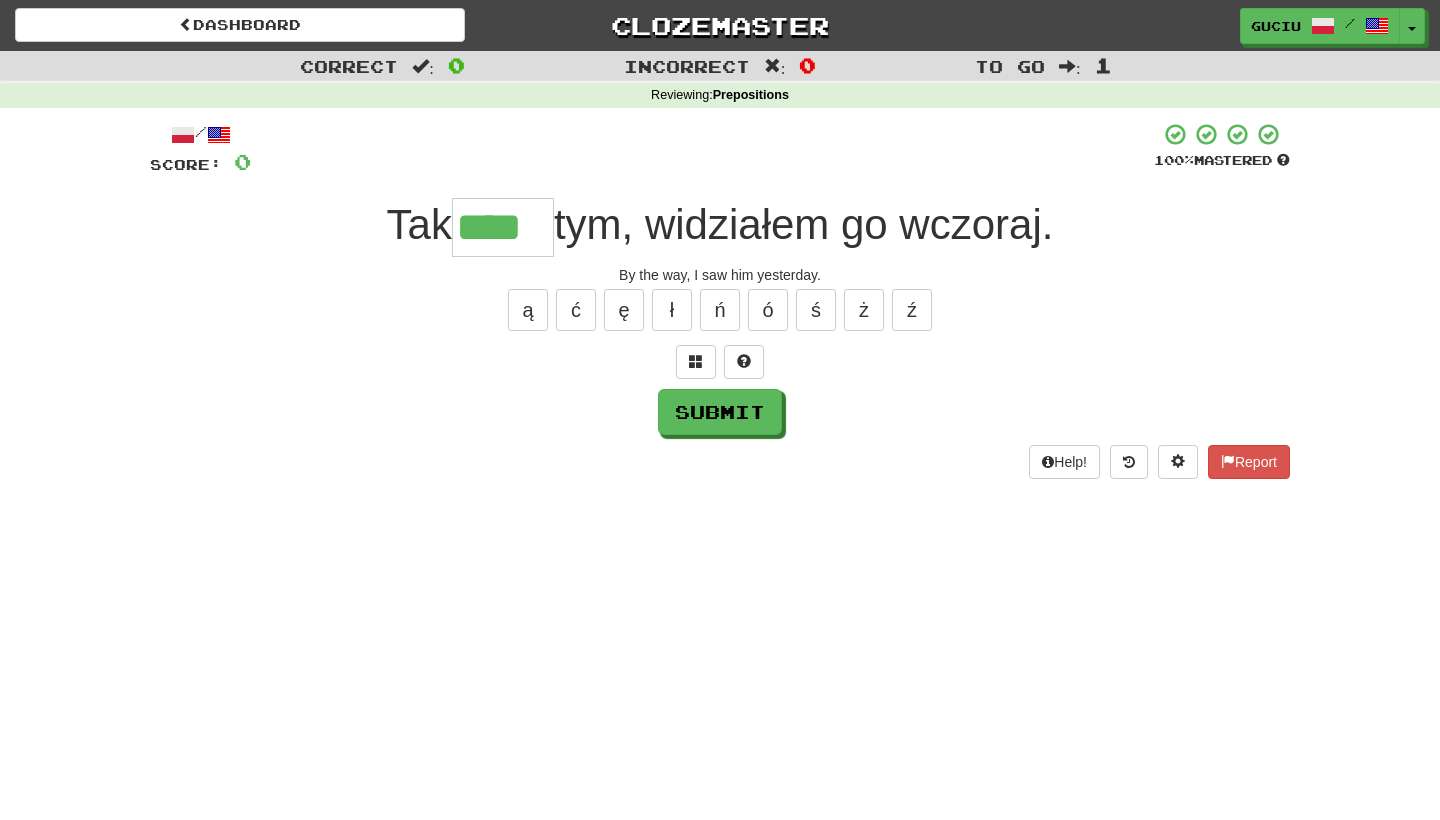 type on "****" 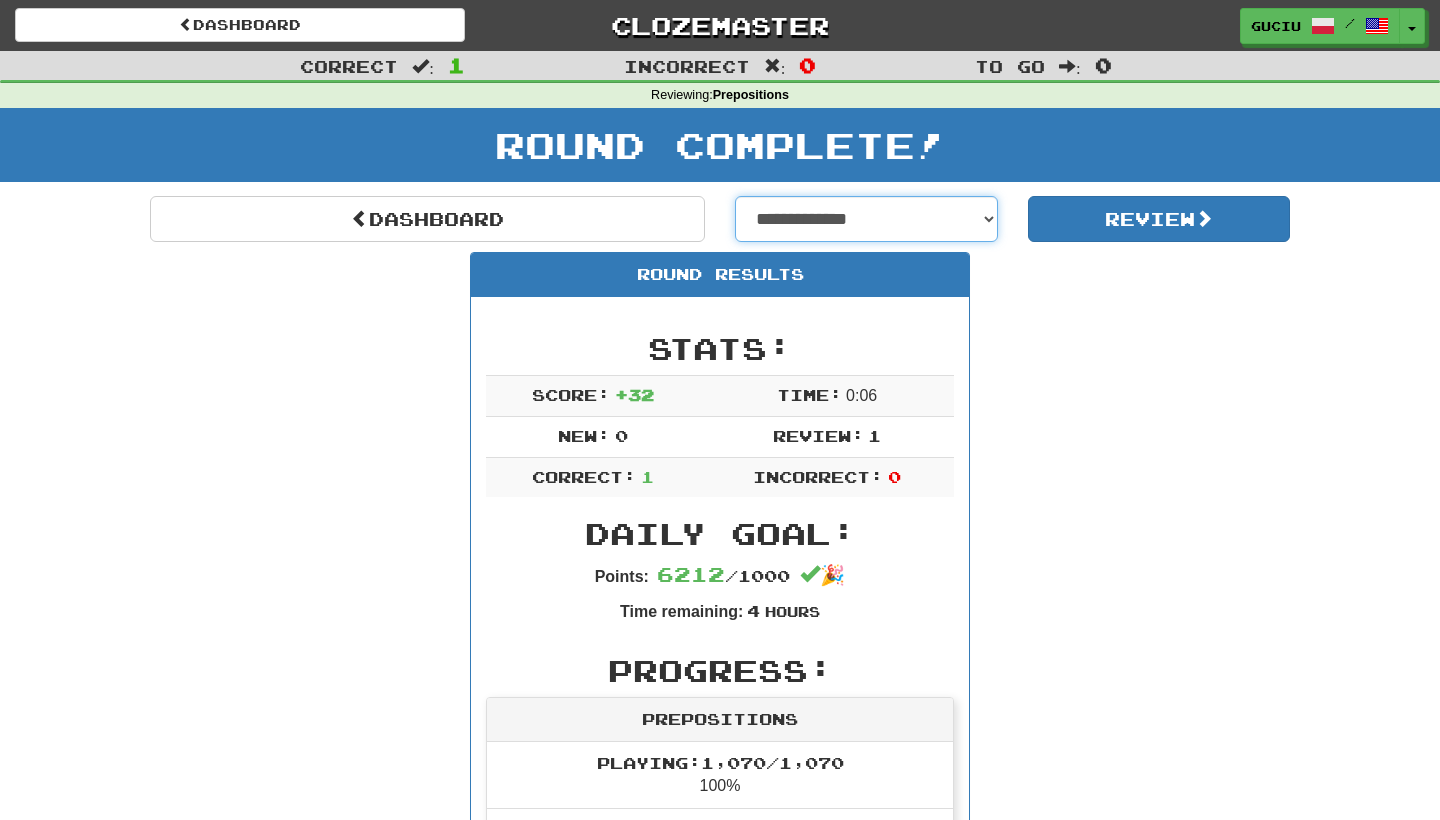 select on "**********" 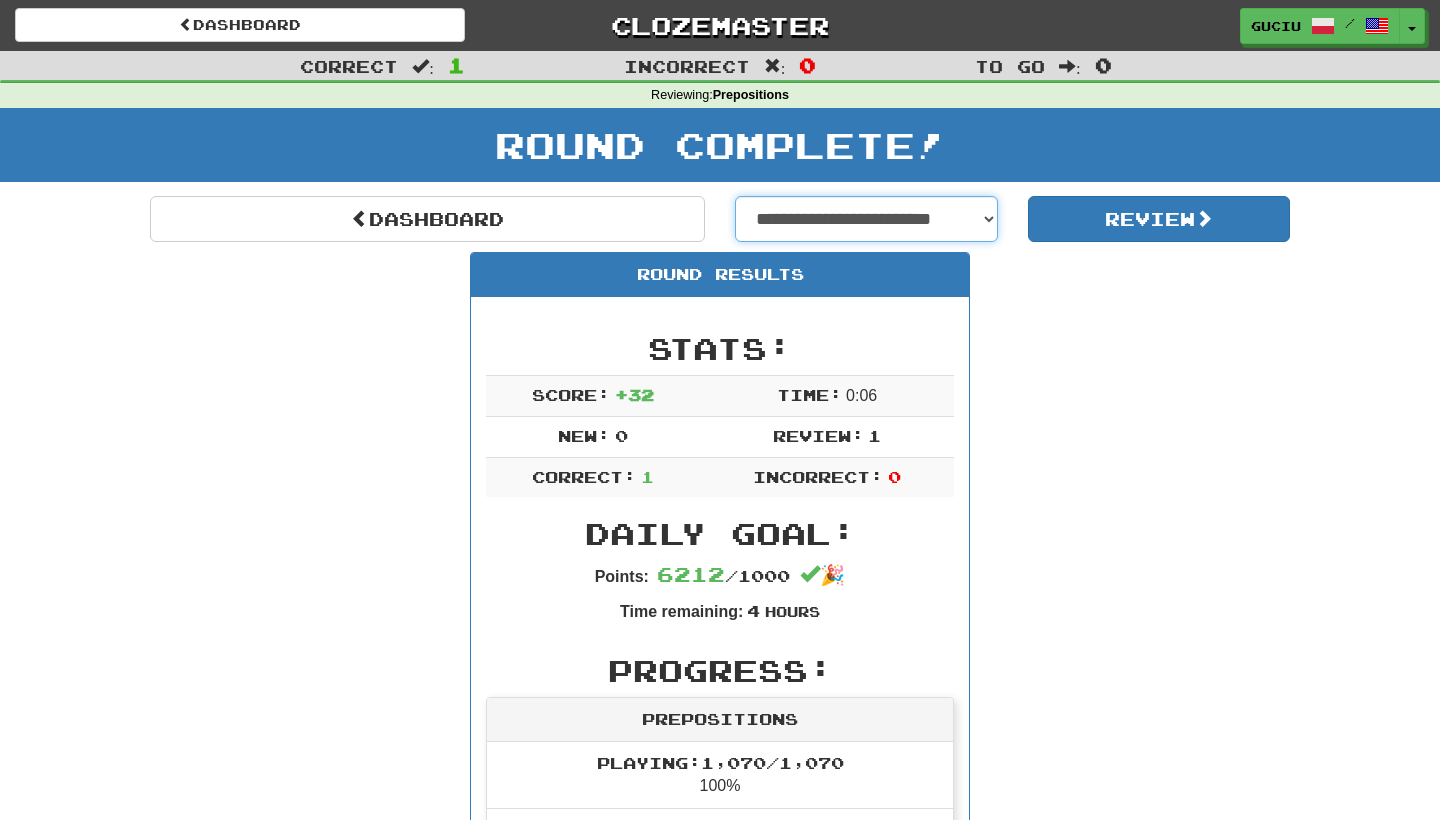 select on "**********" 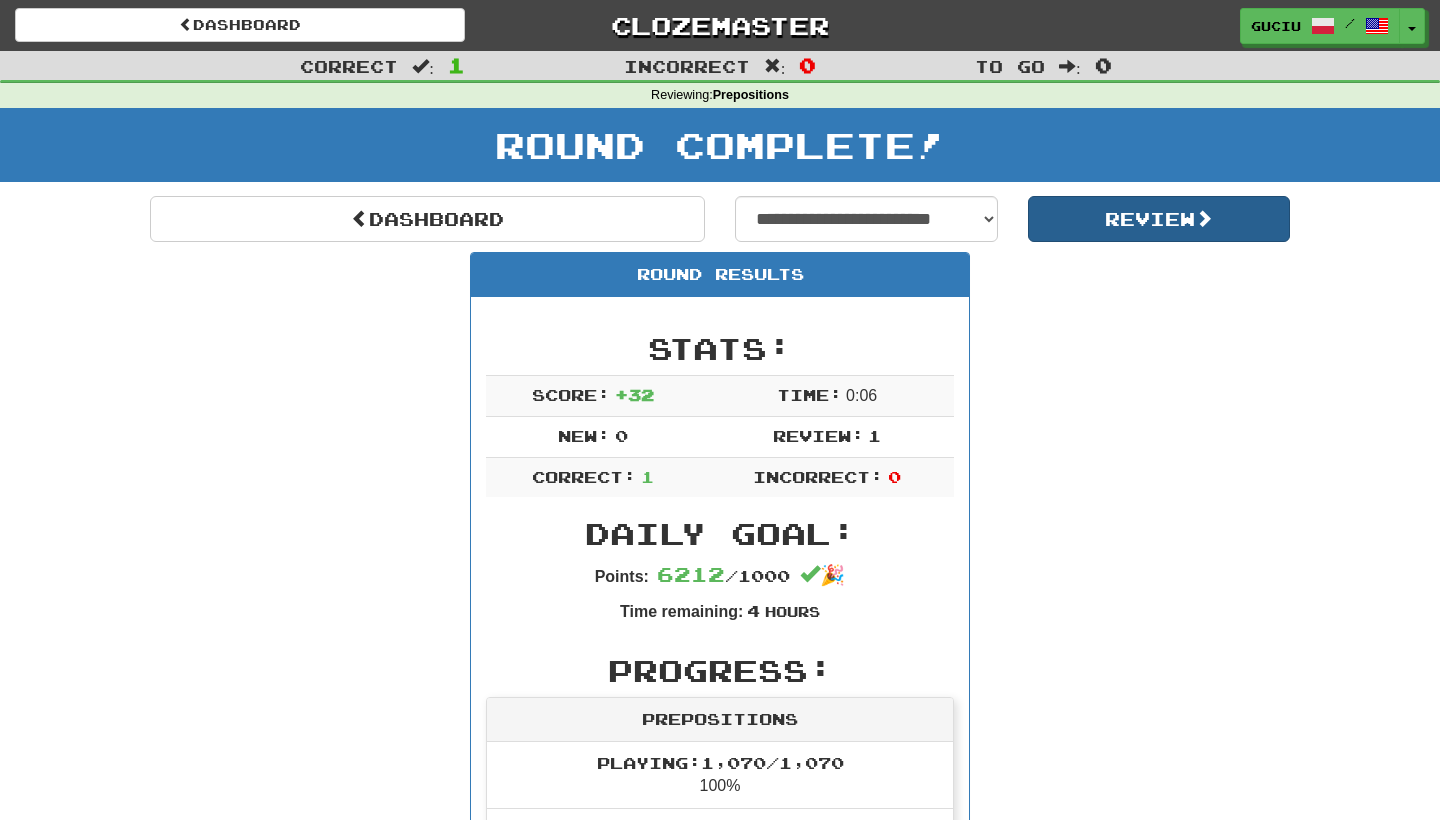click on "Review" at bounding box center [1159, 219] 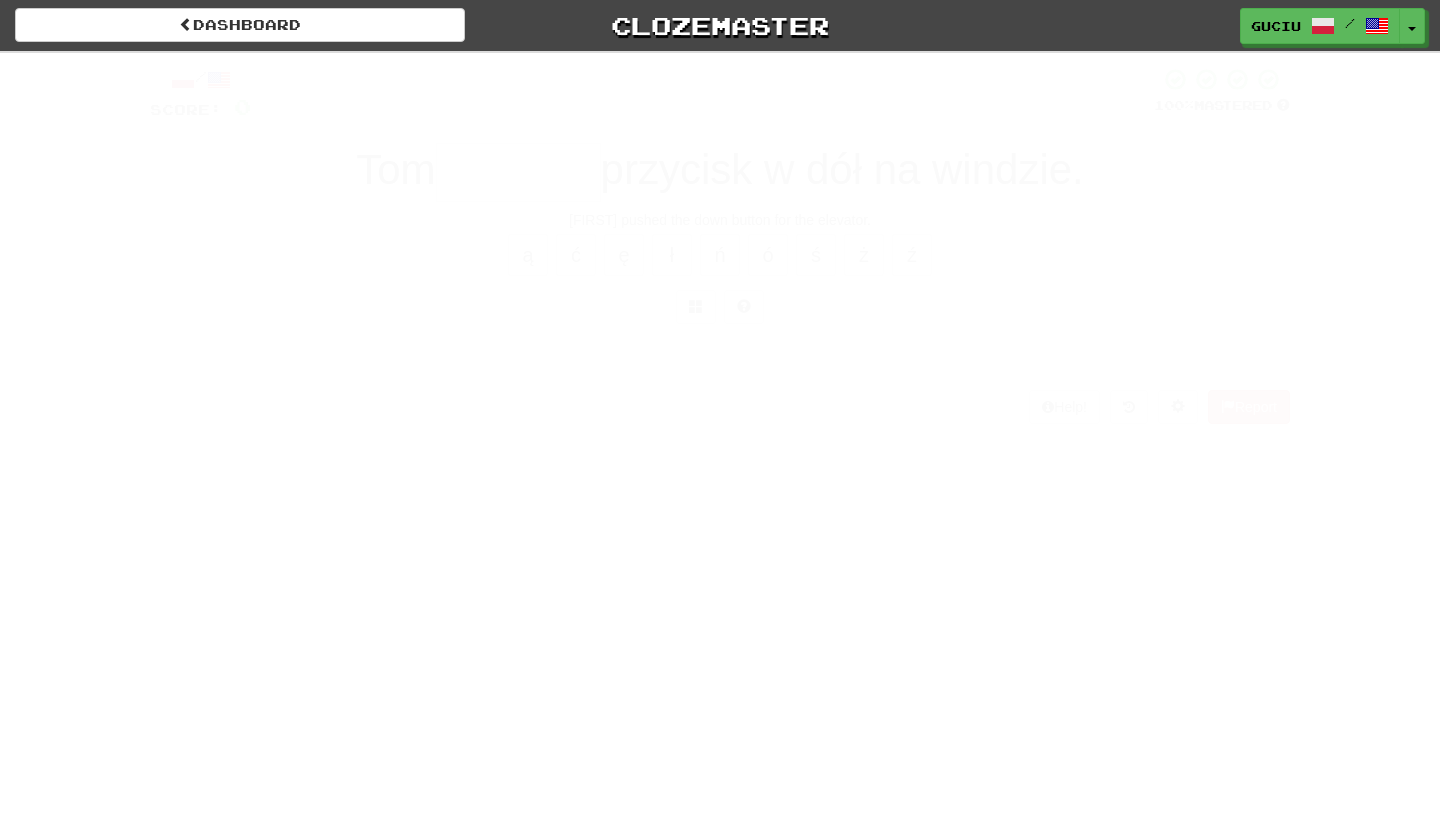 scroll, scrollTop: 0, scrollLeft: 0, axis: both 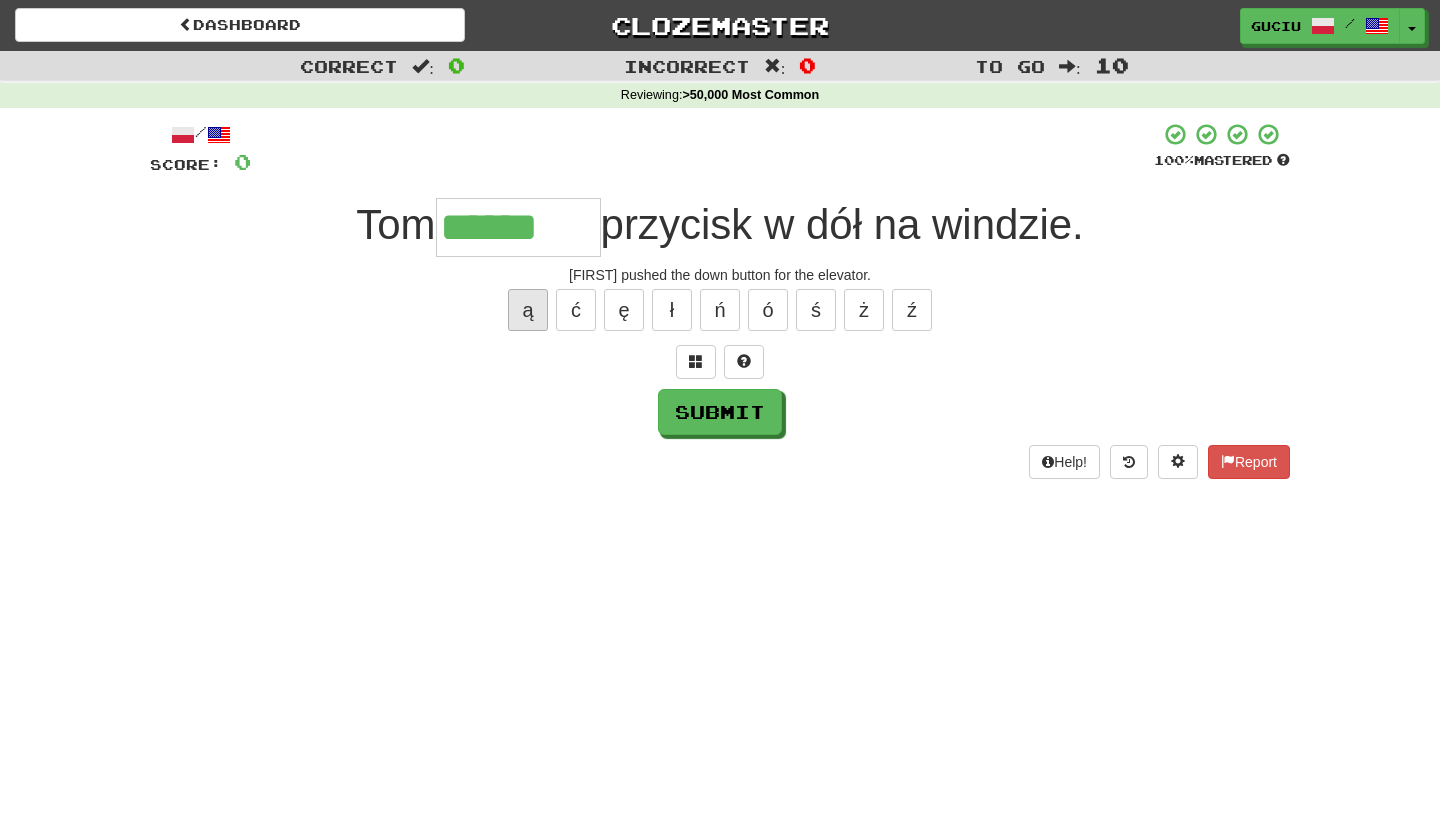 click on "ą" at bounding box center (528, 310) 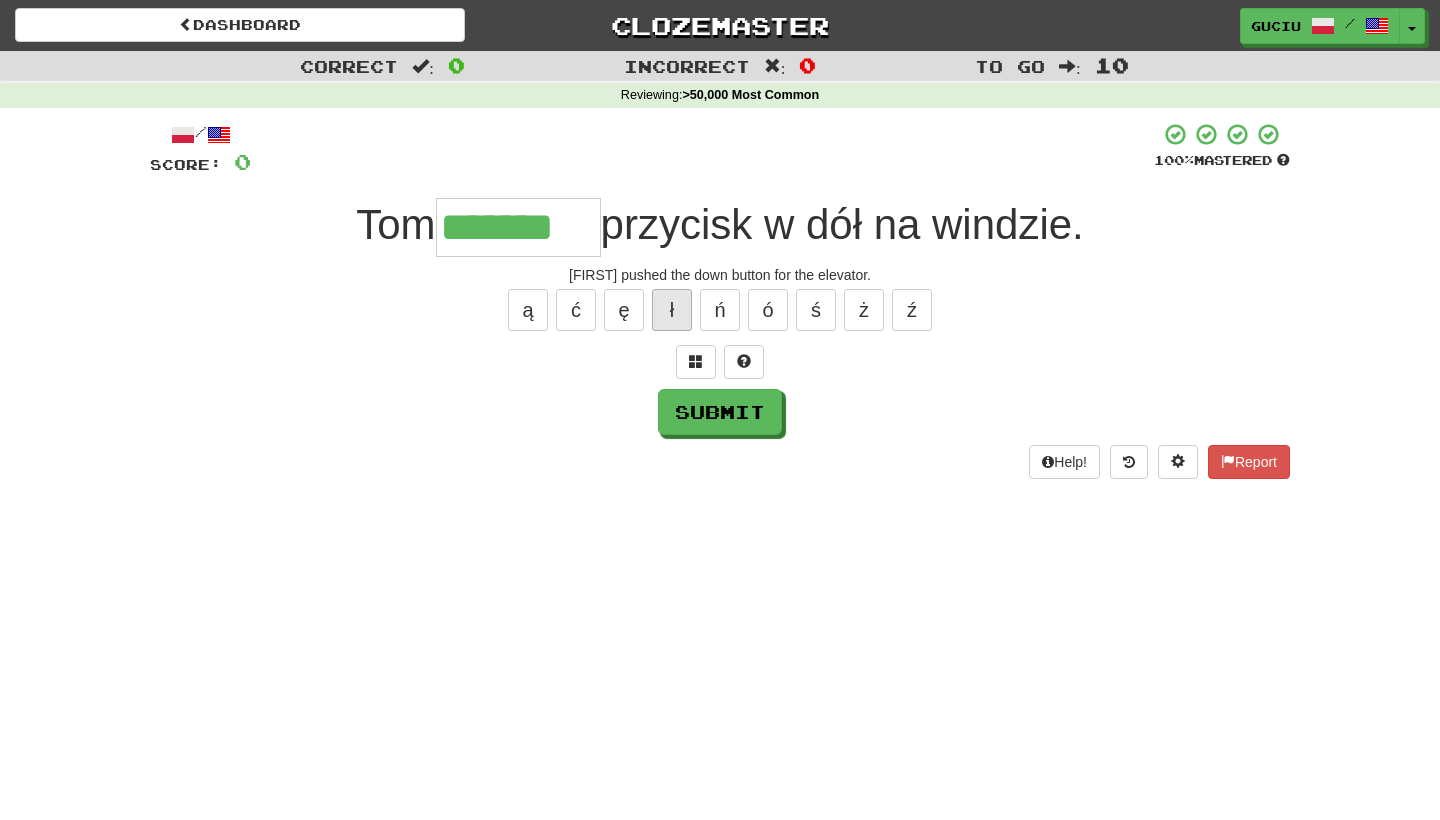 click on "ł" at bounding box center (672, 310) 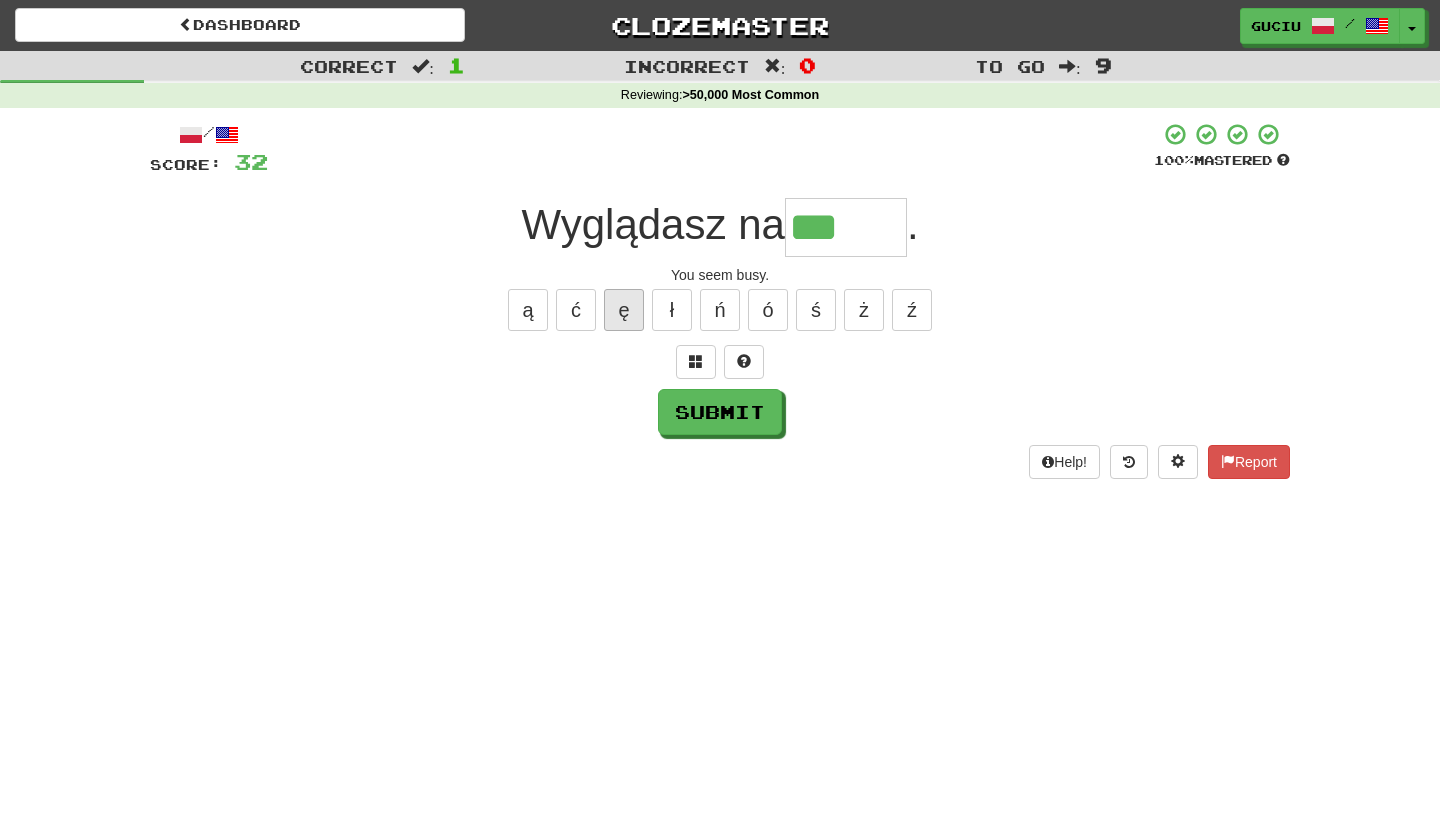 click on "ę" at bounding box center [624, 310] 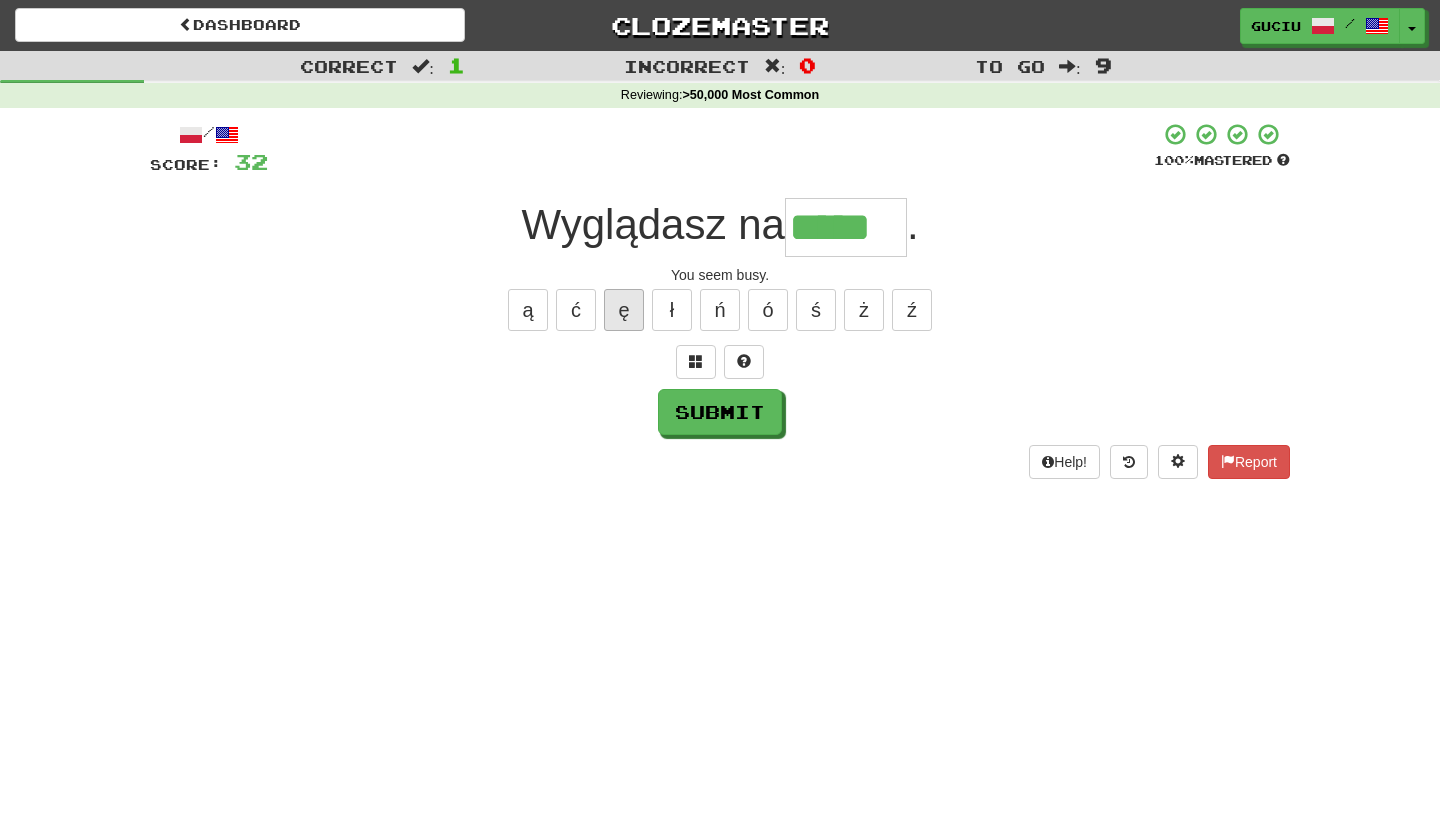 click on "ę" at bounding box center [624, 310] 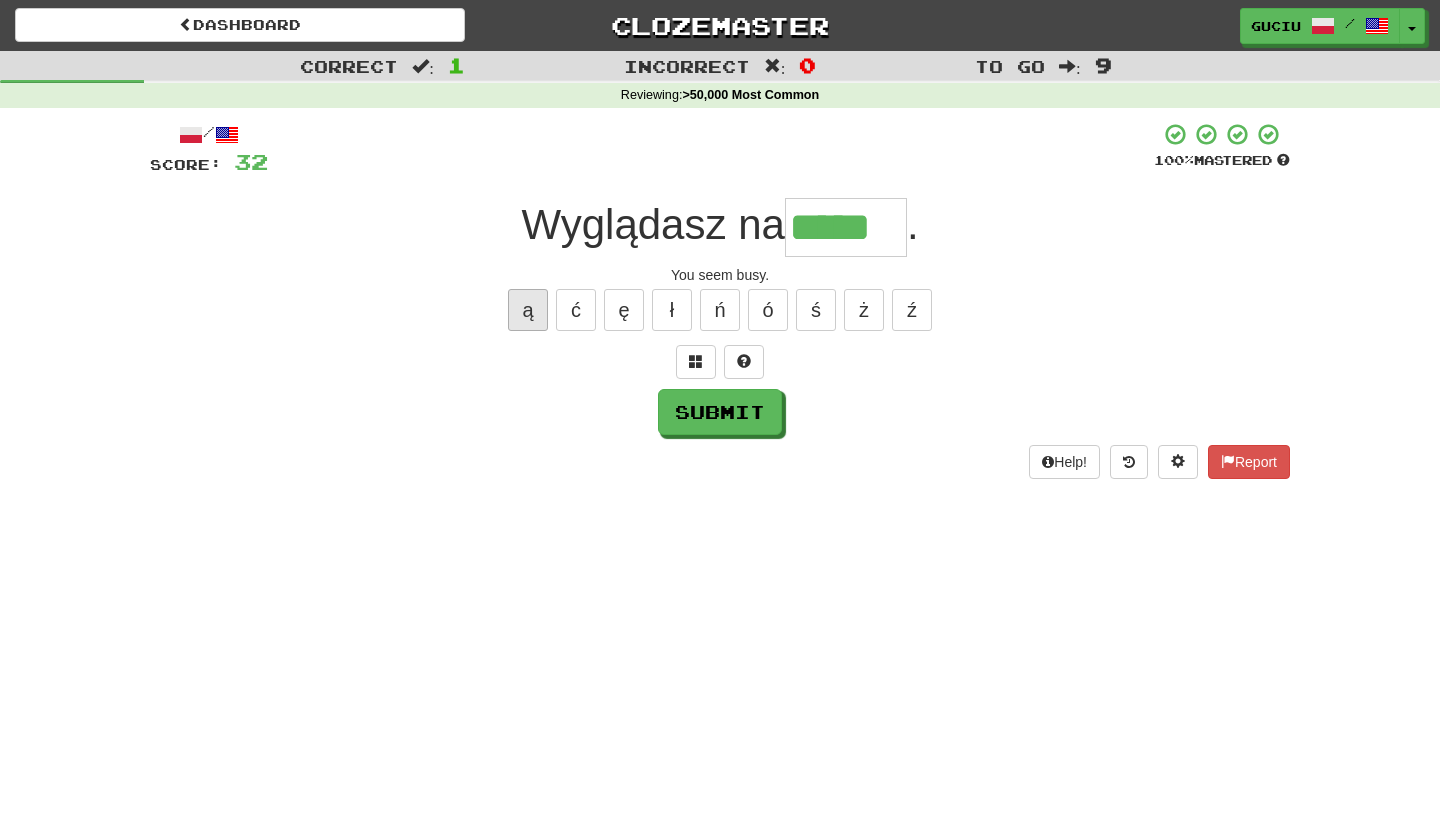 click on "ą" at bounding box center [528, 310] 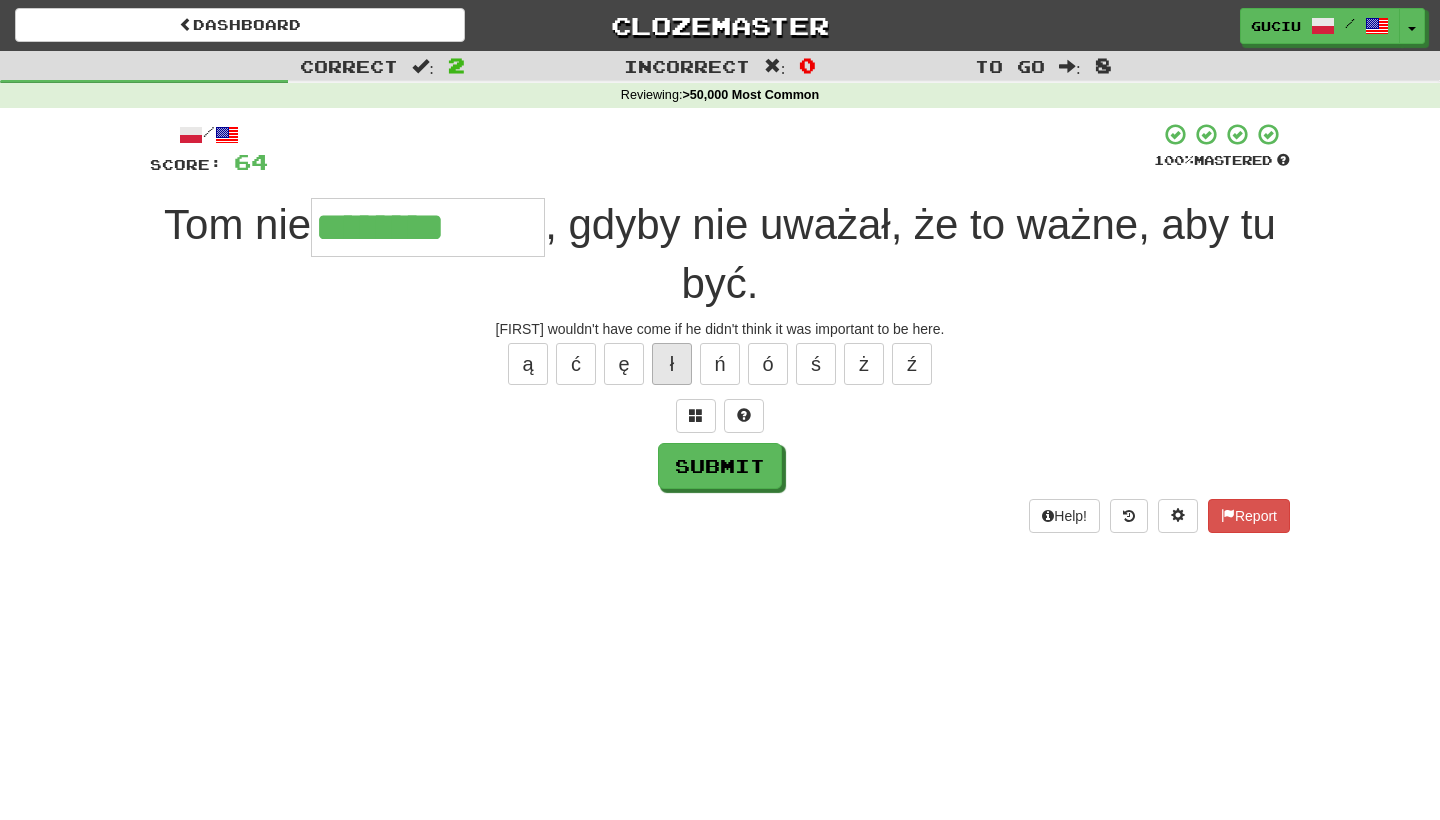 click on "ł" at bounding box center (672, 364) 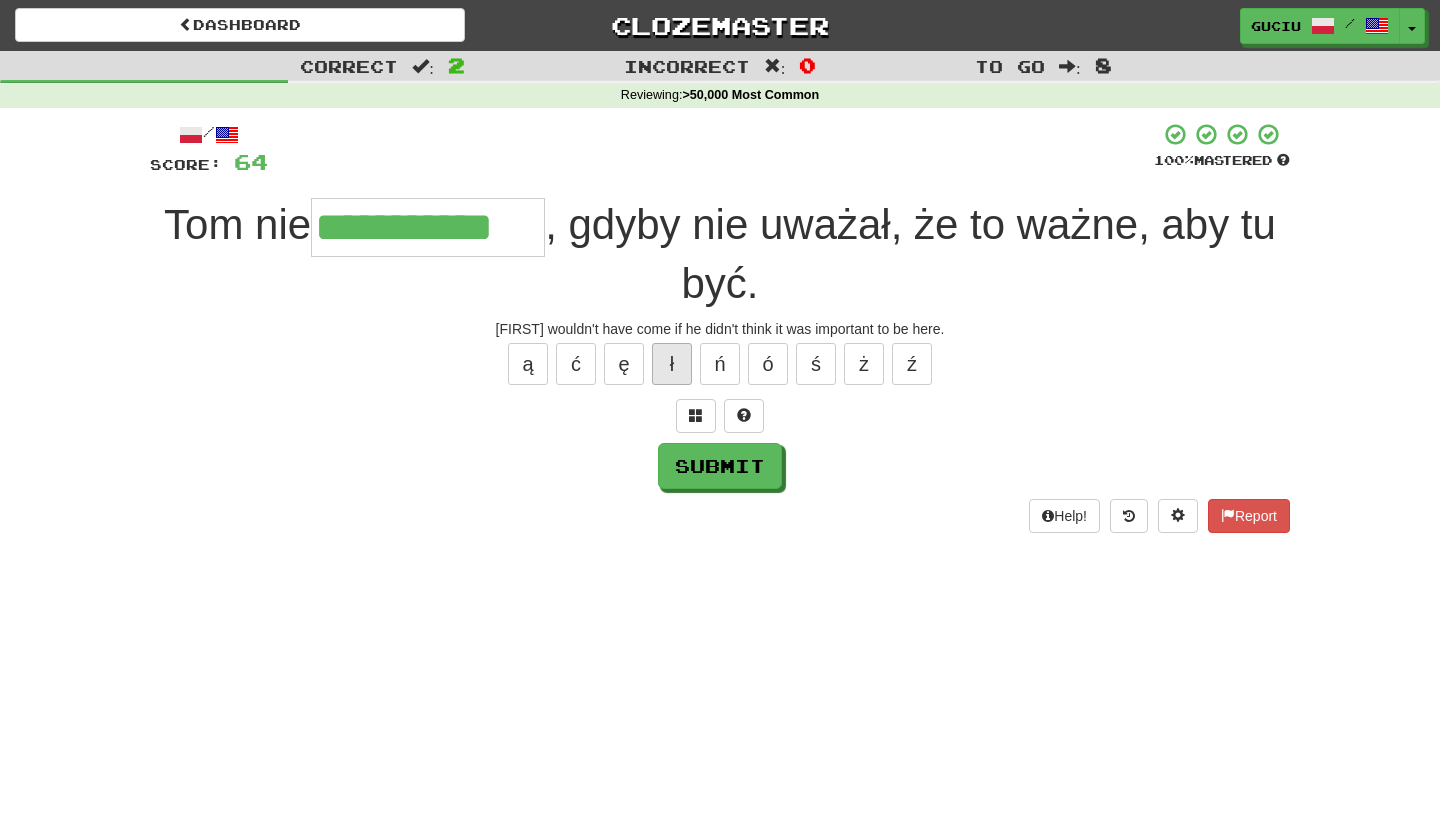 type on "**********" 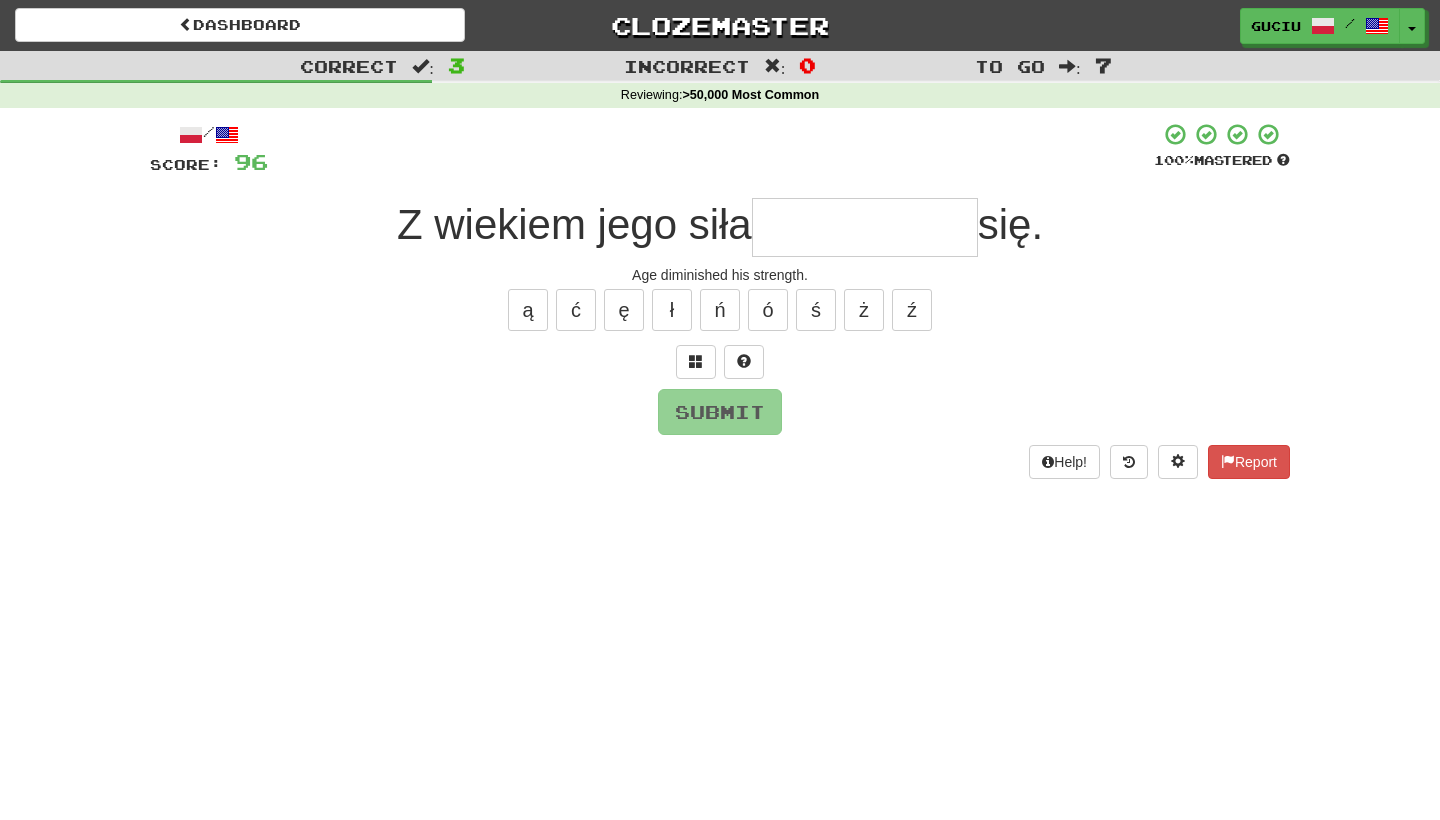 type on "*" 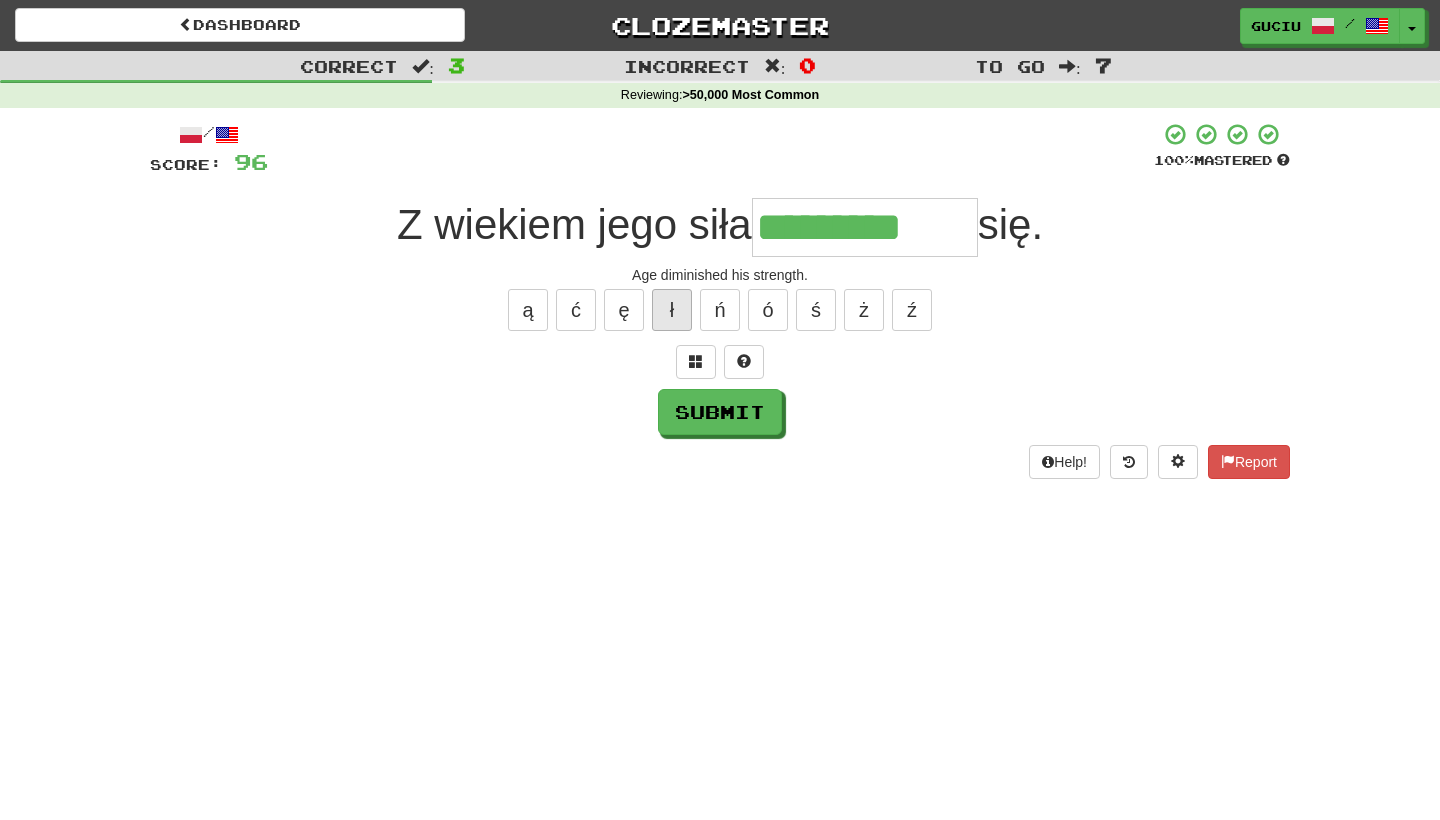 click on "ł" at bounding box center (672, 310) 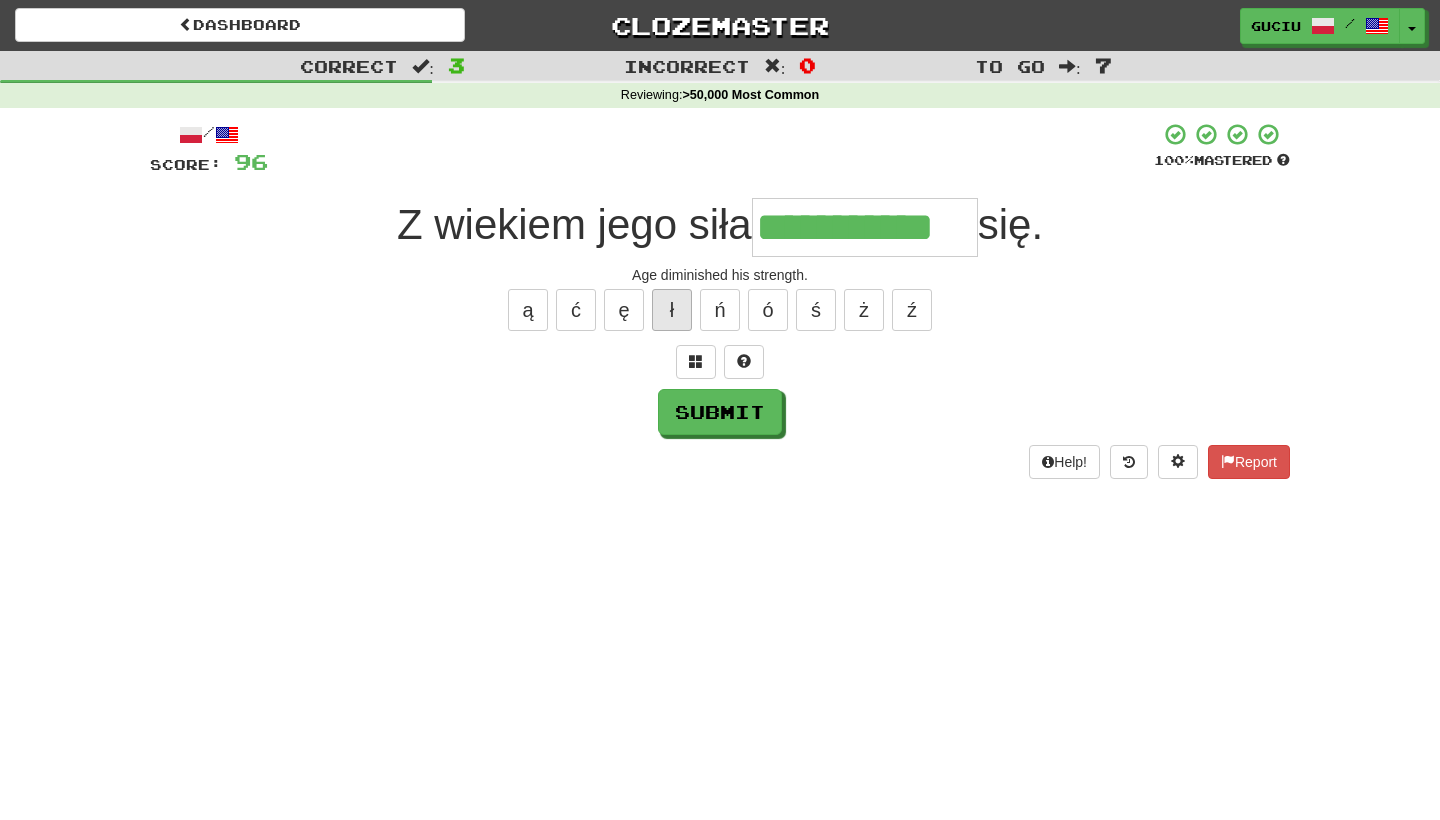 type on "**********" 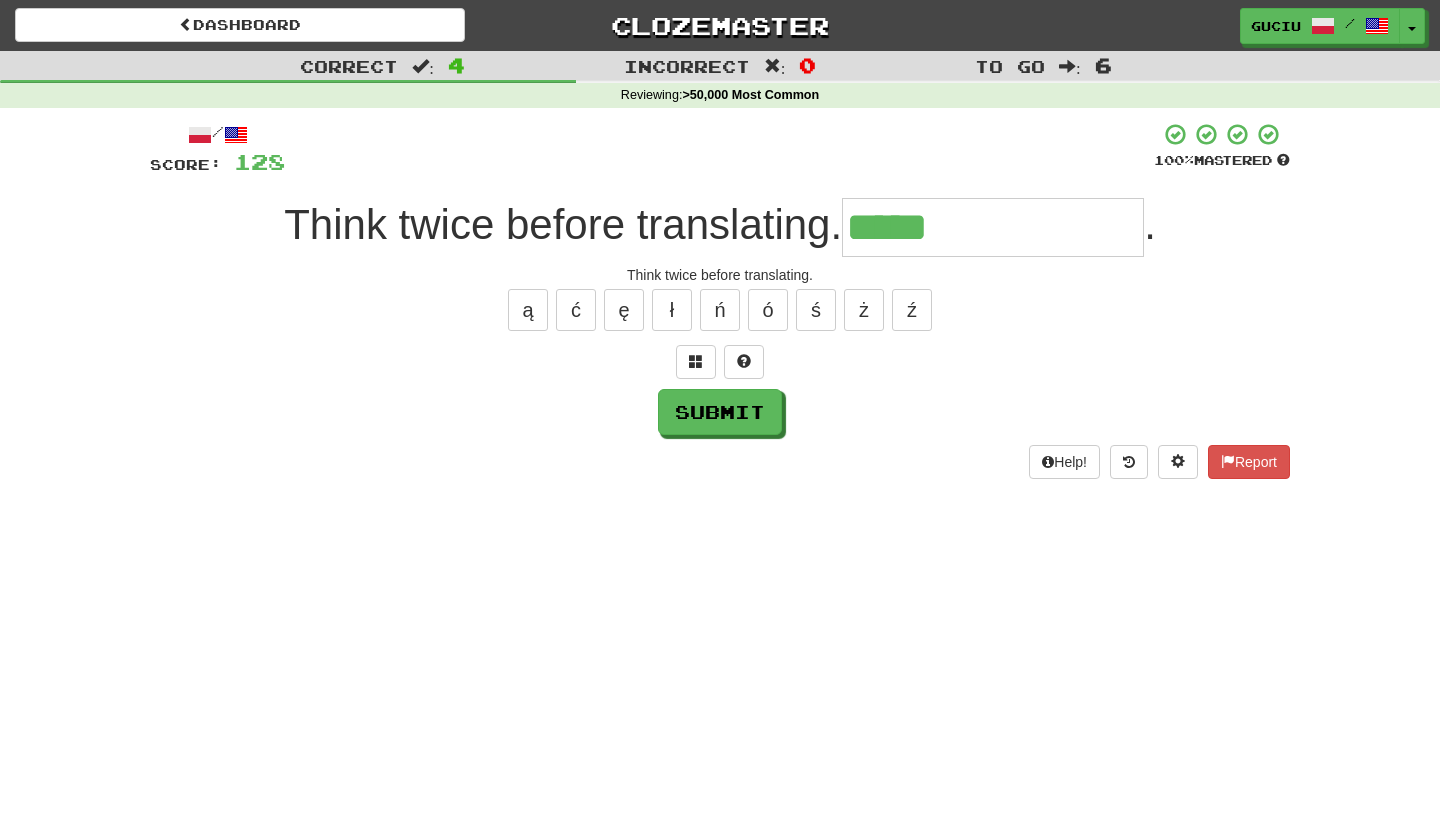 drag, startPoint x: 663, startPoint y: 302, endPoint x: 663, endPoint y: 273, distance: 29 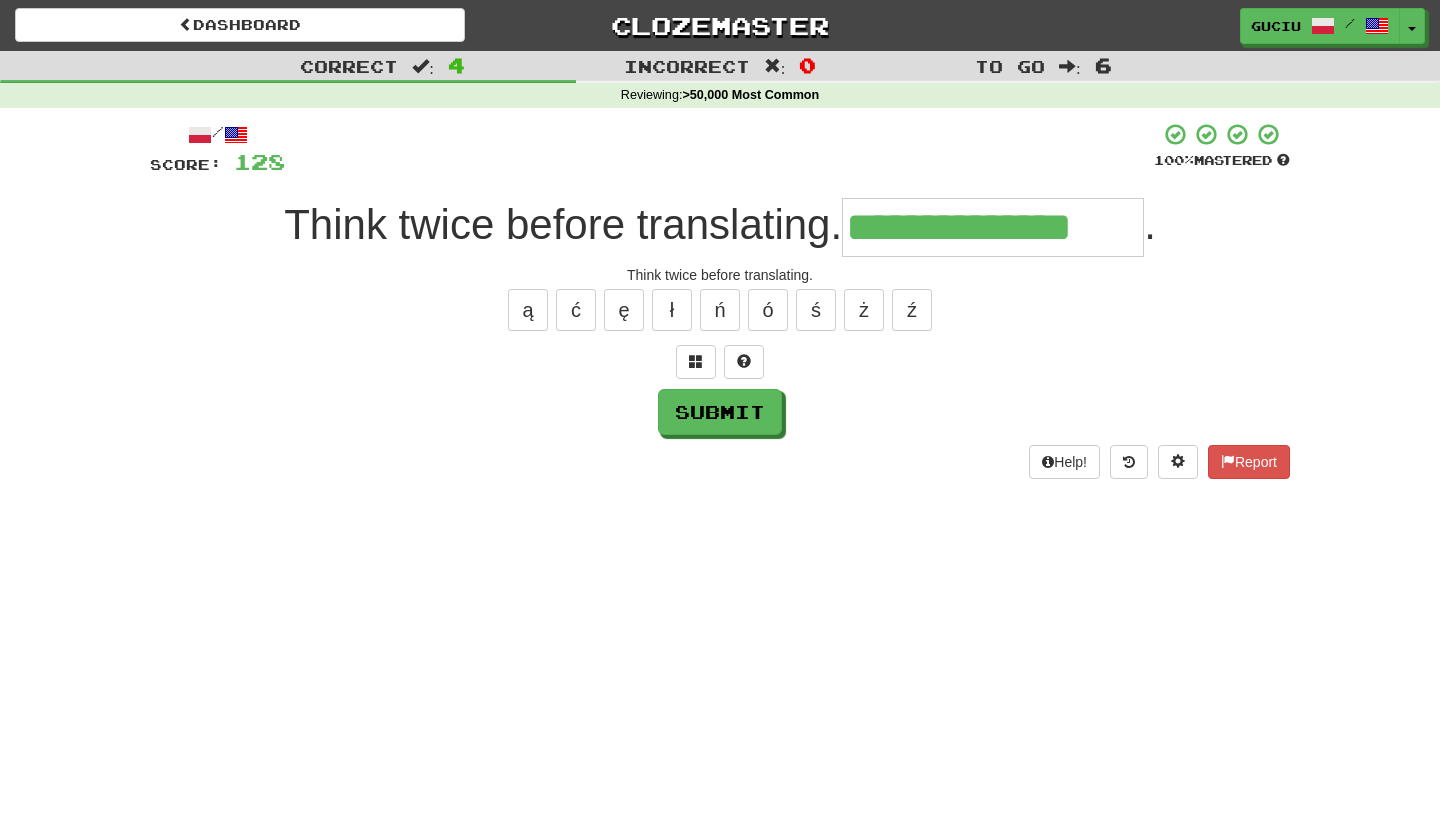type on "**********" 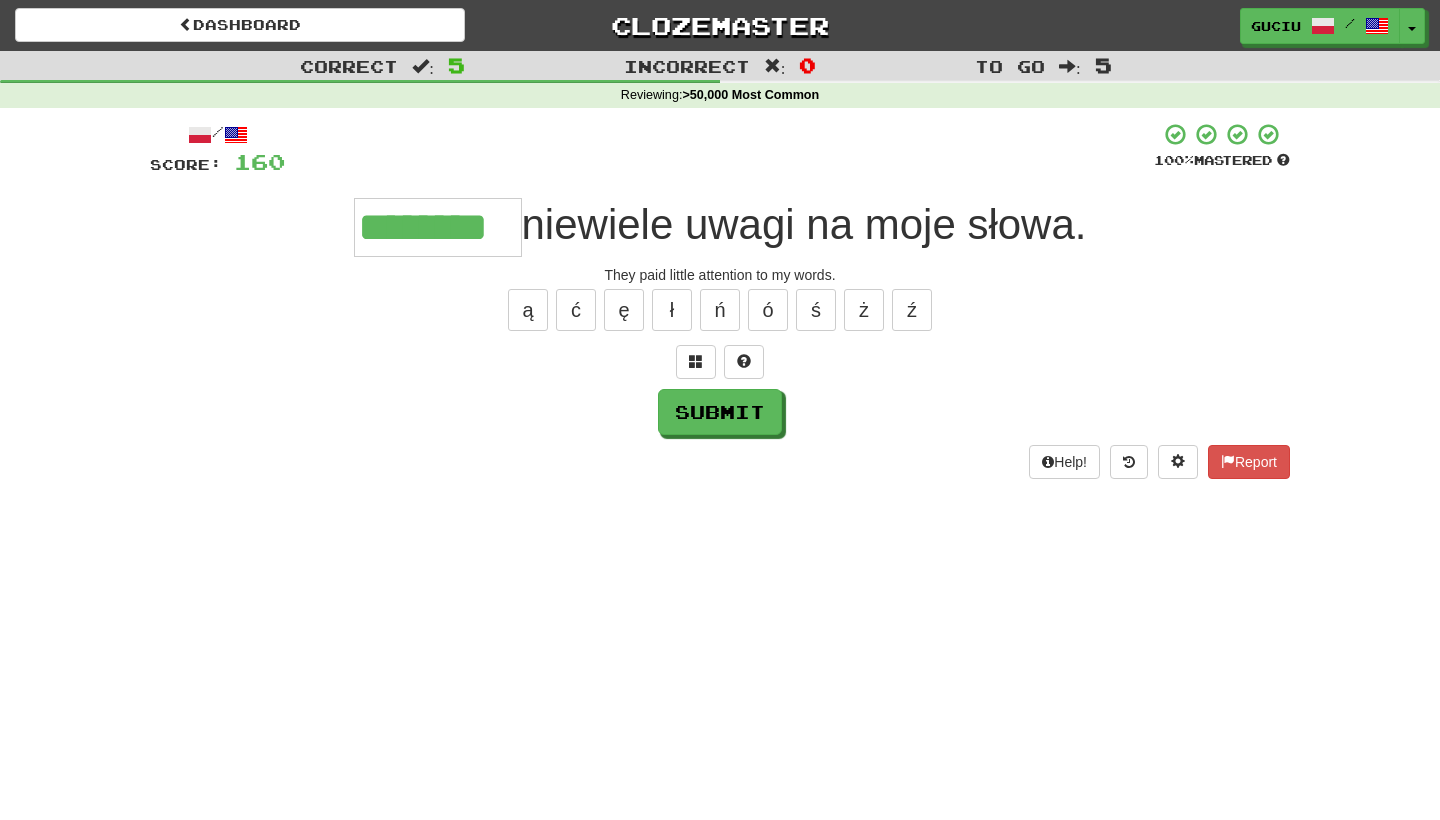 type on "********" 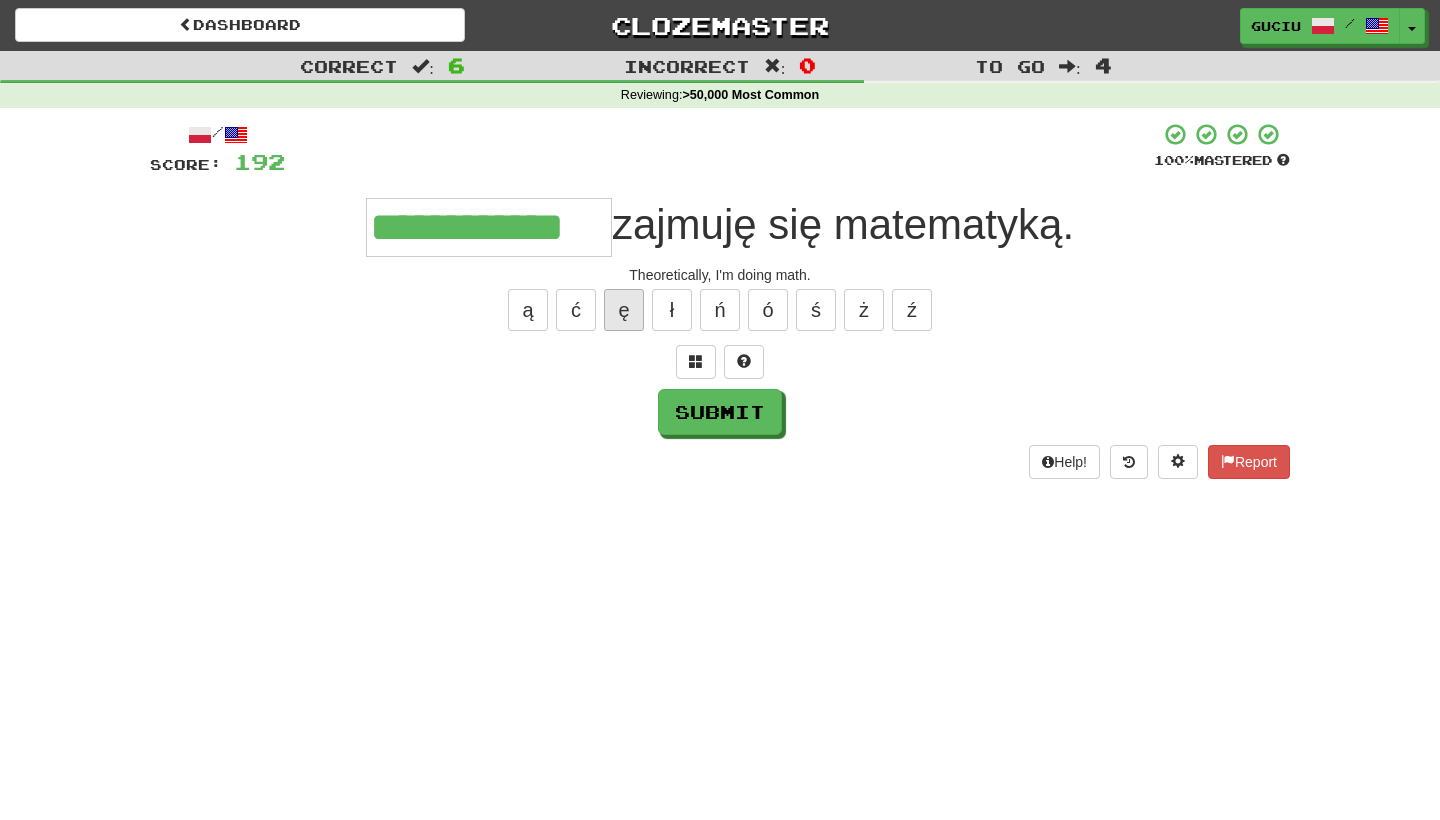 type on "**********" 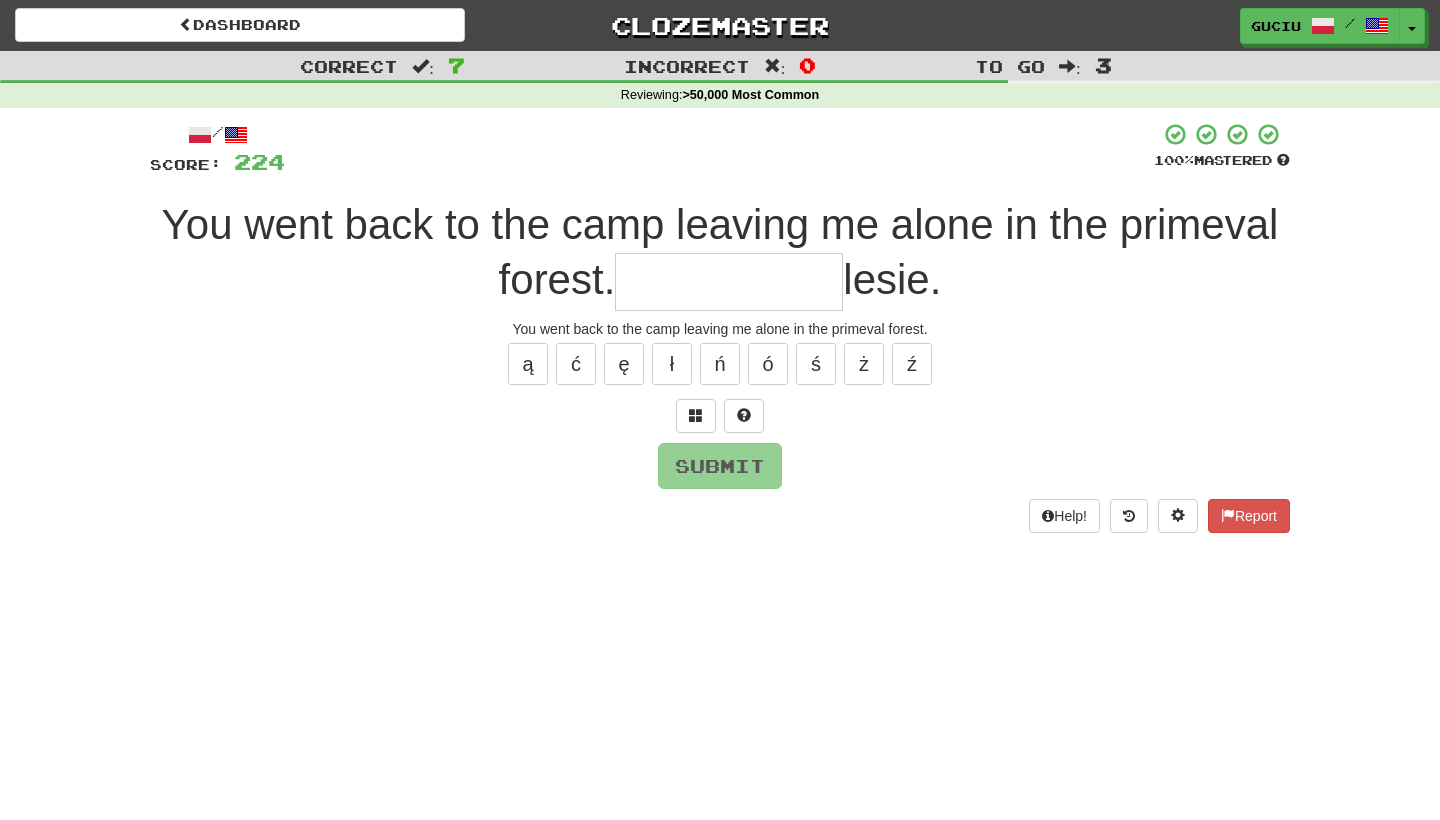 type on "*" 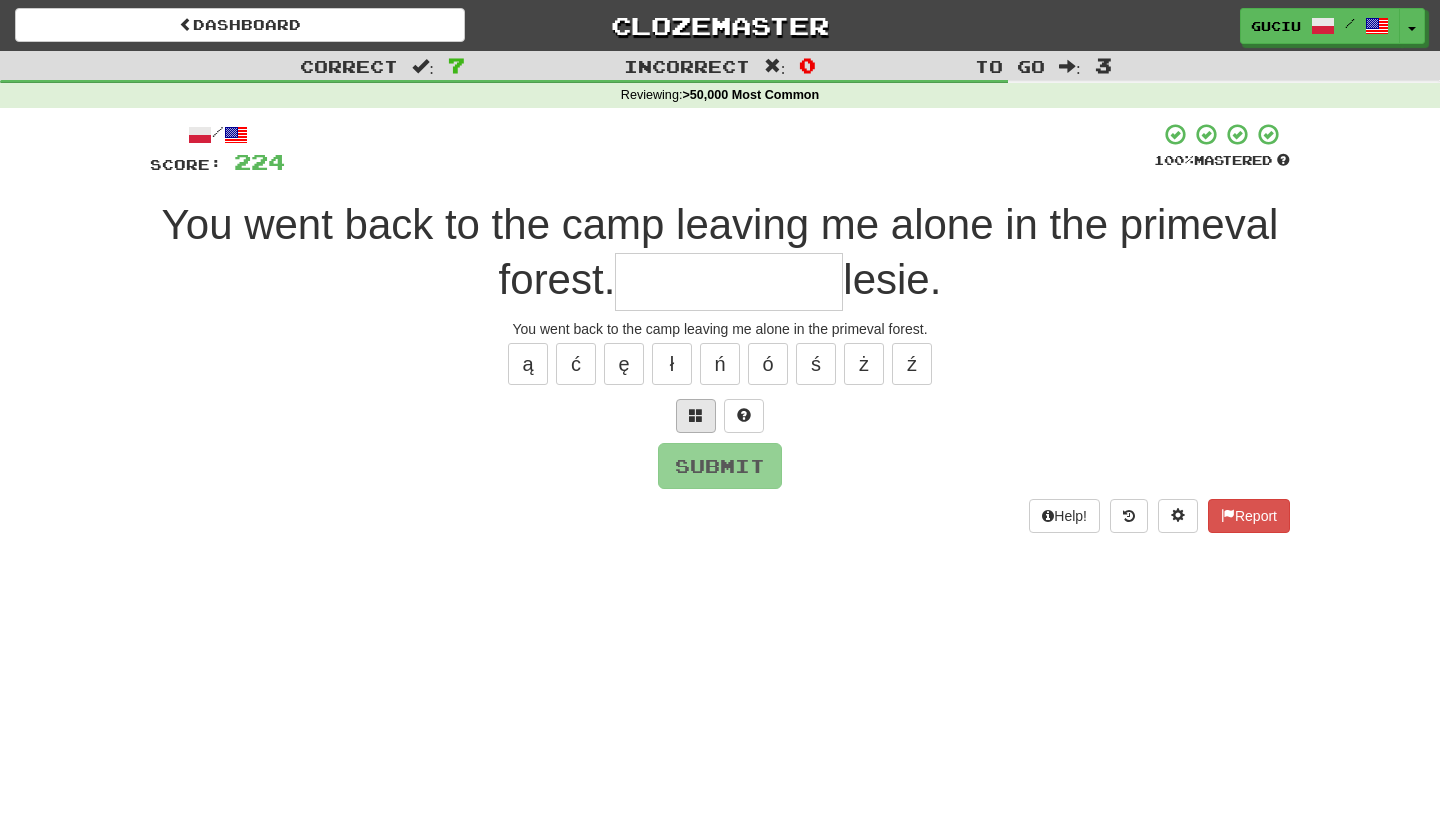 click at bounding box center [696, 415] 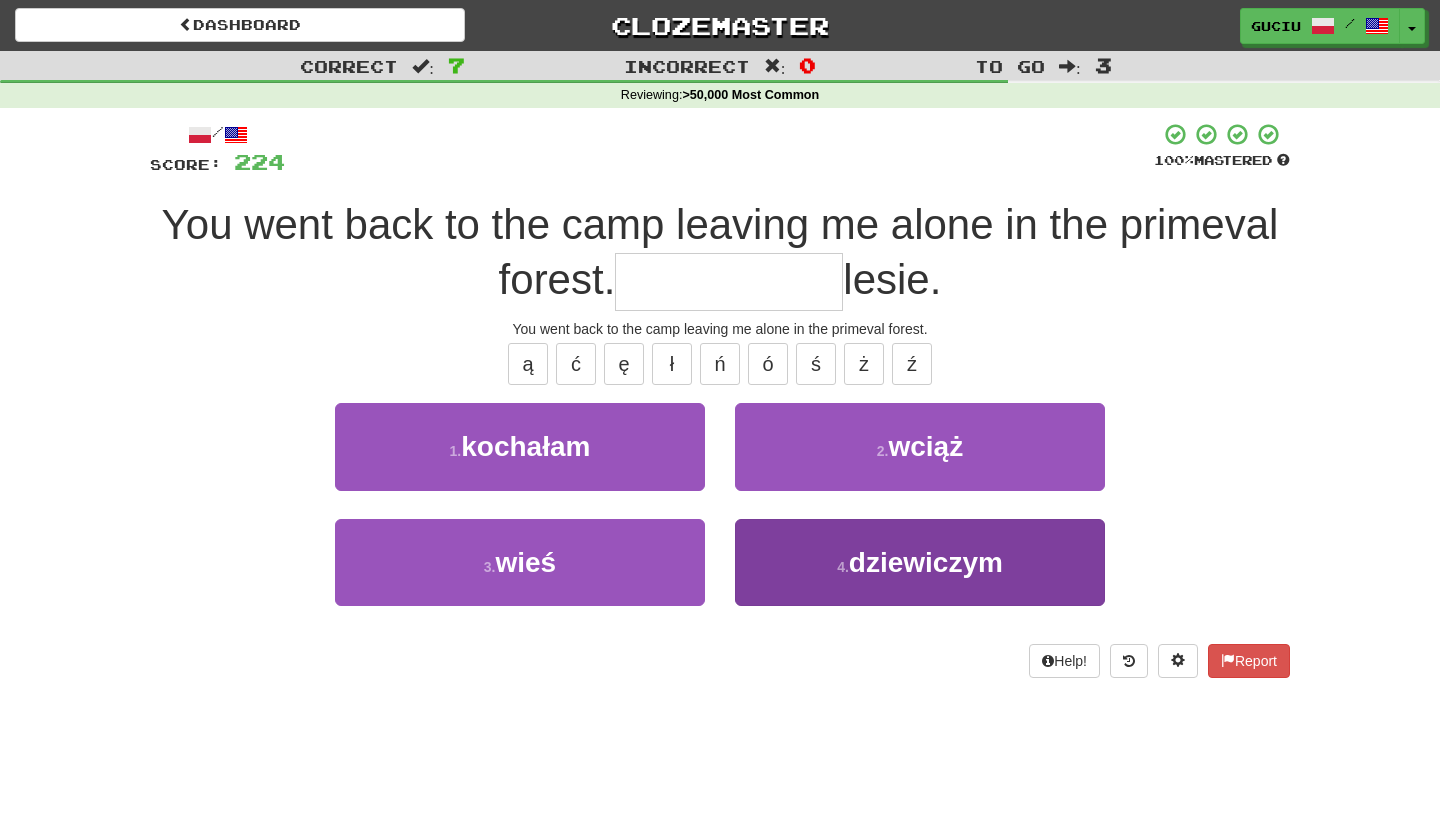 click on "dziewiczym" at bounding box center (926, 562) 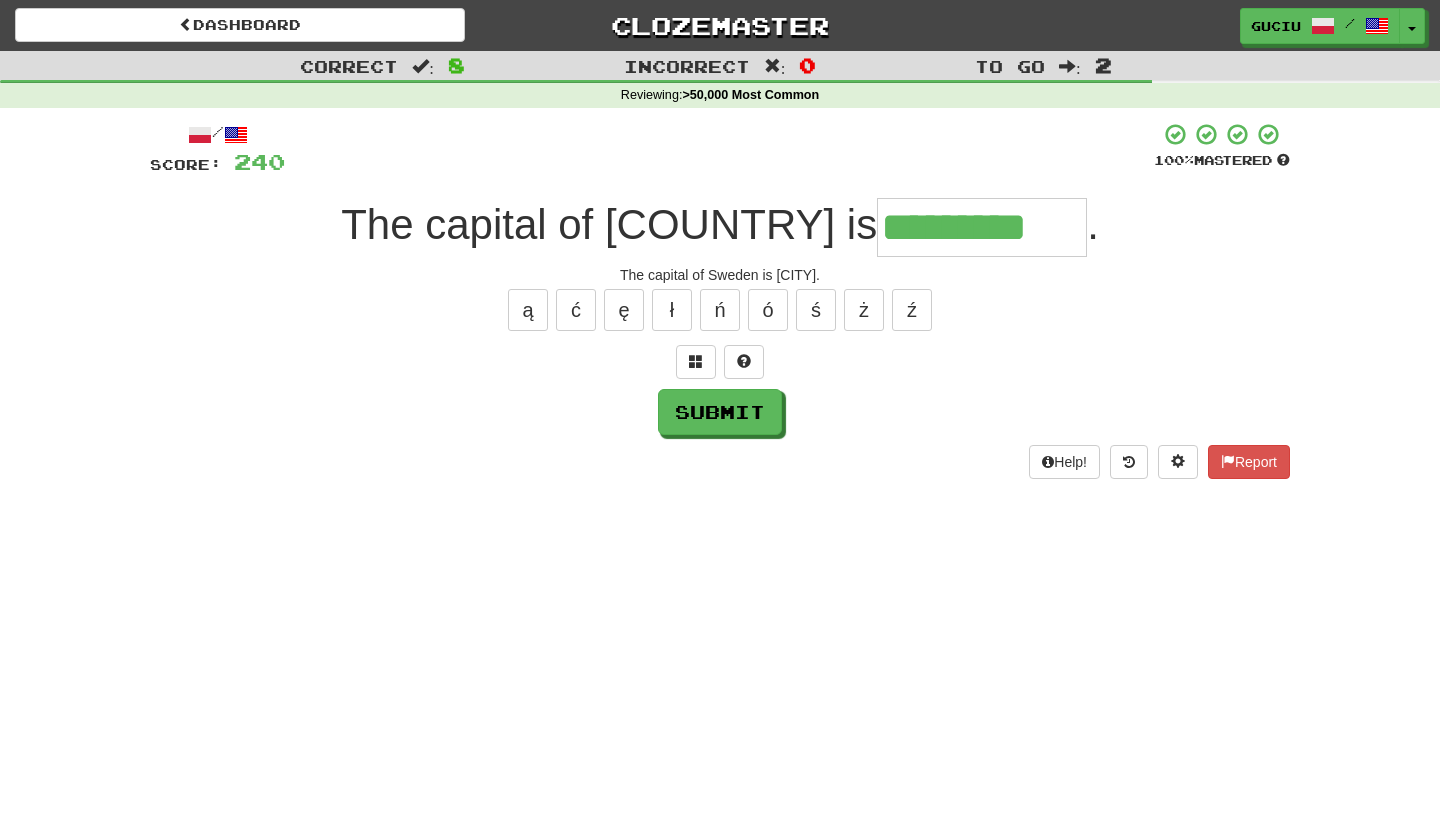 type on "*********" 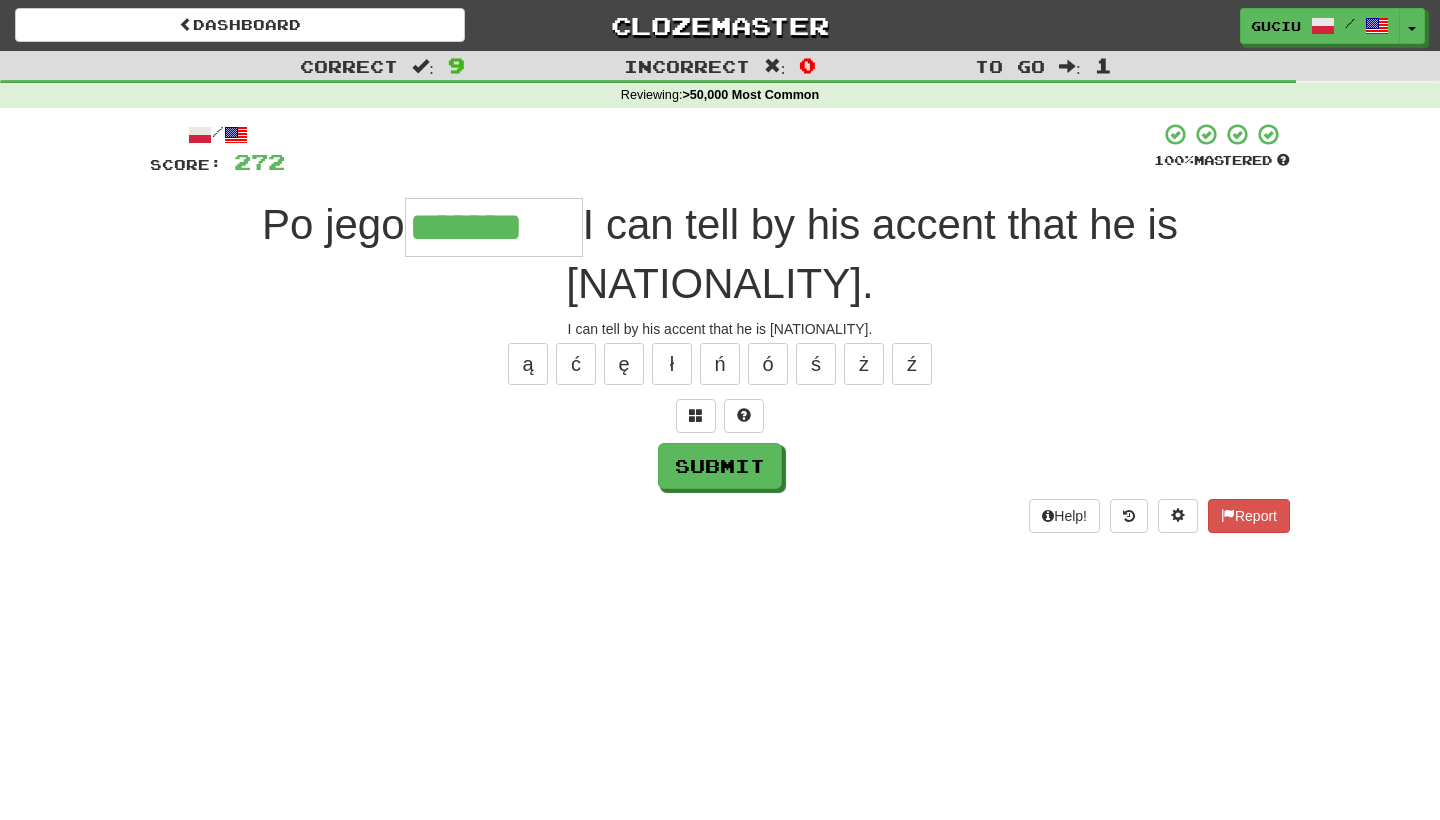 type on "********" 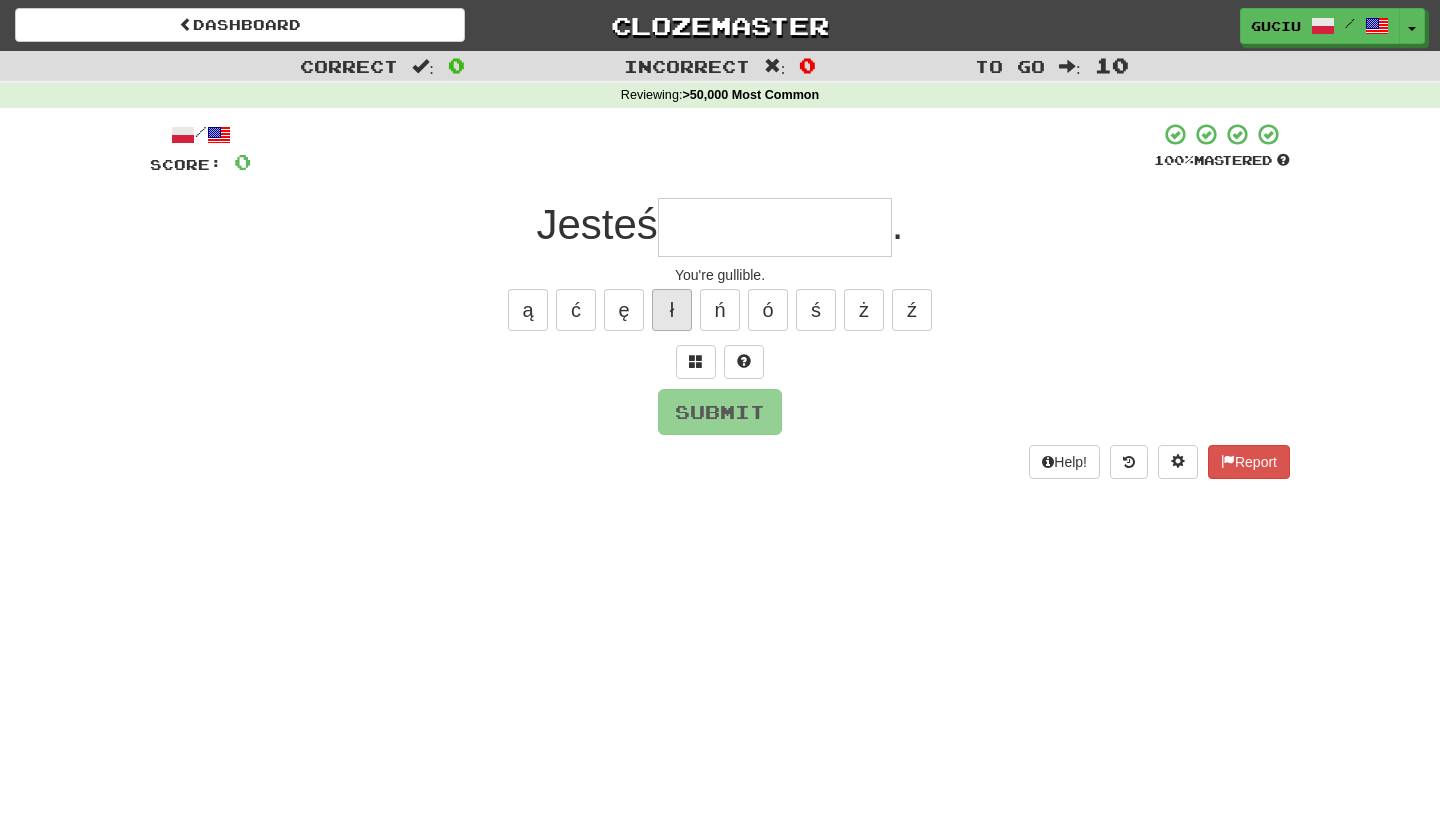click on "ł" at bounding box center (672, 310) 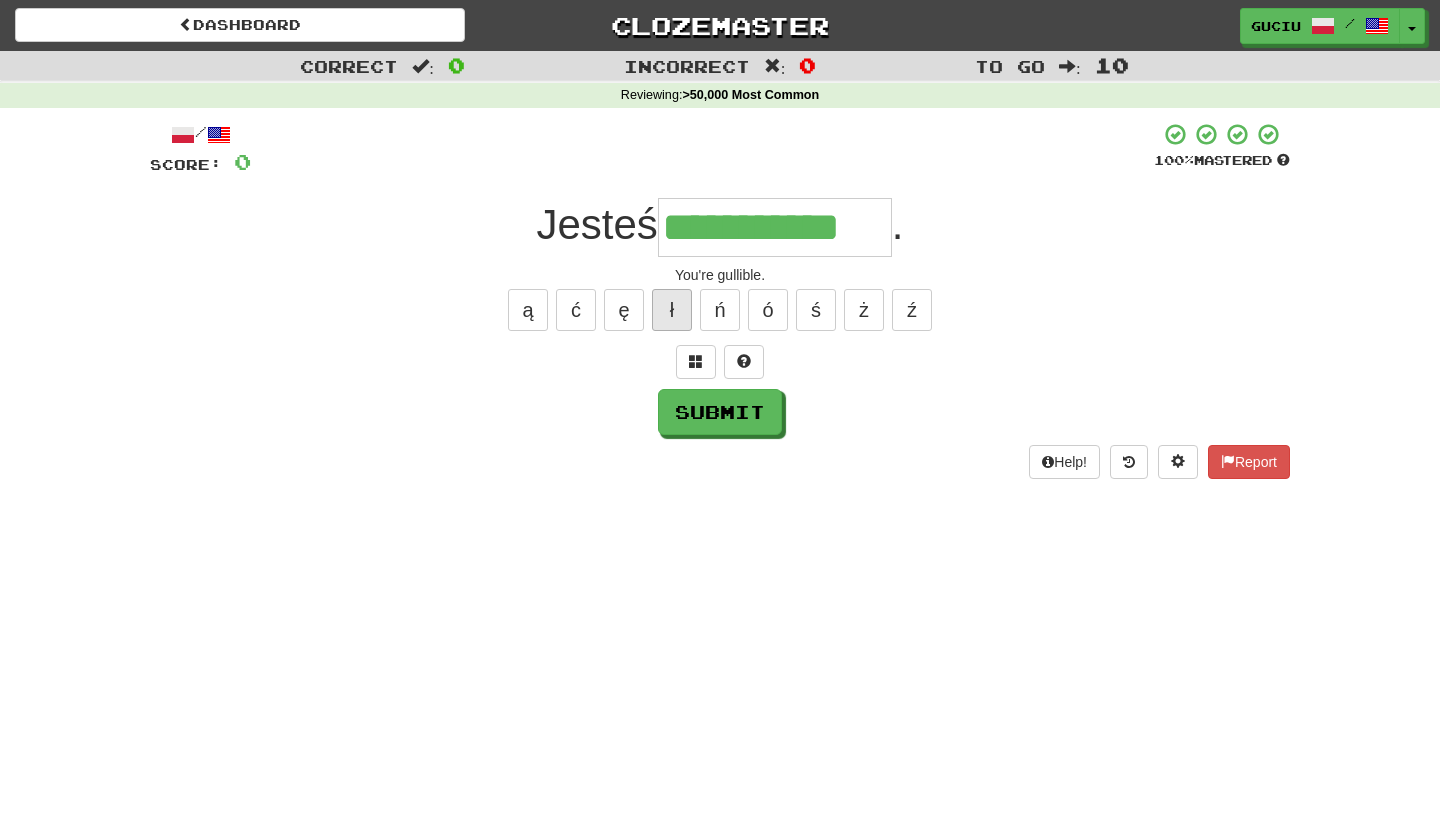 type on "**********" 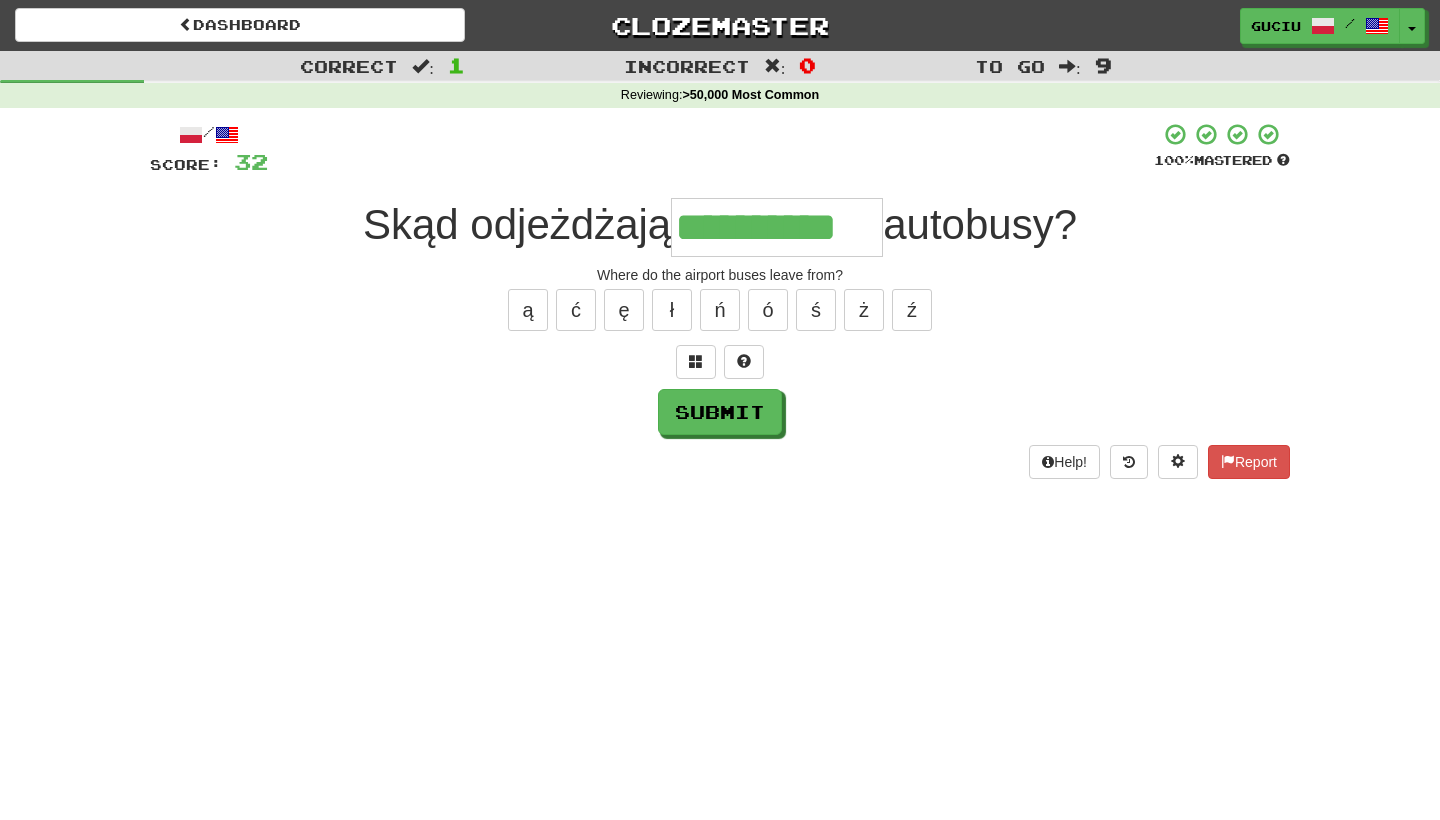 type on "**********" 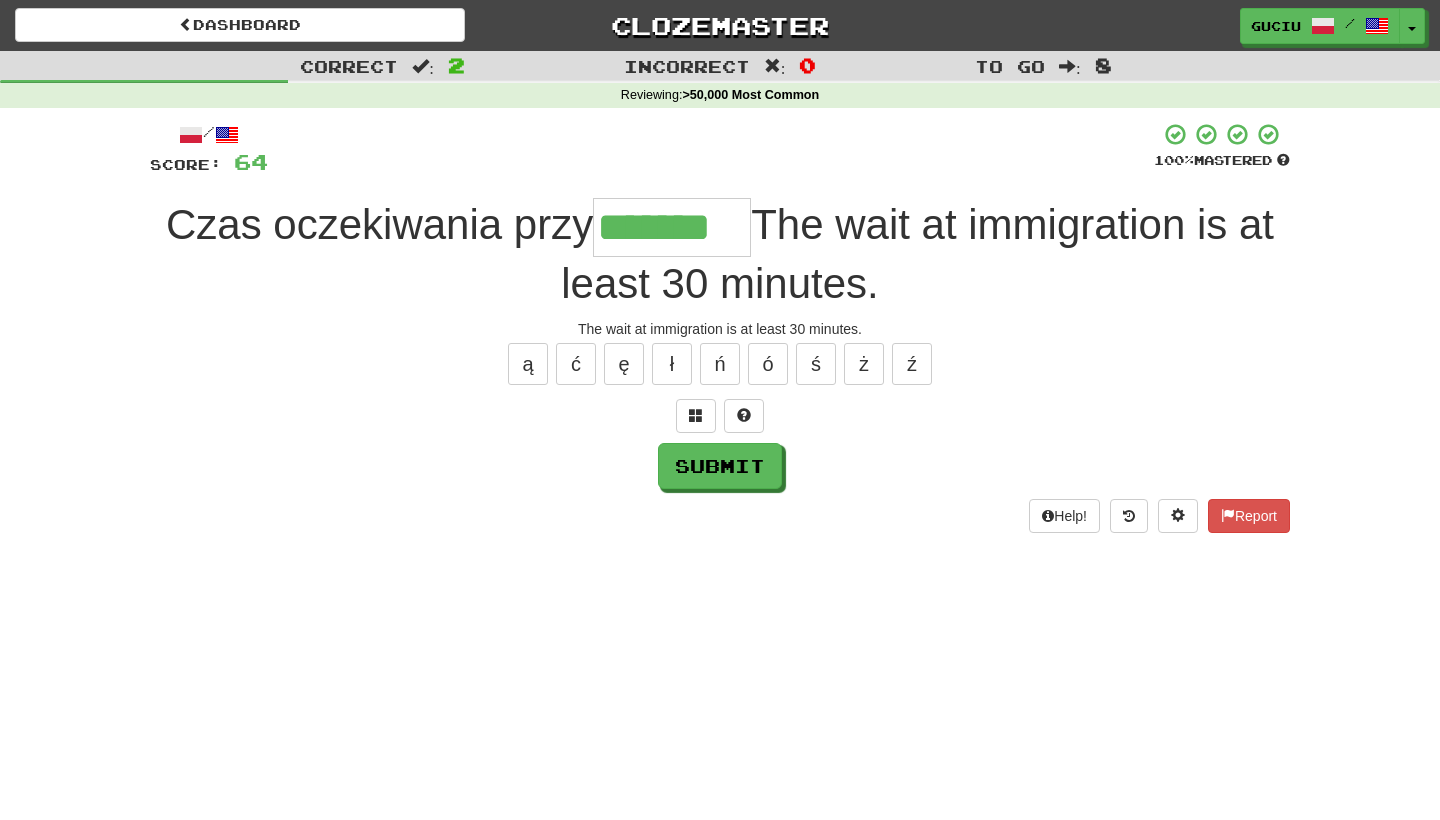 type on "*******" 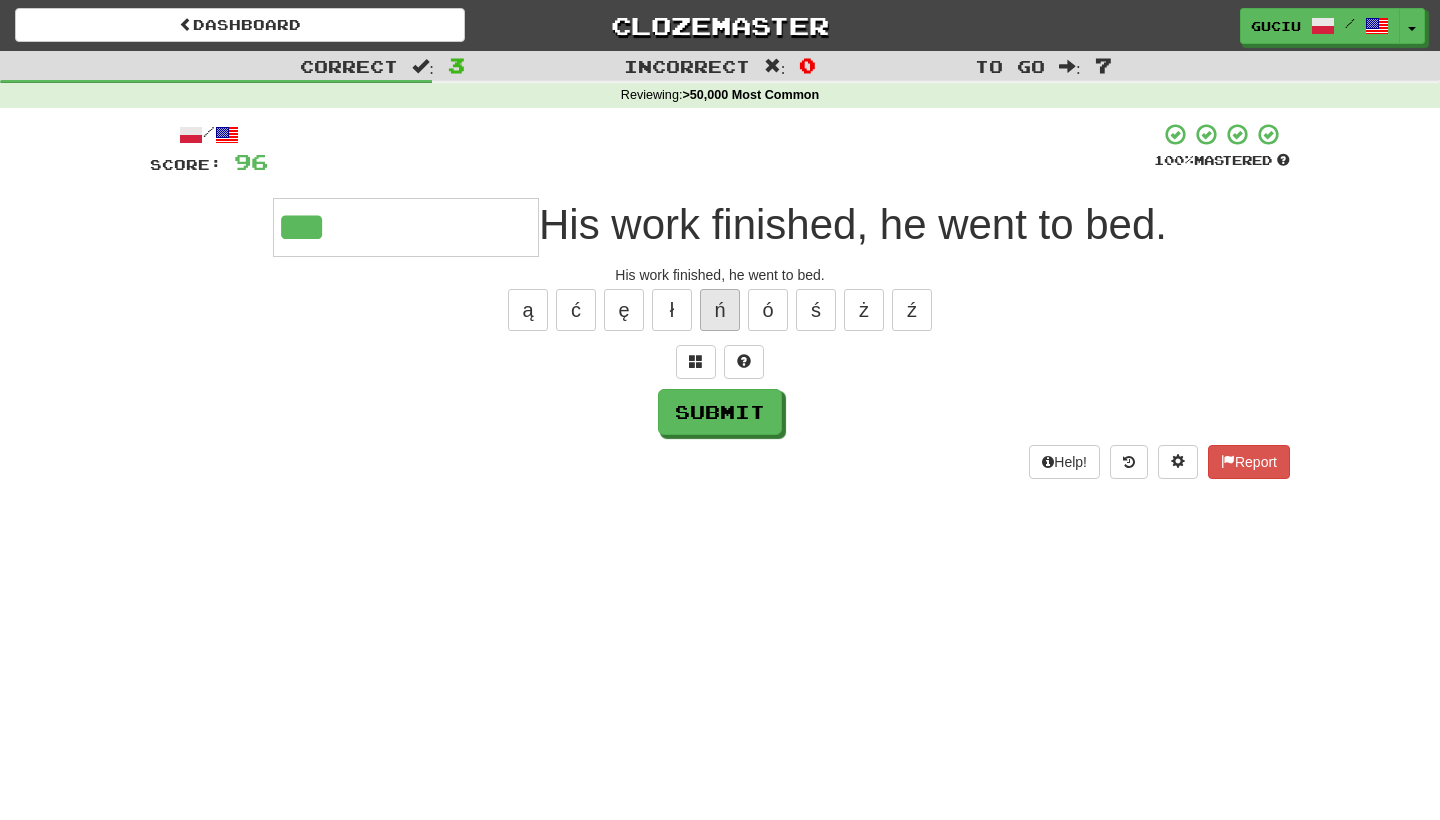 click on "ń" at bounding box center [720, 310] 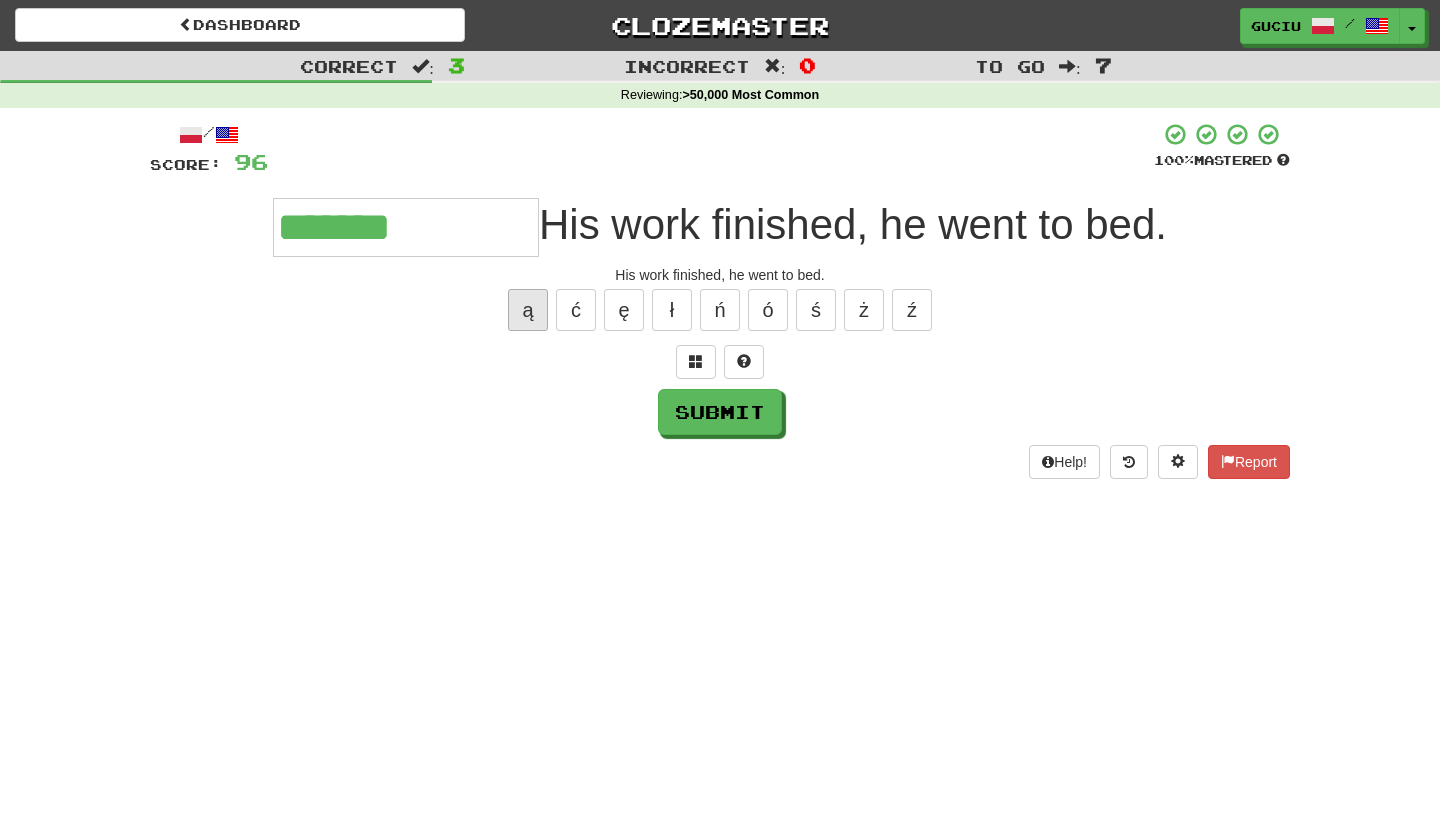 click on "ą" at bounding box center [528, 310] 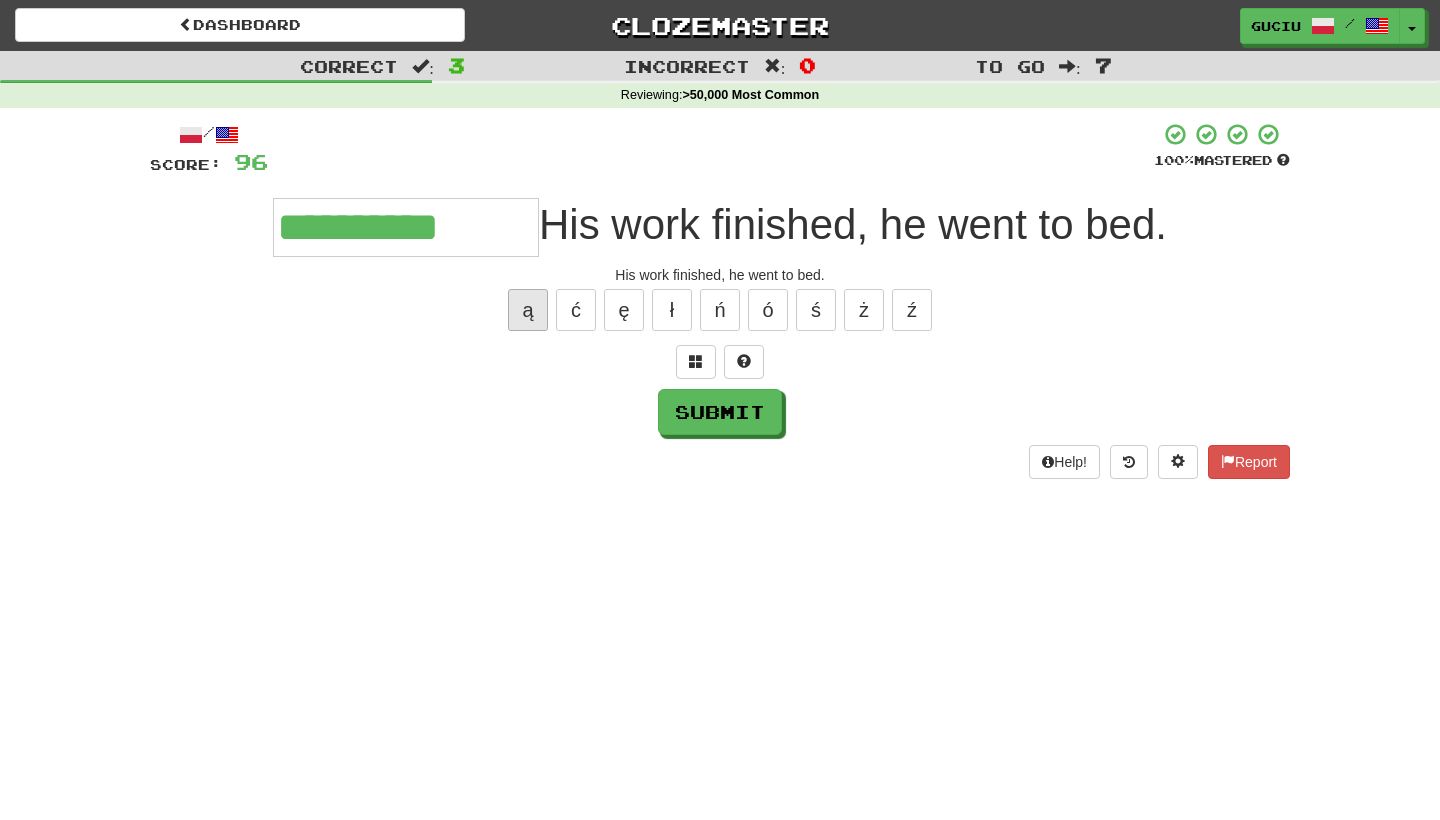 click on "ą" at bounding box center (528, 310) 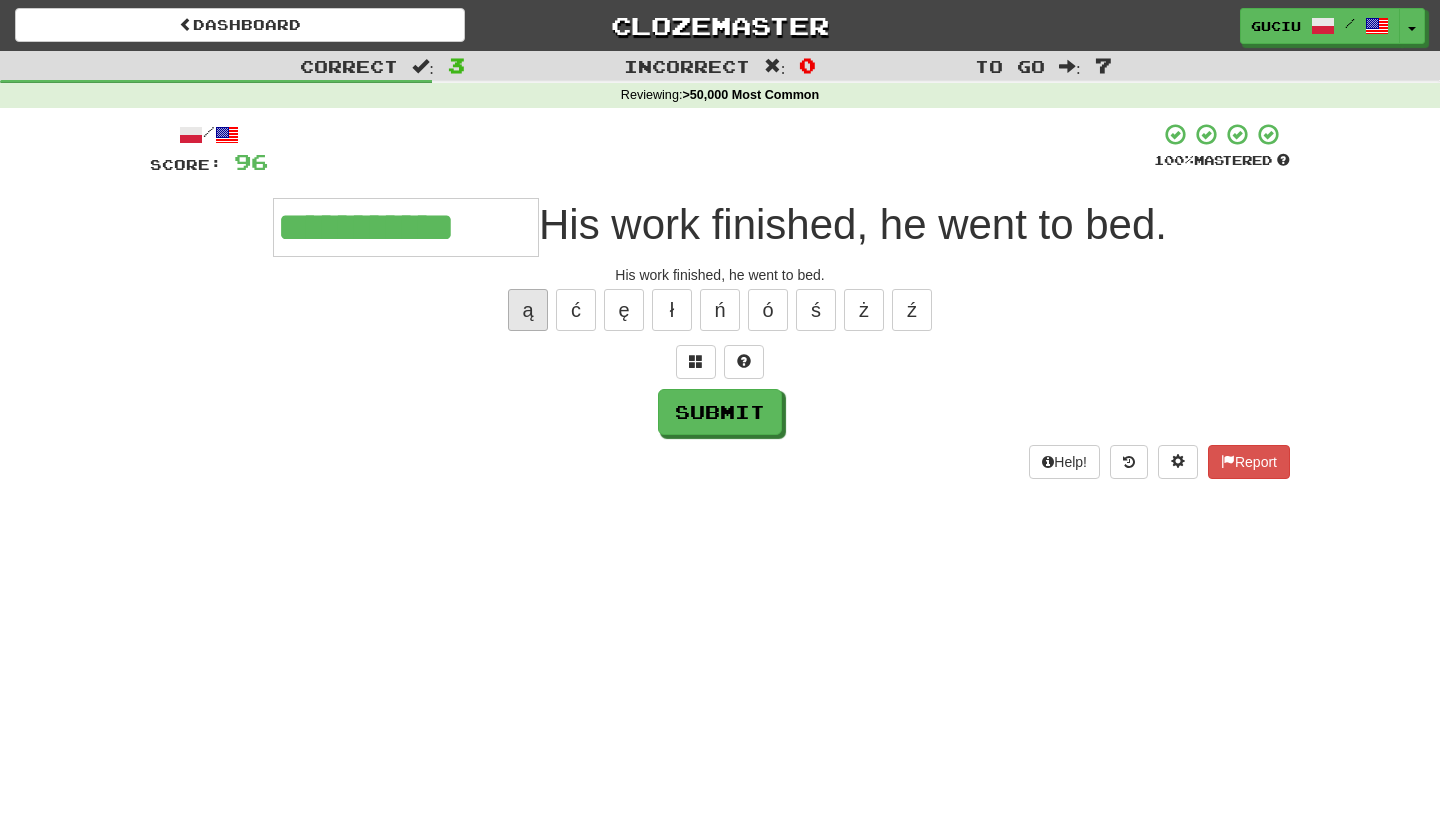 type on "**********" 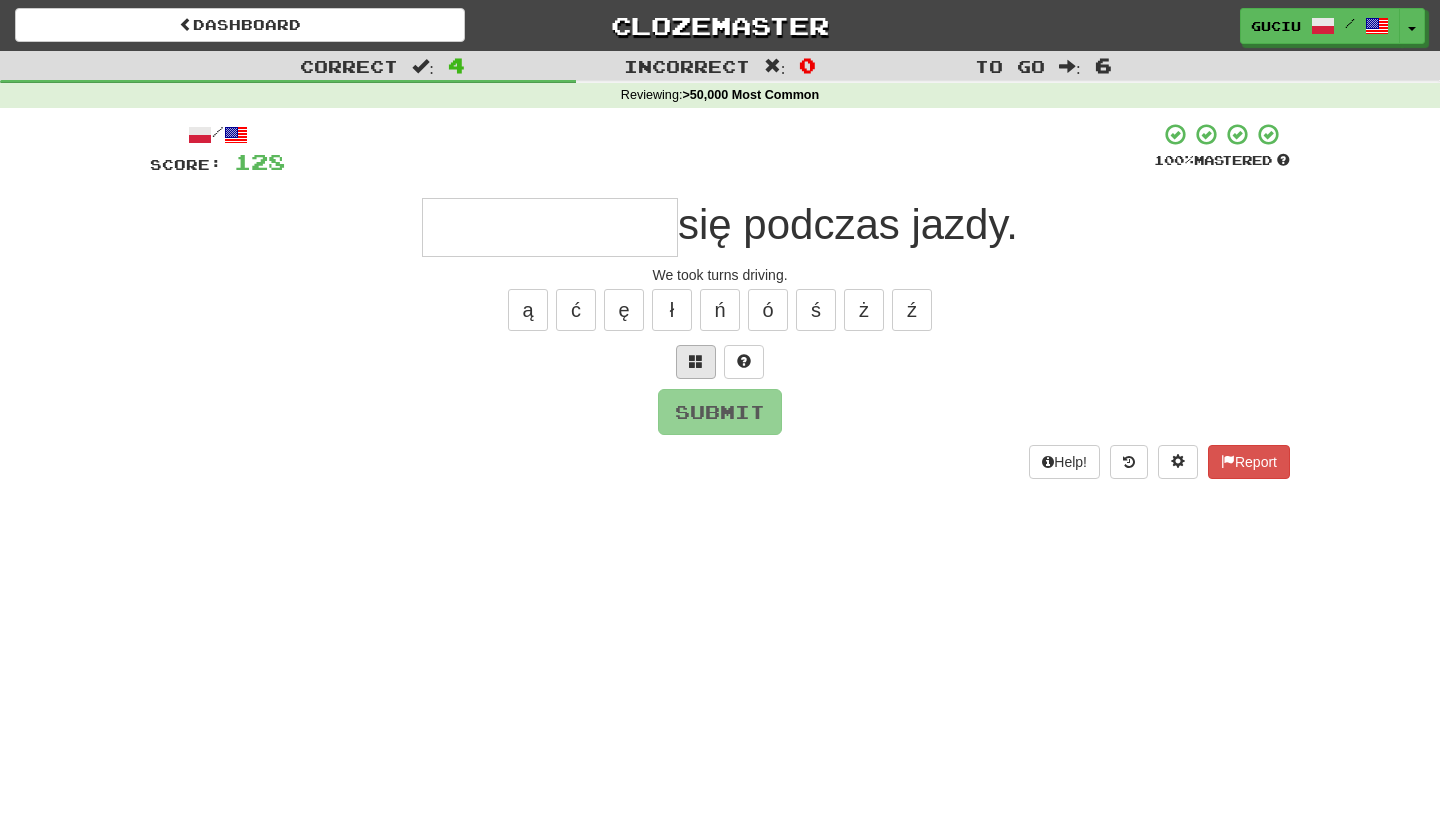 click at bounding box center (696, 361) 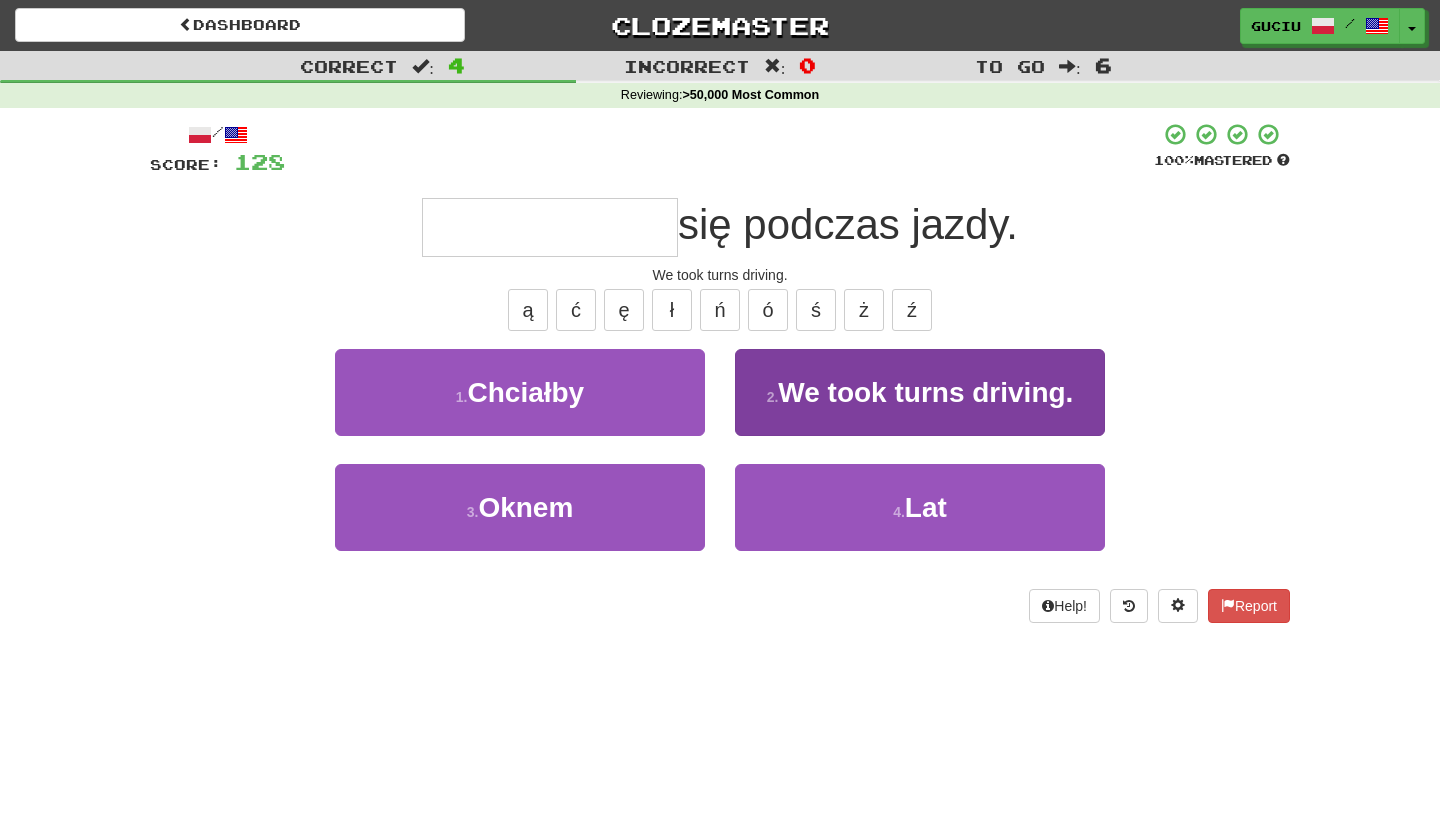 click on "Zmienialiśmy" at bounding box center [925, 392] 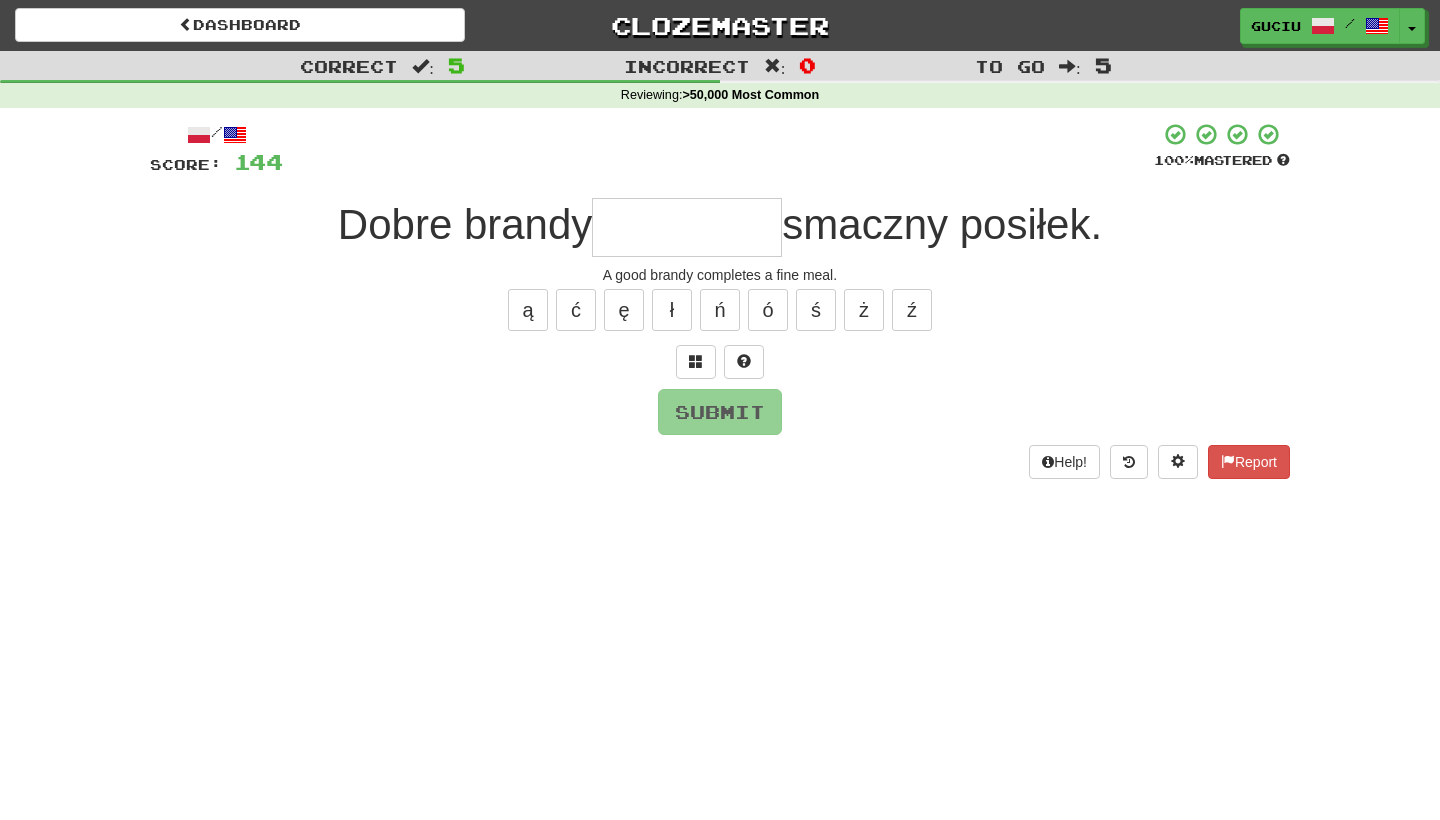 type on "*" 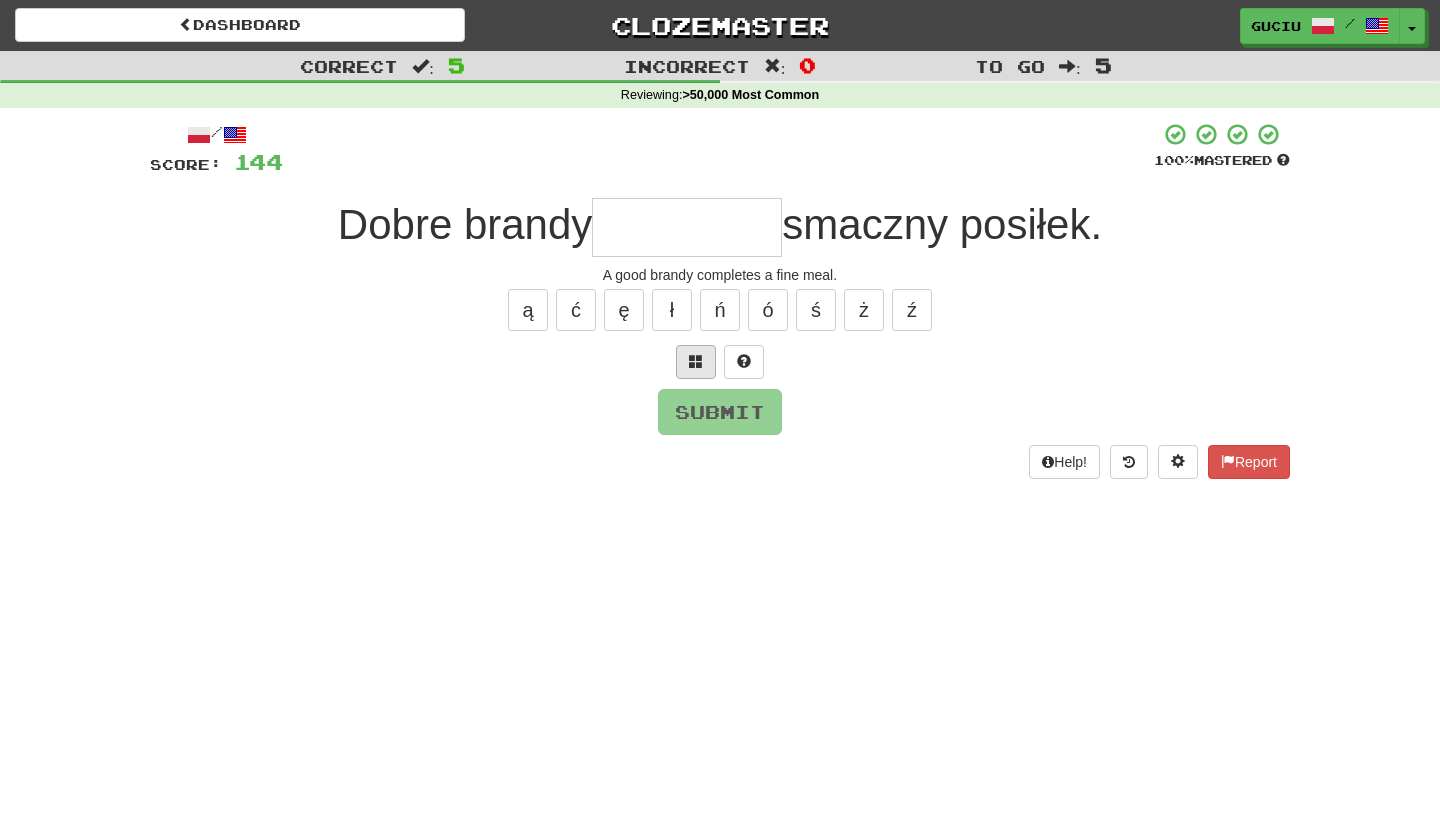 click at bounding box center [696, 362] 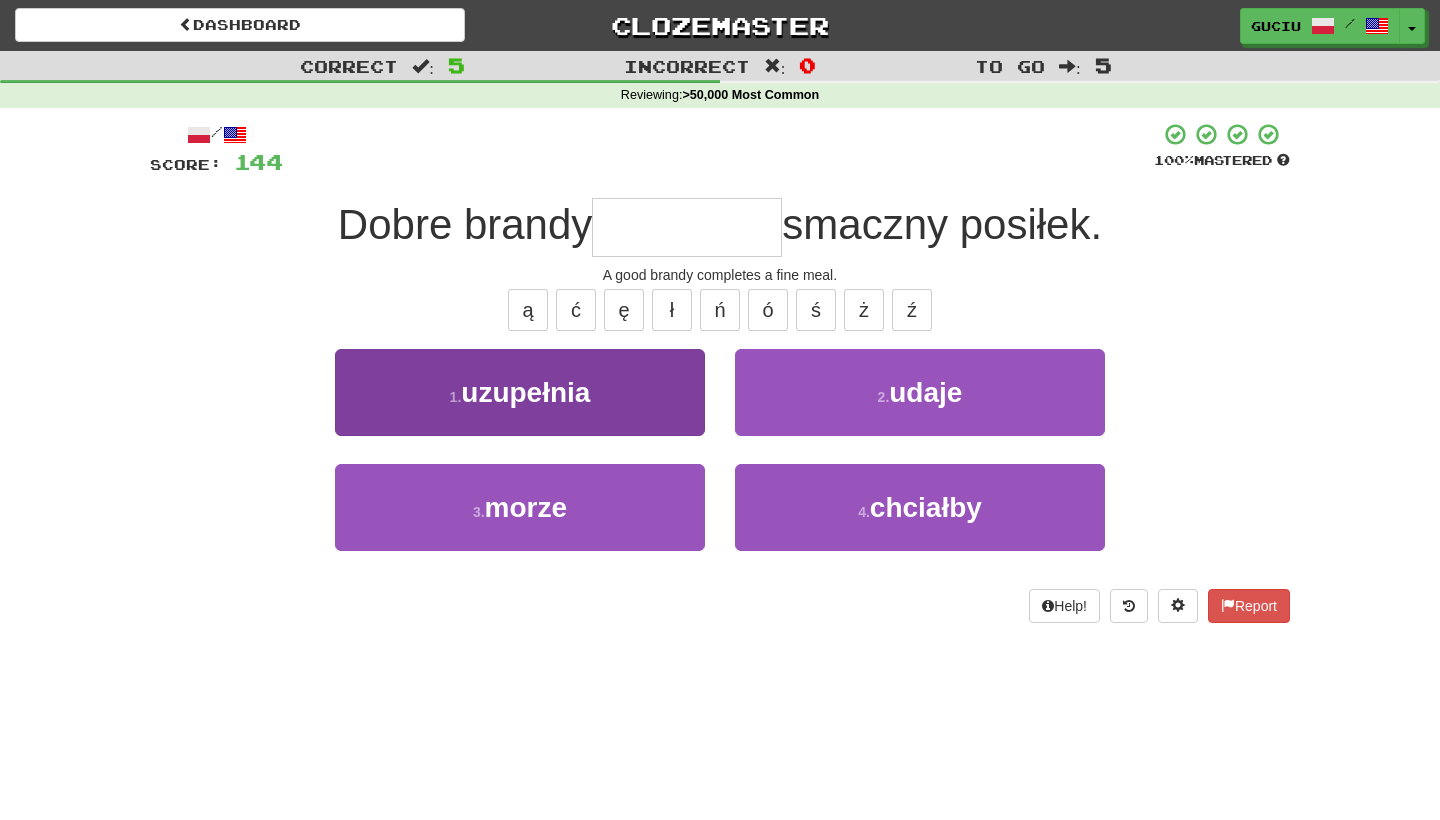 click on "1 .  uzupełnia" at bounding box center [520, 392] 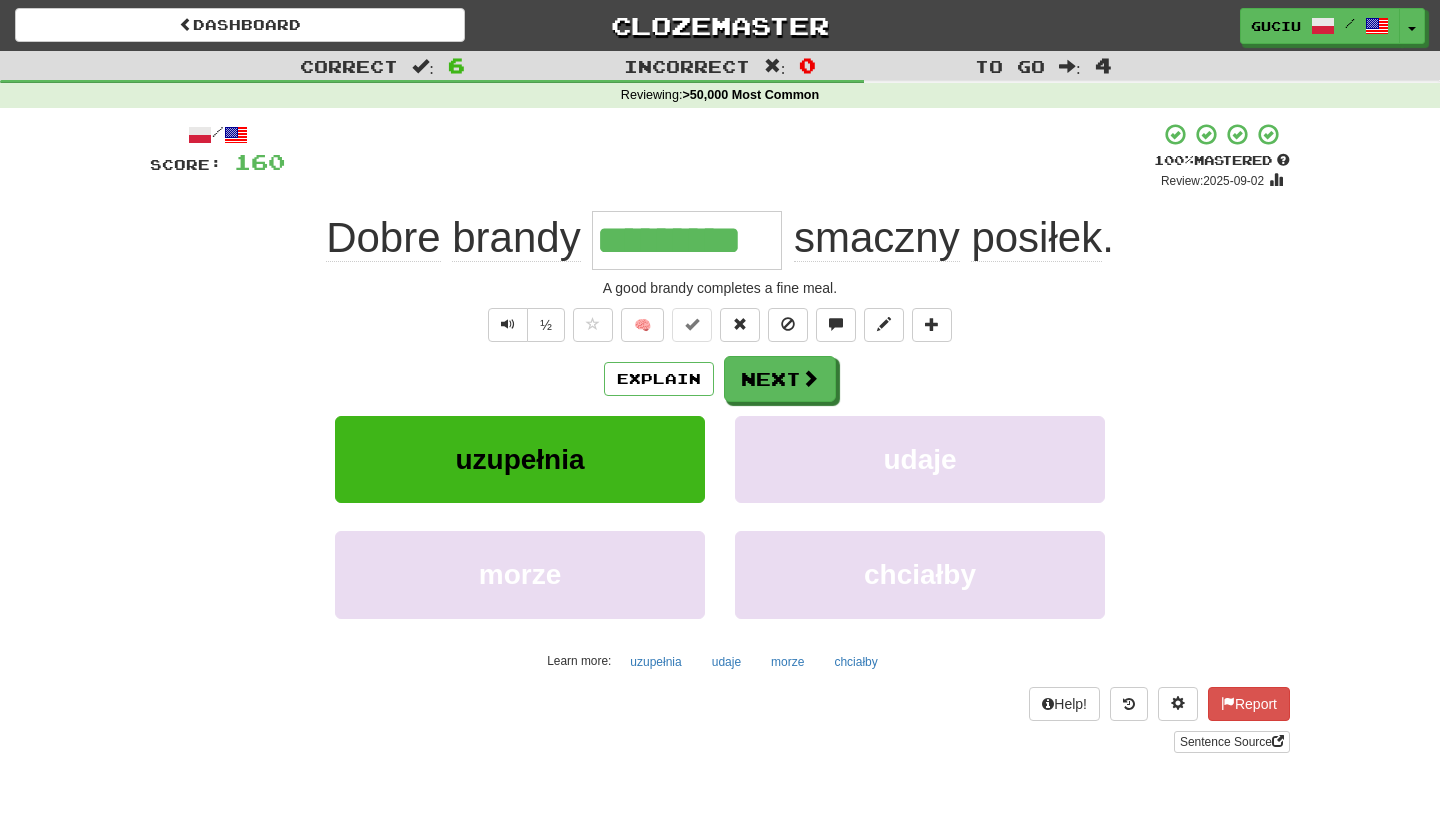 click on "Explain" at bounding box center [659, 379] 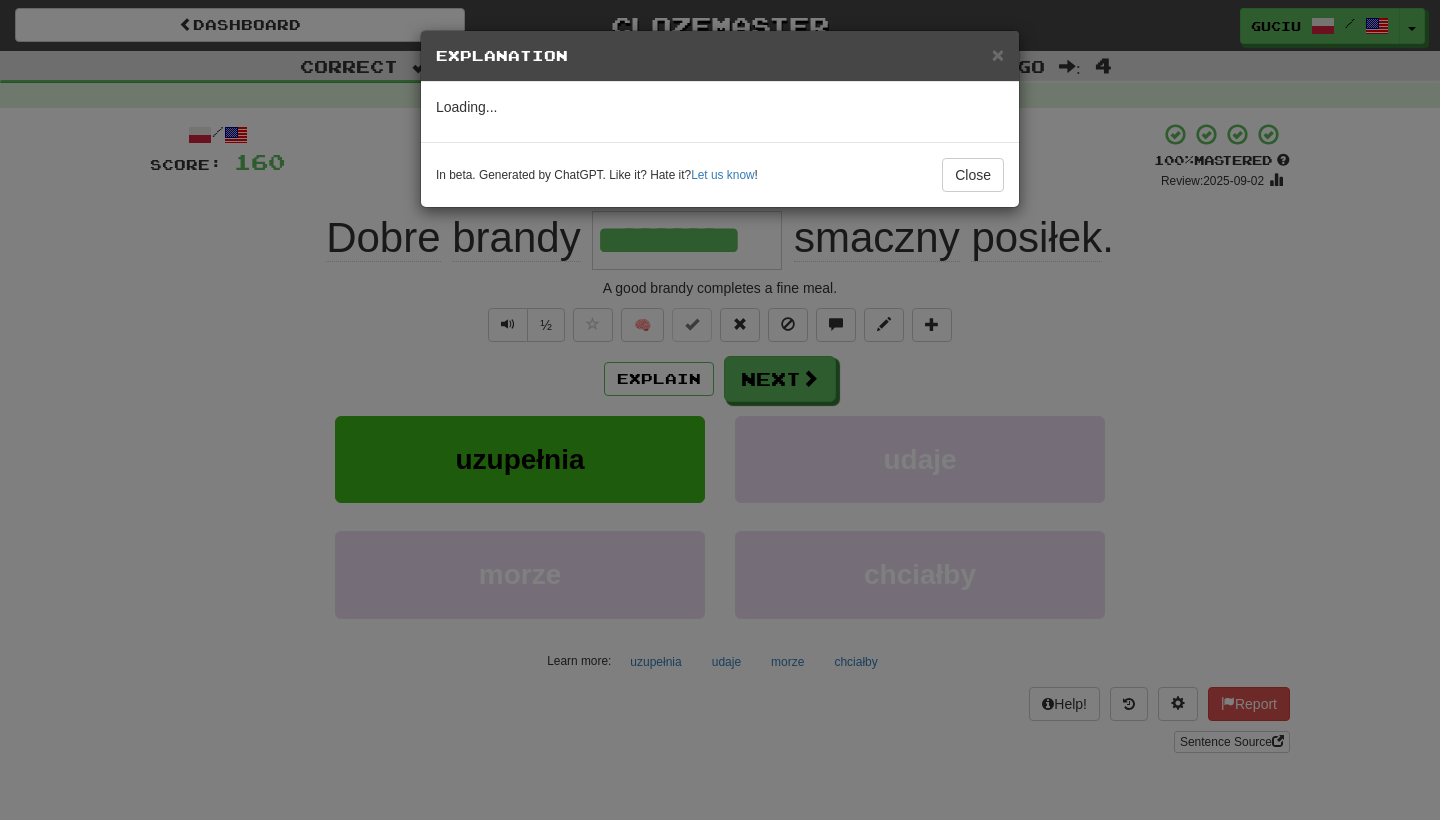click on "× Explanation Loading... In beta. Generated by ChatGPT. Like it? Hate it?  Let us know ! Close" at bounding box center [720, 410] 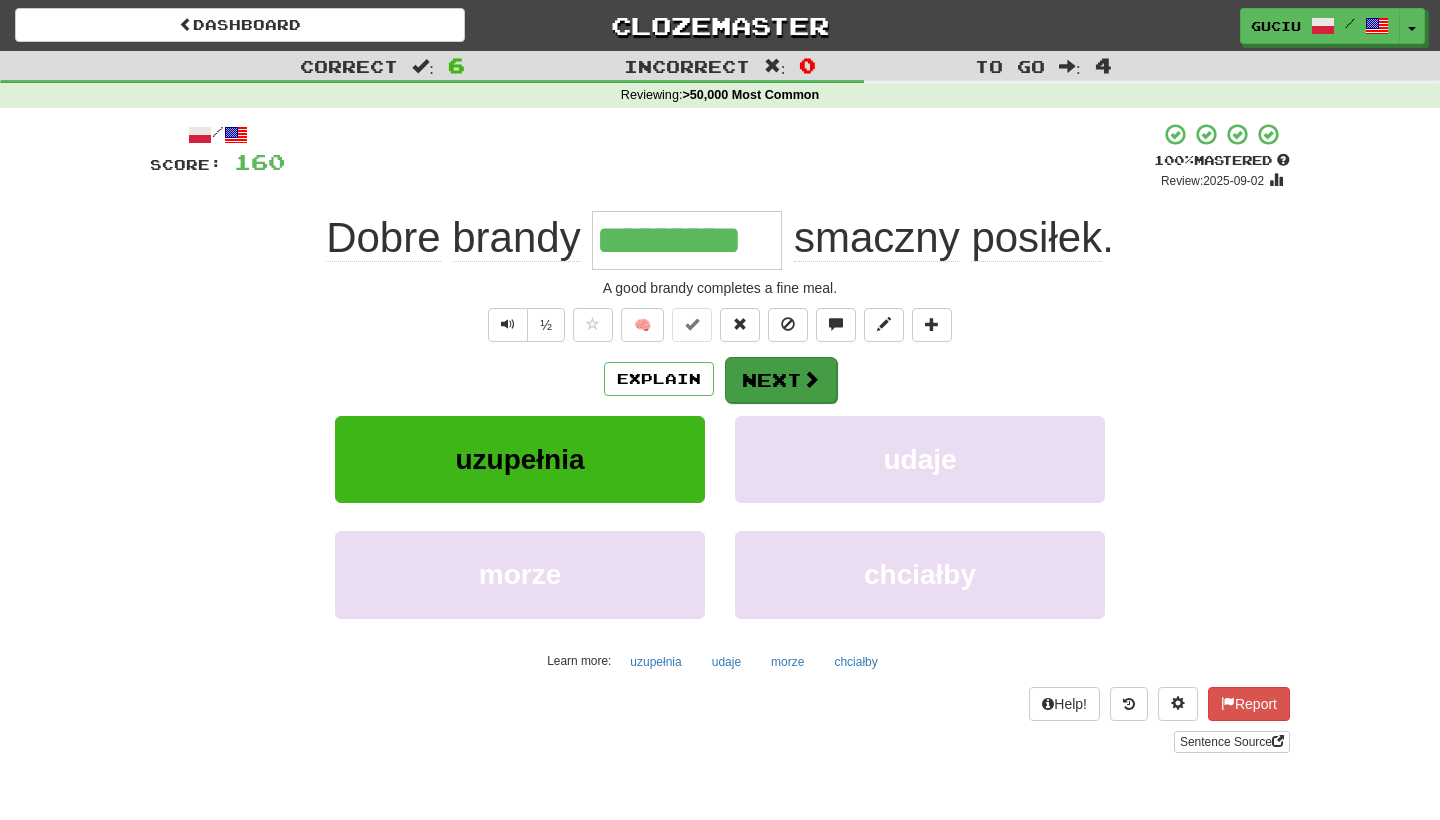 click on "Next" at bounding box center (781, 380) 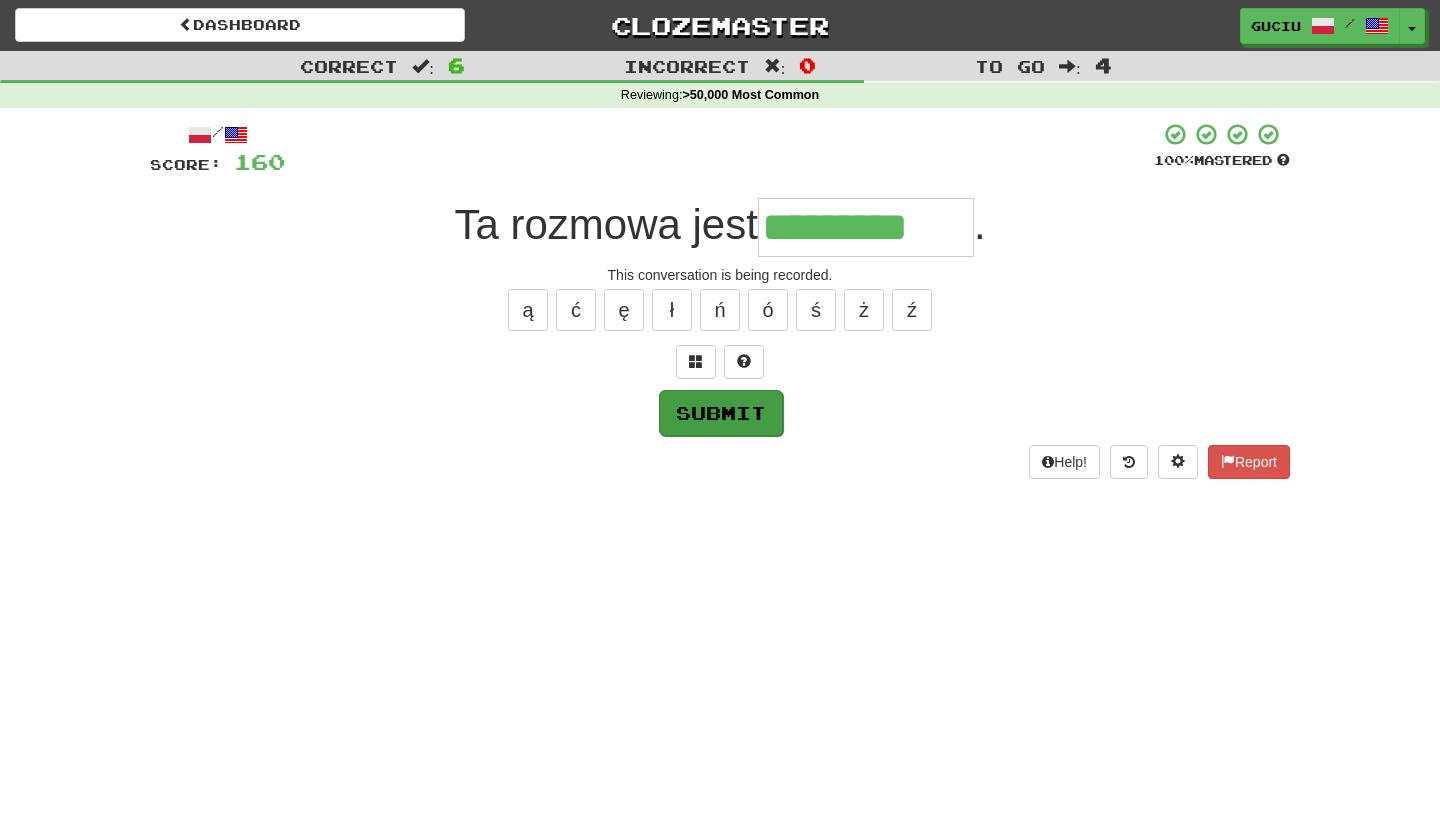 type on "*********" 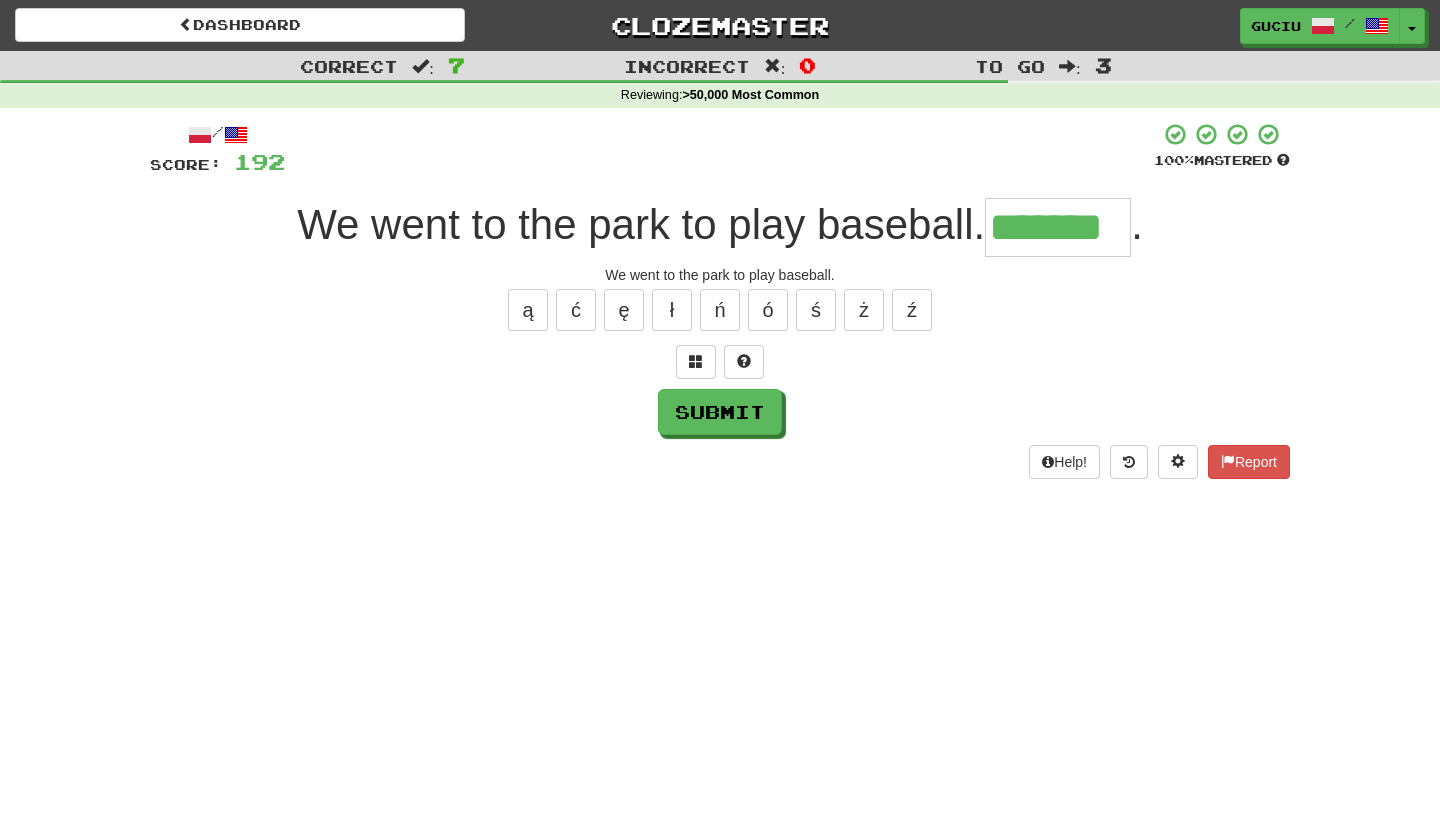 type on "*******" 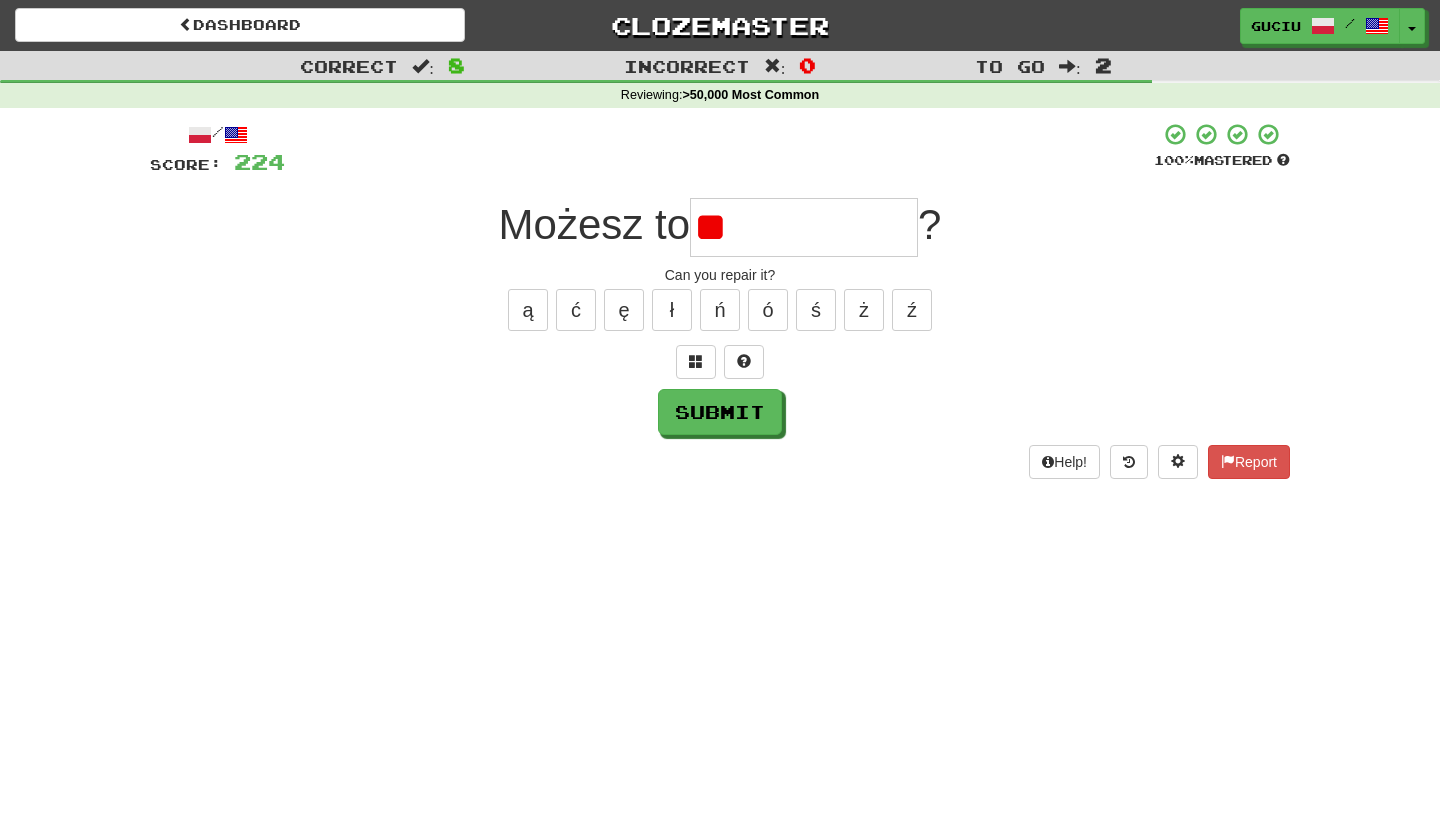 type on "*" 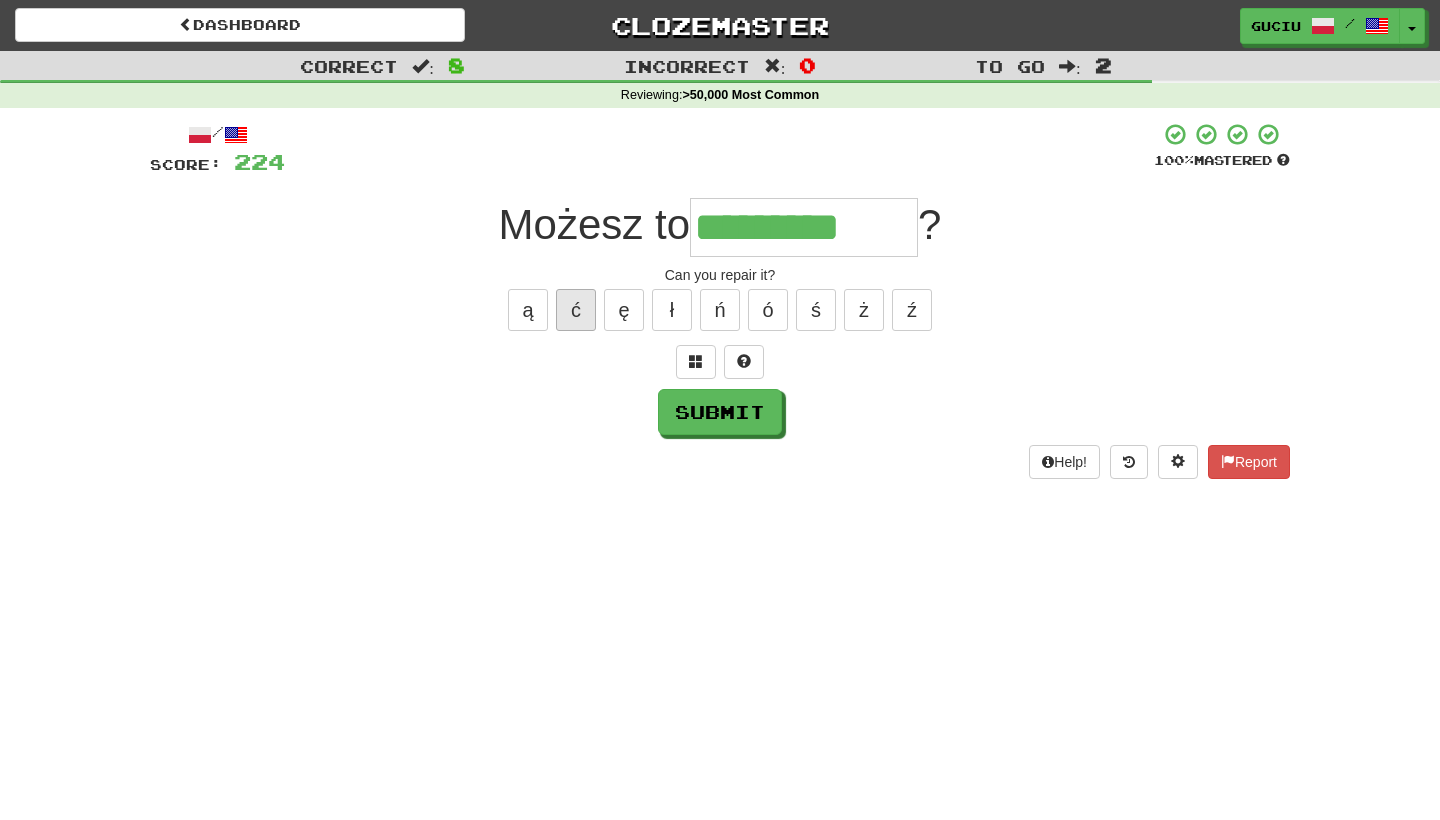 click on "ć" at bounding box center [576, 310] 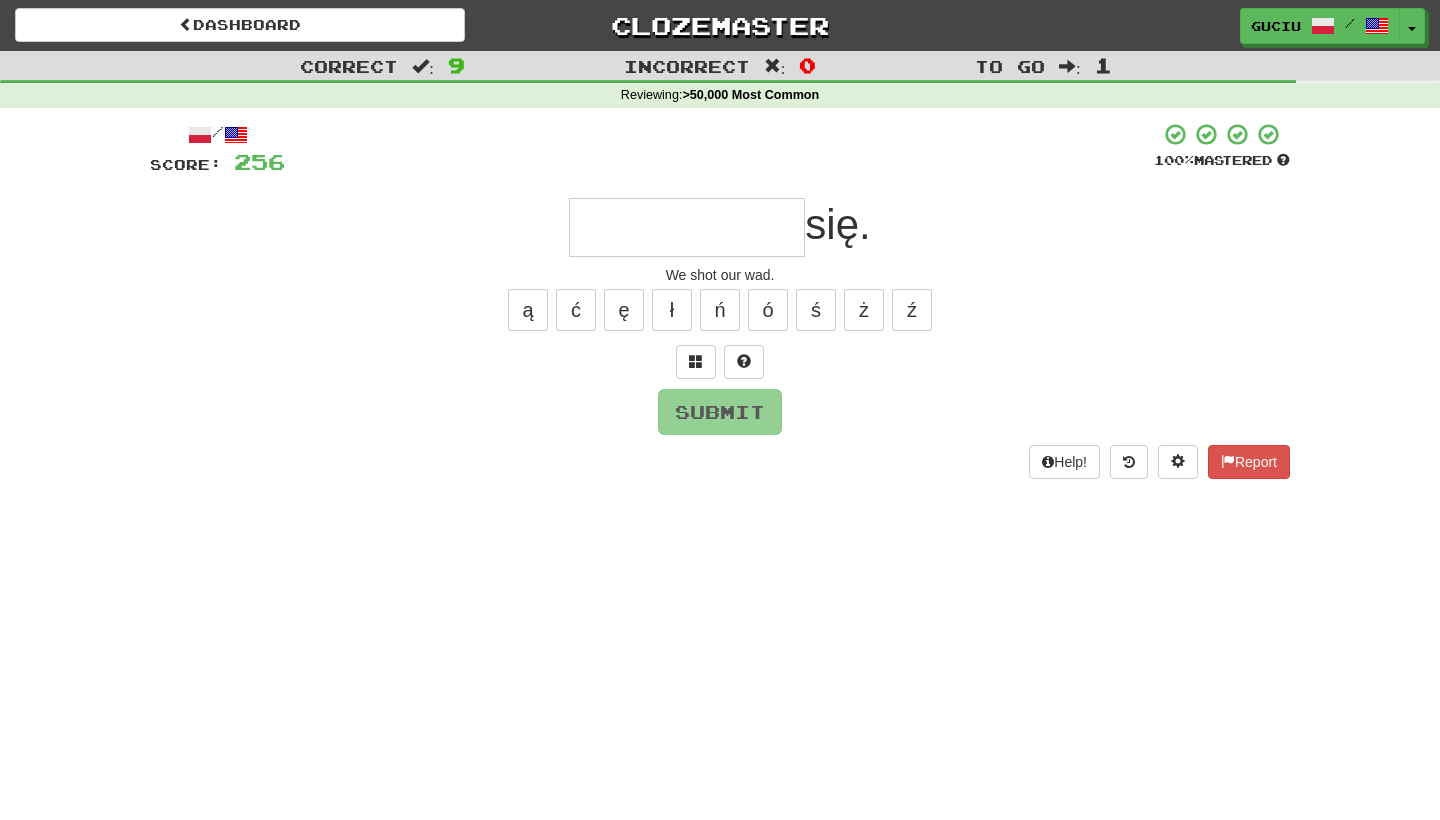 type on "*" 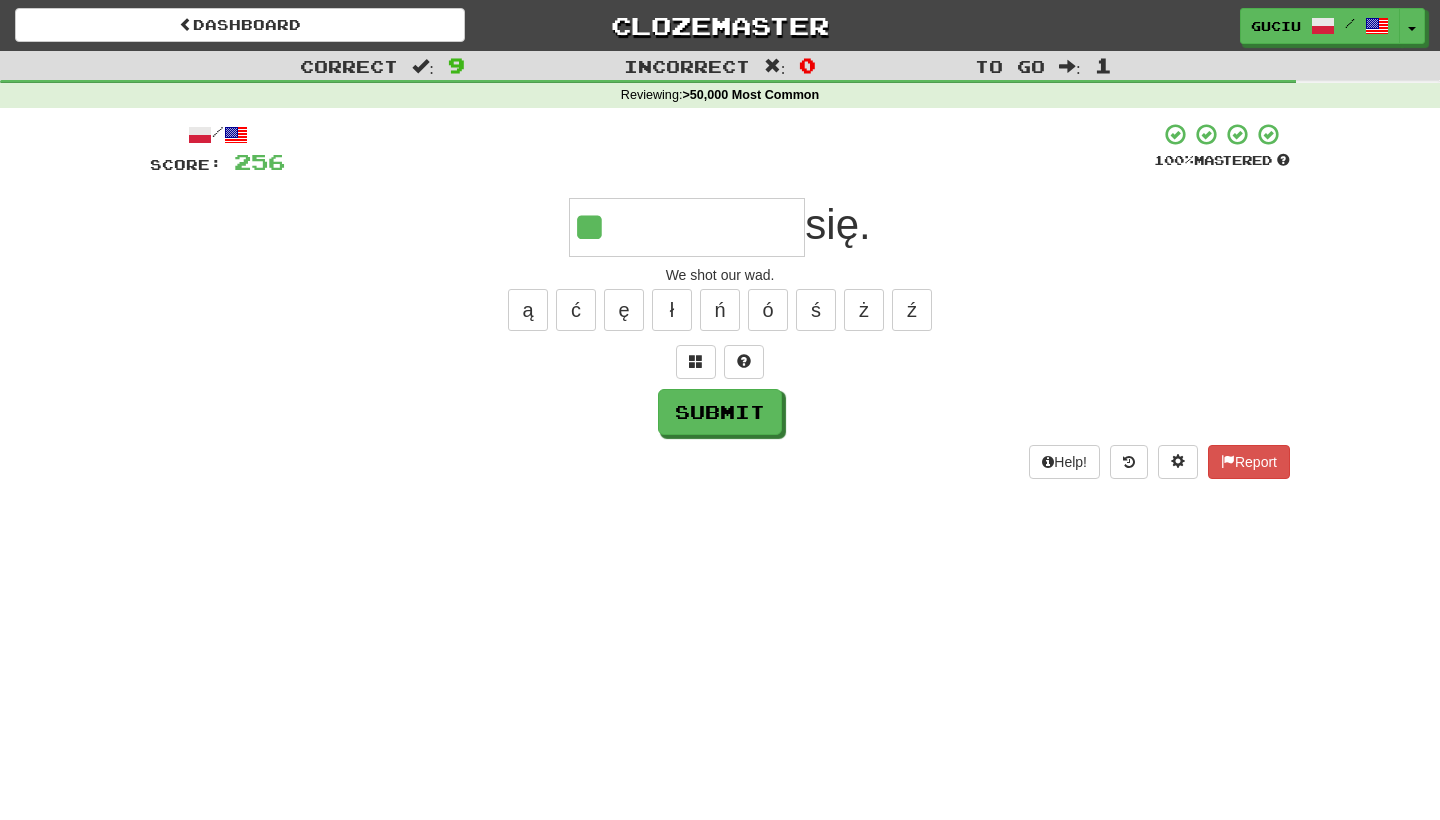 drag, startPoint x: 663, startPoint y: 290, endPoint x: 663, endPoint y: 278, distance: 12 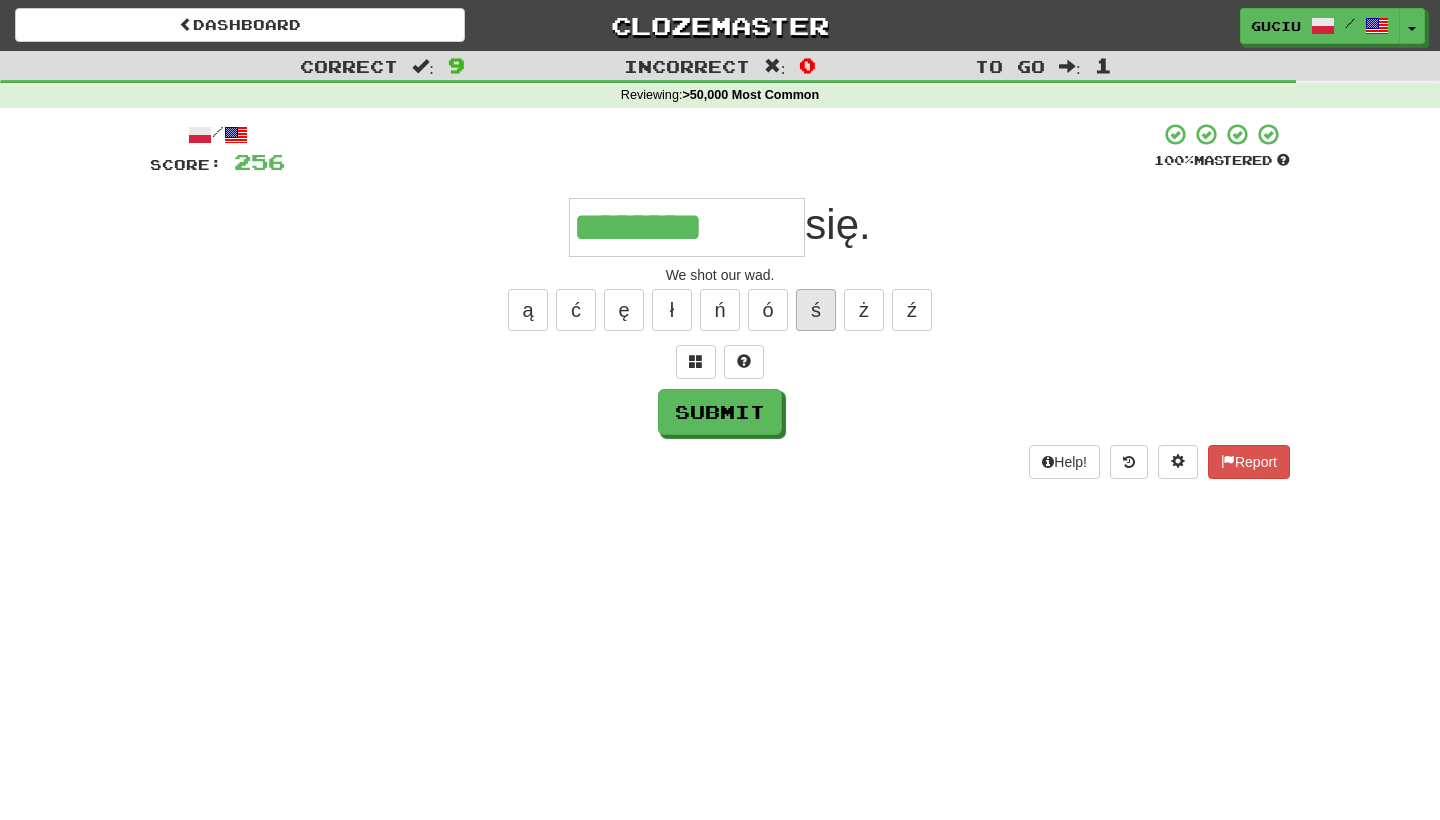 click on "ś" at bounding box center [816, 310] 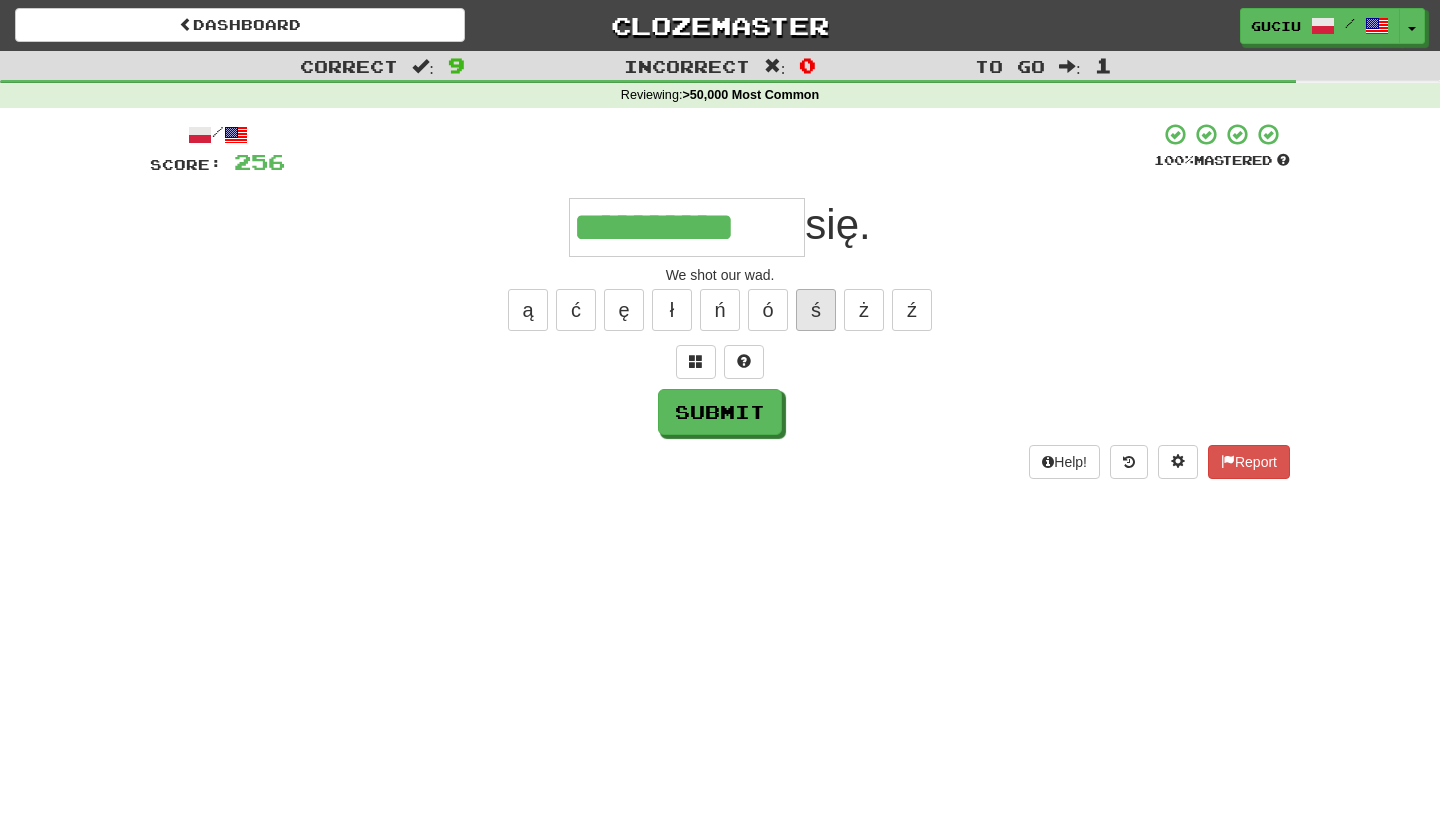 type on "**********" 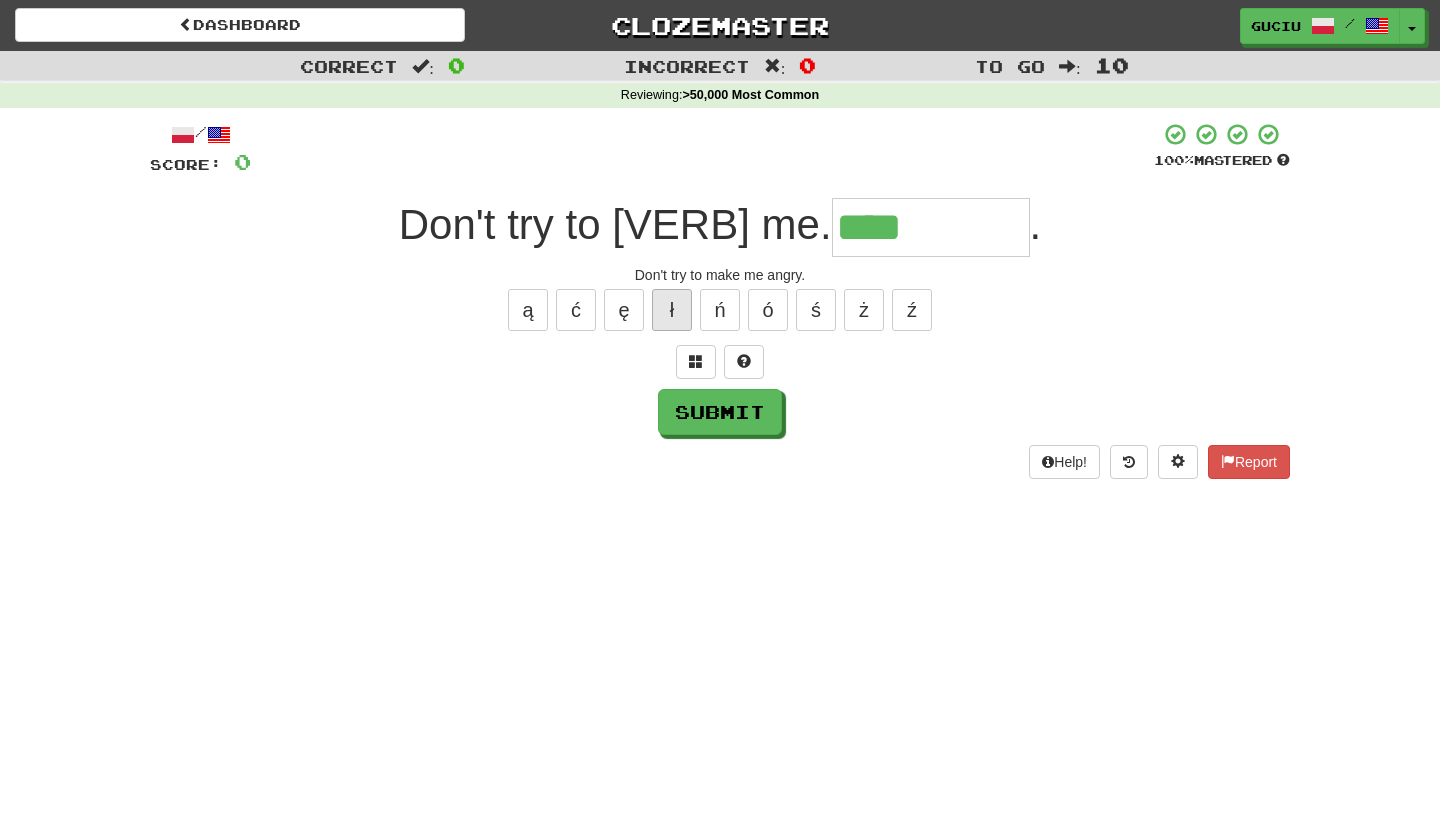 click on "ł" at bounding box center [672, 310] 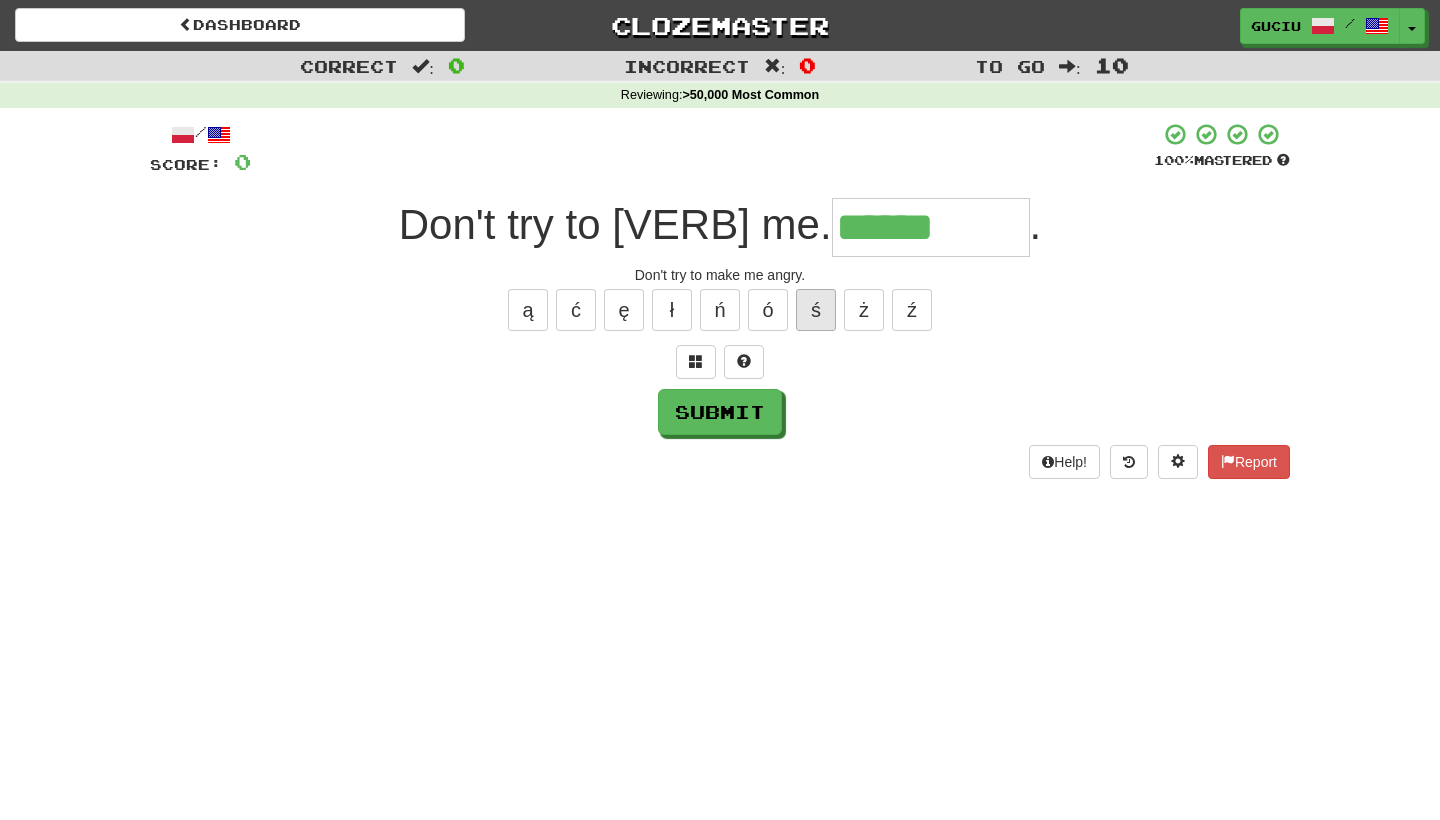 click on "ś" at bounding box center [816, 310] 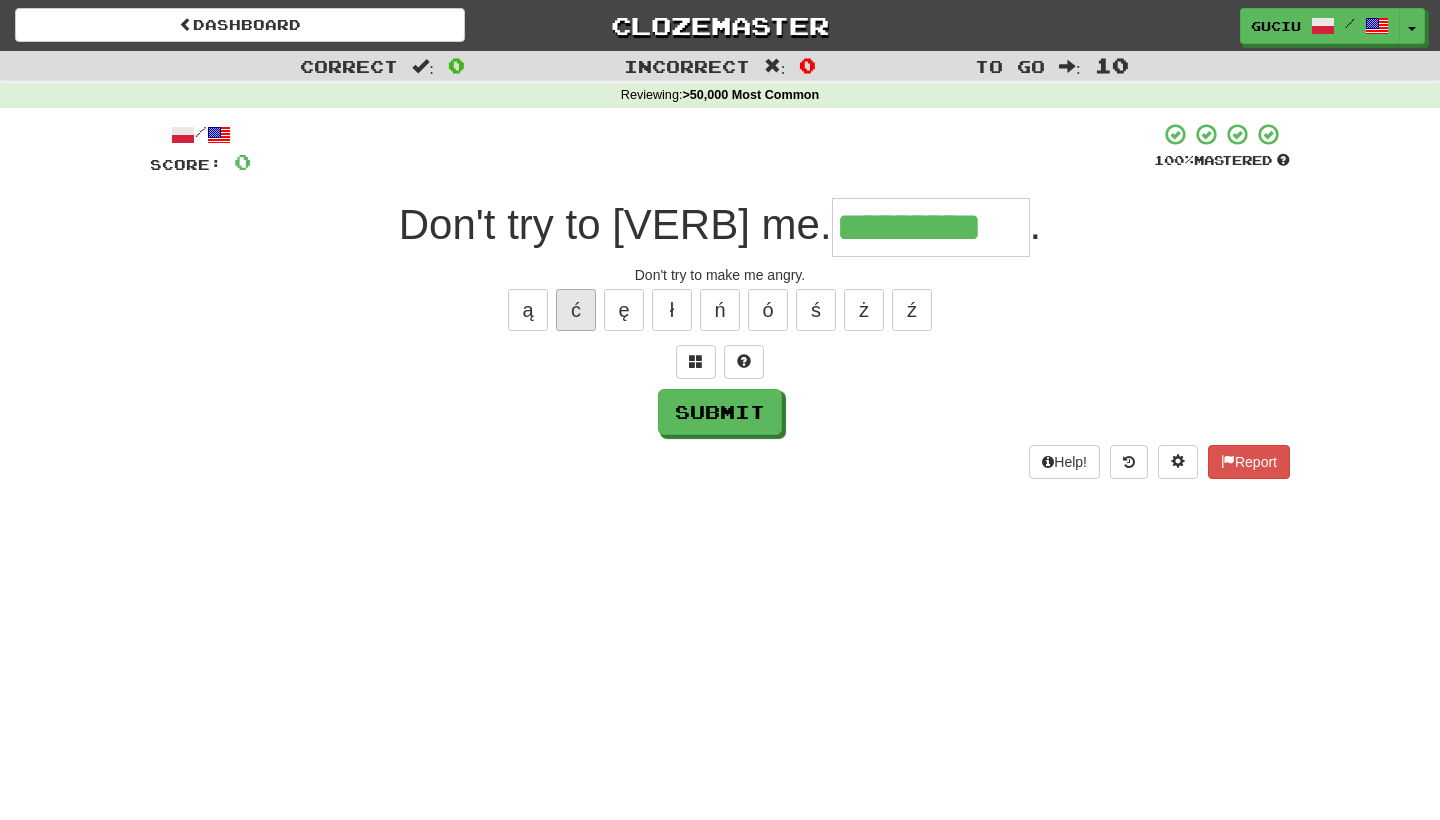click on "ć" at bounding box center (576, 310) 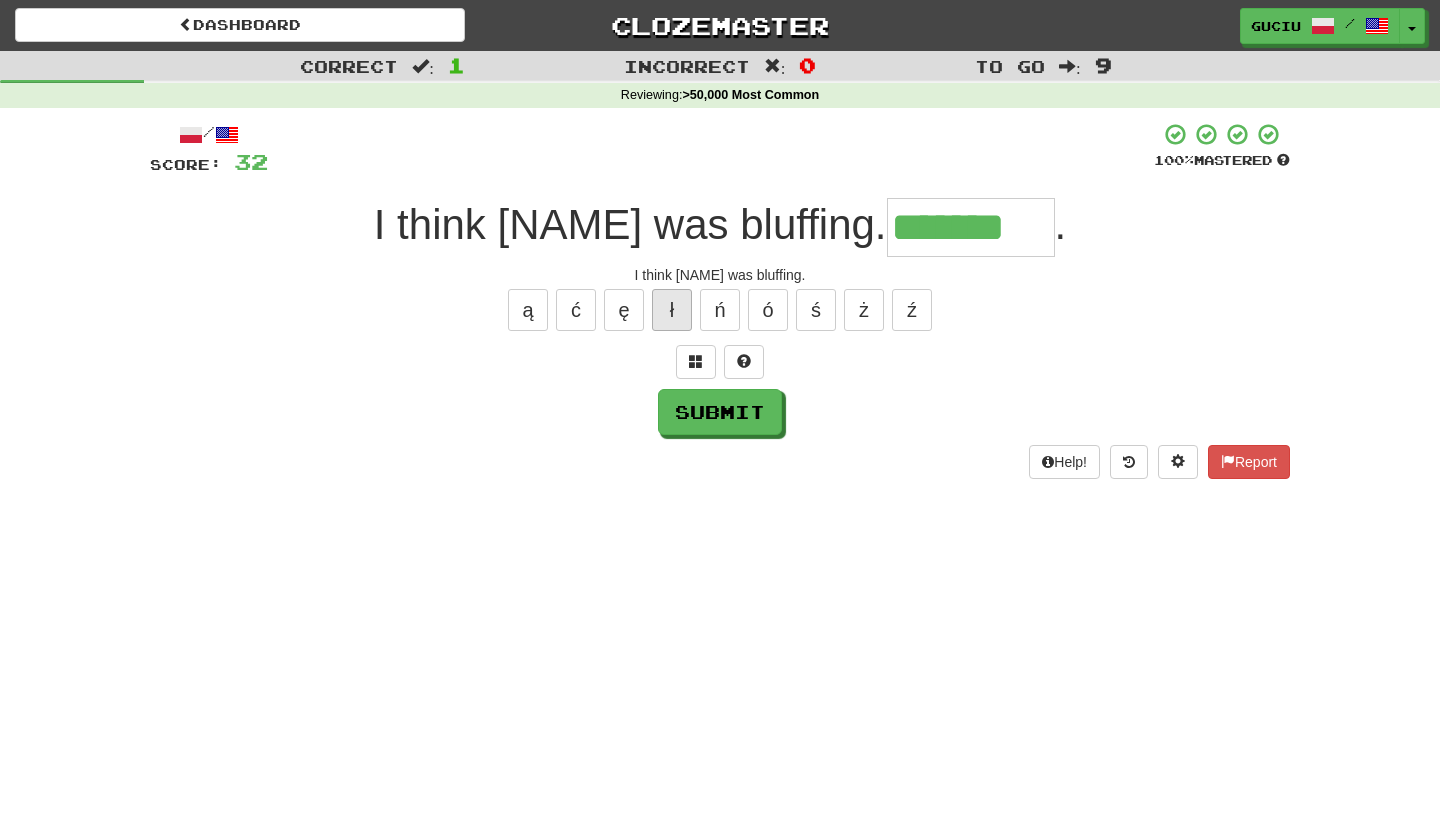 click on "ł" at bounding box center (672, 310) 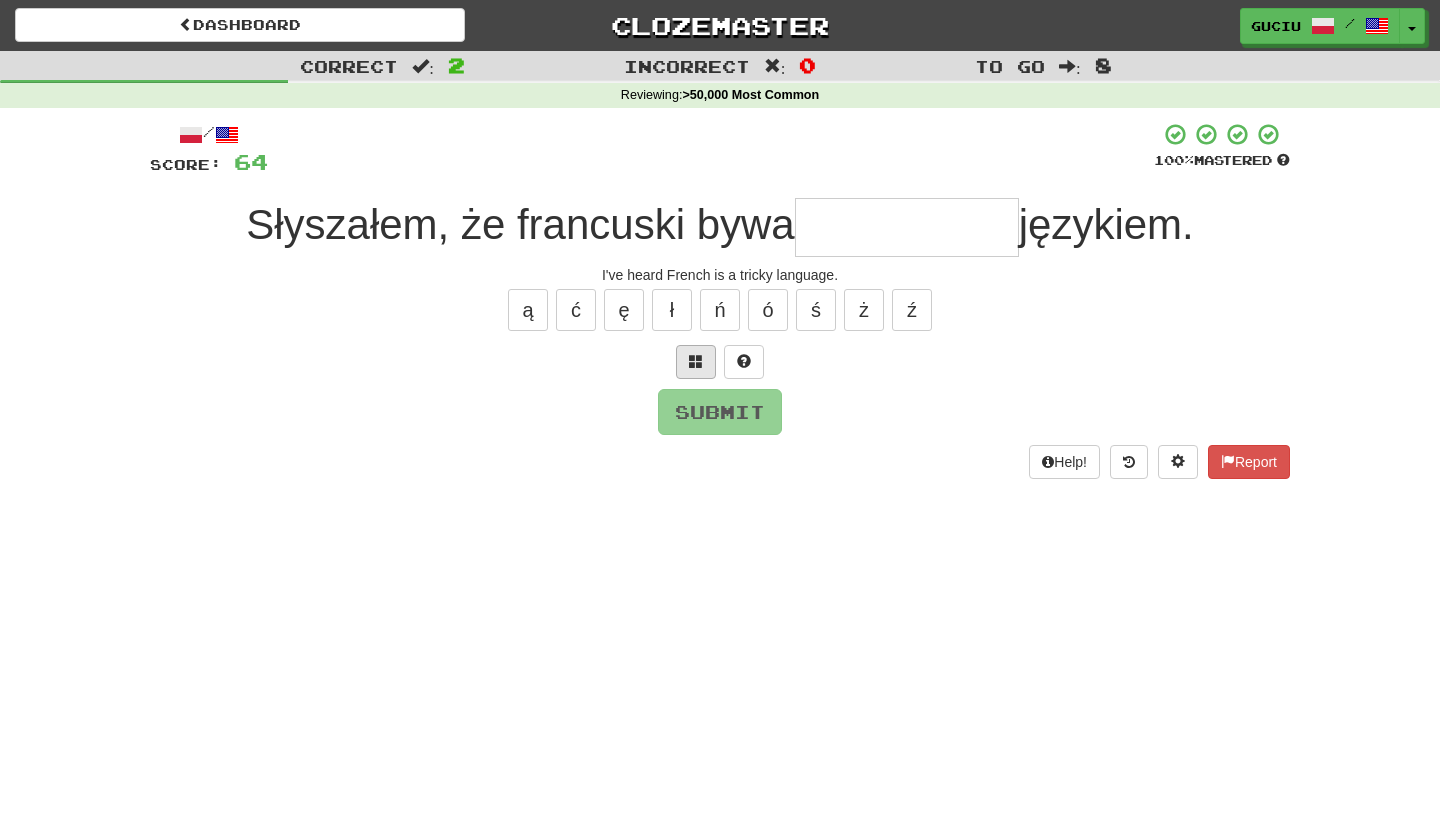 click at bounding box center (696, 361) 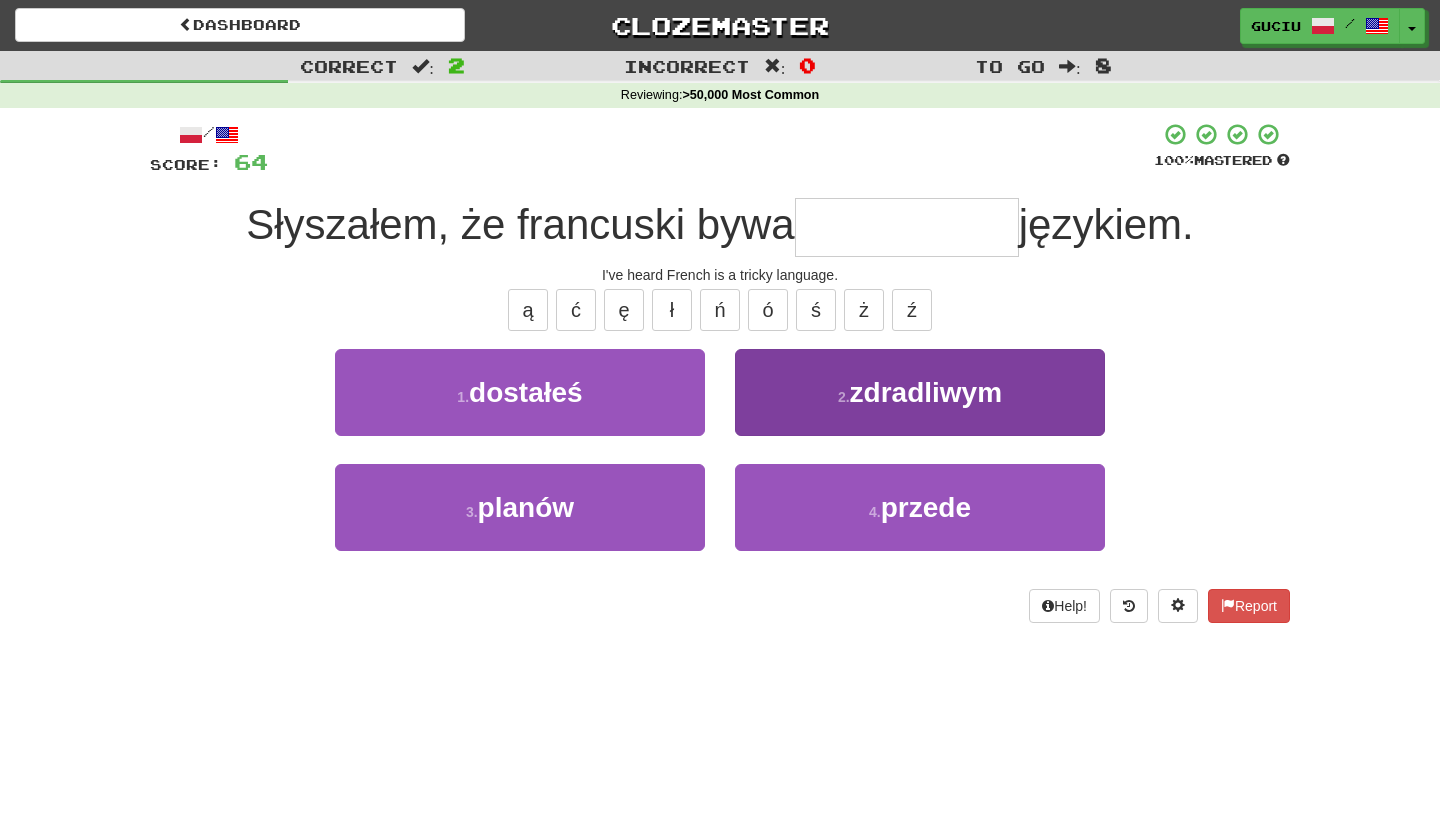 click on "2 .  zdradliwym" at bounding box center (920, 392) 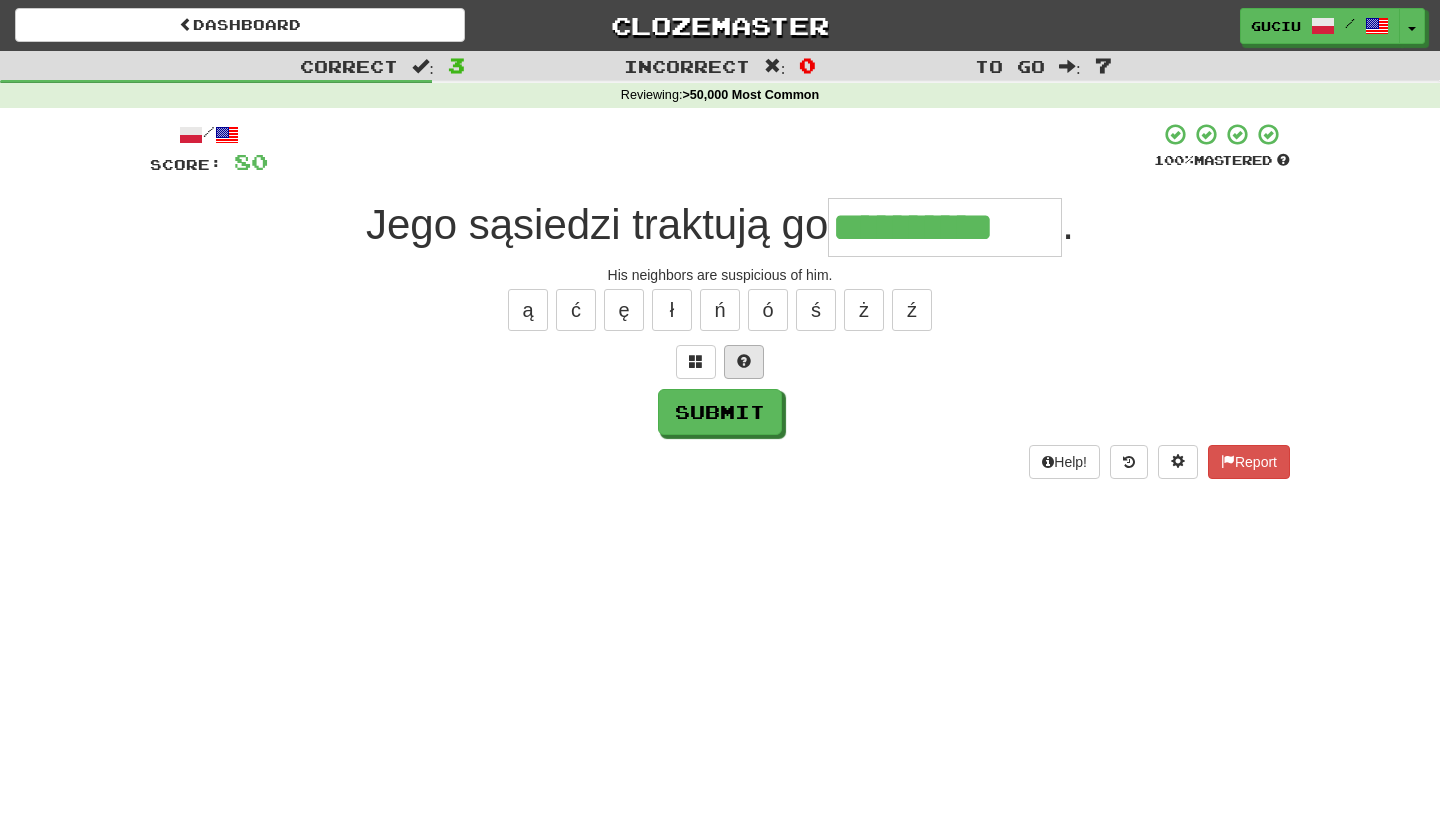 click at bounding box center [744, 362] 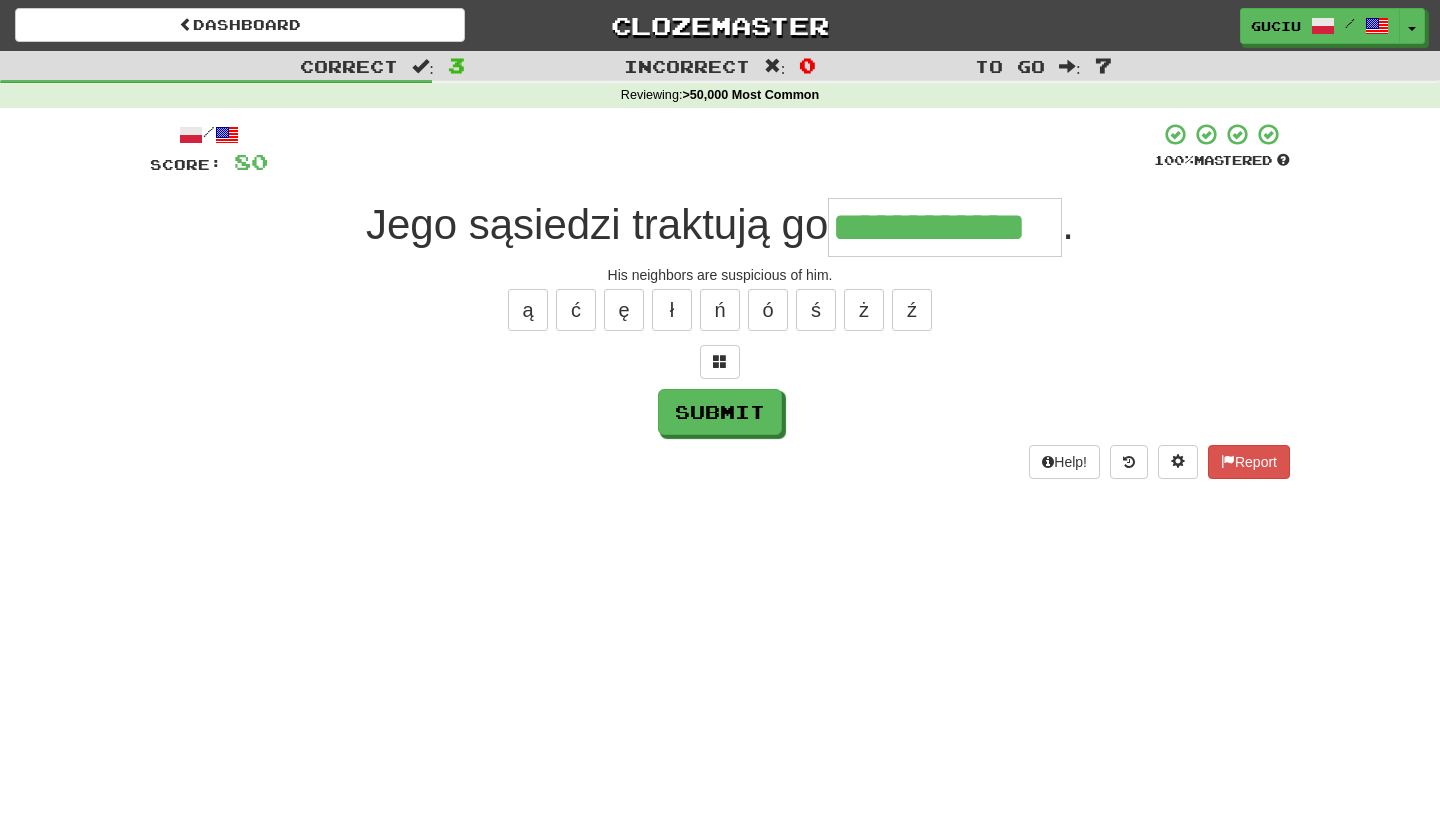 type on "**********" 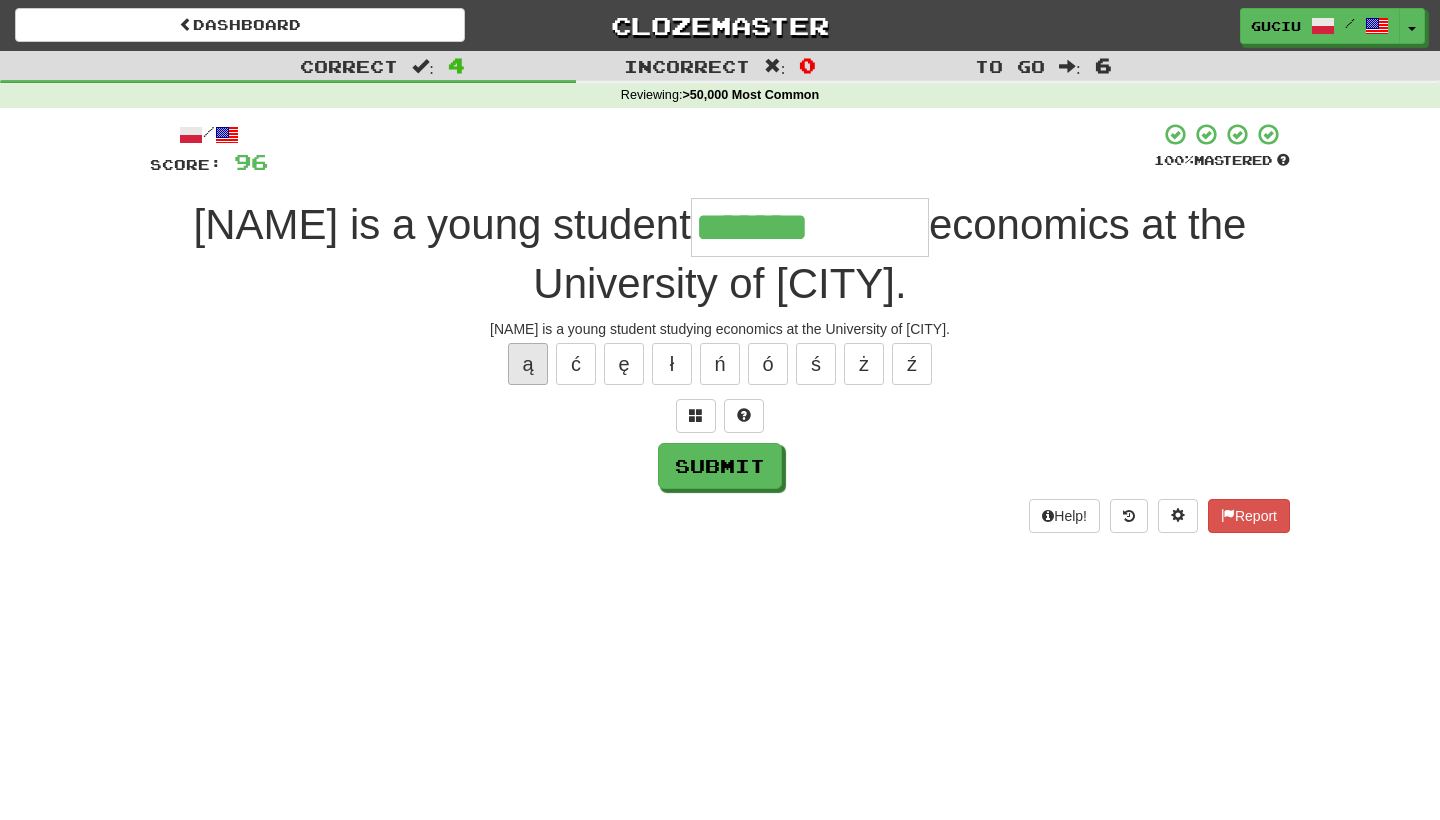 click on "ą" at bounding box center (528, 364) 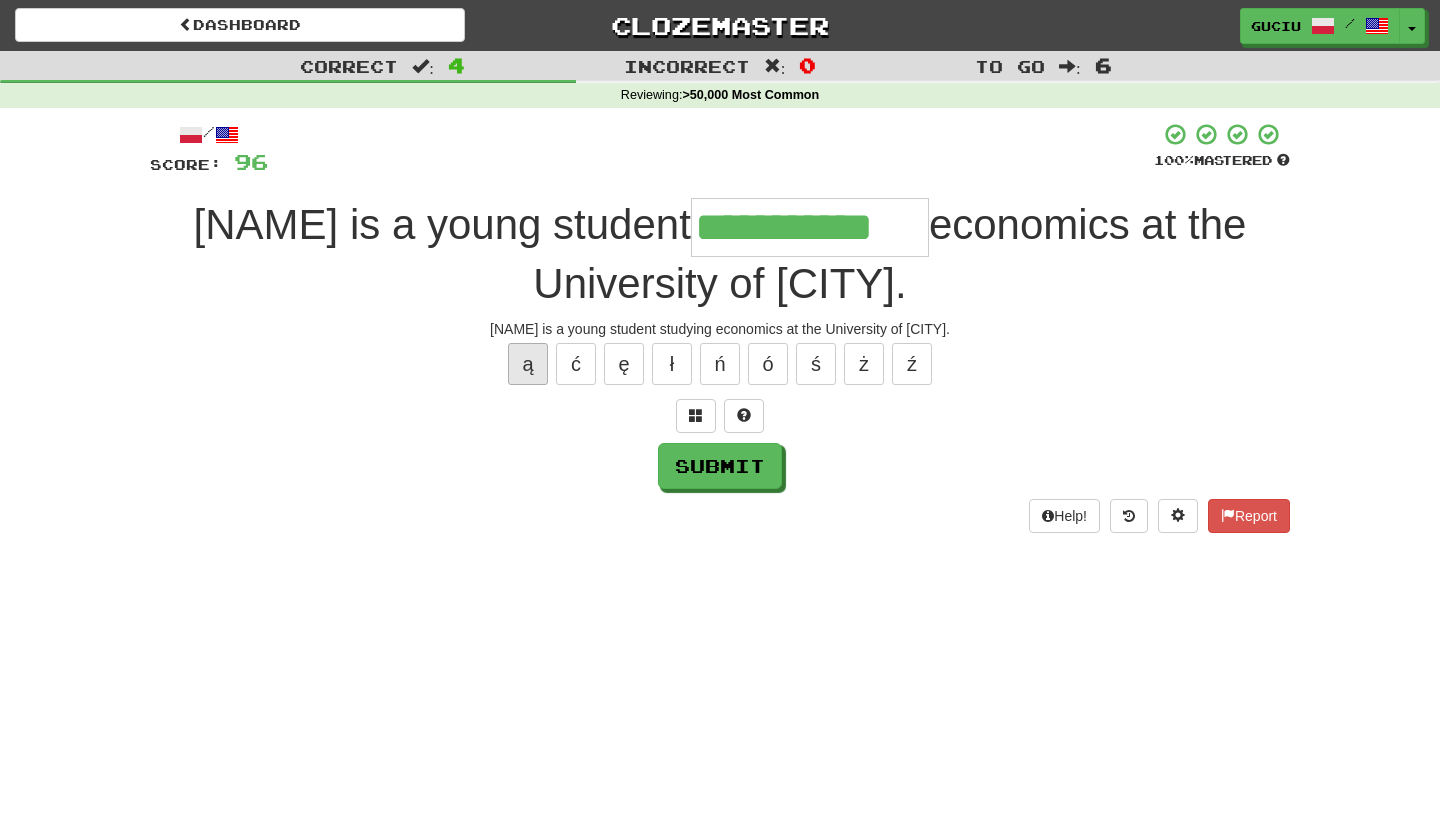 type on "**********" 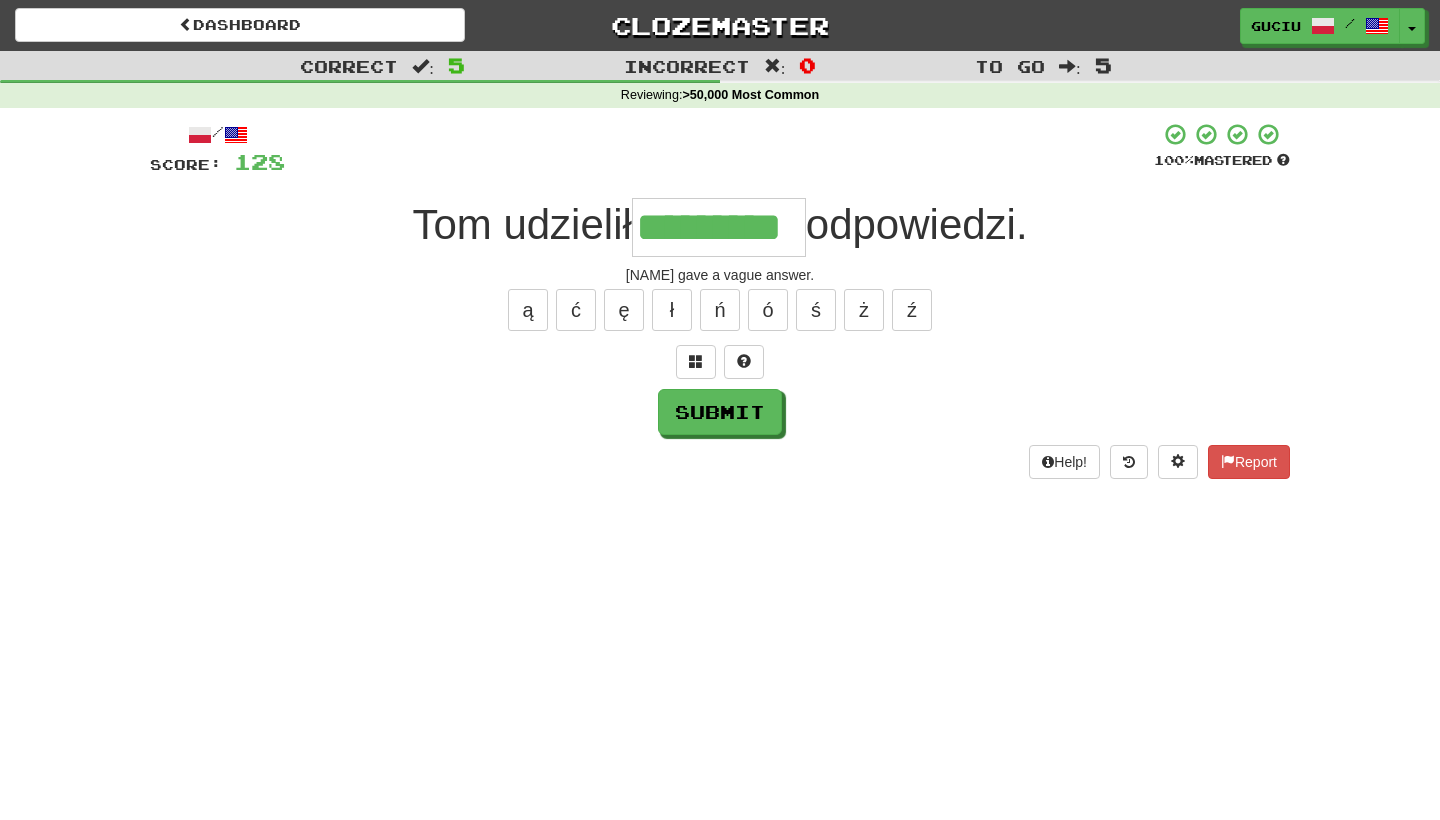 type on "*********" 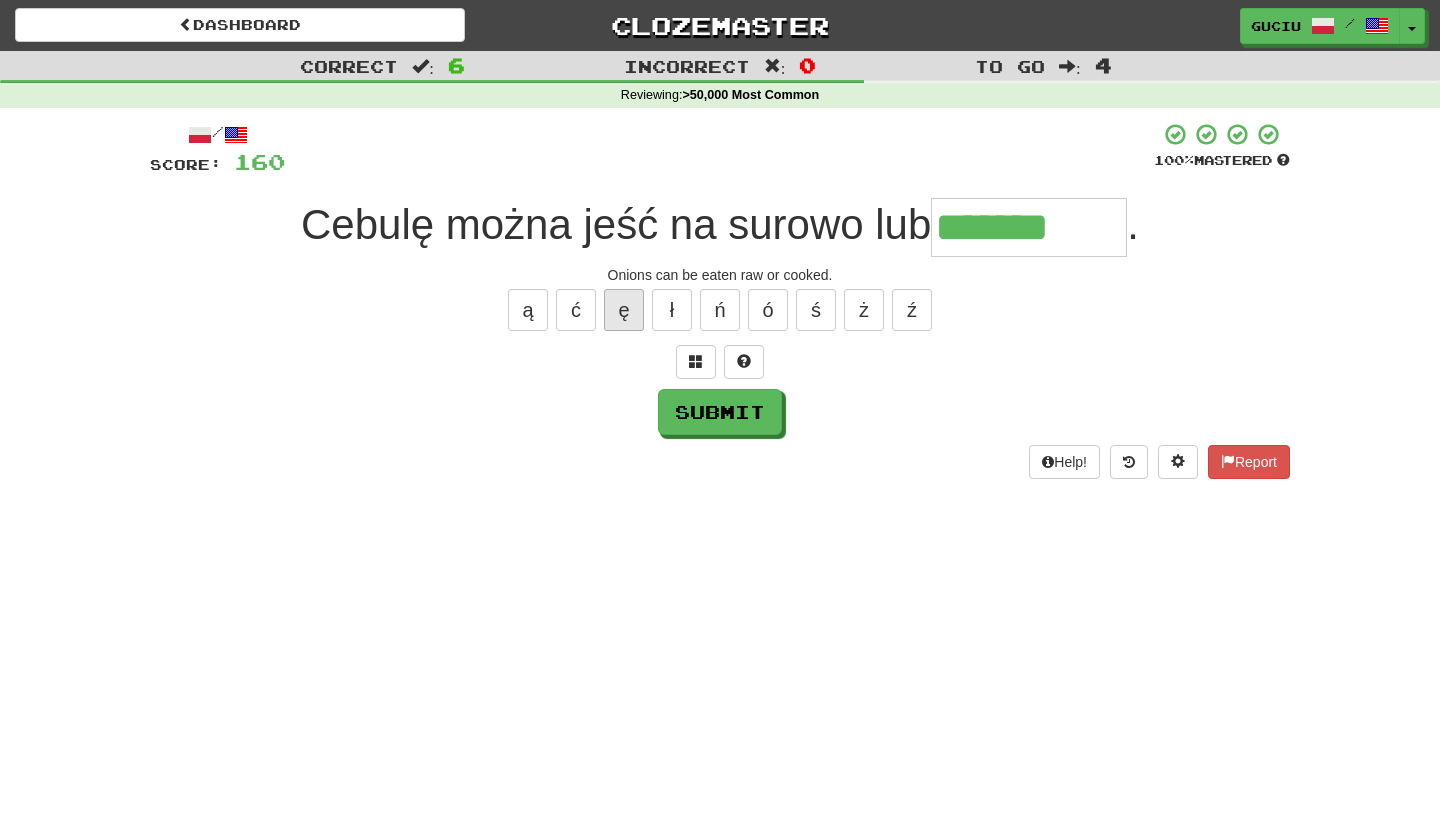 click on "ę" at bounding box center [624, 310] 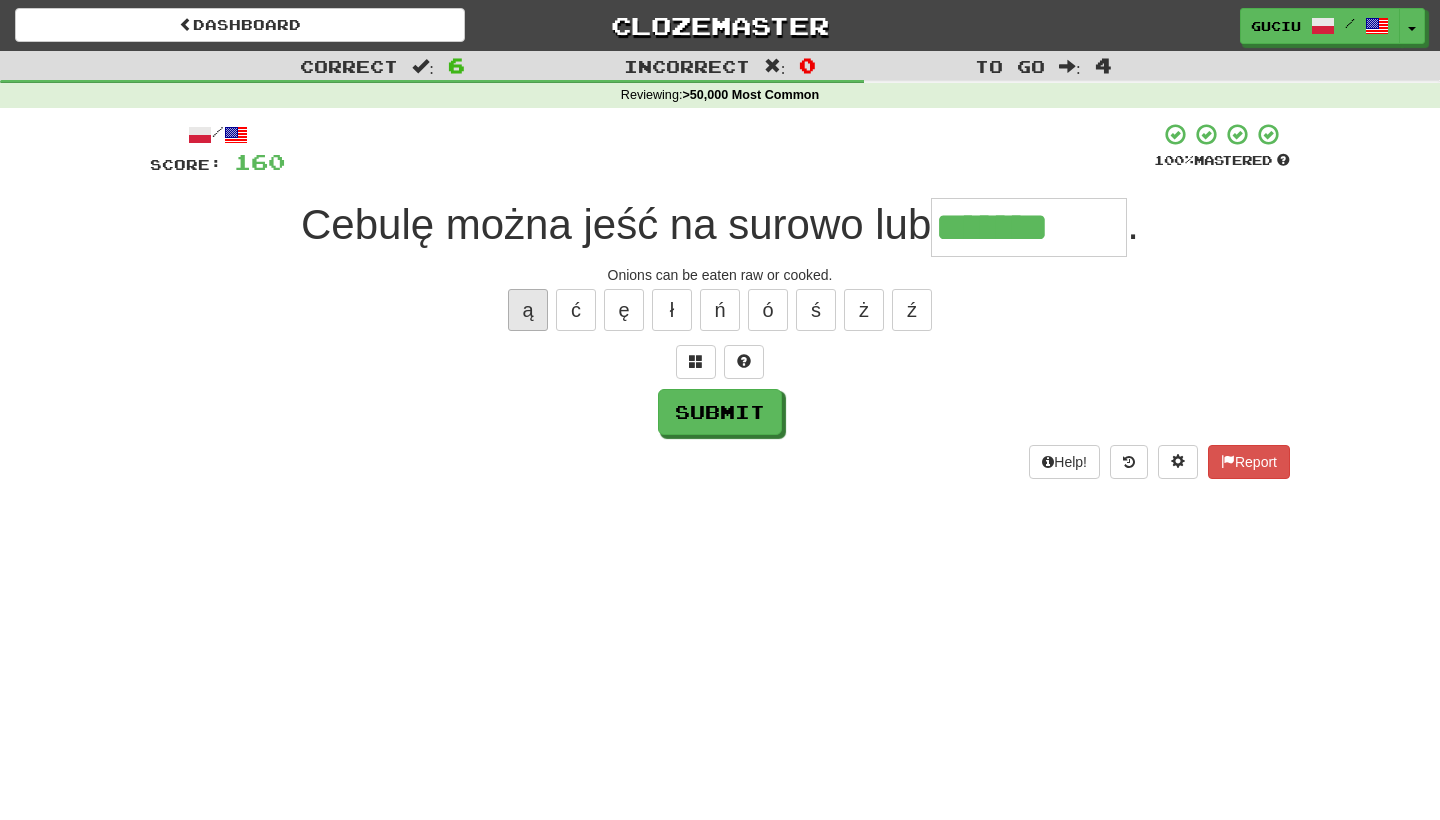 click on "ą" at bounding box center [528, 310] 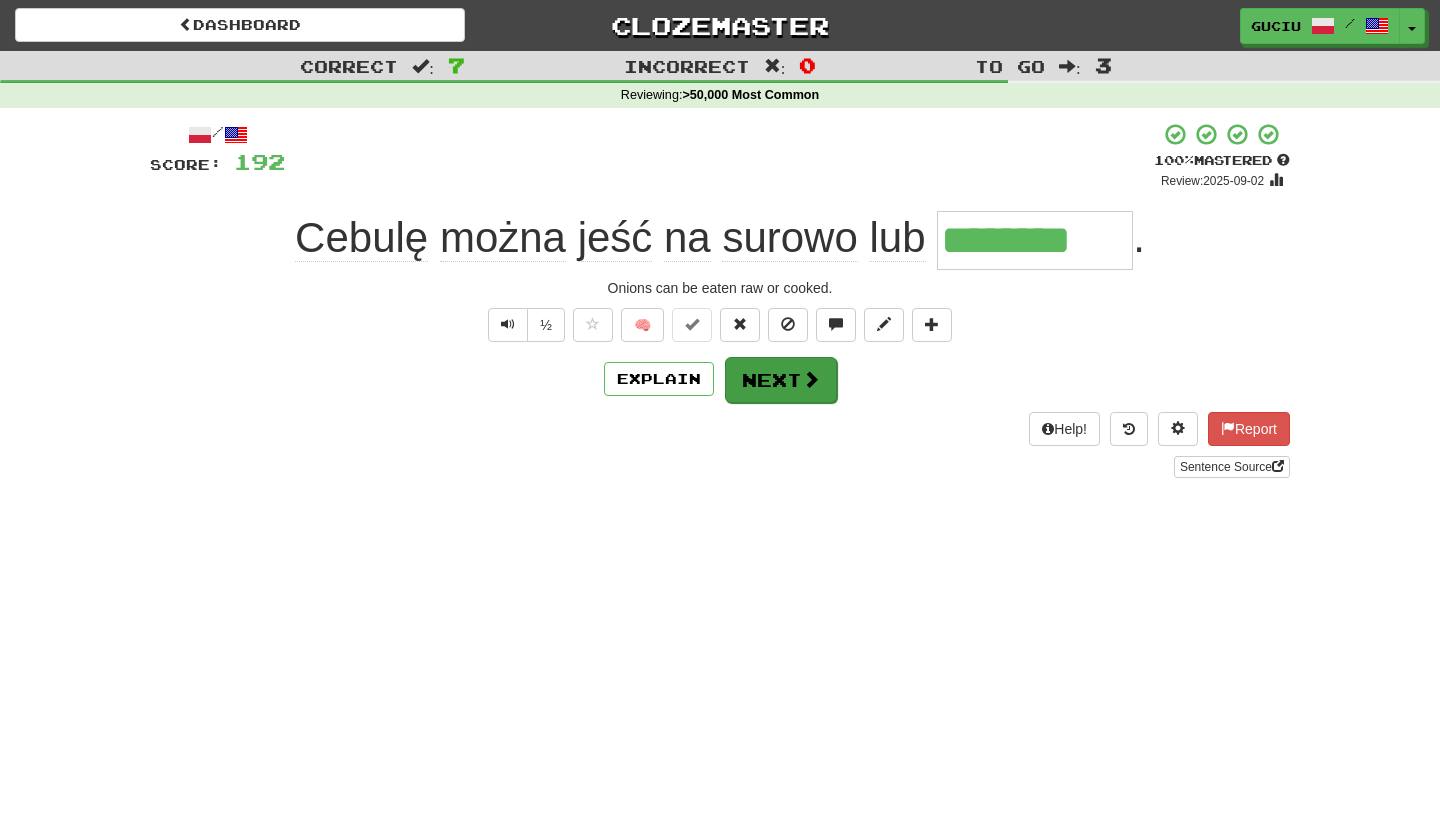 click on "Next" at bounding box center [781, 380] 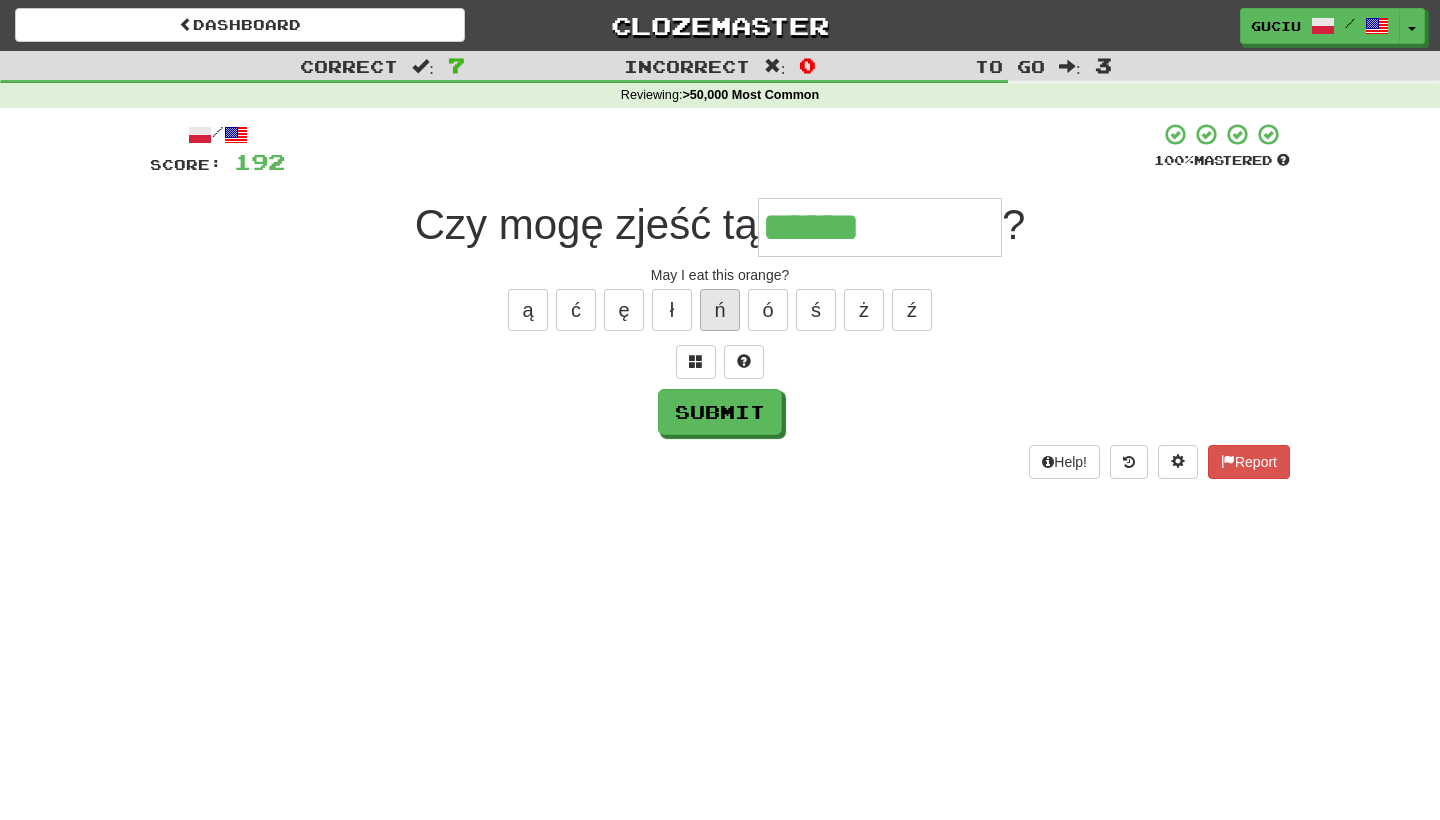 click on "ń" at bounding box center (720, 310) 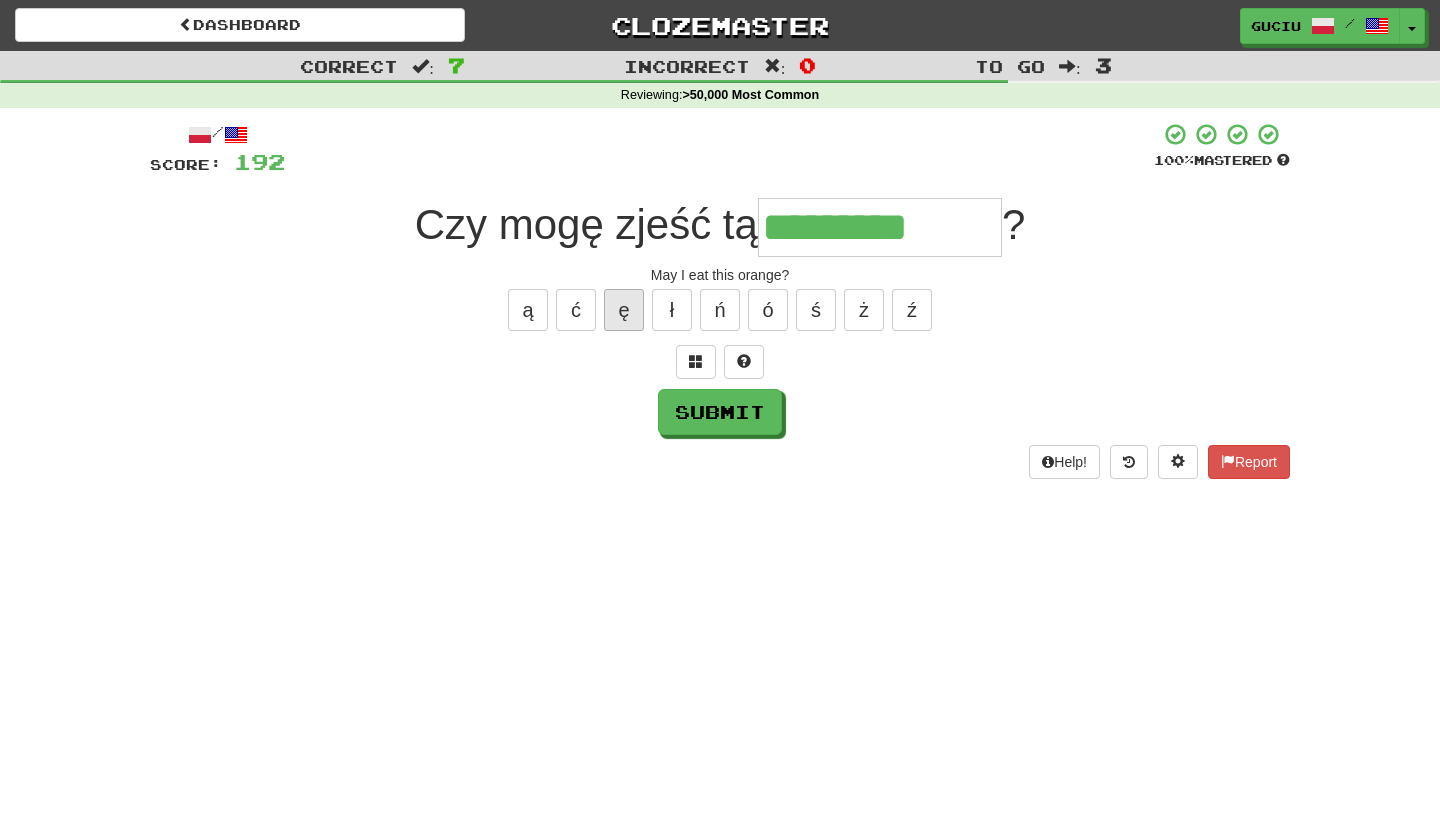 click on "ę" at bounding box center (624, 310) 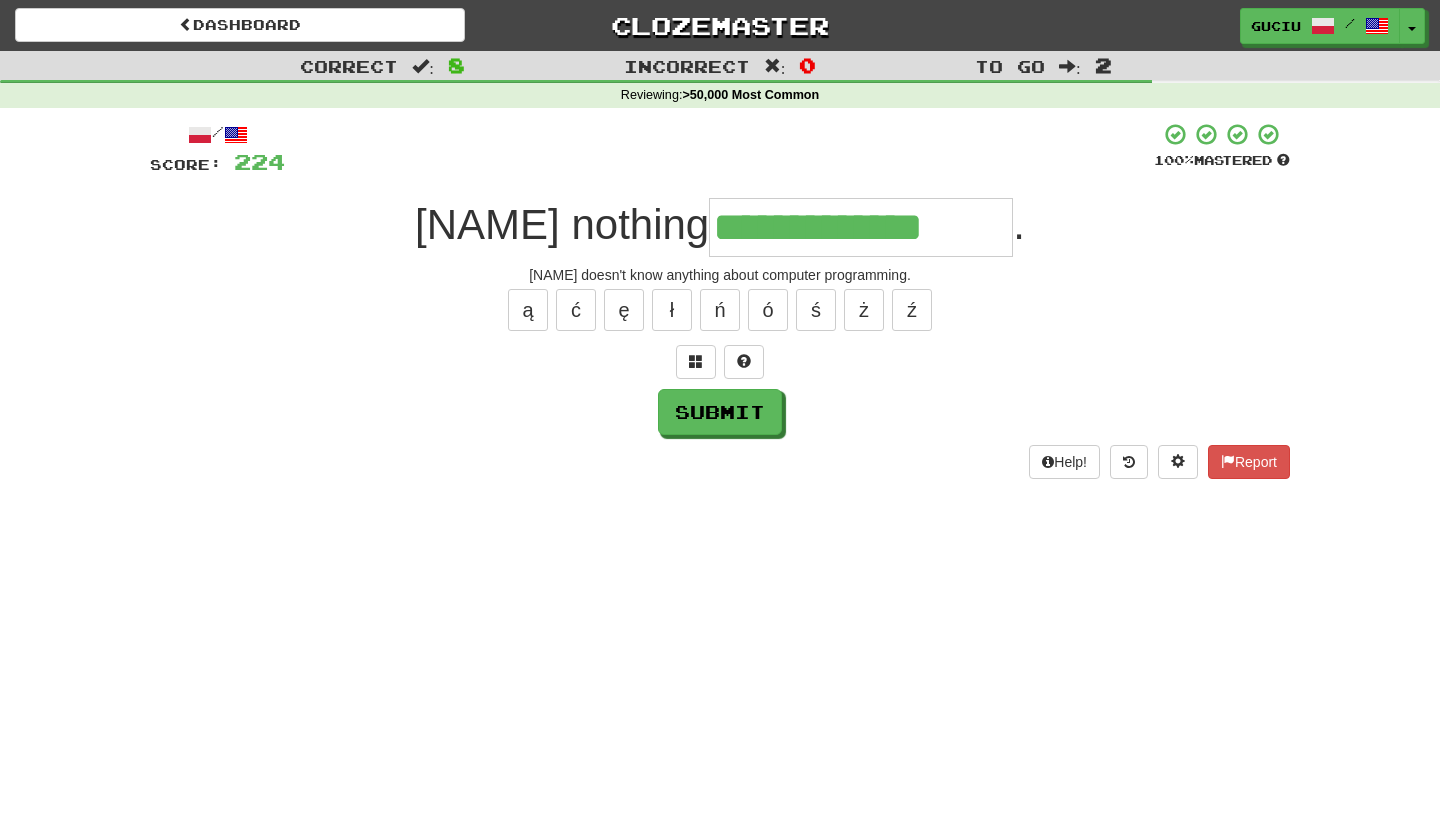 type on "**********" 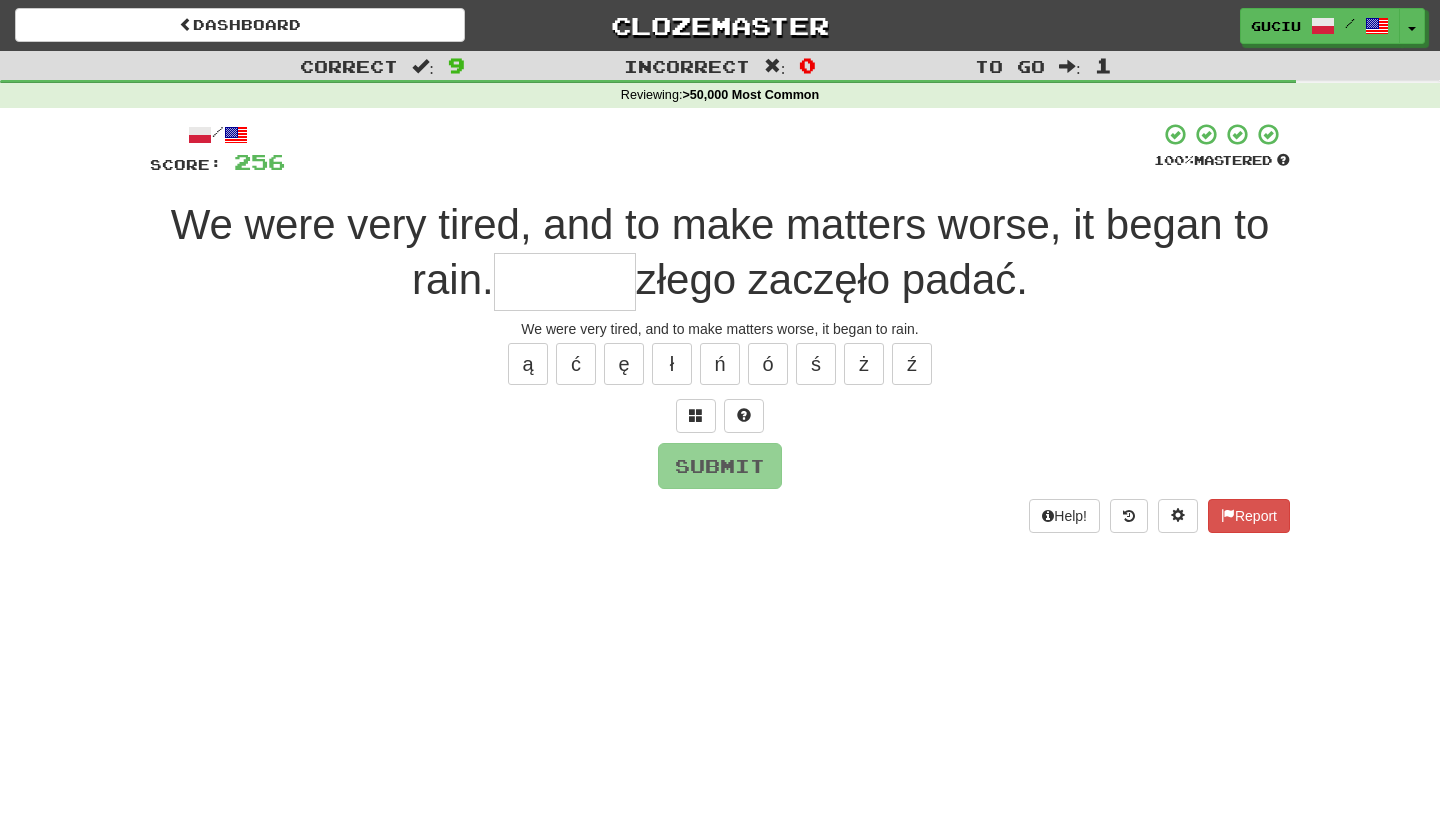 type on "*" 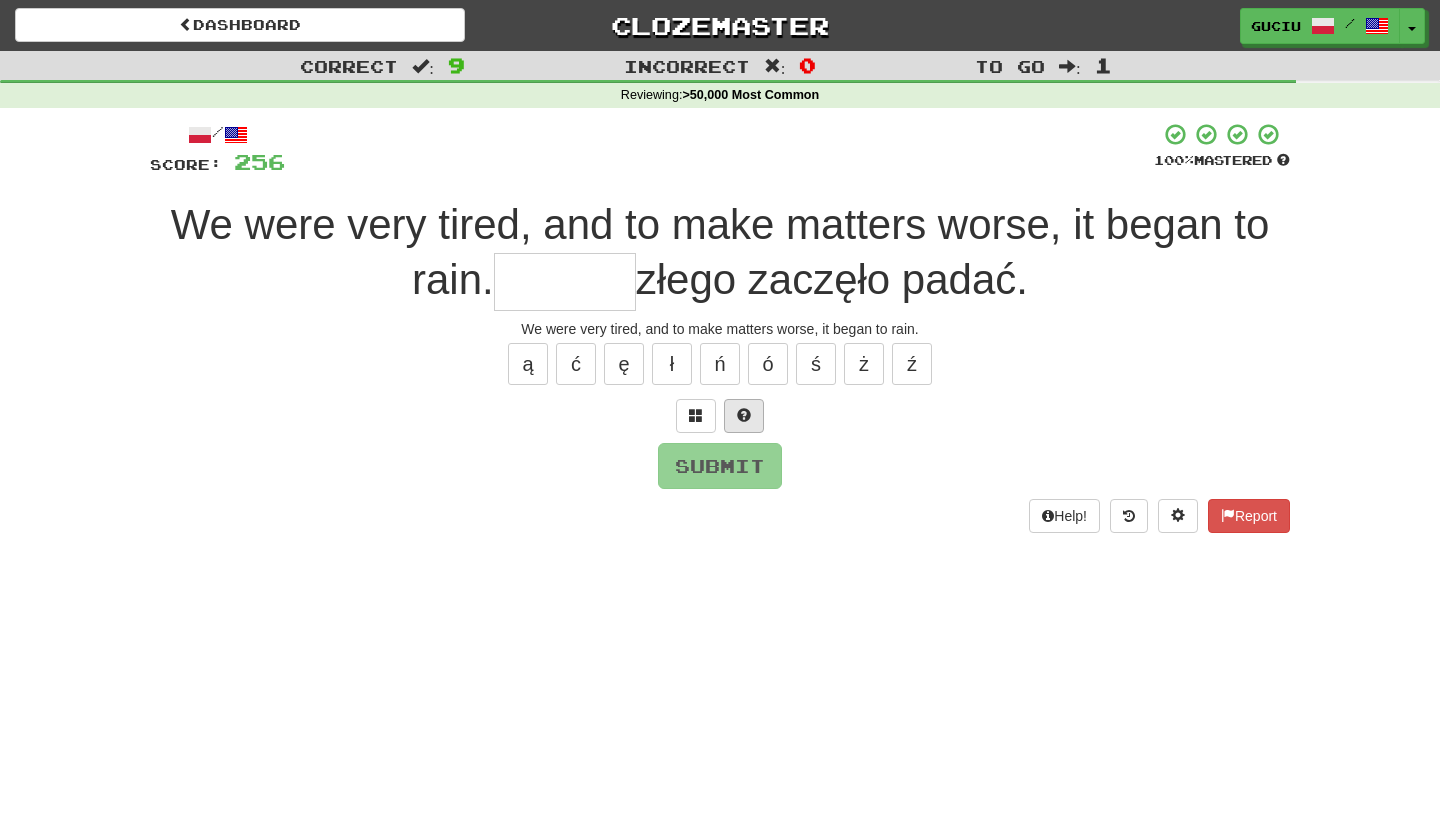 click at bounding box center [744, 416] 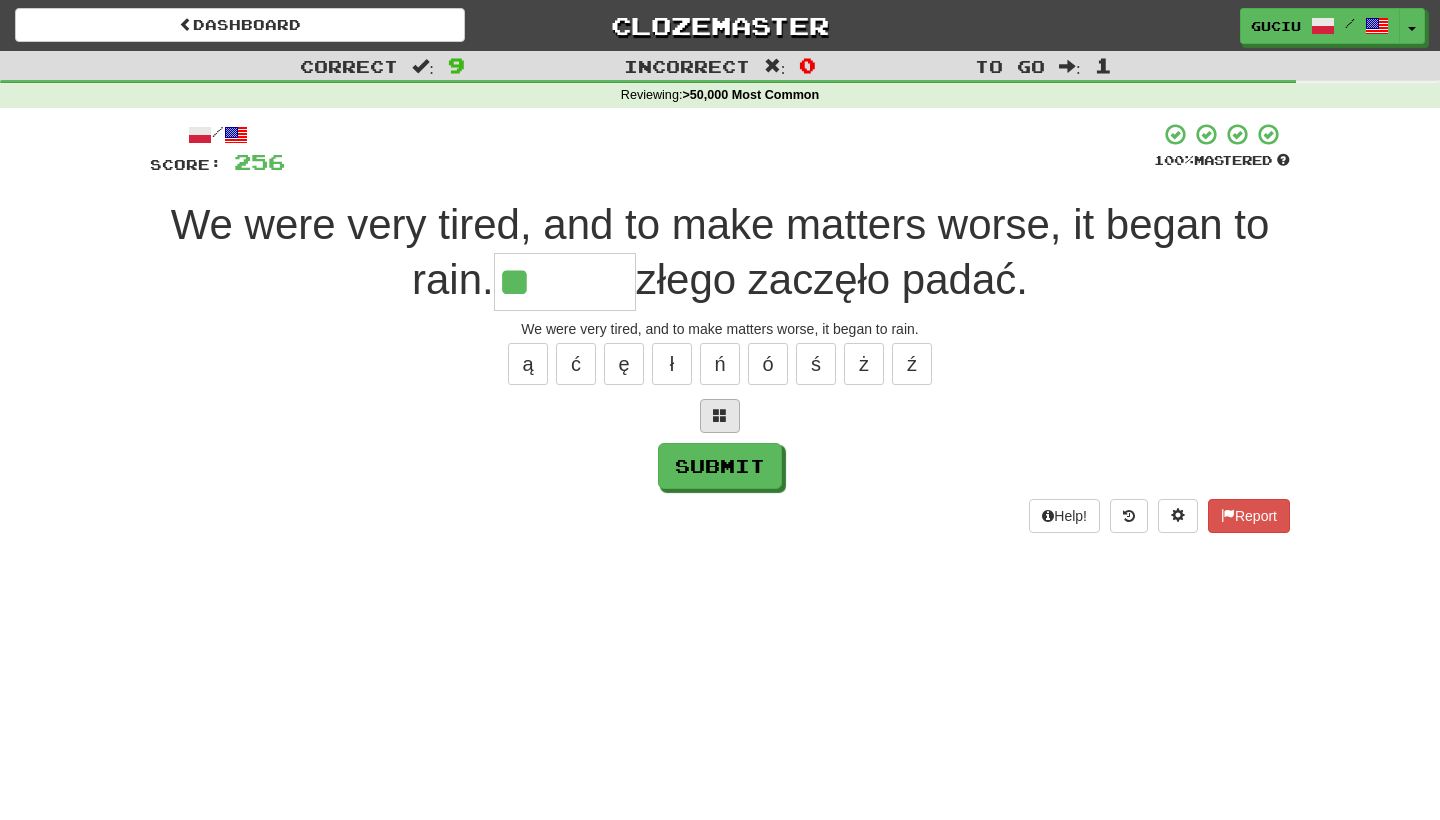 click at bounding box center (720, 416) 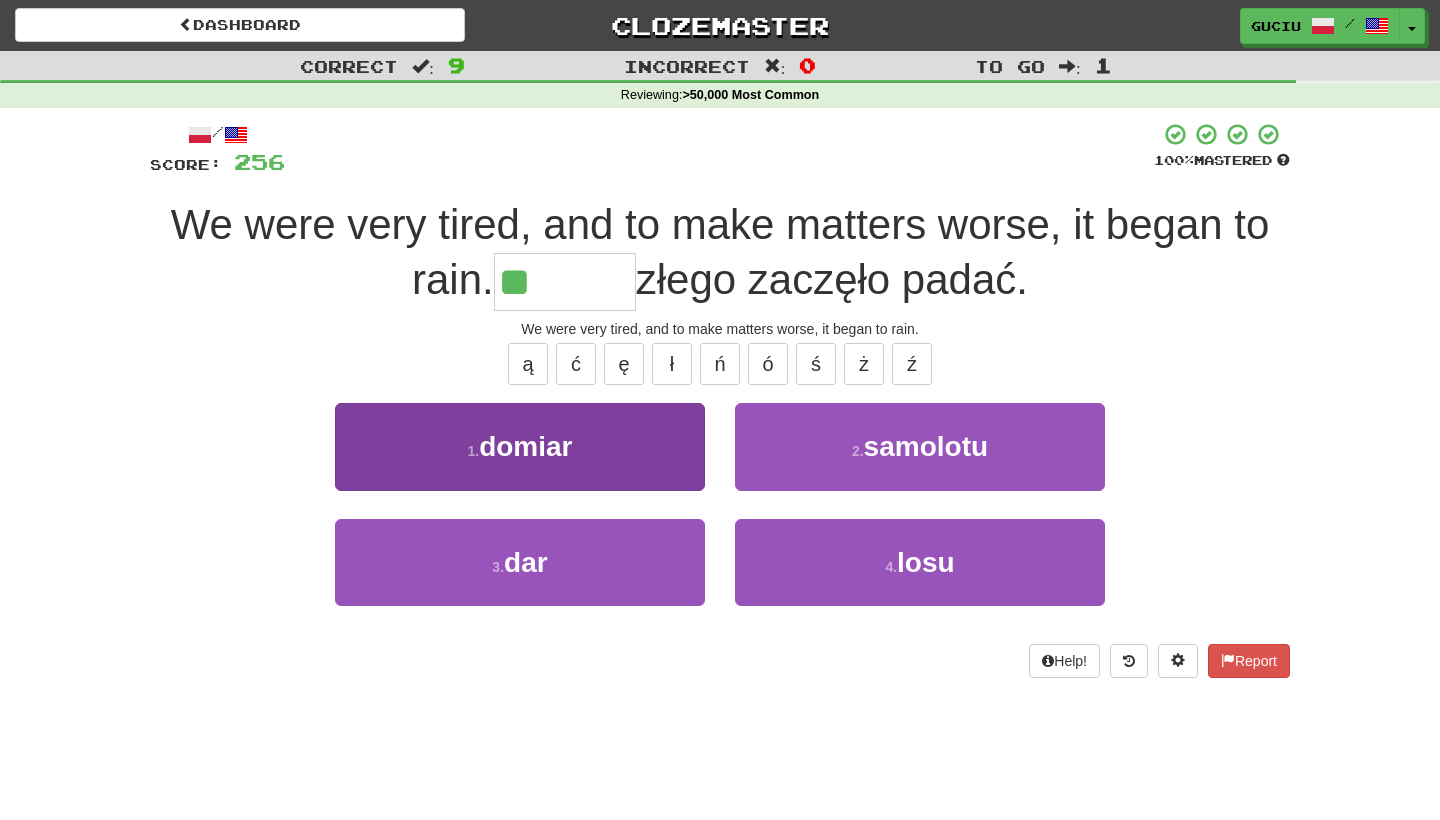 click on "1 .  domiar" at bounding box center [520, 446] 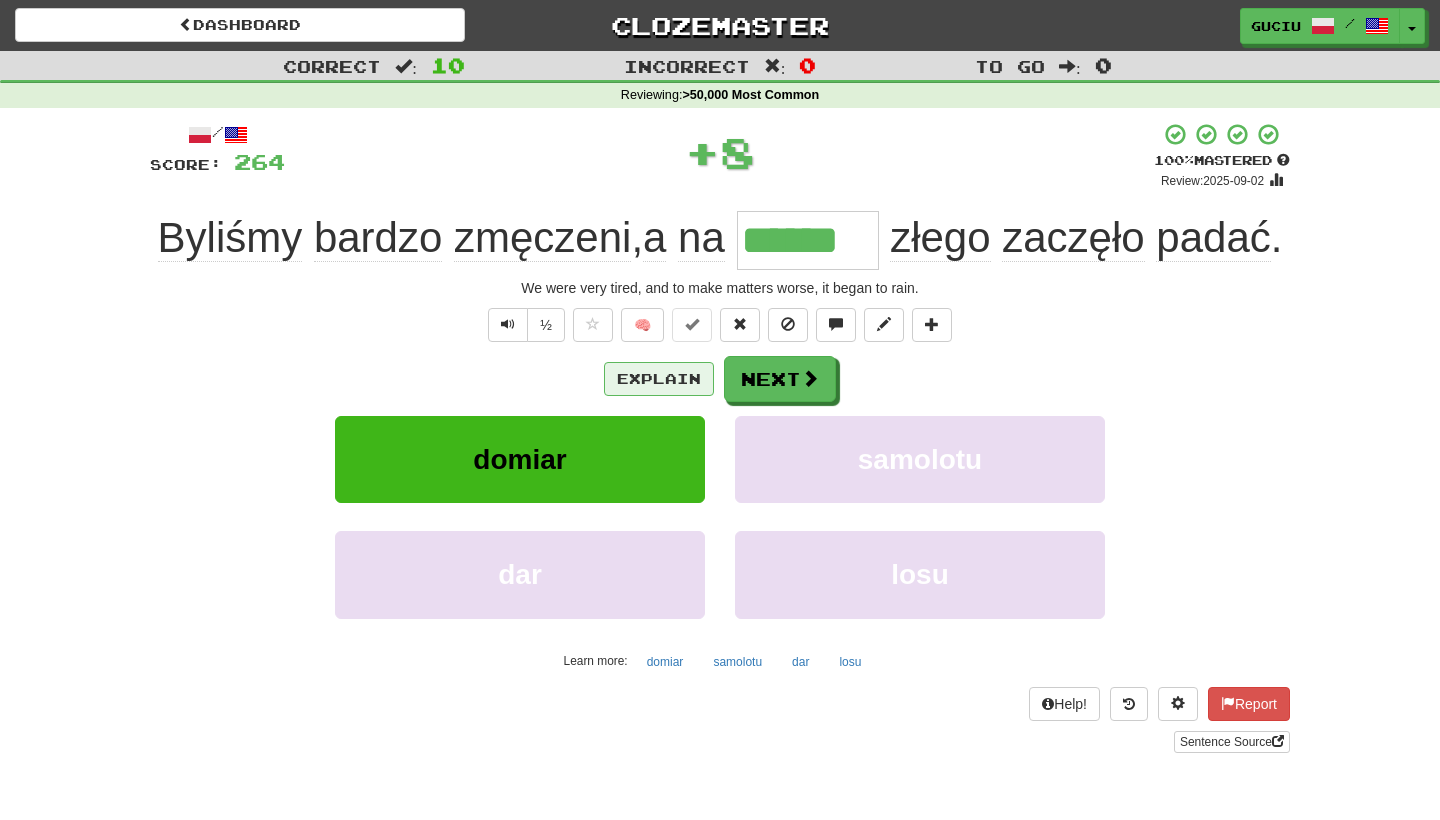 click on "Explain" at bounding box center (659, 379) 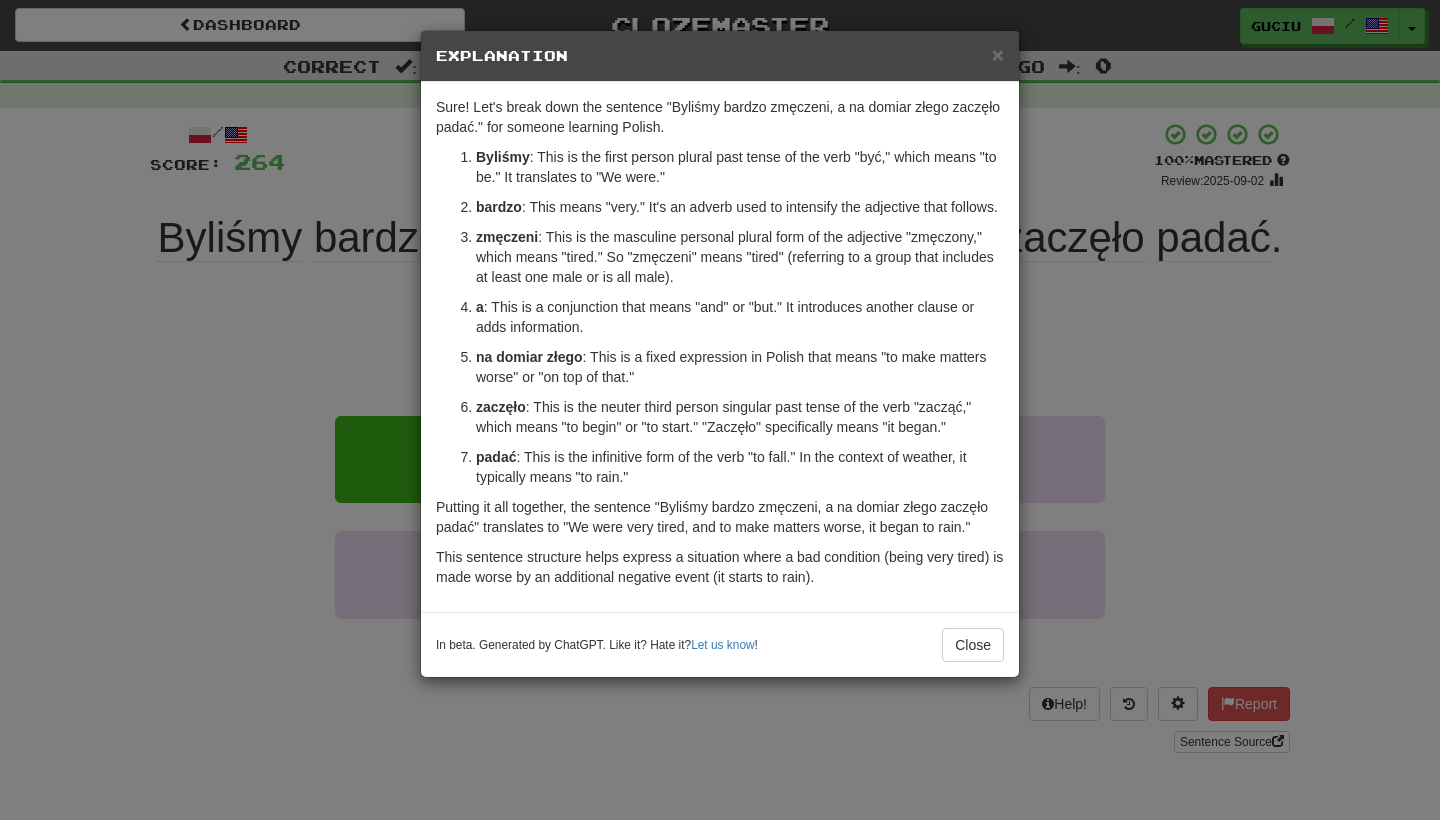 click on "× Explanation Sure! Let's break down the sentence "Byliśmy bardzo zmęczeni, a na domiar złego zaczęło padać." for someone learning Polish.
Byliśmy : This is the first person plural past tense of the verb "być," which means "to be." It translates to "We were."
bardzo : This means "very." It's an adverb used to intensify the adjective that follows.
zmęczeni : This is the masculine personal plural form of the adjective "zmęczony," which means "tired." So "zmęczeni" means "tired" (referring to a group that includes at least one male or is all male).
a : This is a conjunction that means "and" or "but." It introduces another clause or adds information.
na domiar złego : This is a fixed expression in Polish that means "to make matters worse" or "on top of that."
zaczęło : This is the neuter third person singular past tense of the verb "zacząć," which means "to begin" or "to start." "Zaczęło" specifically means "it began."
padać
Let us know ! Close" at bounding box center [720, 410] 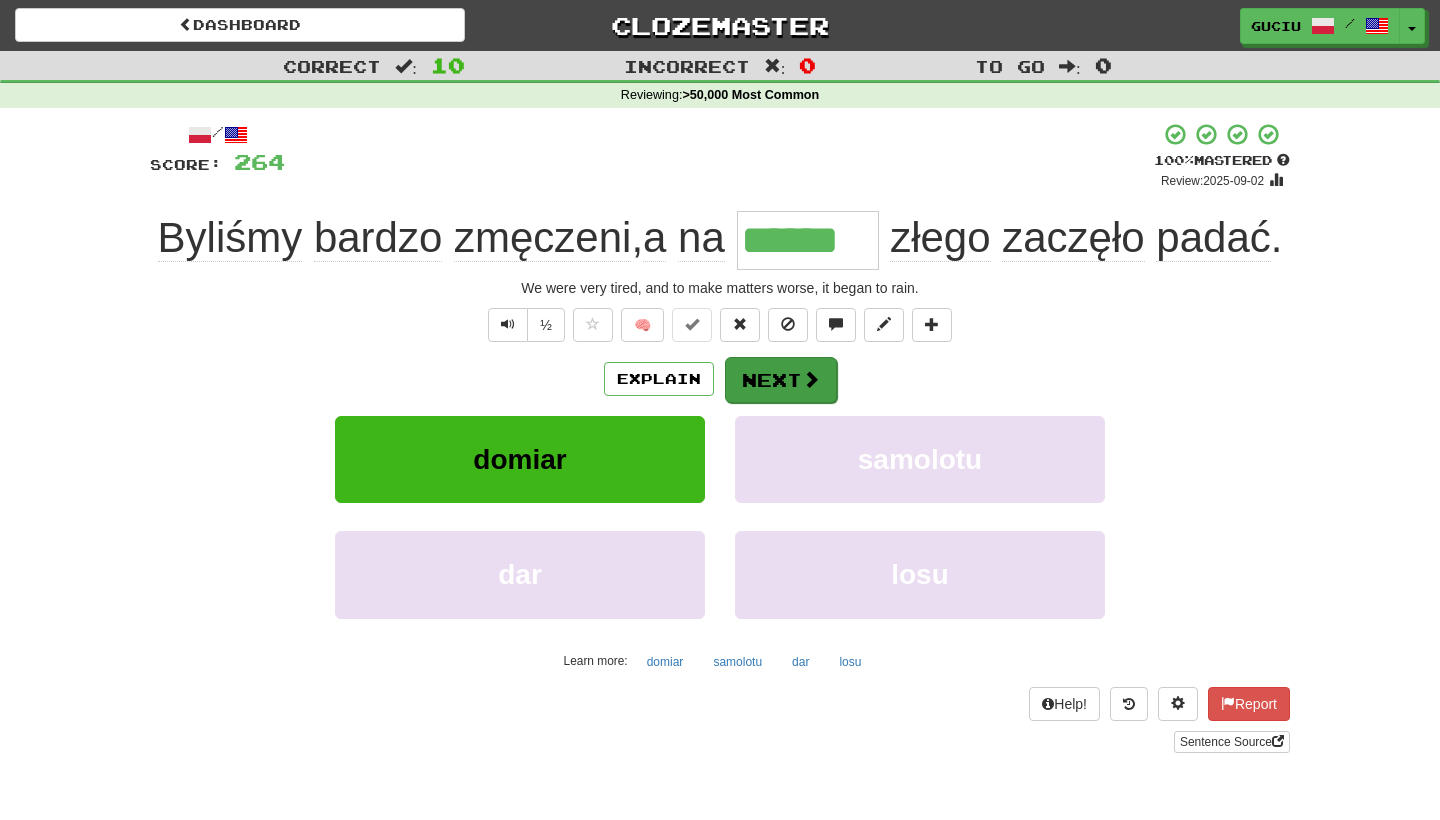 click on "Next" at bounding box center (781, 380) 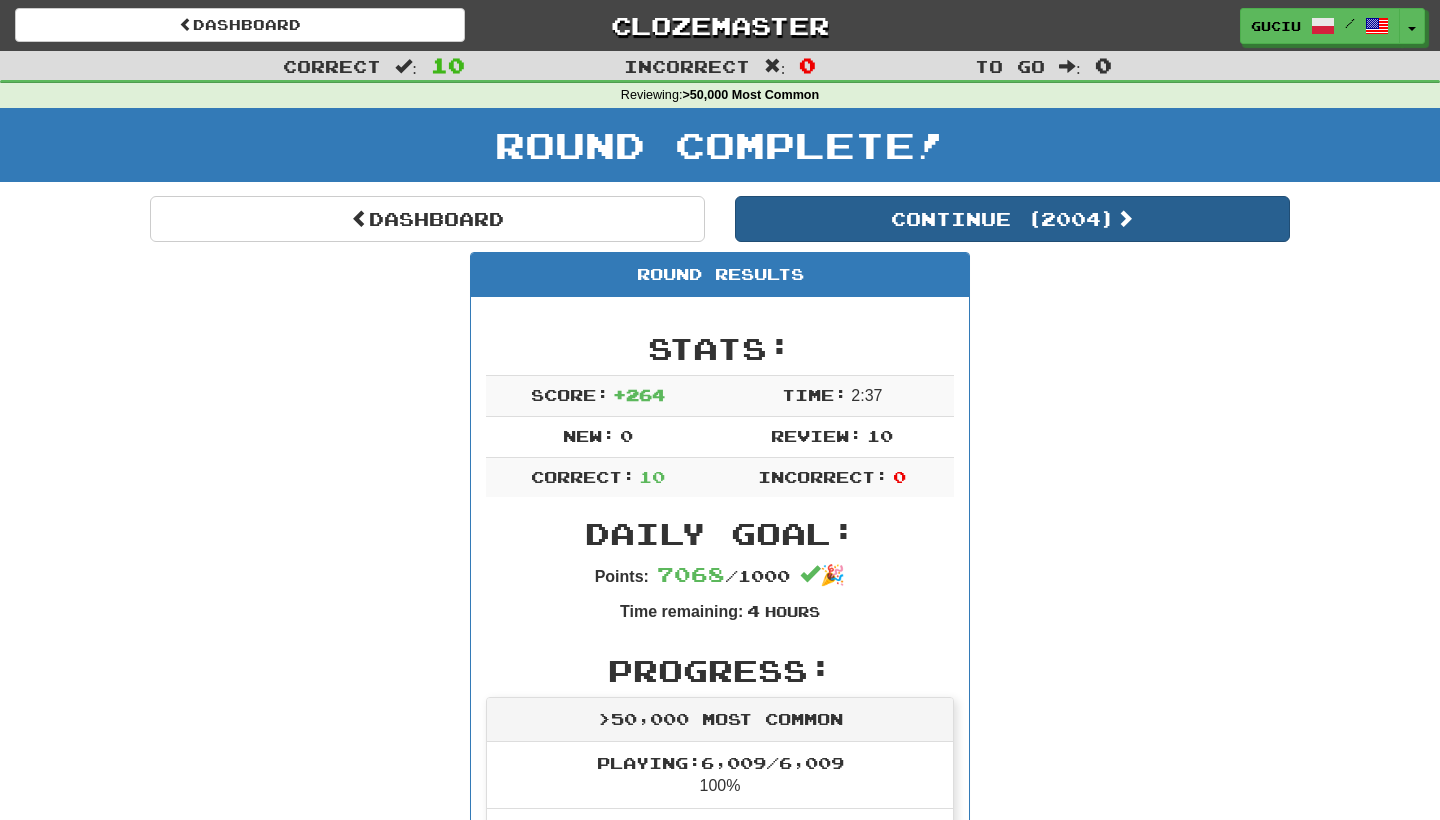 click on "Continue ( 2004 )" at bounding box center [1012, 219] 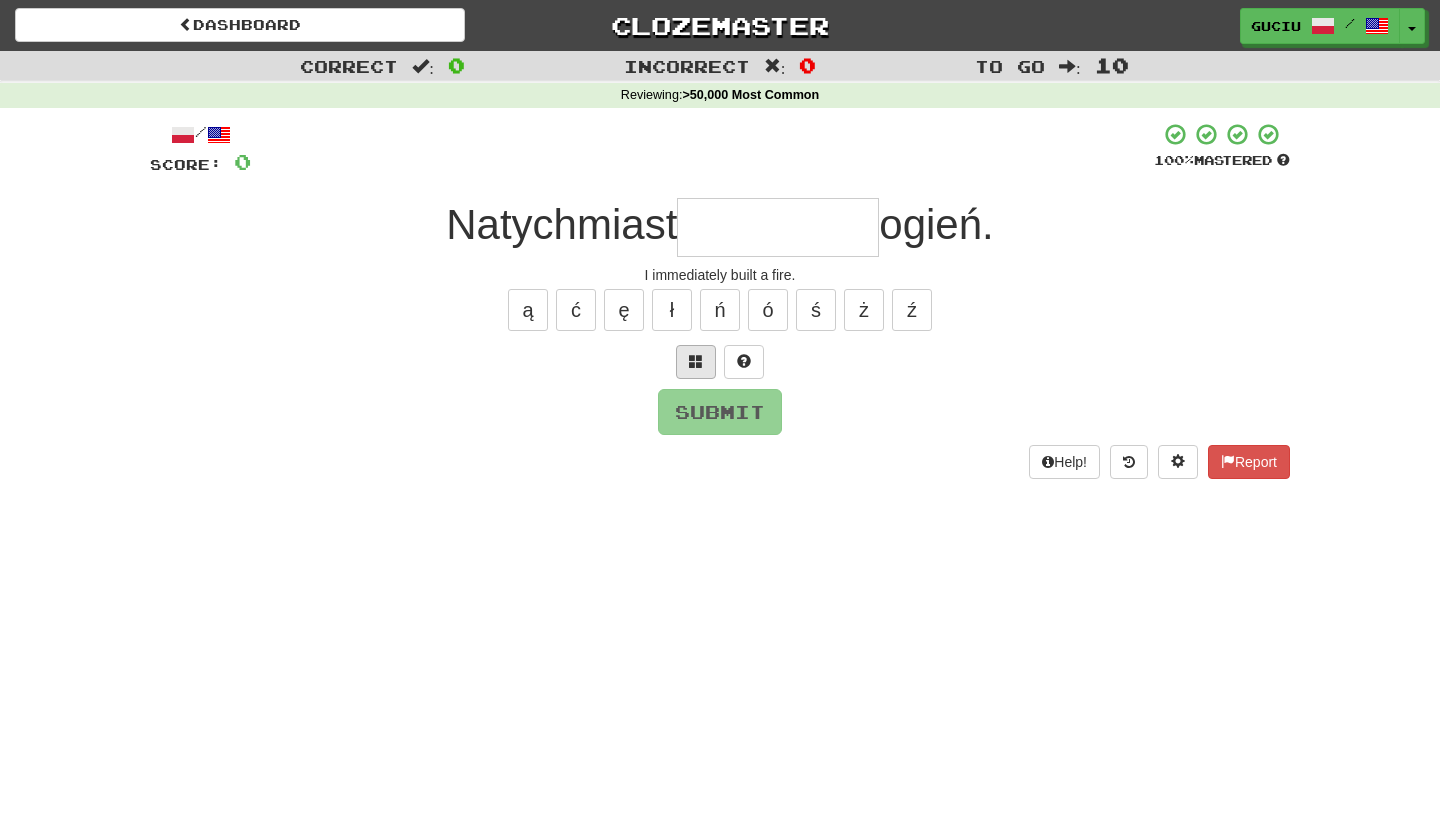 click at bounding box center (696, 361) 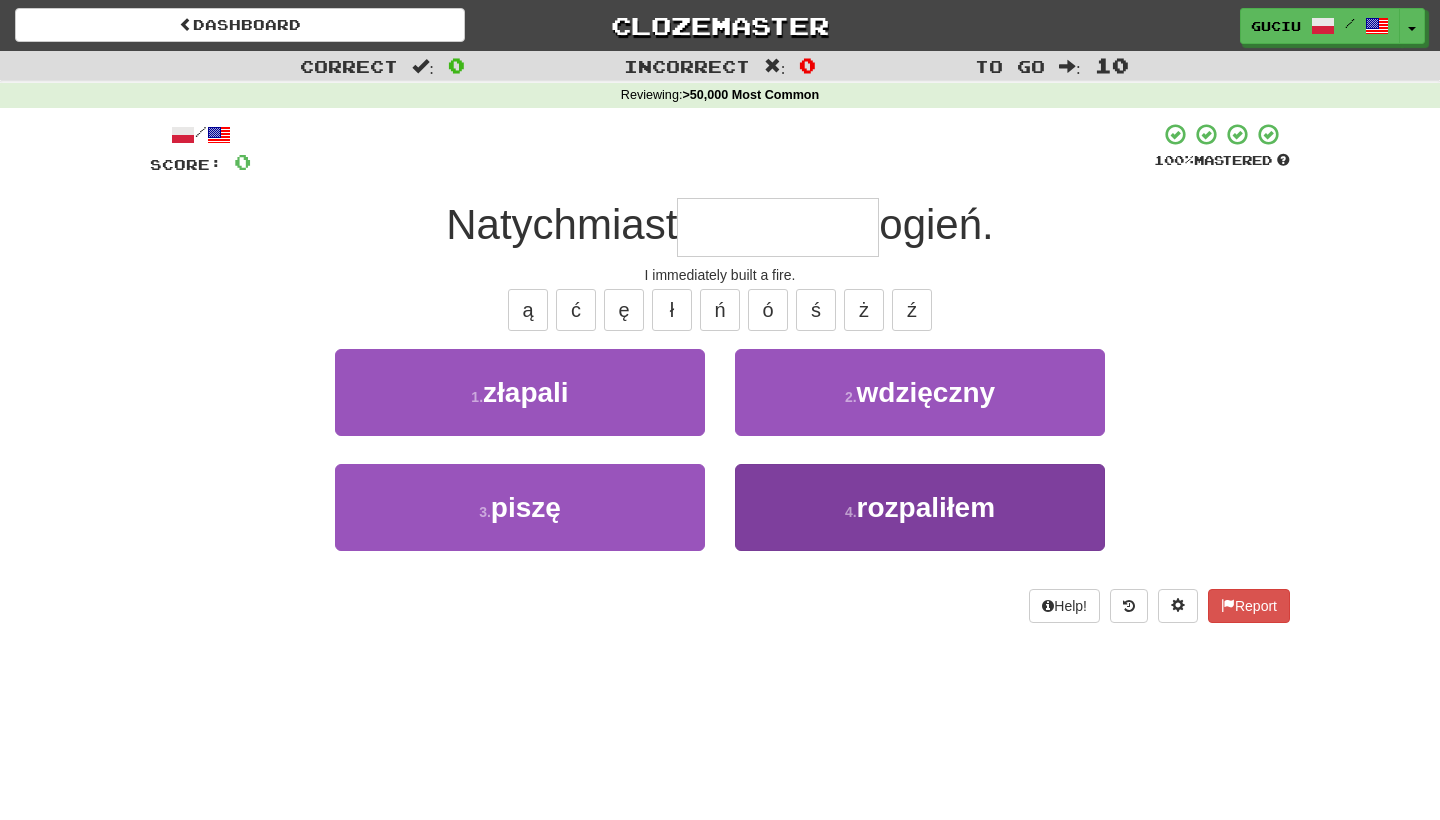 click on "4 .  rozpaliłem" at bounding box center [920, 507] 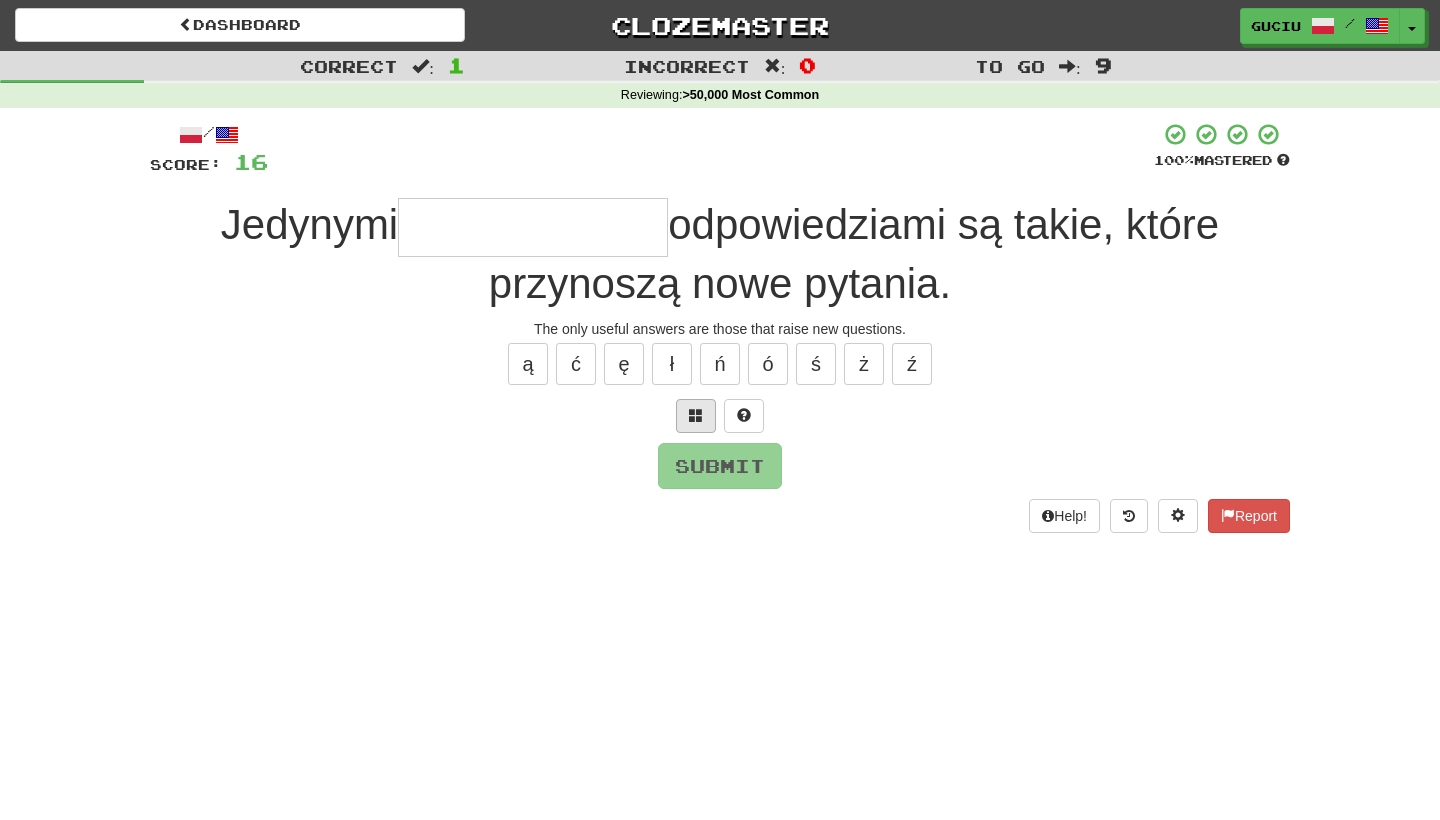 click at bounding box center [696, 415] 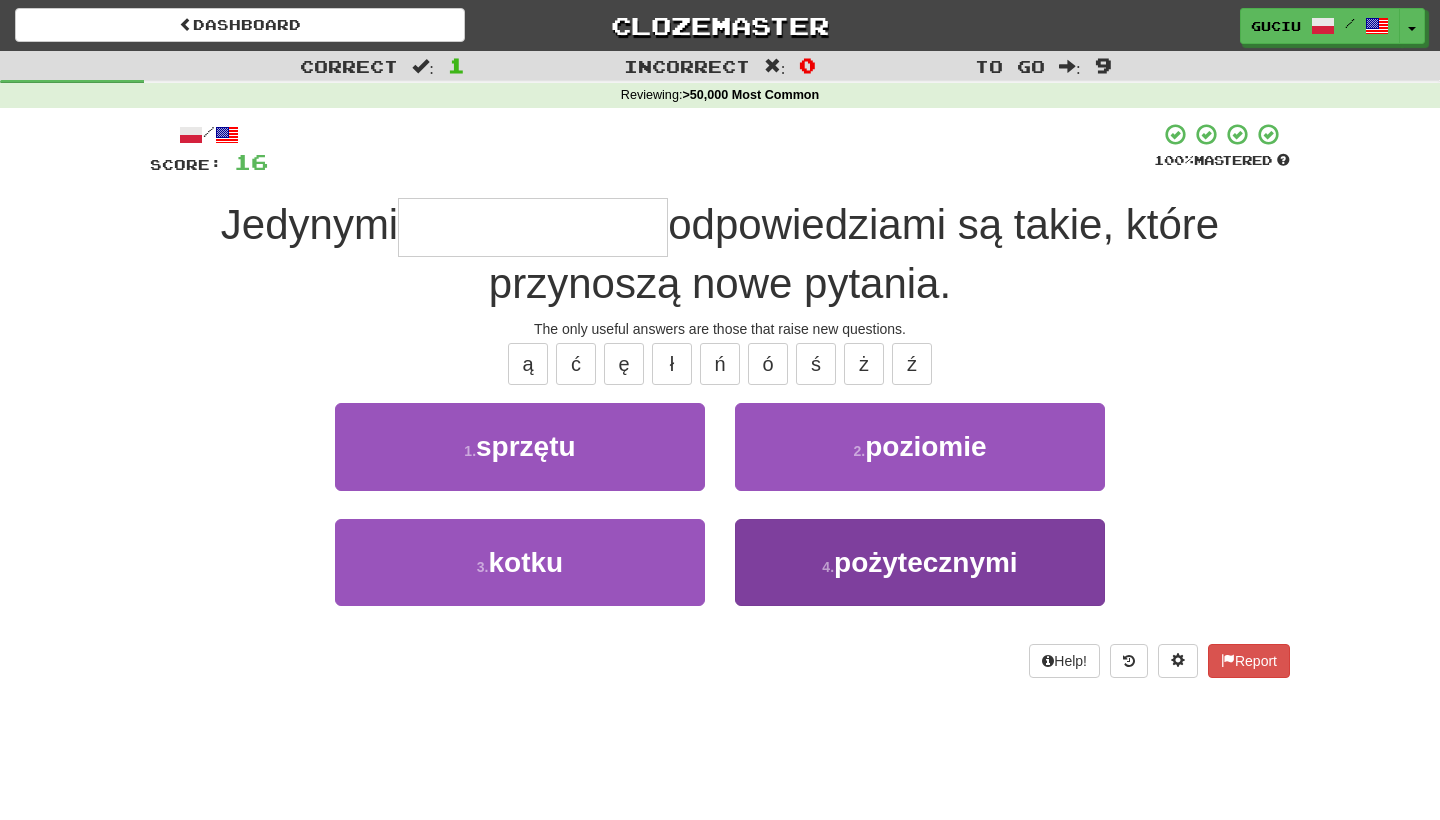 click on "pożytecznymi" at bounding box center [926, 562] 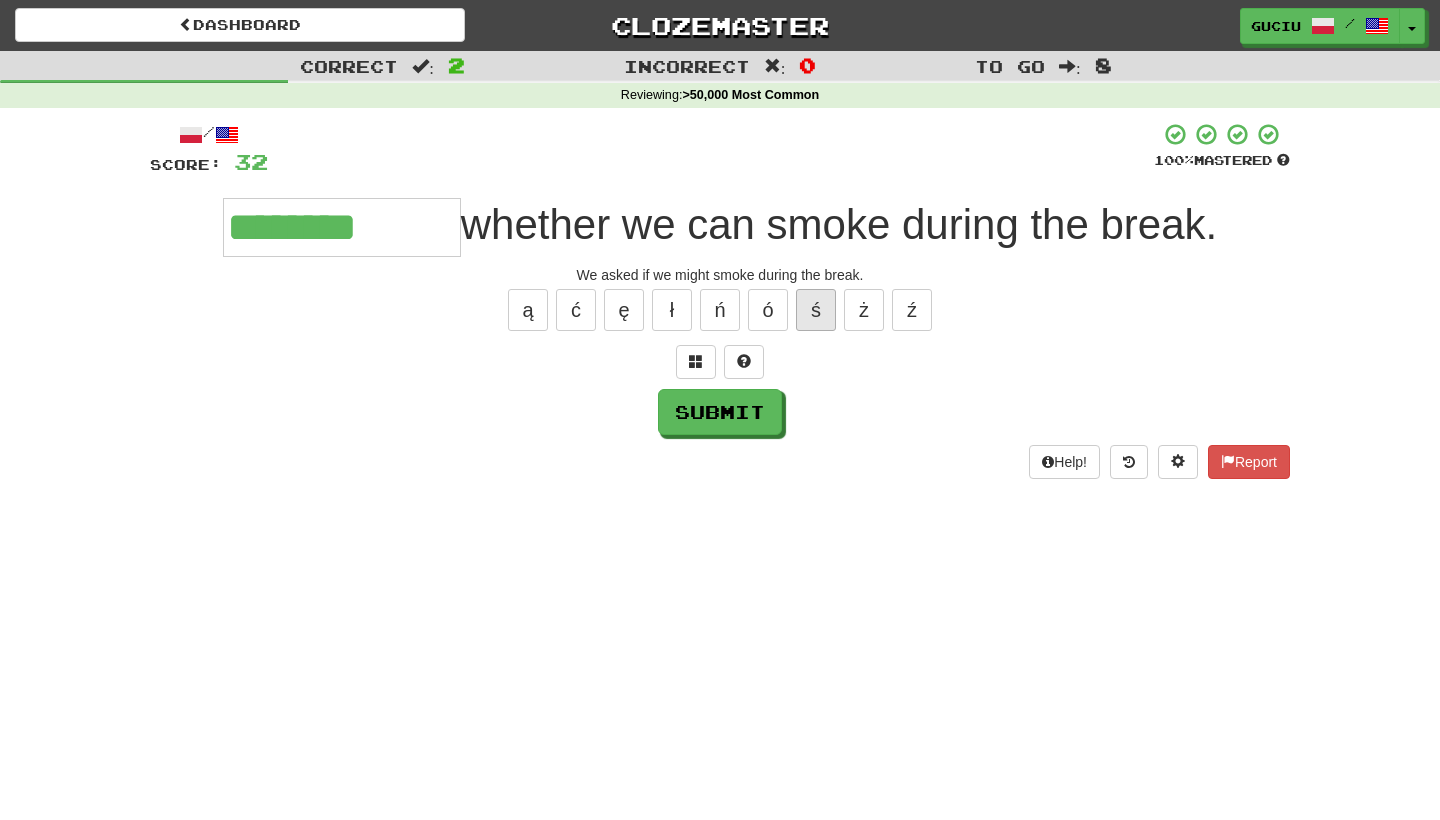 click on "ś" at bounding box center [816, 310] 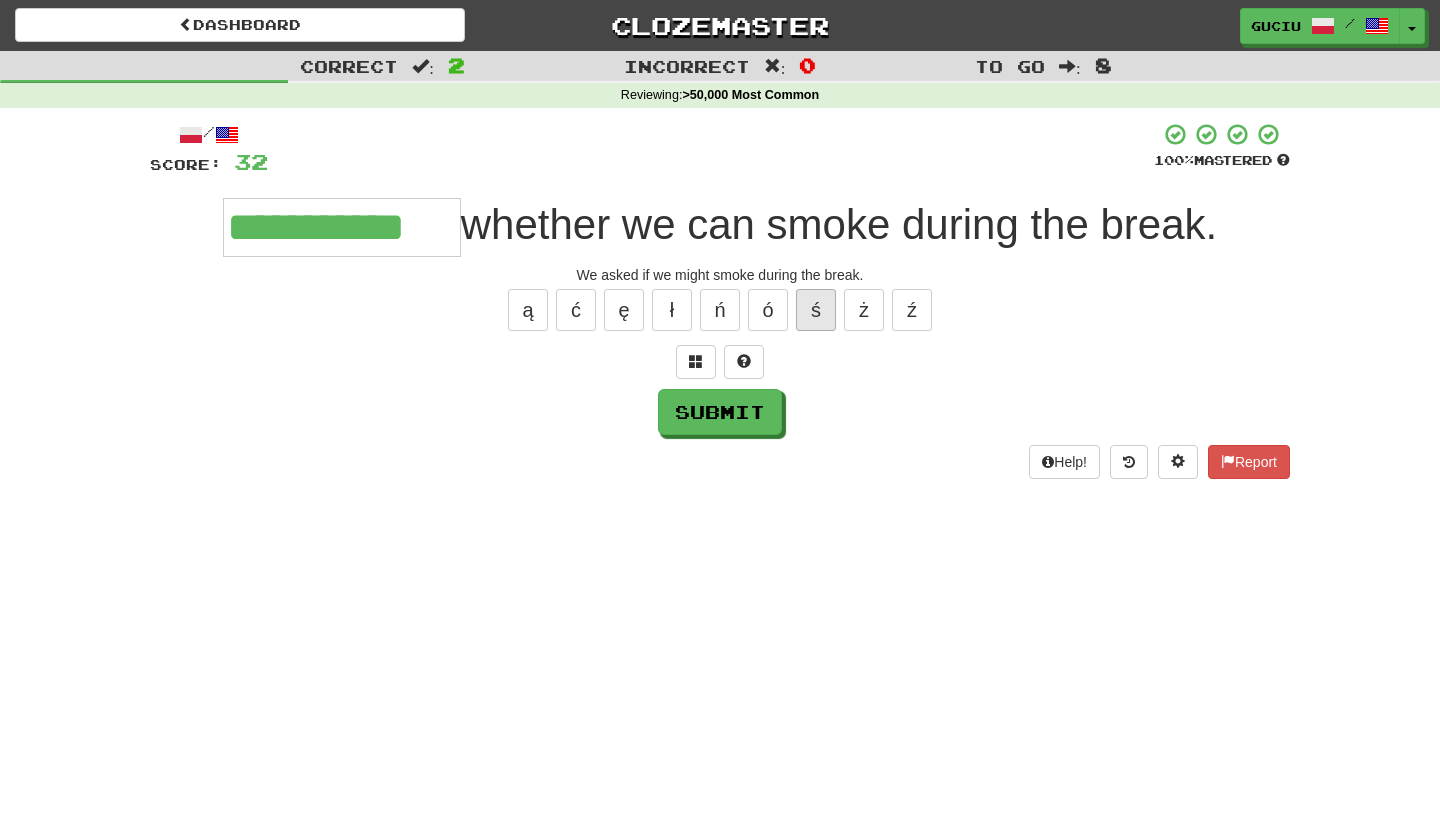 type on "**********" 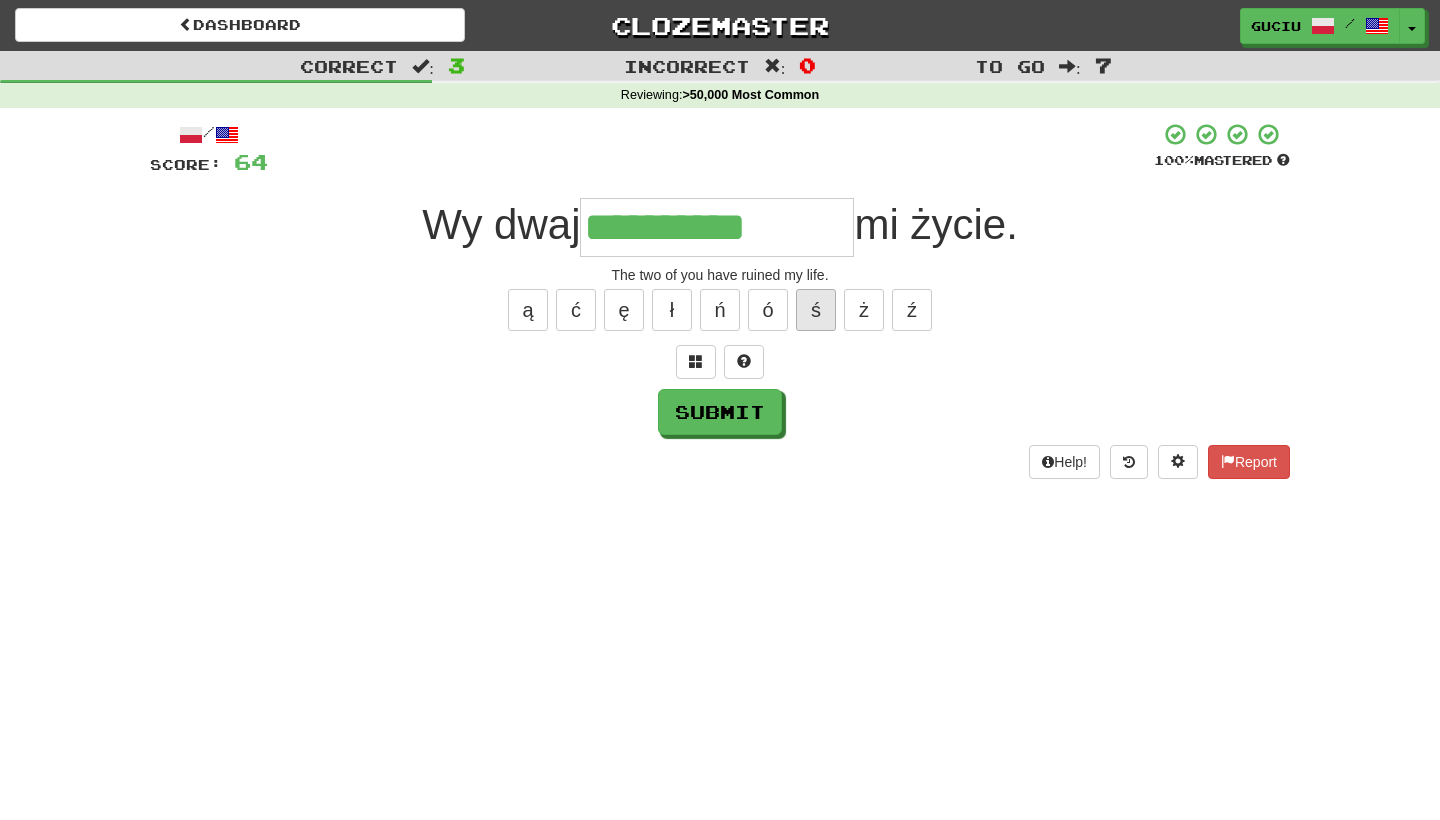click on "ś" at bounding box center [816, 310] 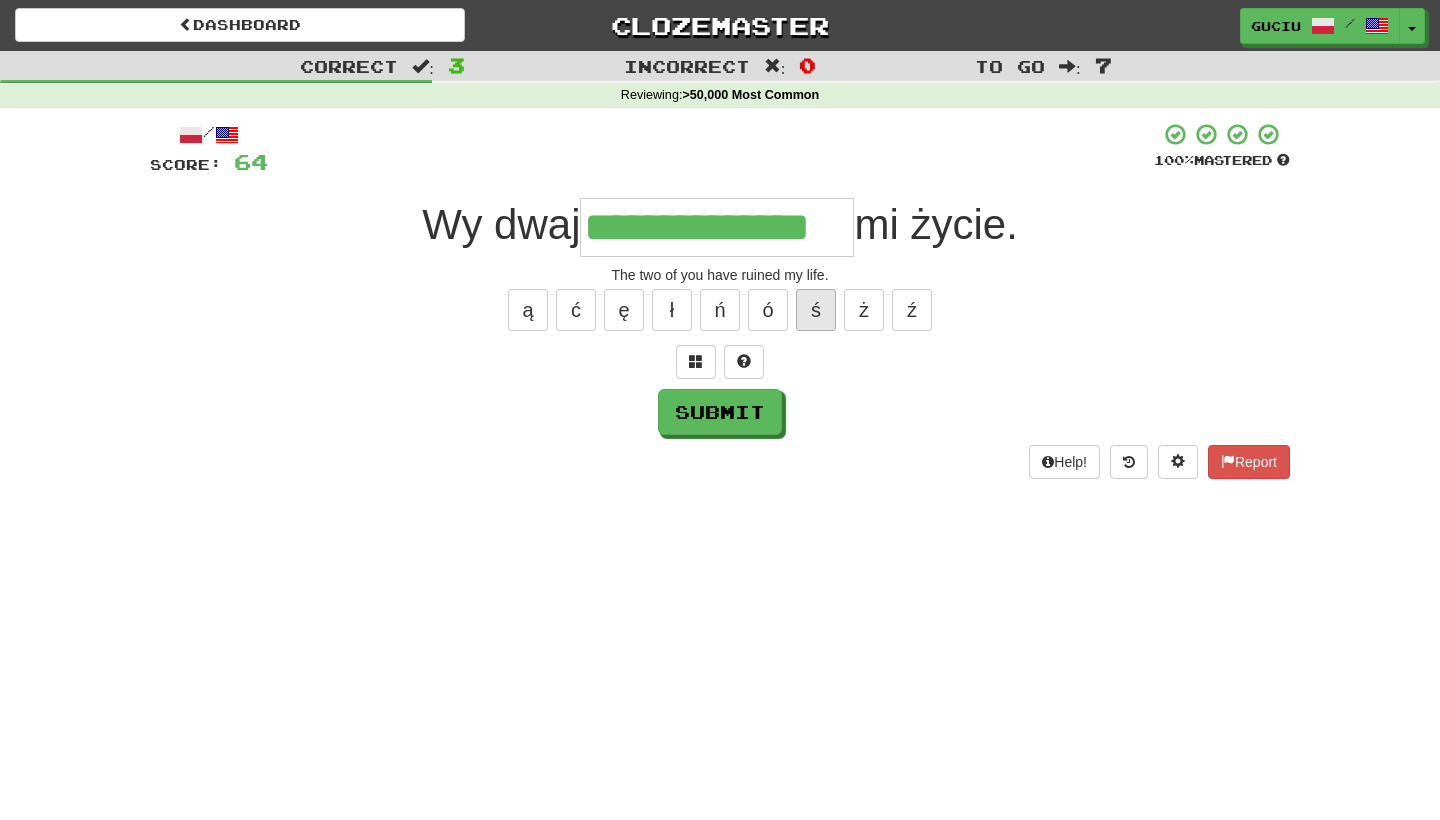 type on "**********" 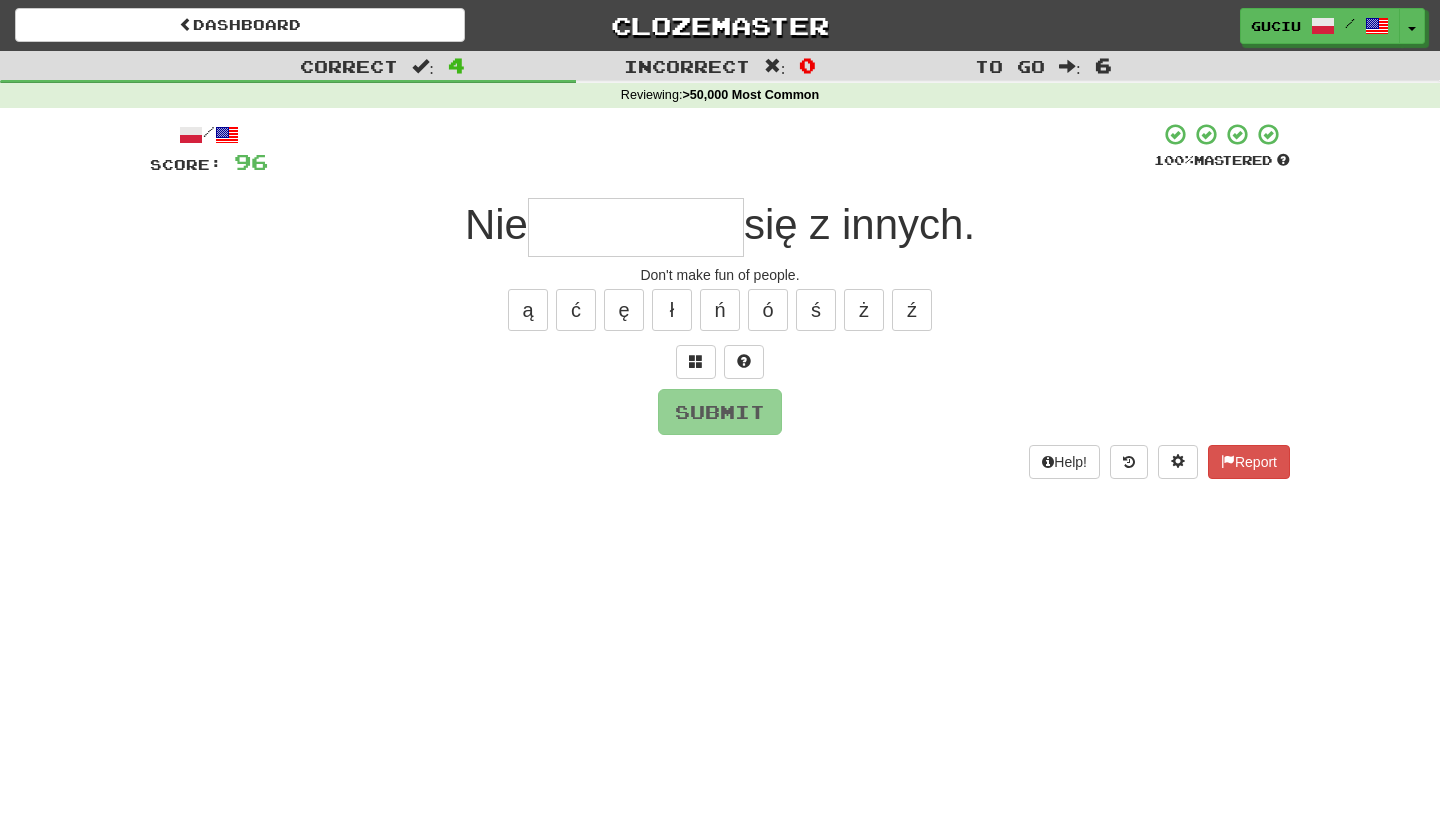 type on "*" 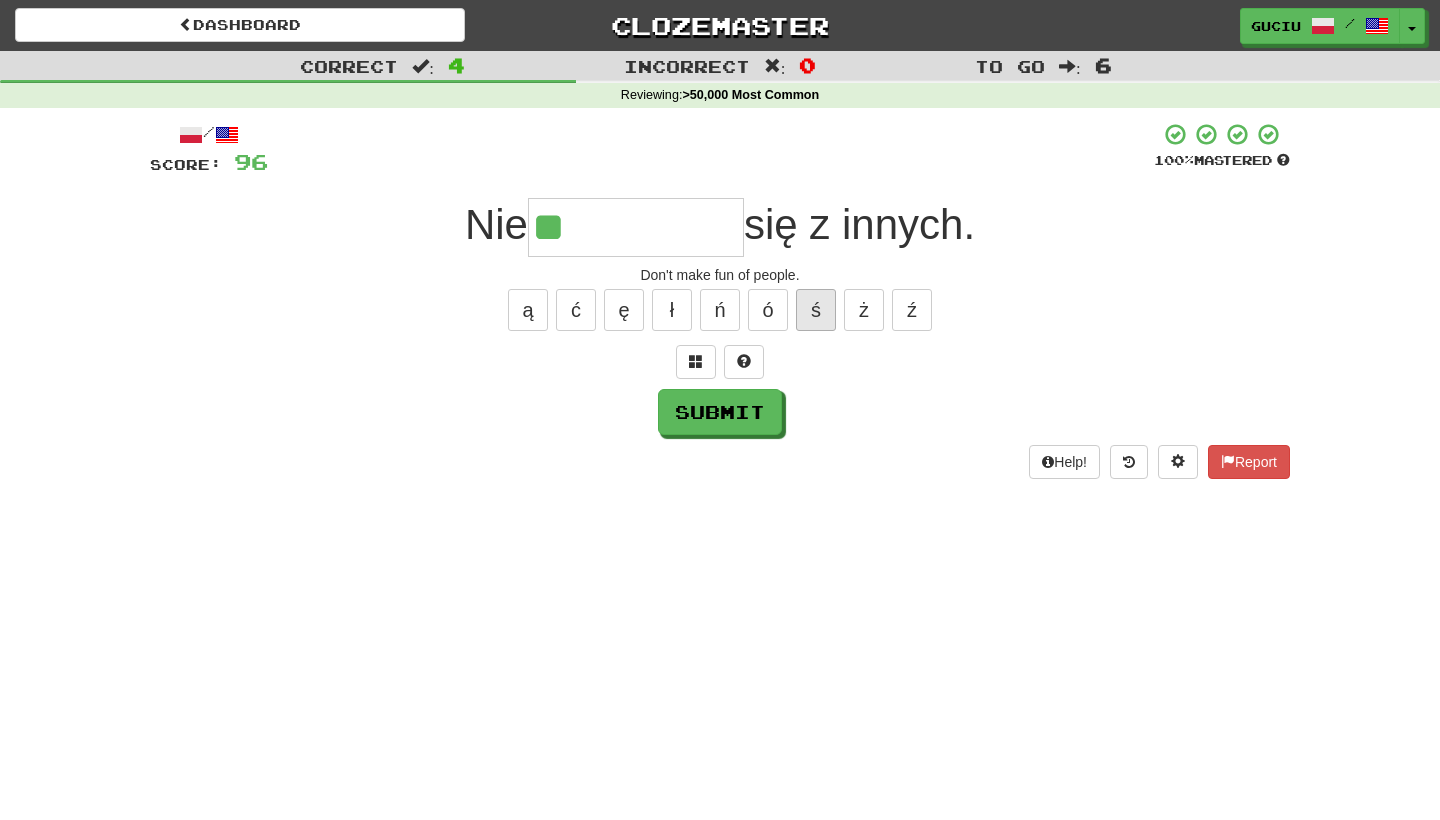 click on "ś" at bounding box center (816, 310) 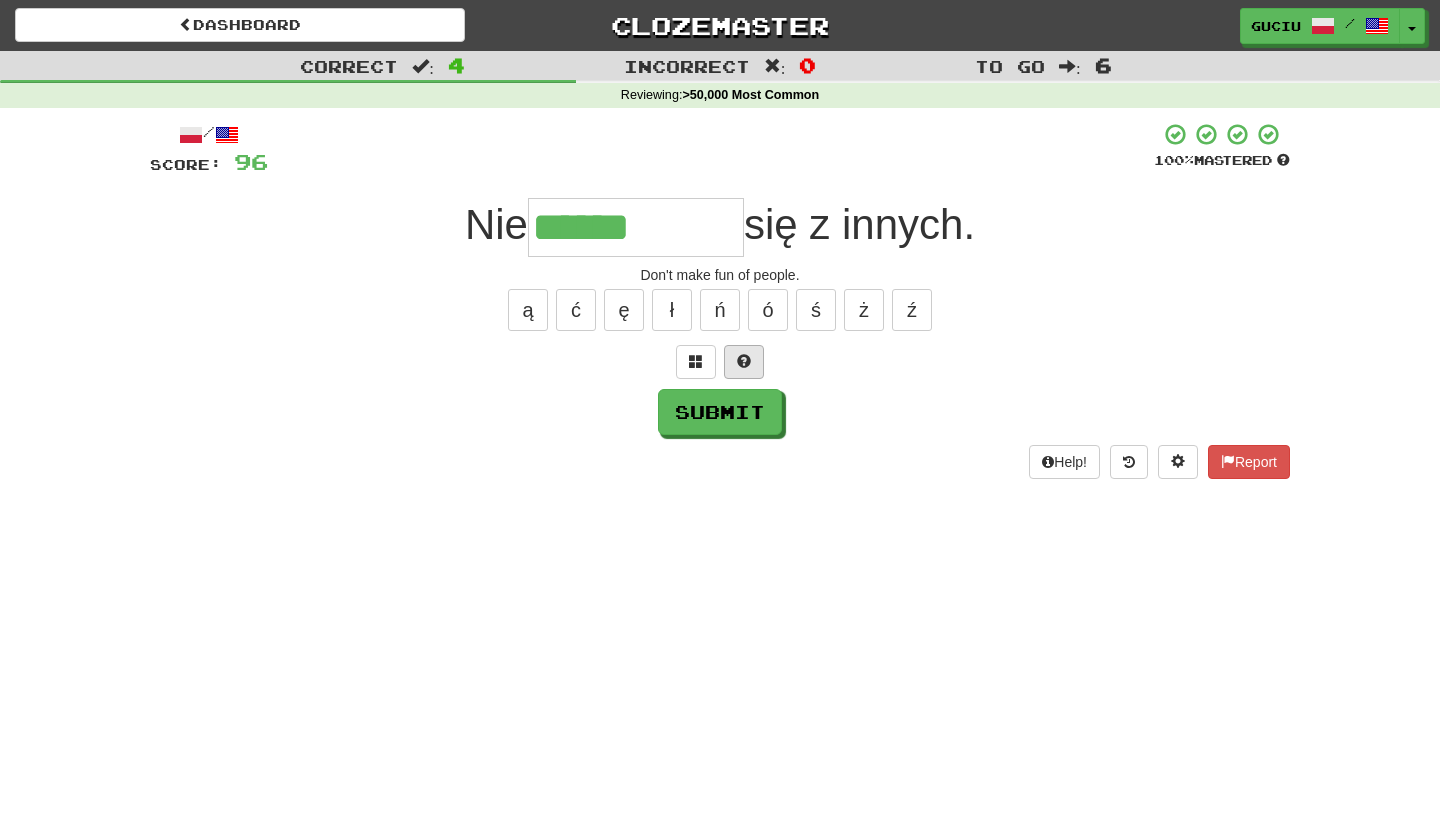 click at bounding box center (744, 362) 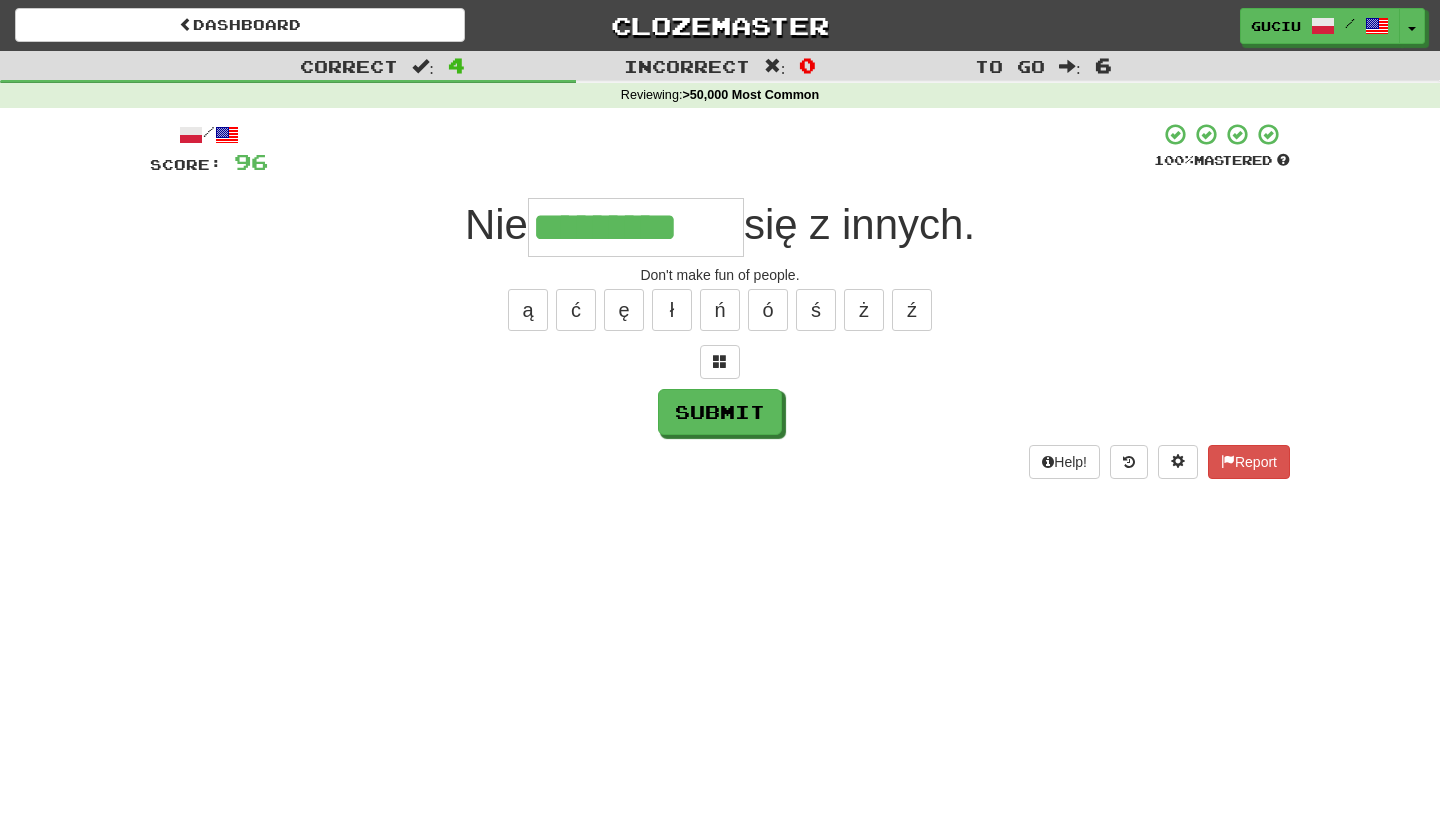 type on "*********" 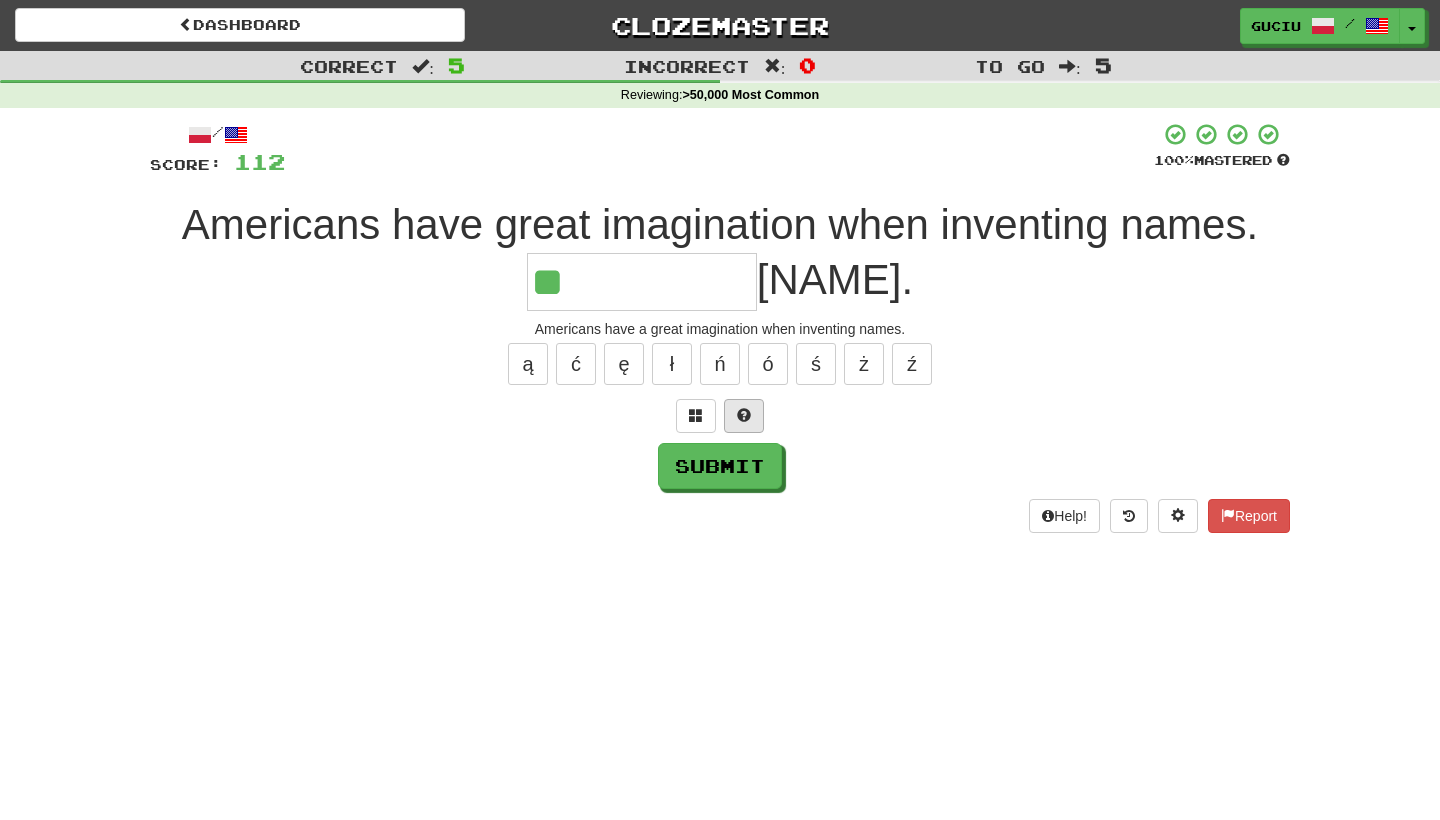 click at bounding box center [744, 416] 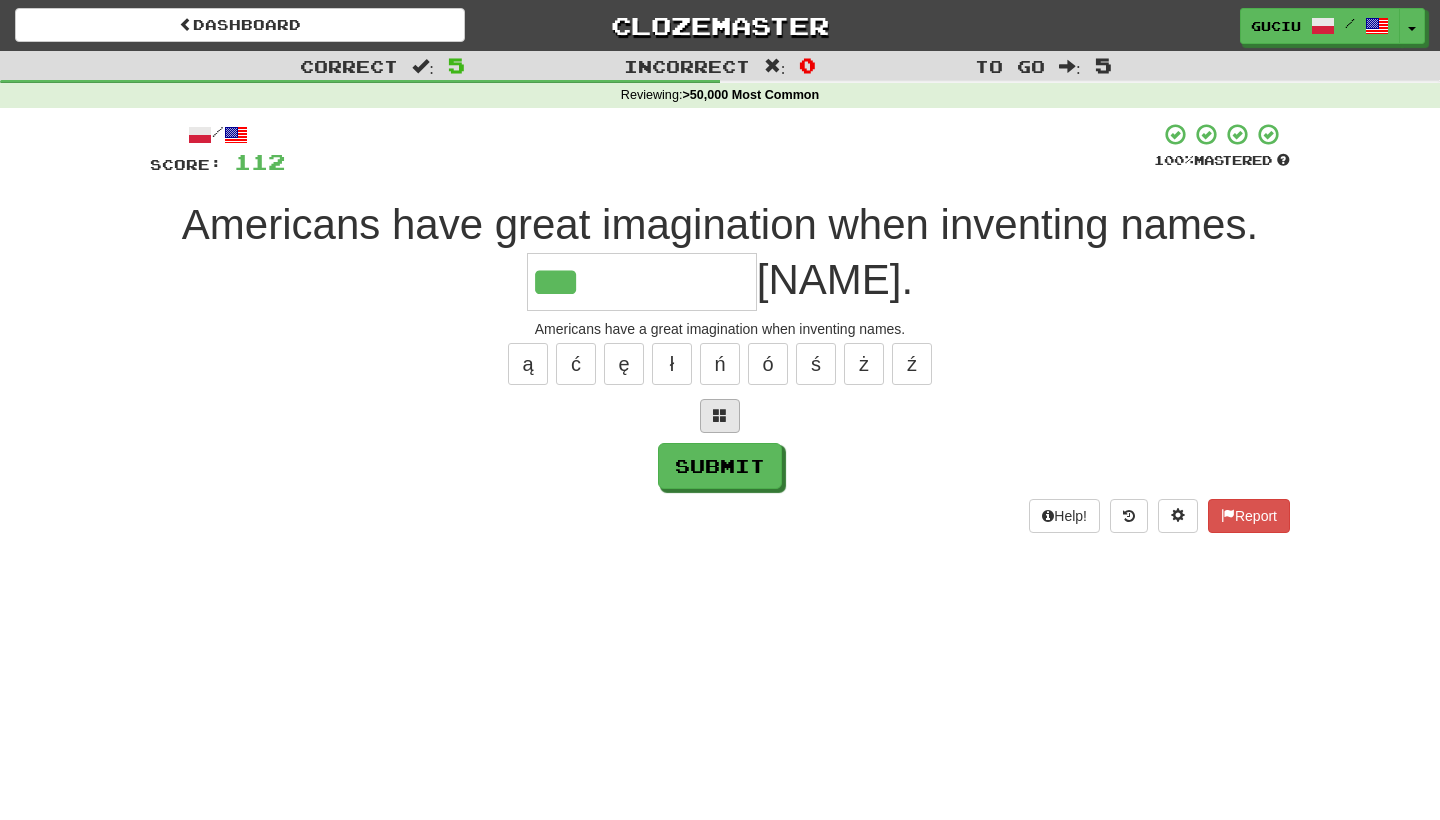 click at bounding box center [720, 415] 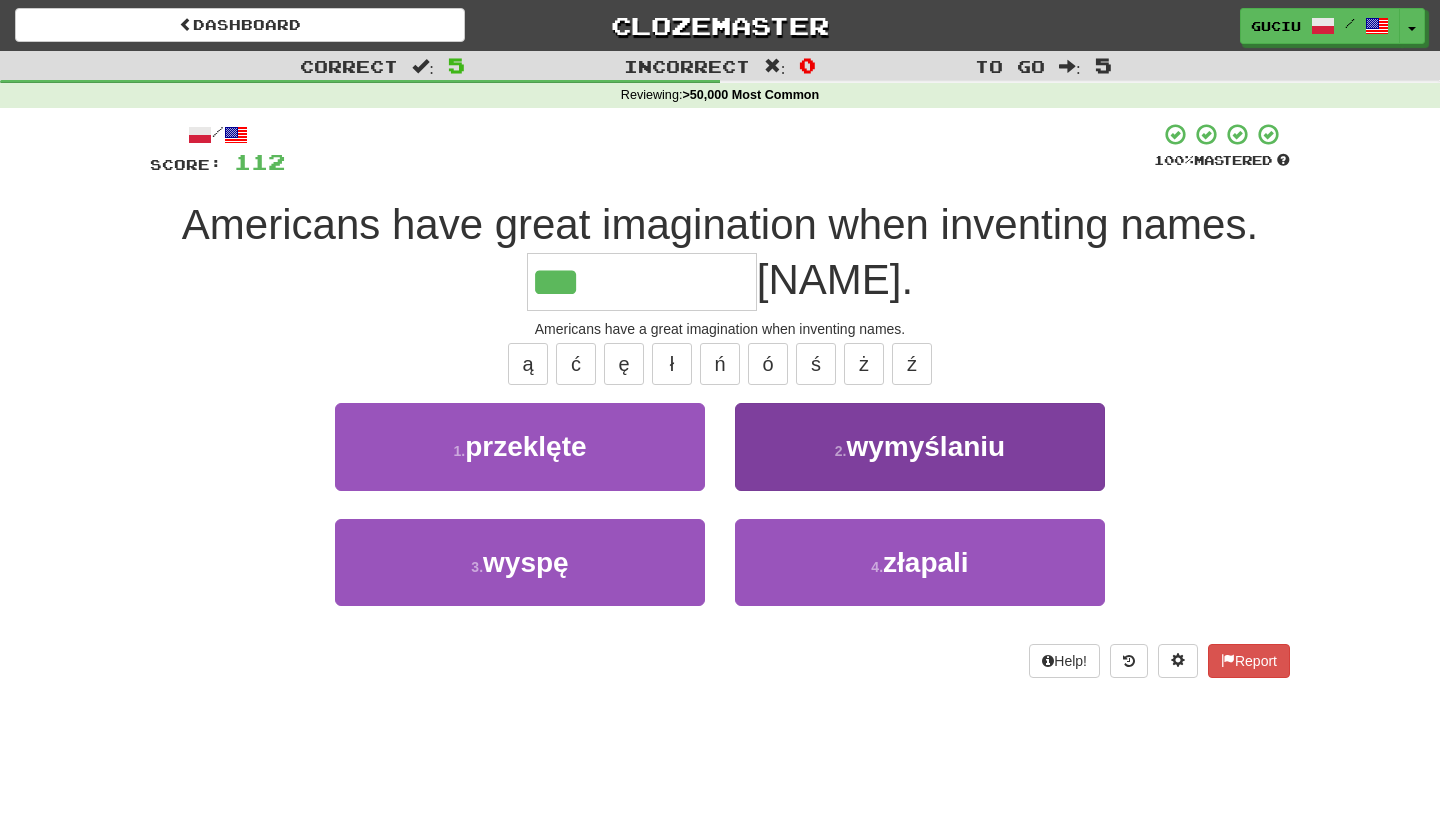 click on "2 .  wymyślaniu" at bounding box center [920, 446] 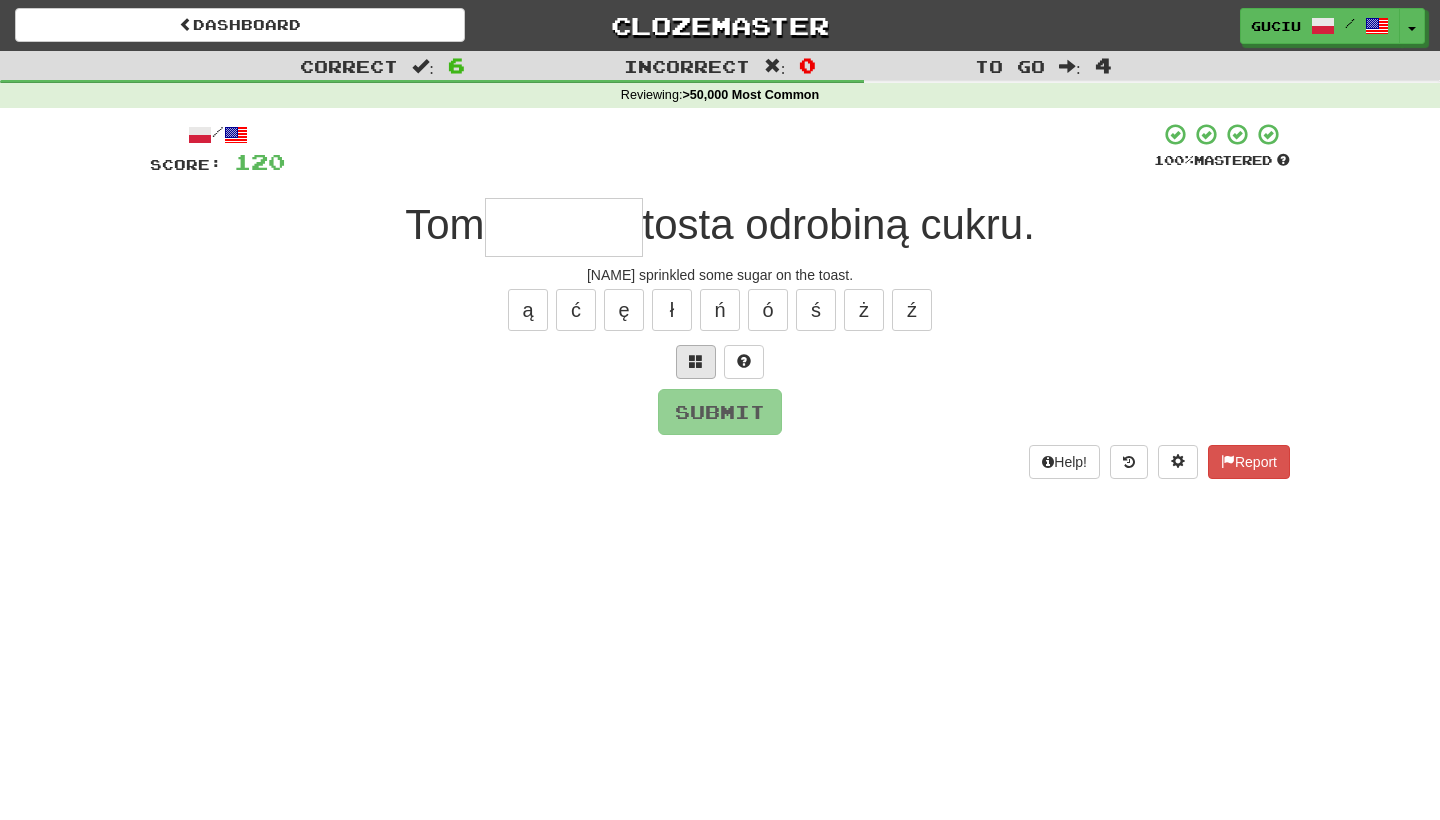click at bounding box center [696, 361] 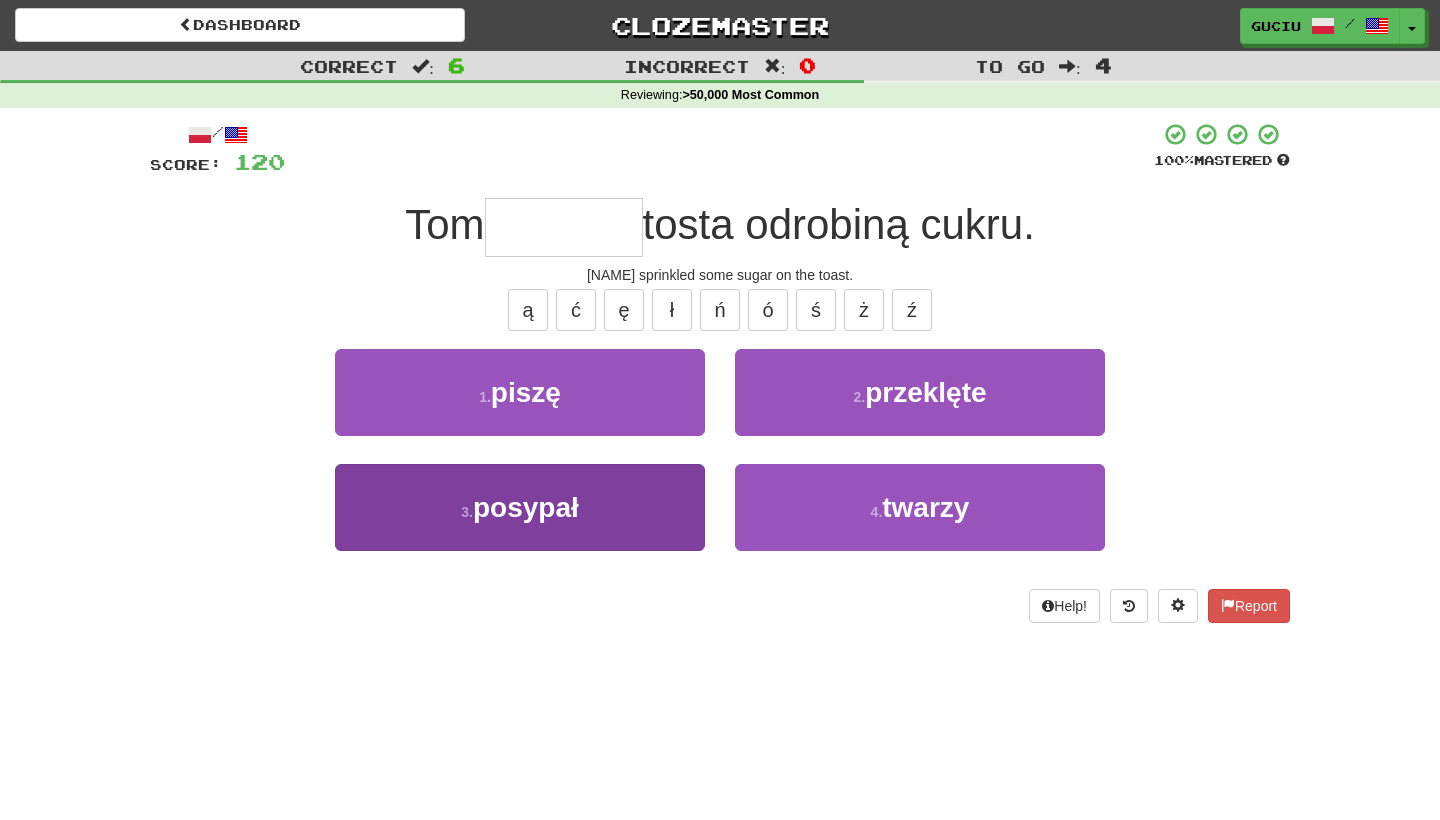 click on "3 .  posypał" at bounding box center (520, 507) 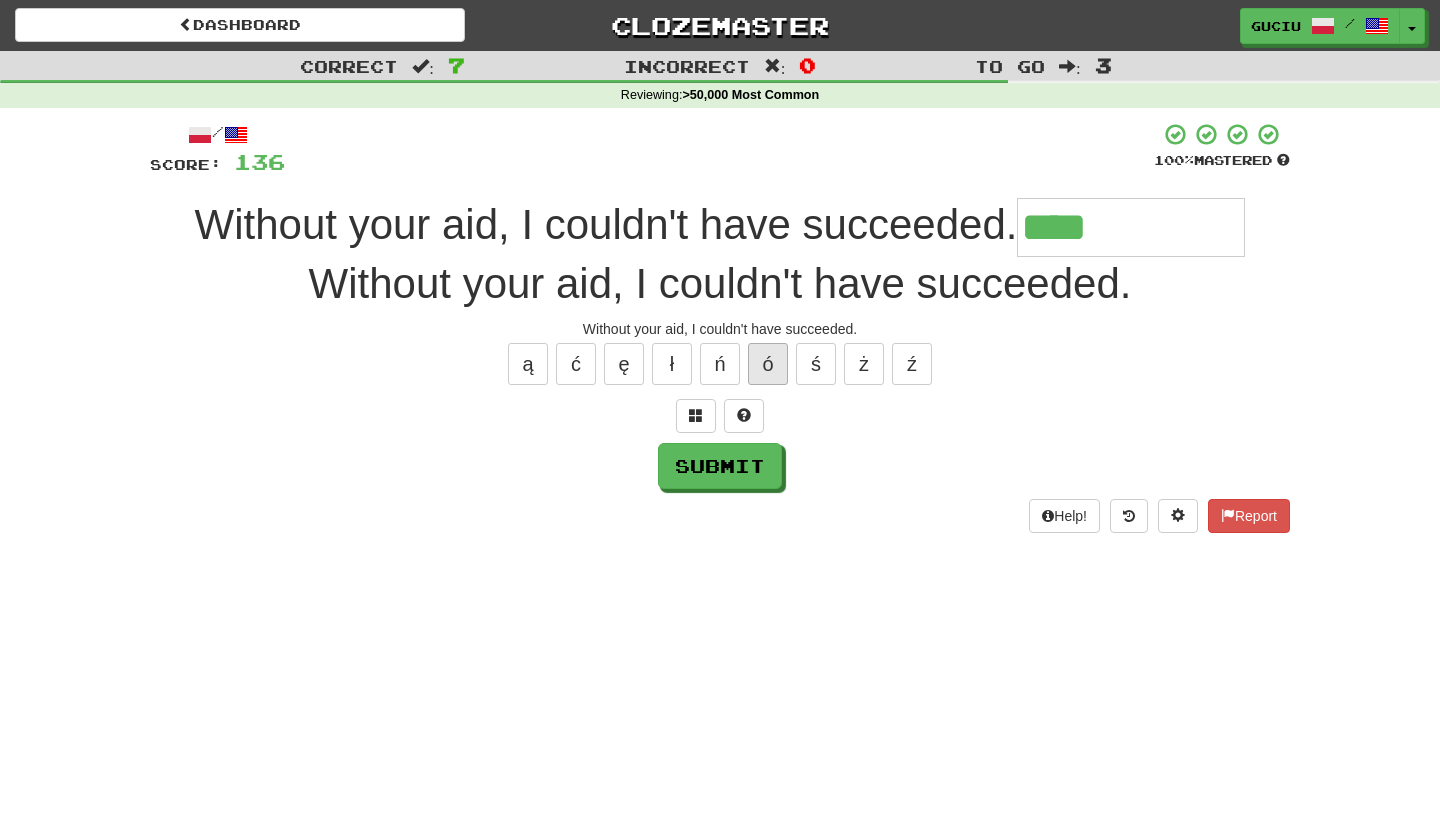 click on "ó" at bounding box center (768, 364) 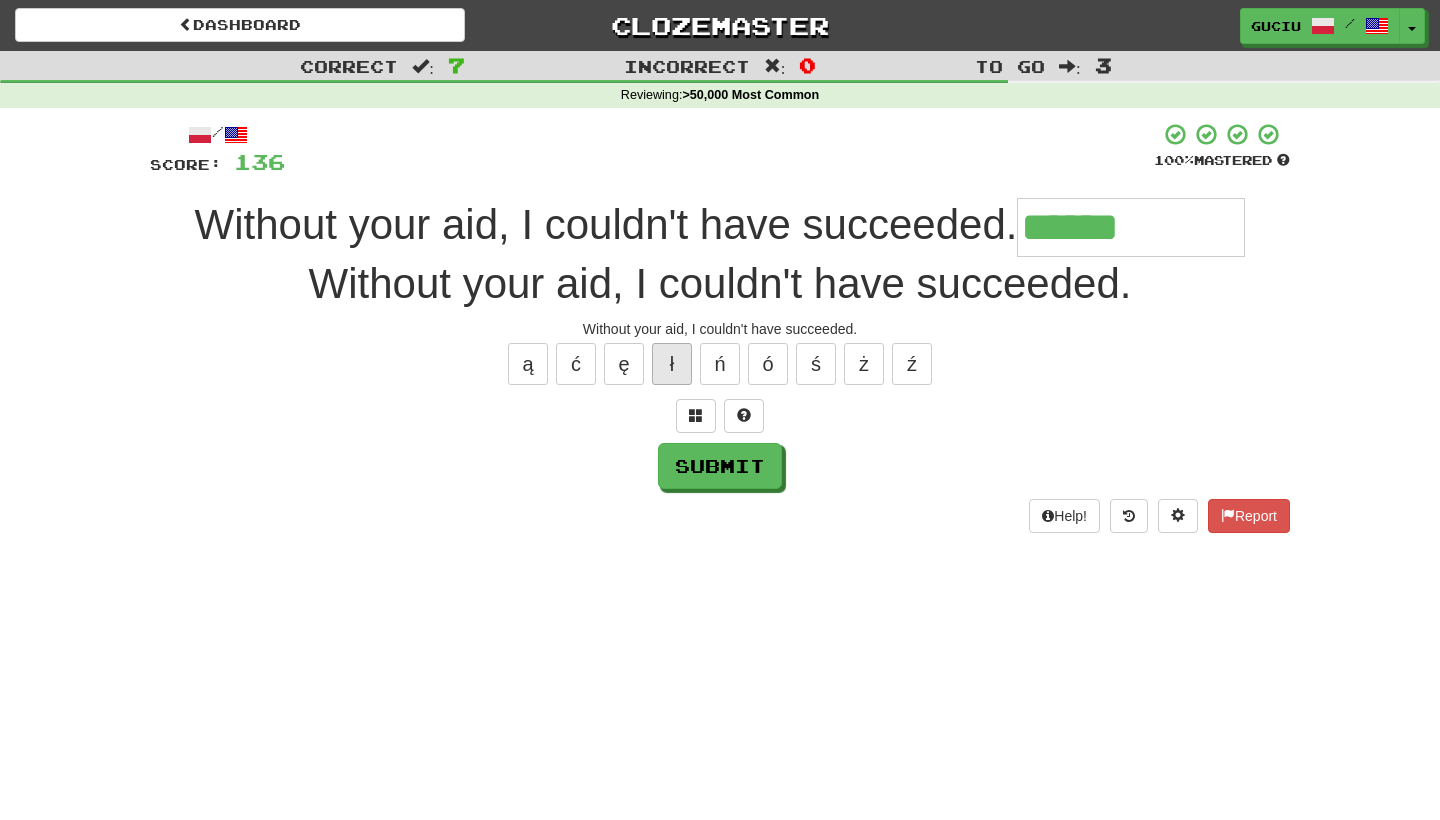 click on "ł" at bounding box center [672, 364] 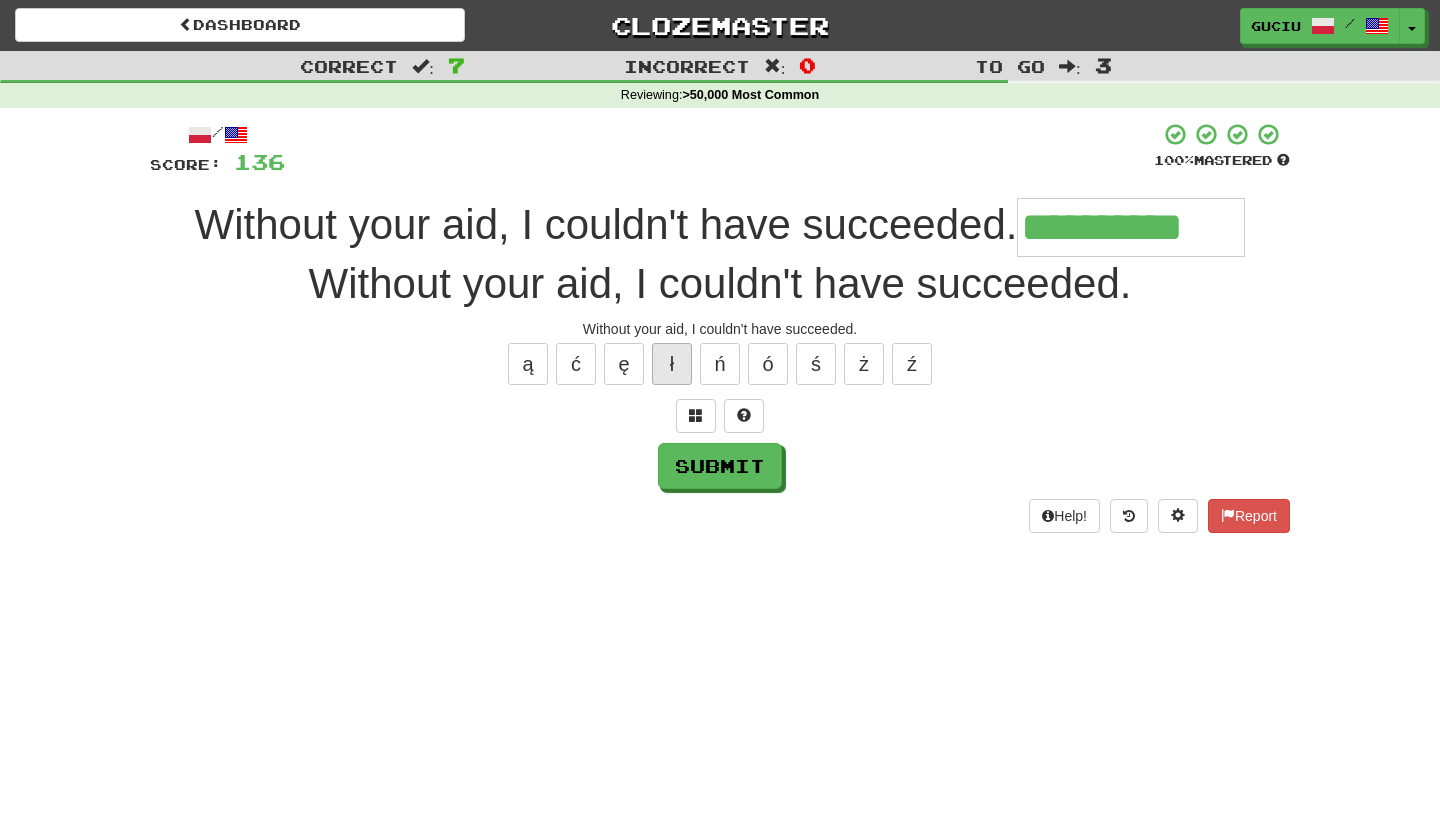 type on "**********" 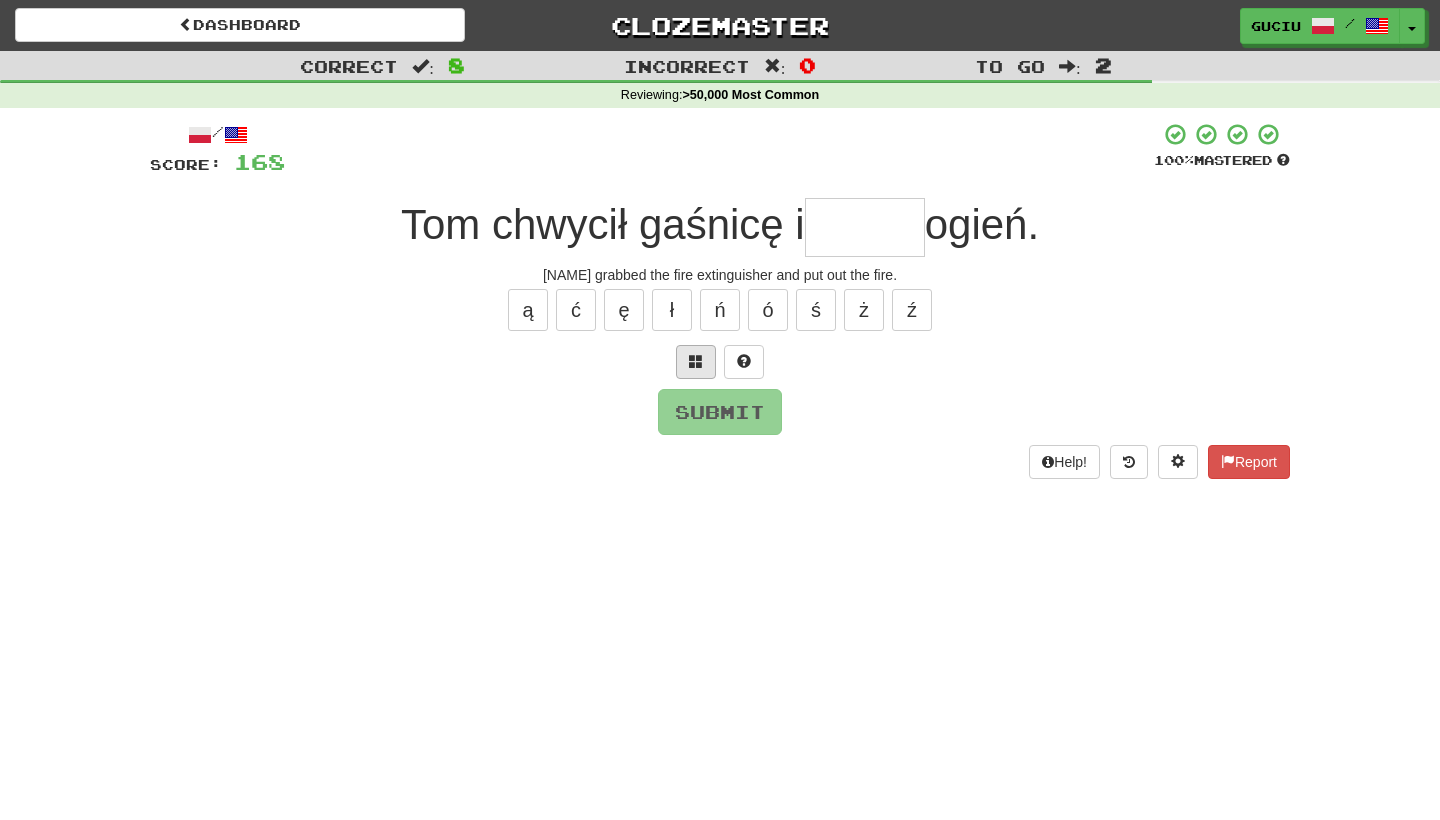 click at bounding box center (696, 361) 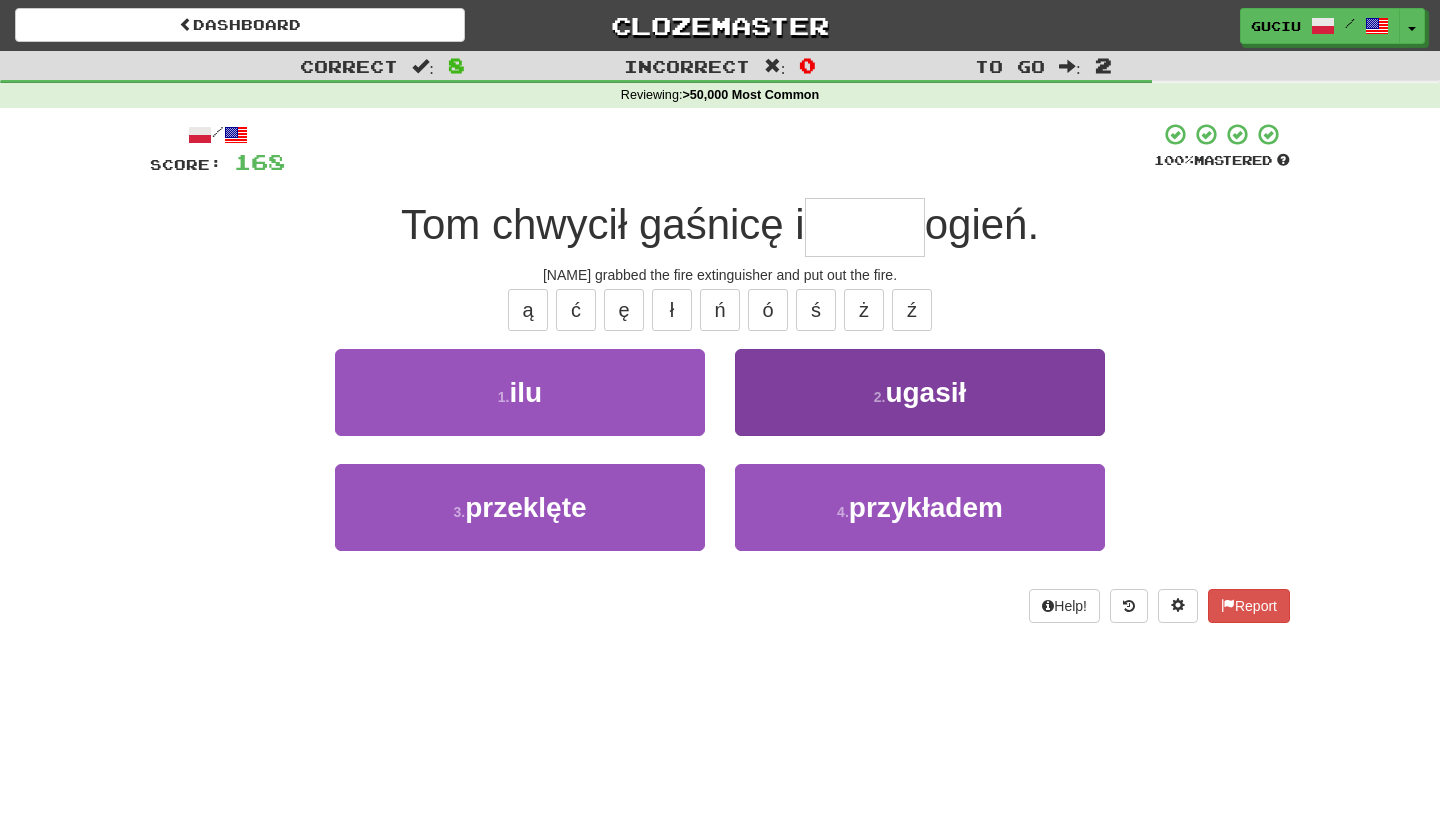 click on "2 .  ugasił" at bounding box center [920, 392] 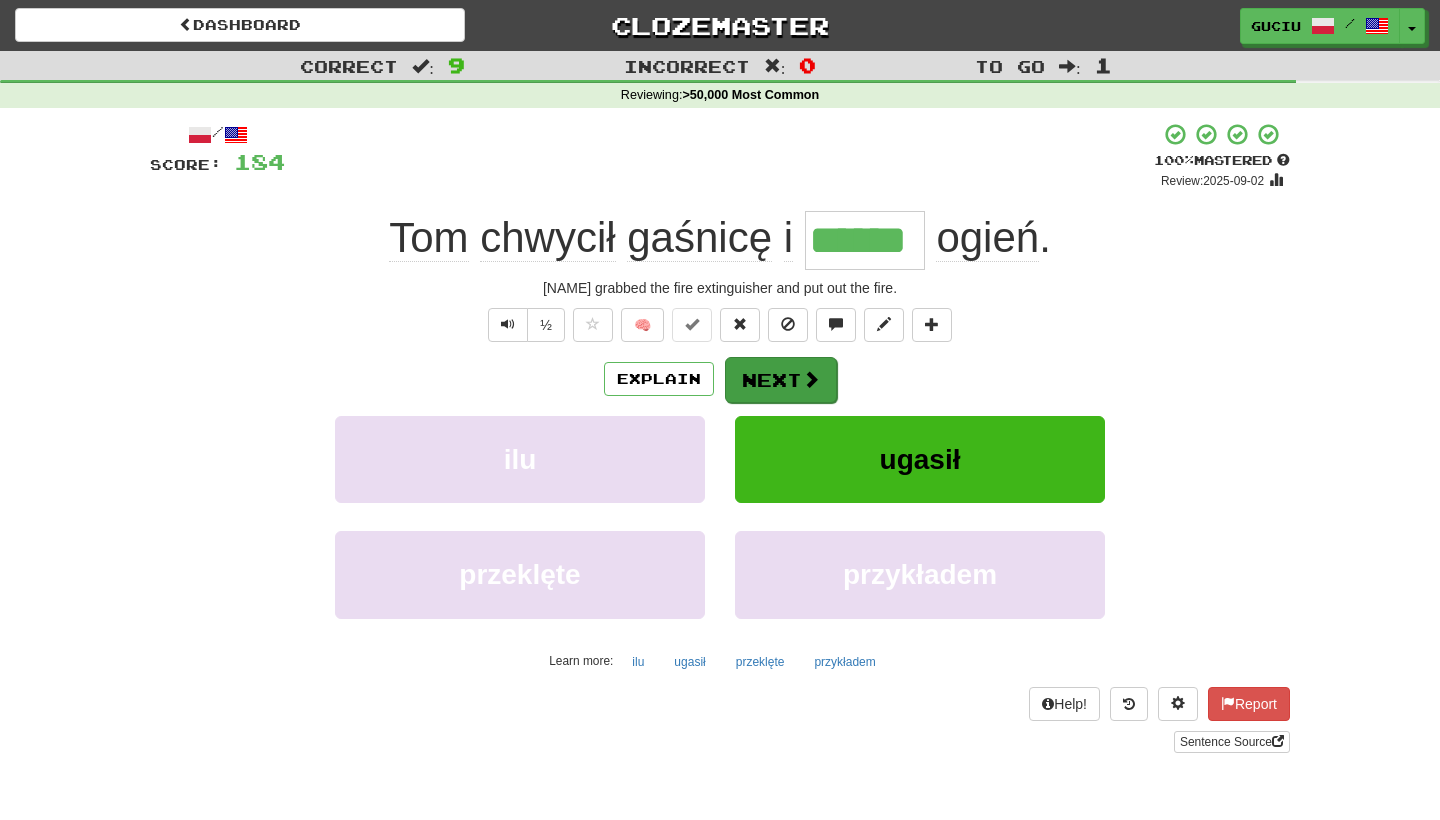 click at bounding box center (811, 379) 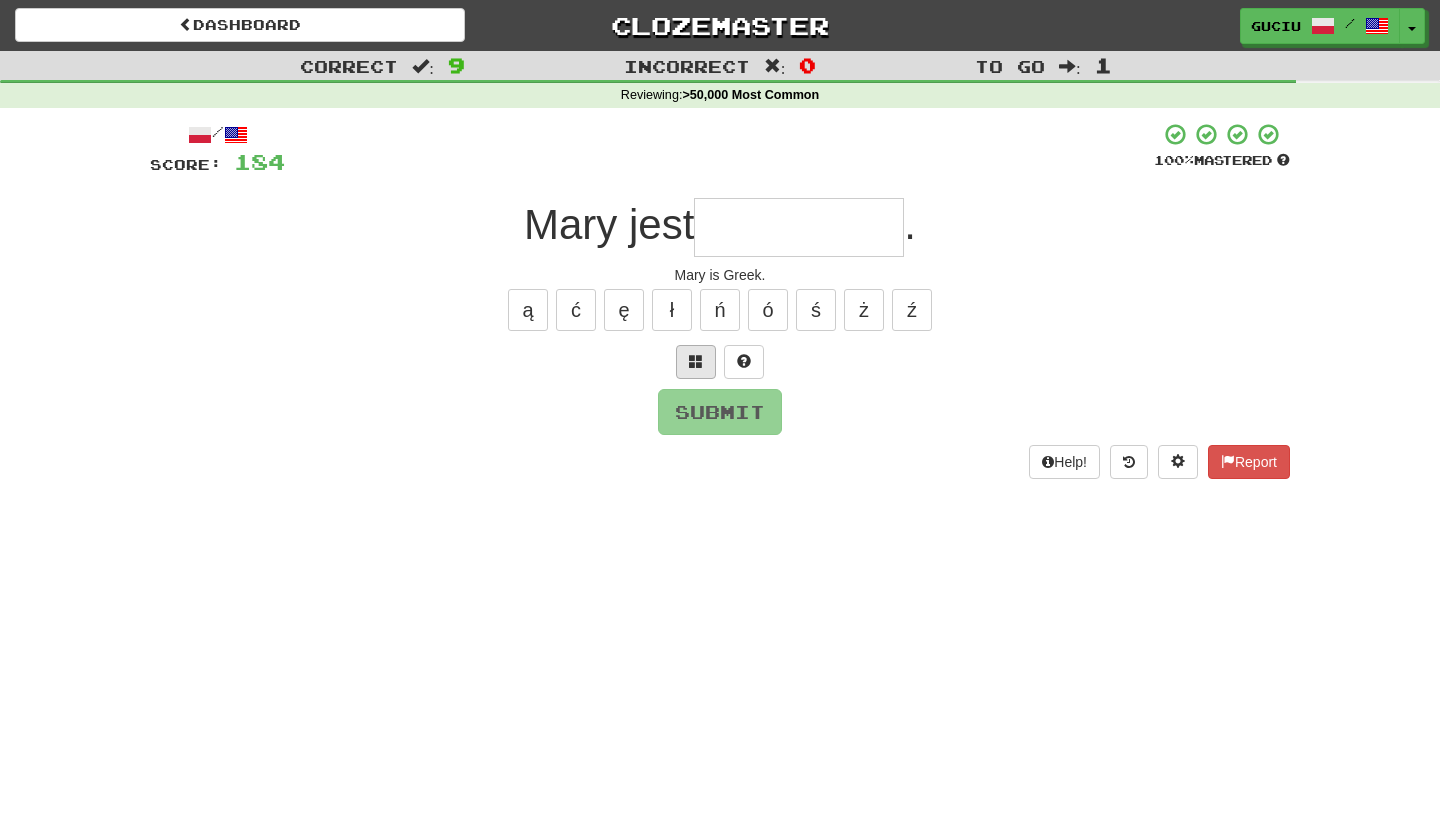 click at bounding box center [696, 361] 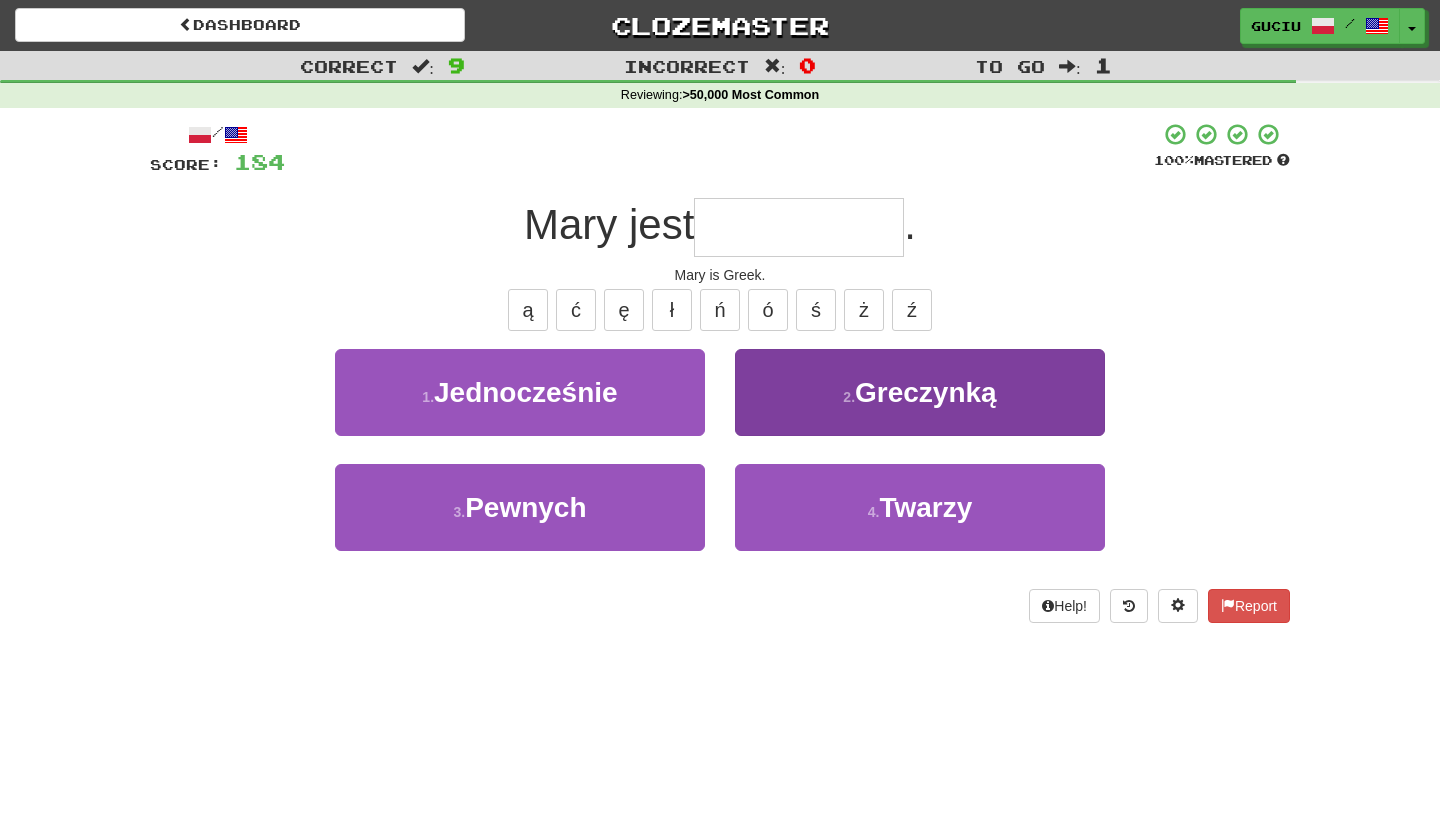 click on "Greczynką" at bounding box center (926, 392) 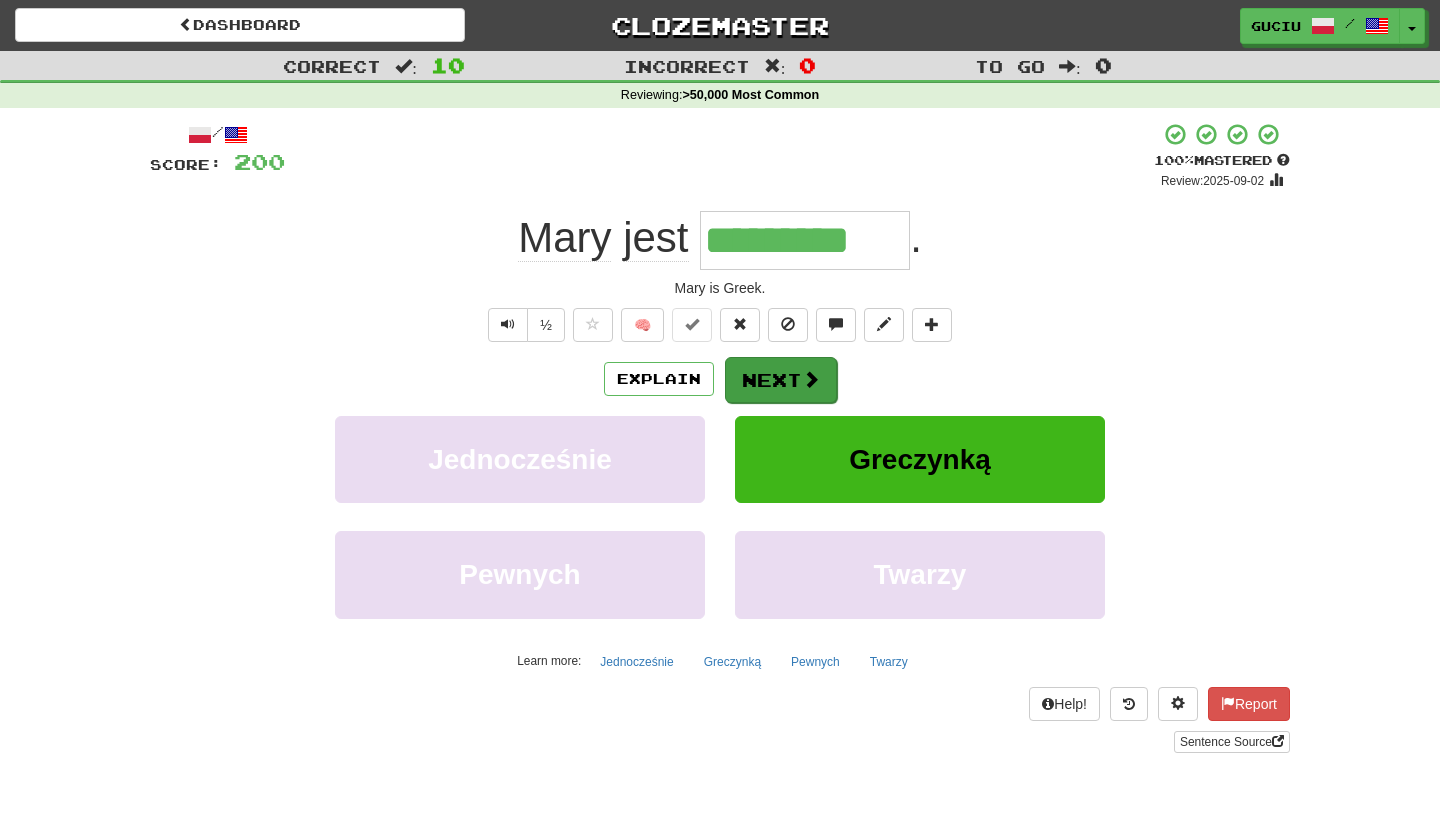 click on "Next" at bounding box center (781, 380) 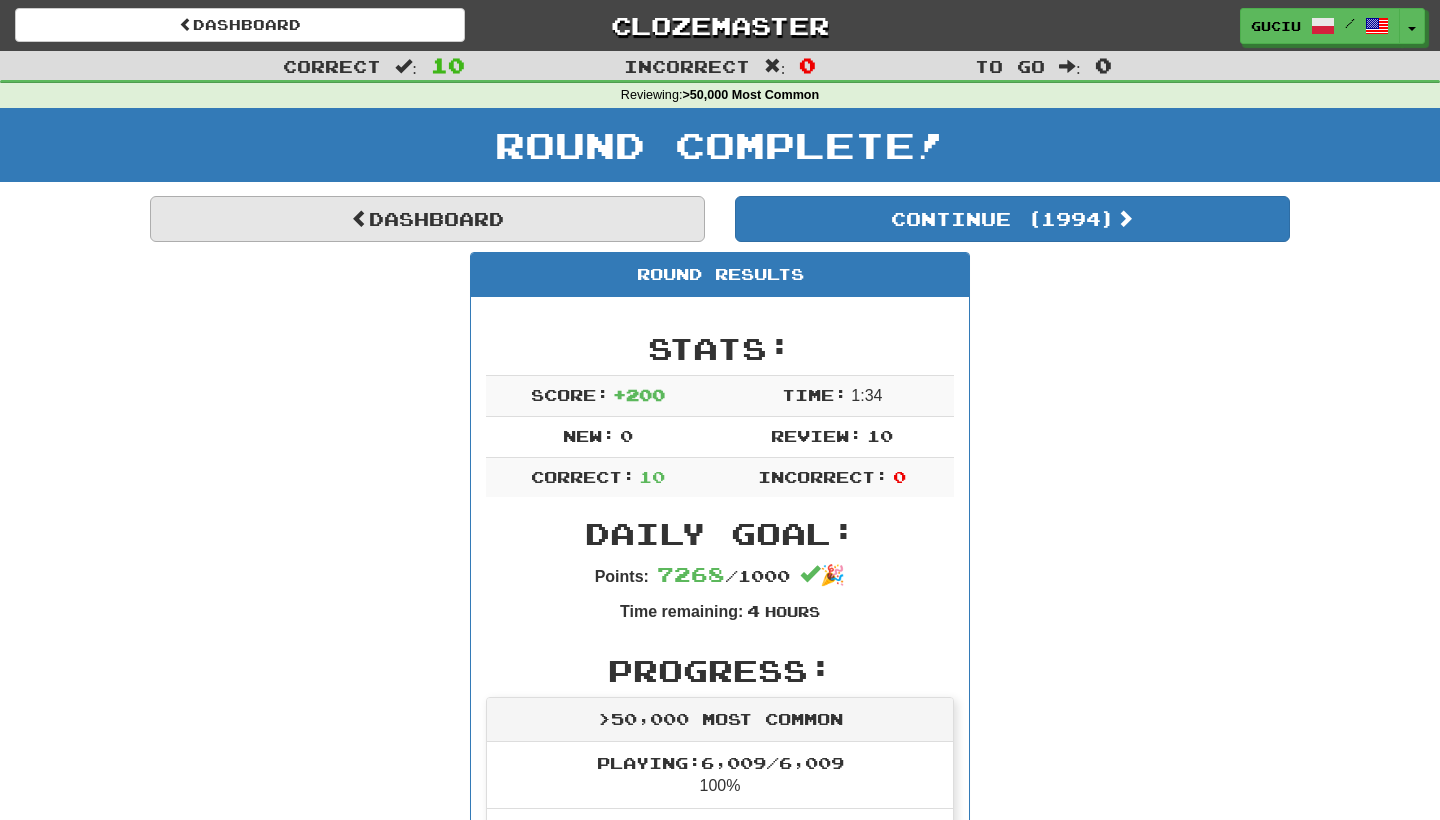 click on "Dashboard" at bounding box center (427, 219) 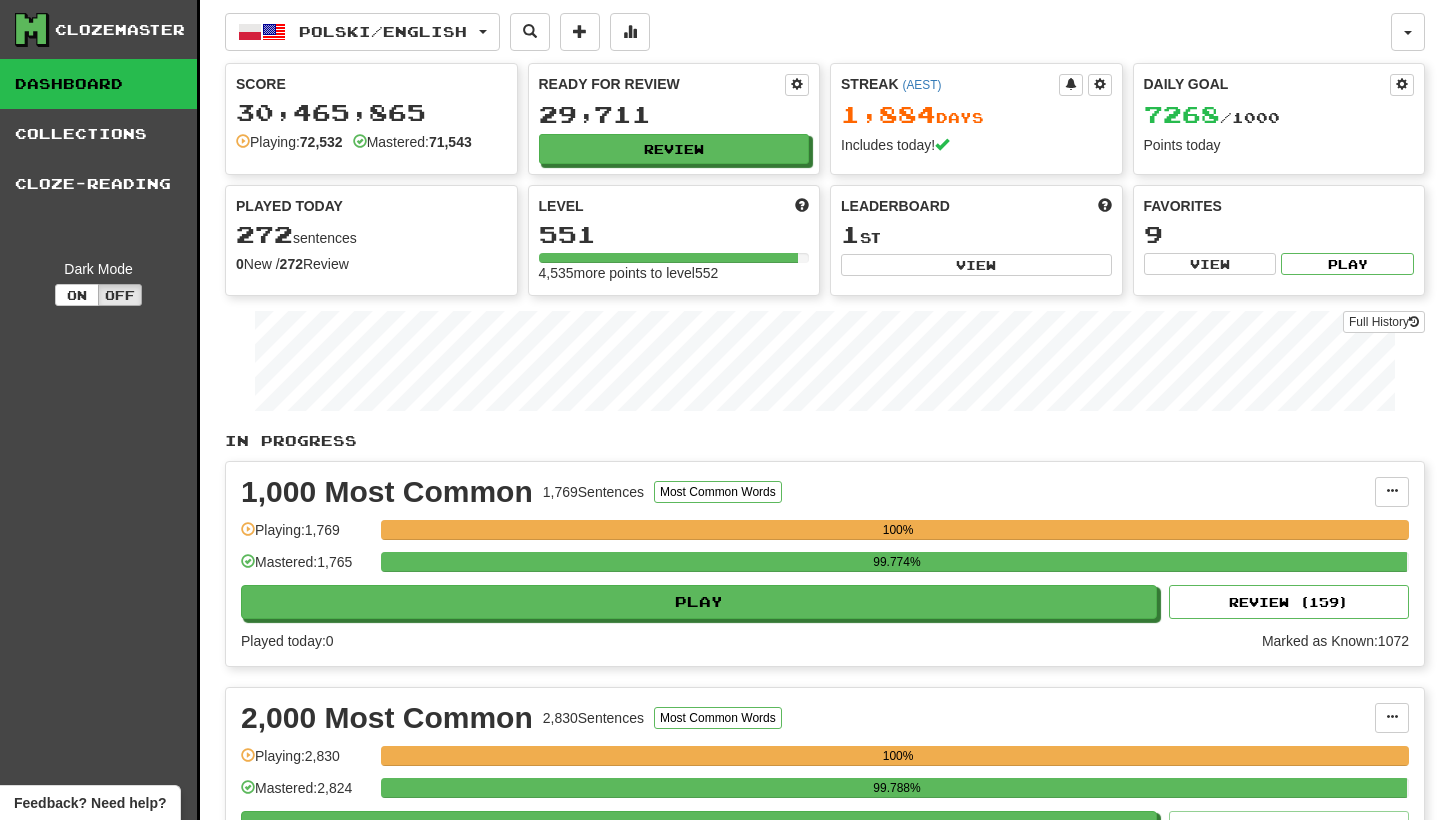 scroll, scrollTop: 0, scrollLeft: 0, axis: both 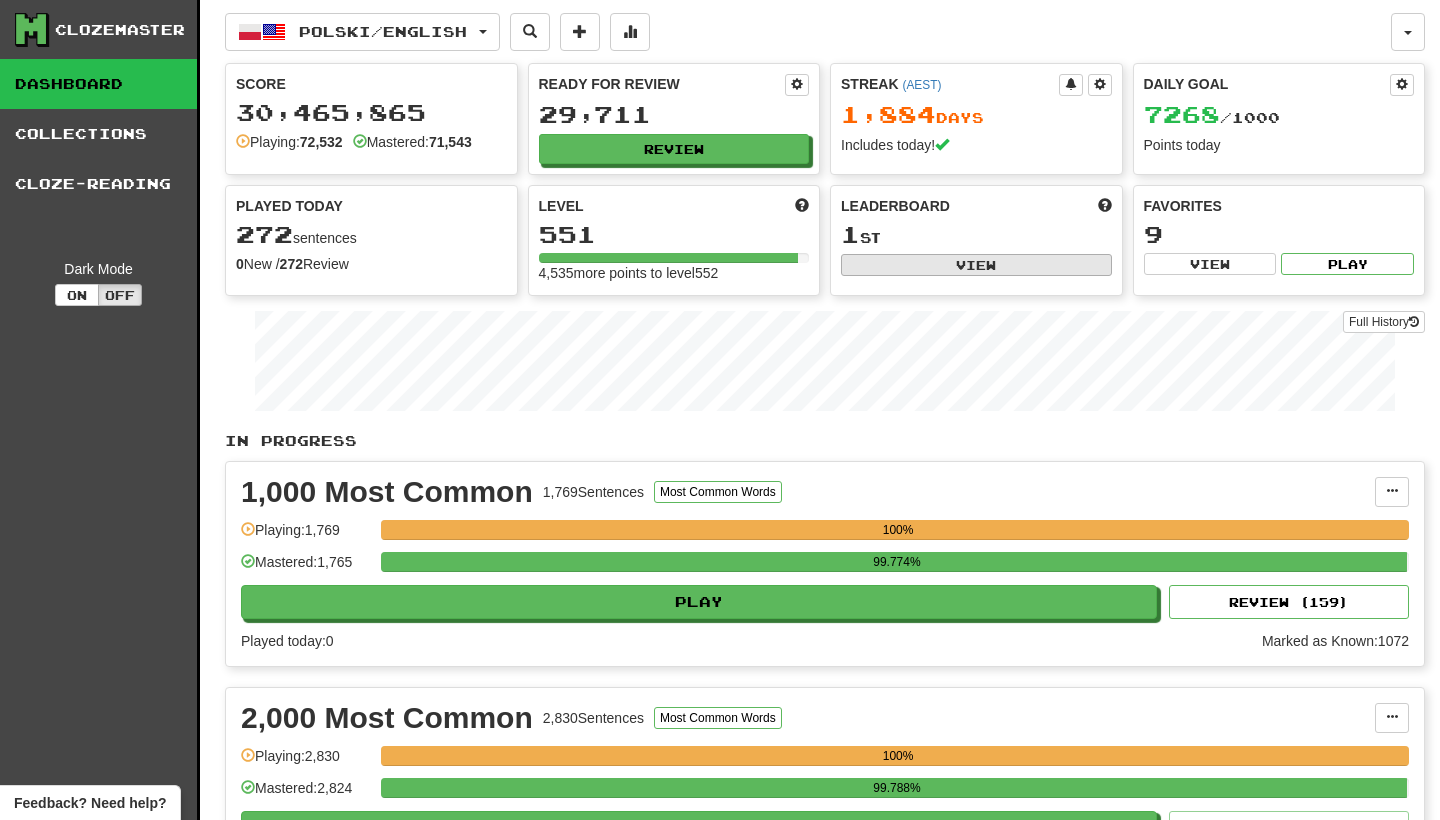 click on "View" at bounding box center [976, 265] 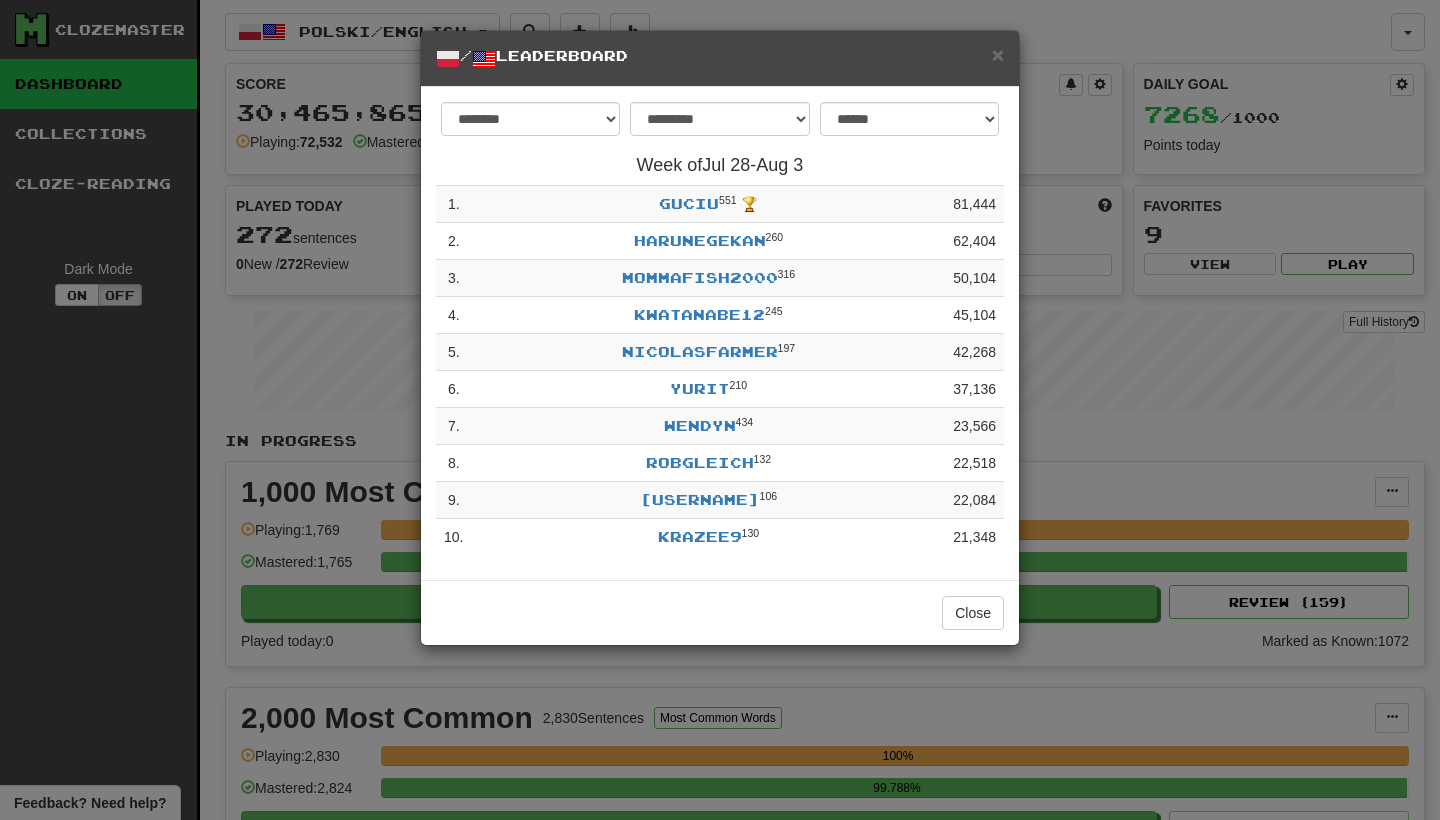 click on "**********" at bounding box center [720, 410] 